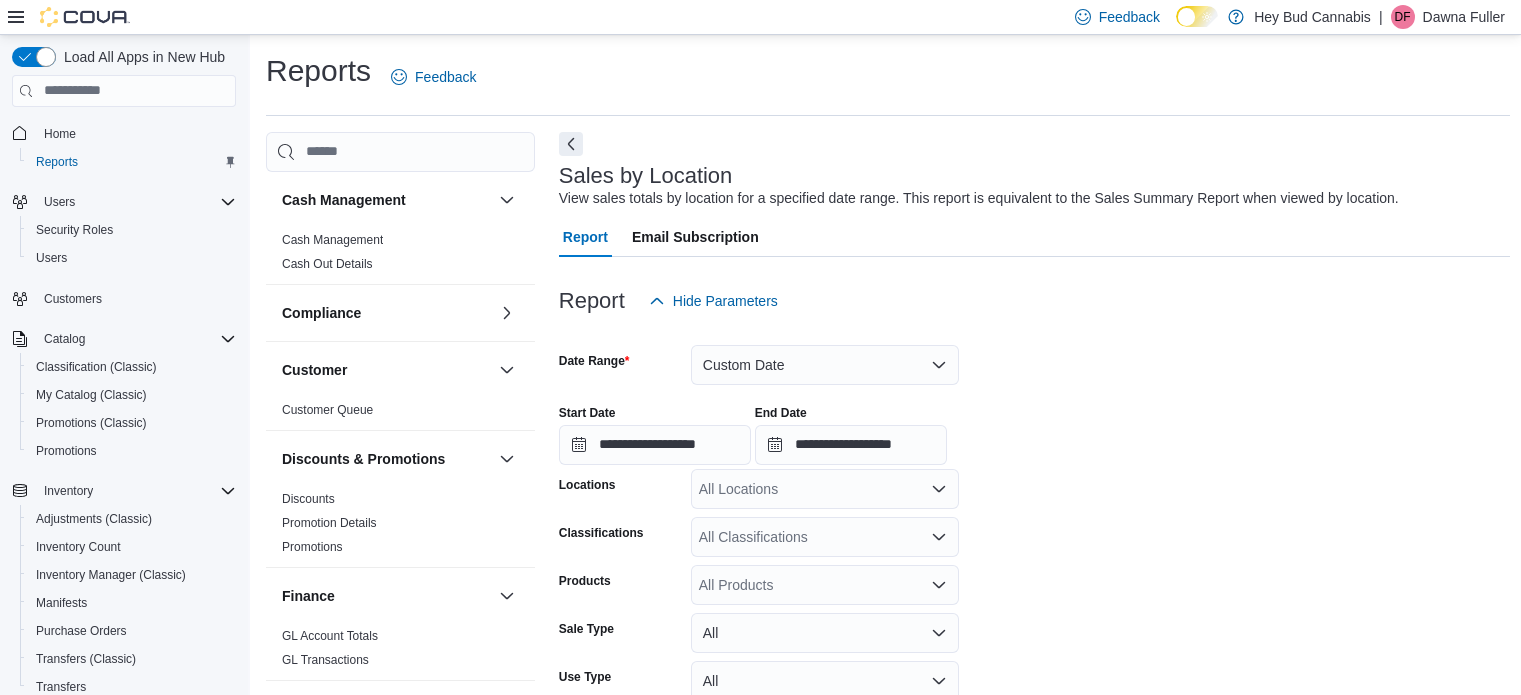 scroll, scrollTop: 729, scrollLeft: 0, axis: vertical 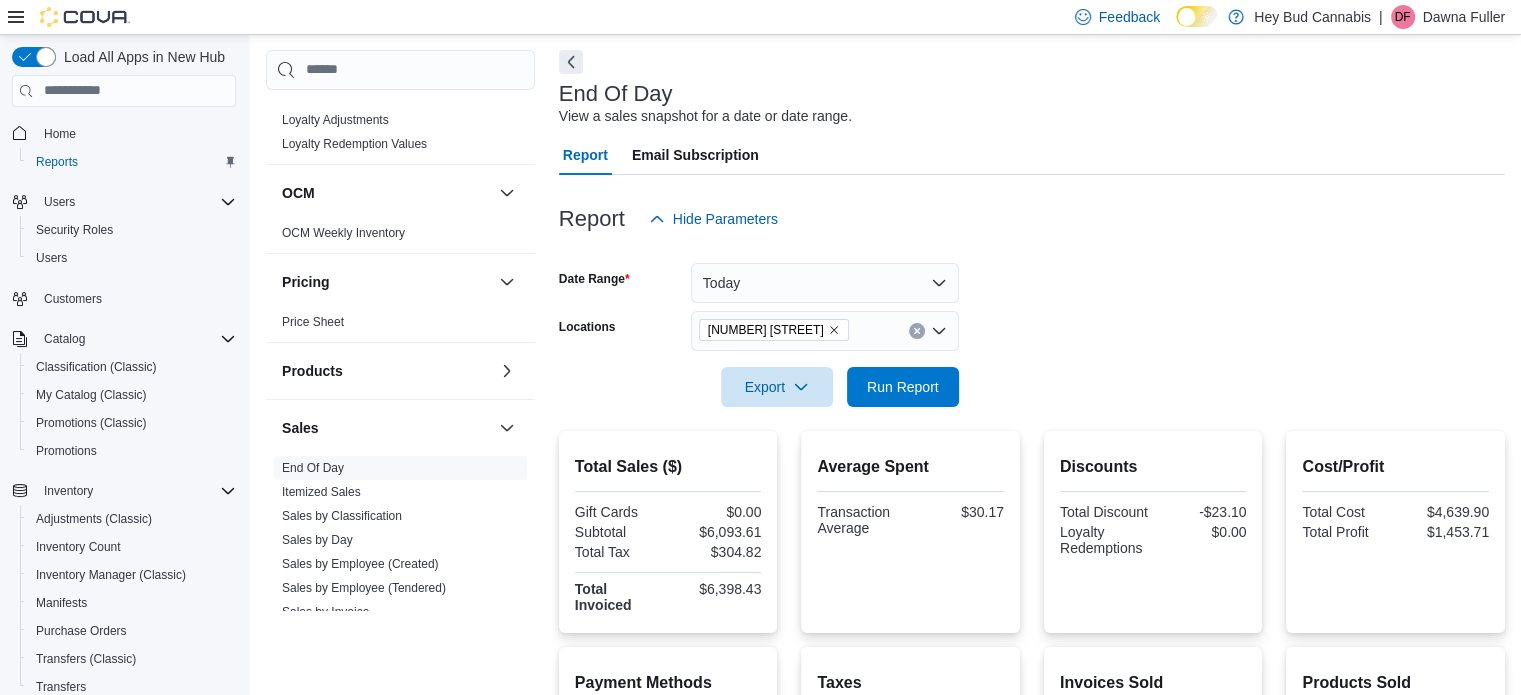 click 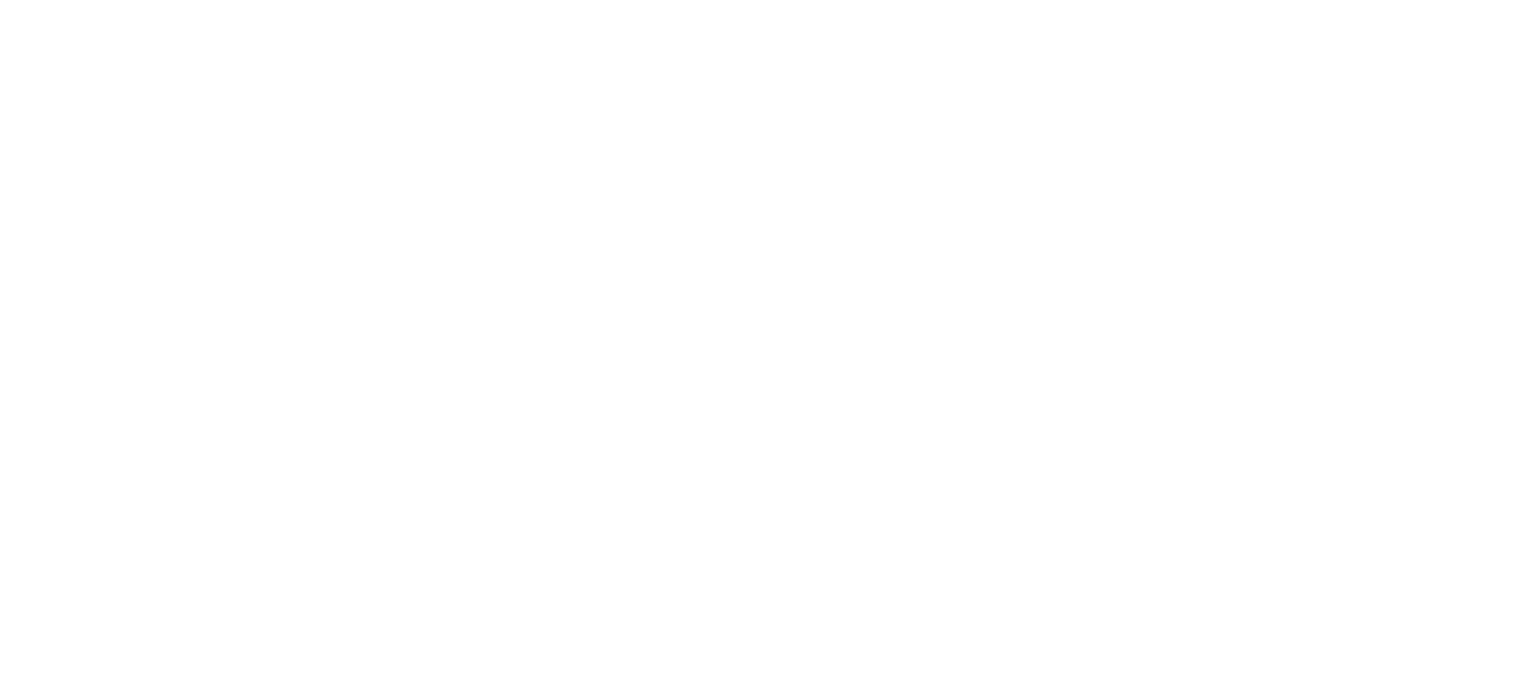 scroll, scrollTop: 0, scrollLeft: 0, axis: both 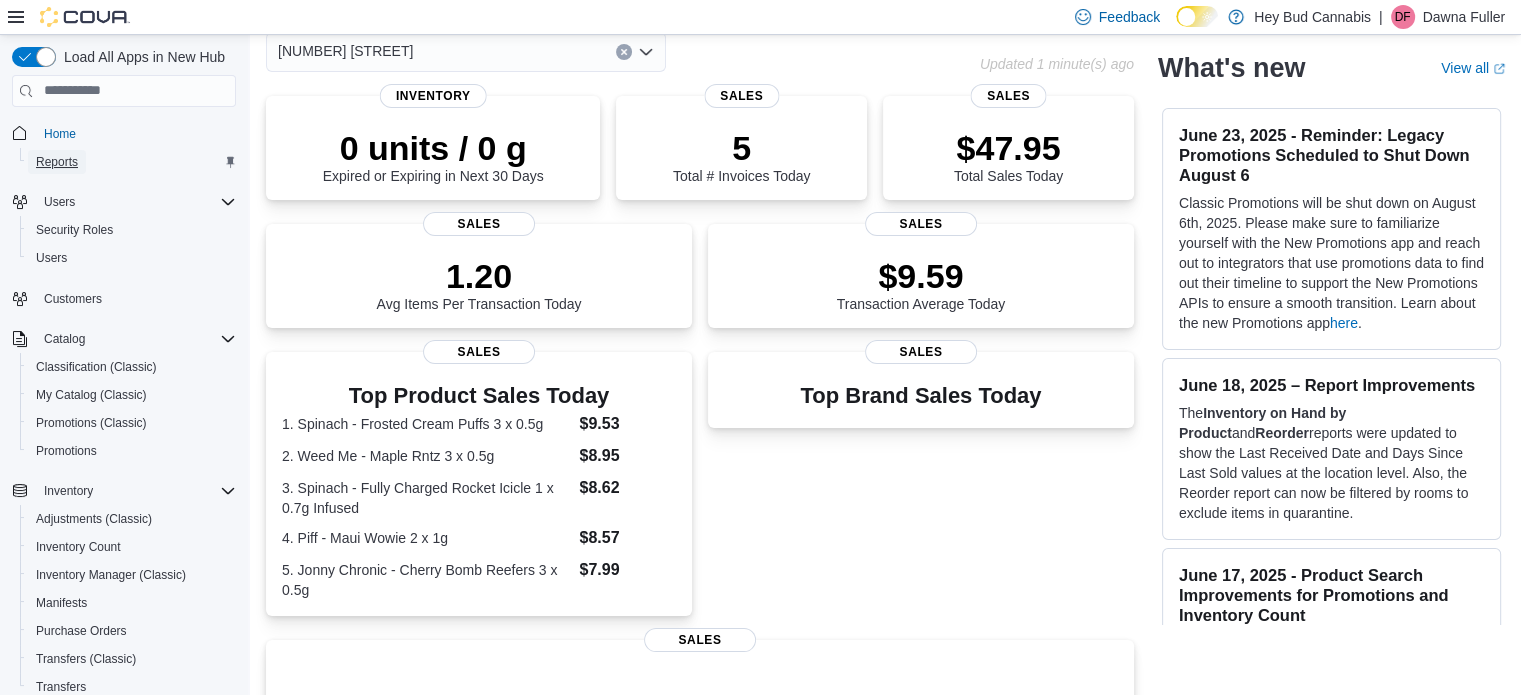 click on "Reports" at bounding box center [57, 162] 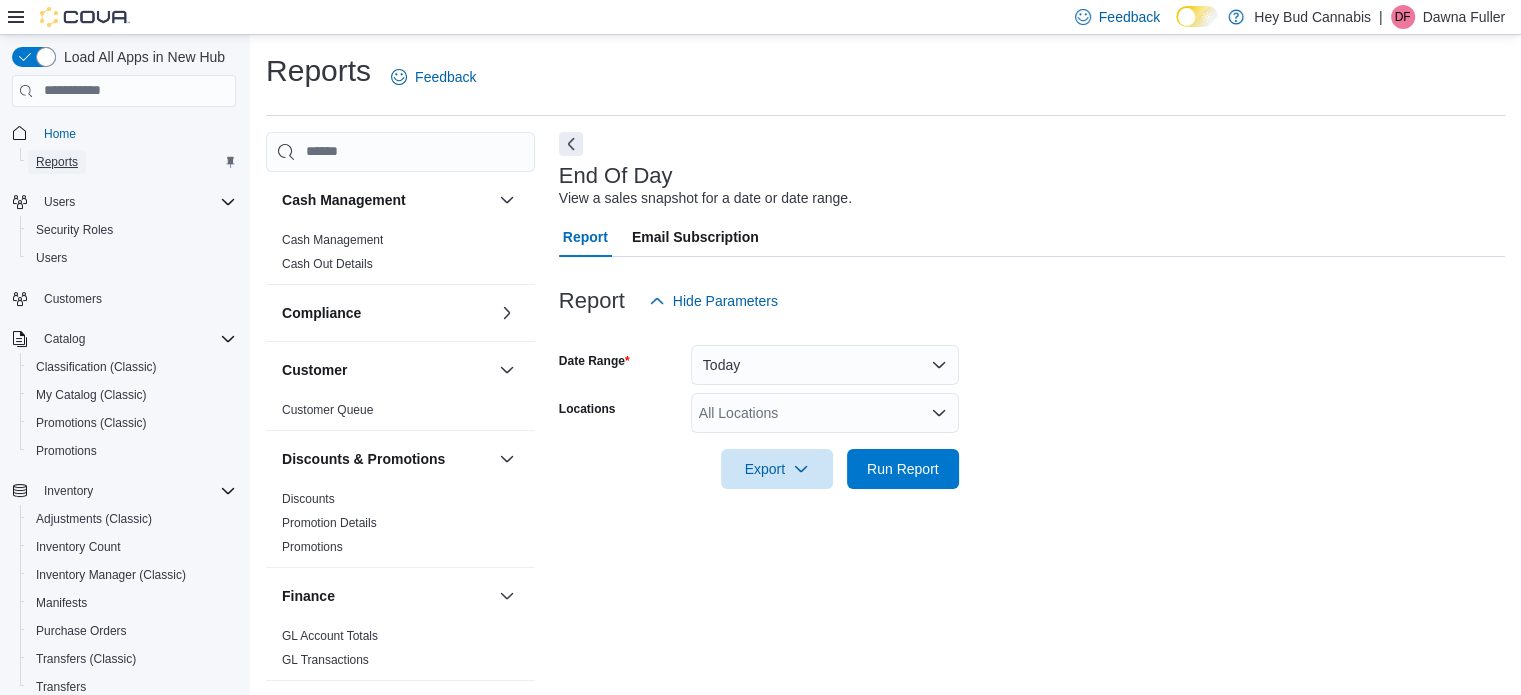 scroll, scrollTop: 13, scrollLeft: 0, axis: vertical 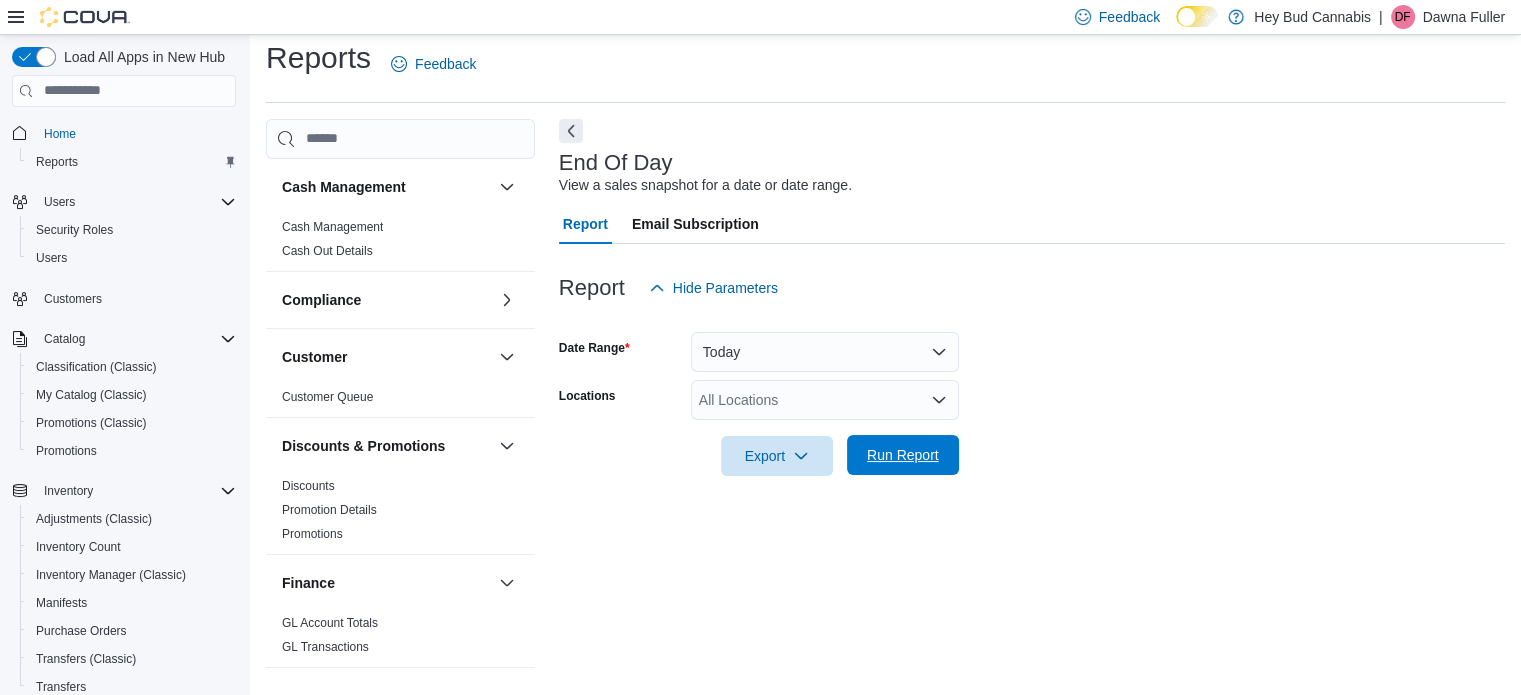 click on "Run Report" at bounding box center (903, 455) 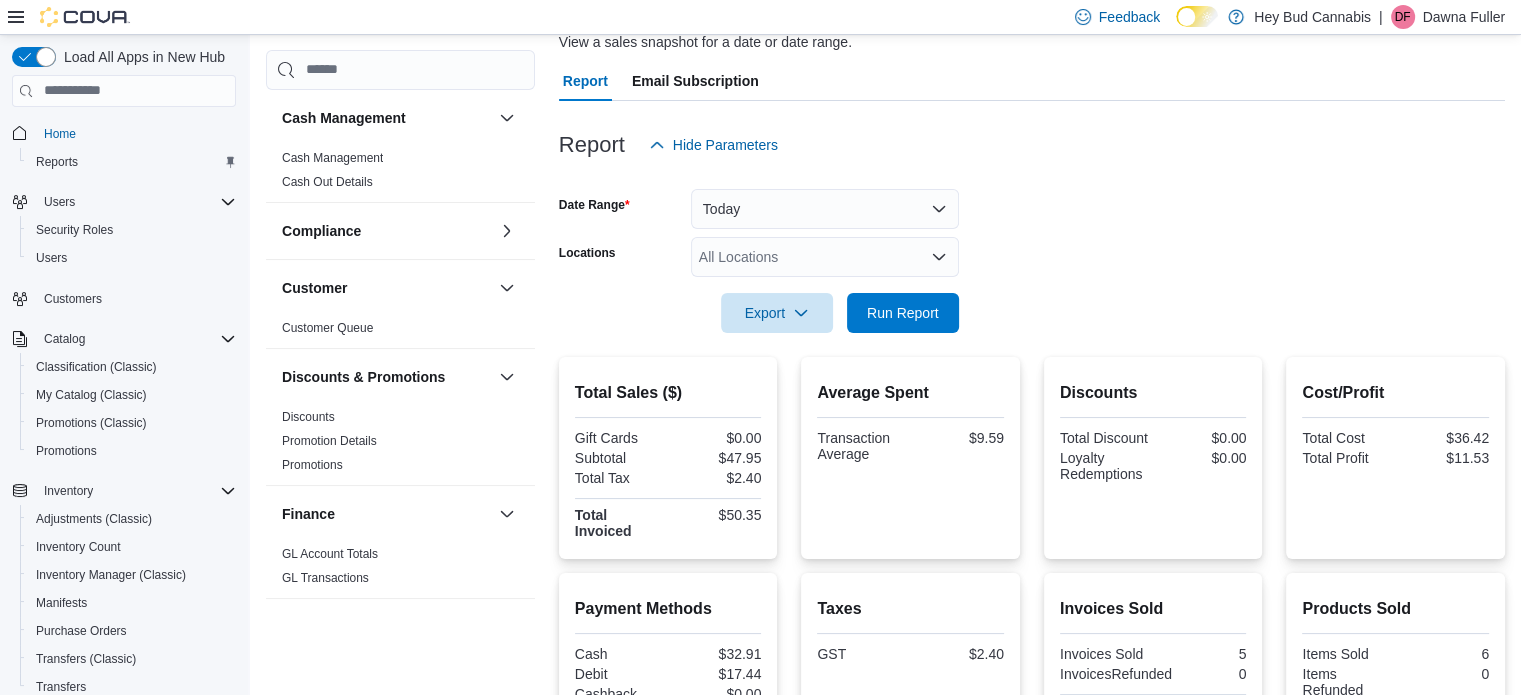 scroll, scrollTop: 382, scrollLeft: 0, axis: vertical 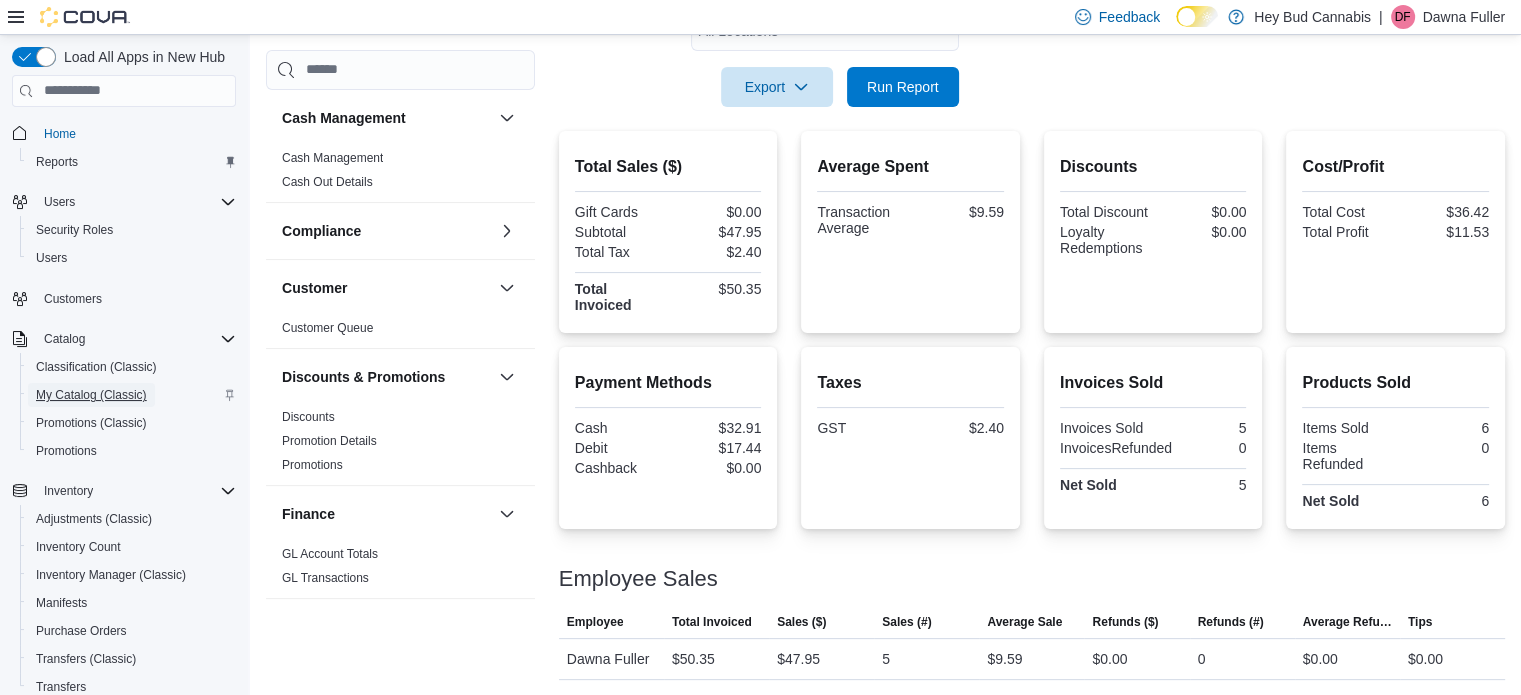 click on "My Catalog (Classic)" at bounding box center [91, 395] 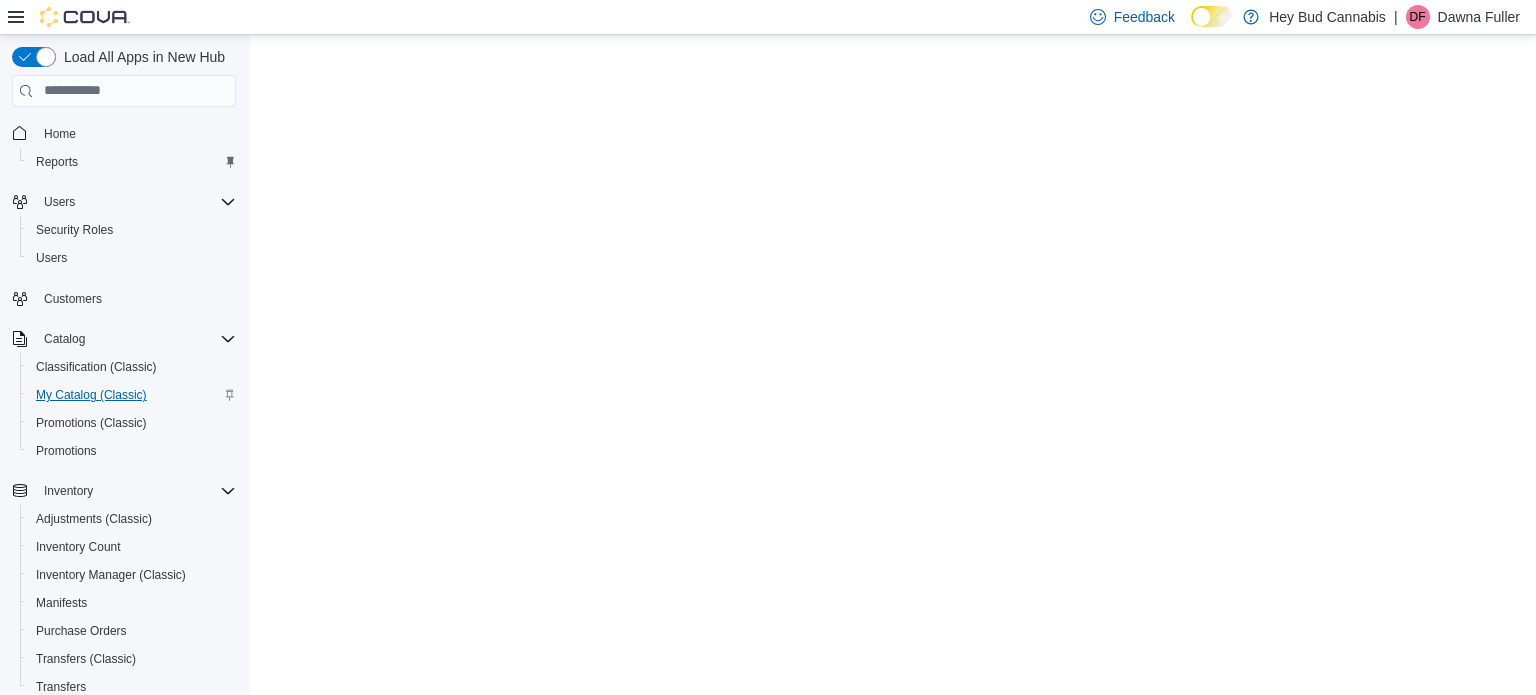 scroll, scrollTop: 0, scrollLeft: 0, axis: both 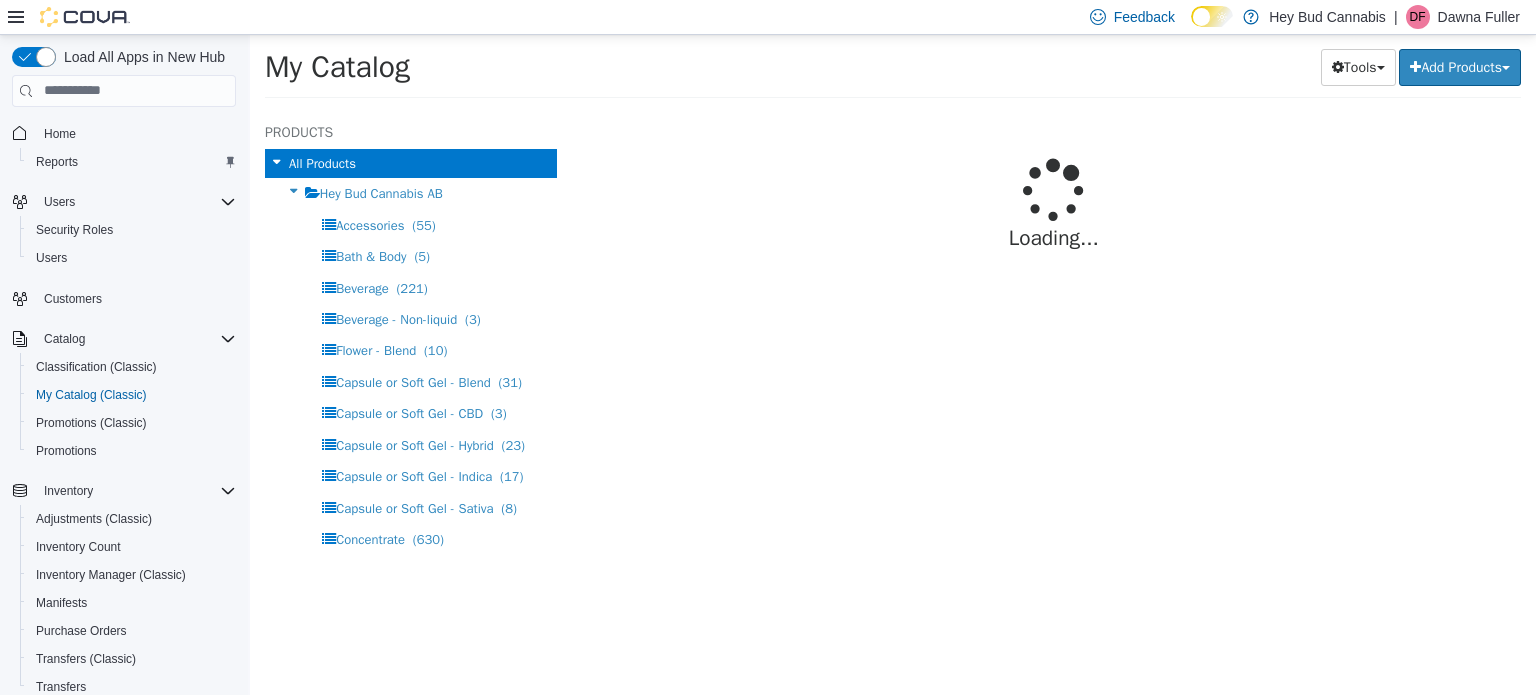select on "**********" 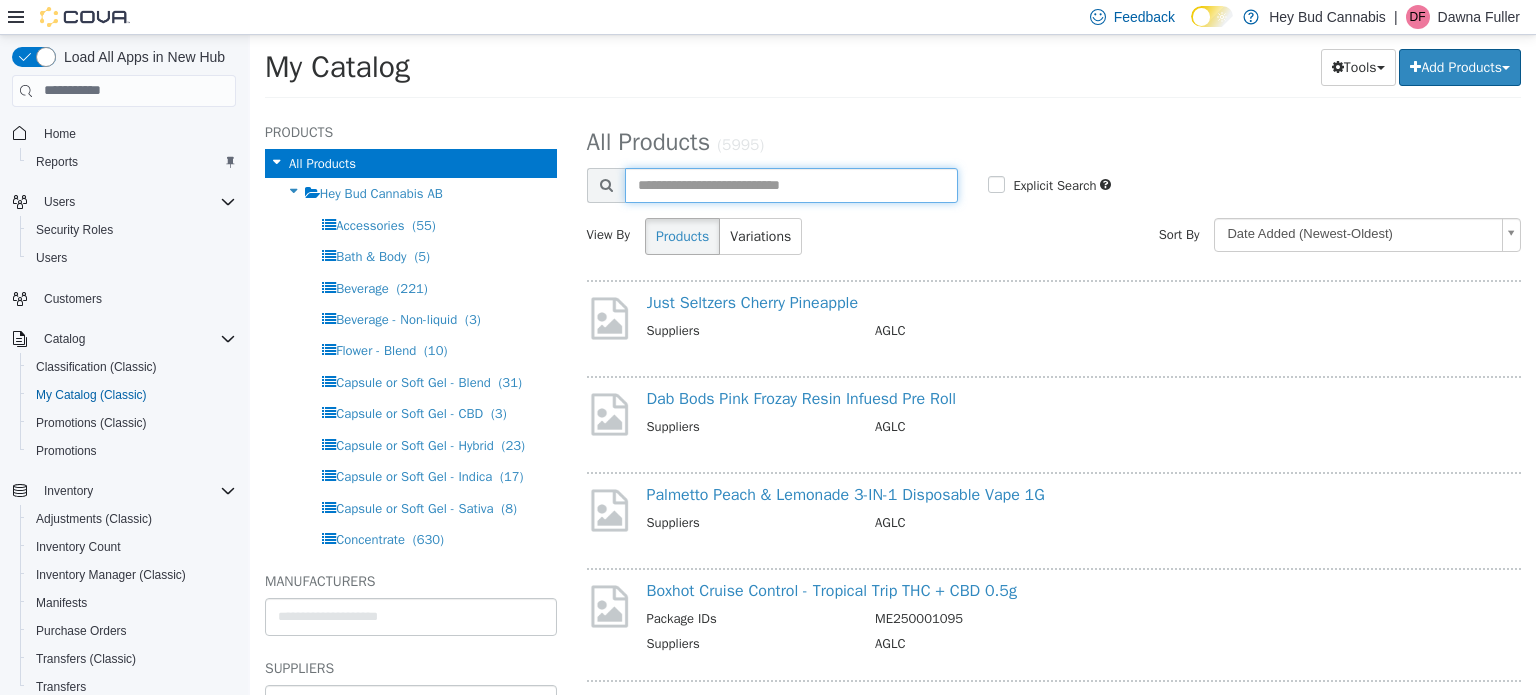 click at bounding box center [792, 184] 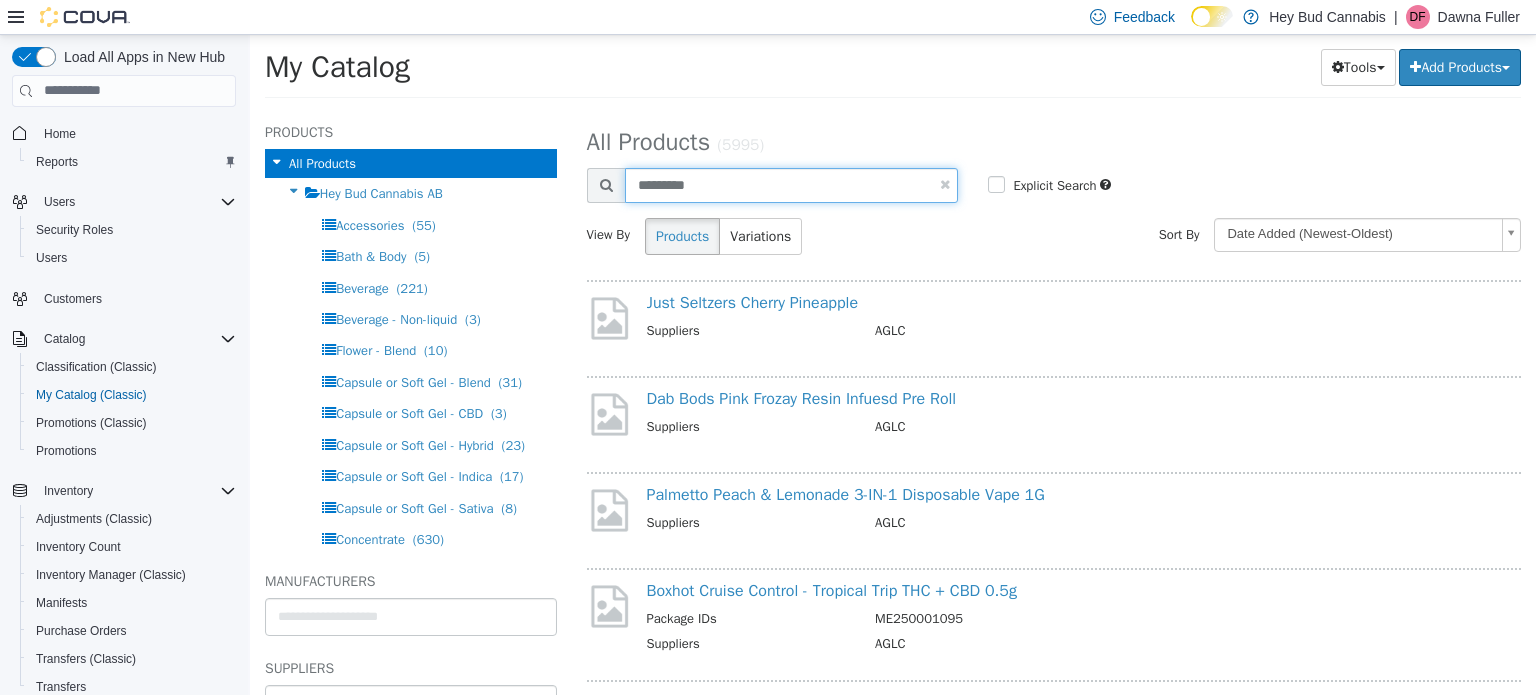 type on "*********" 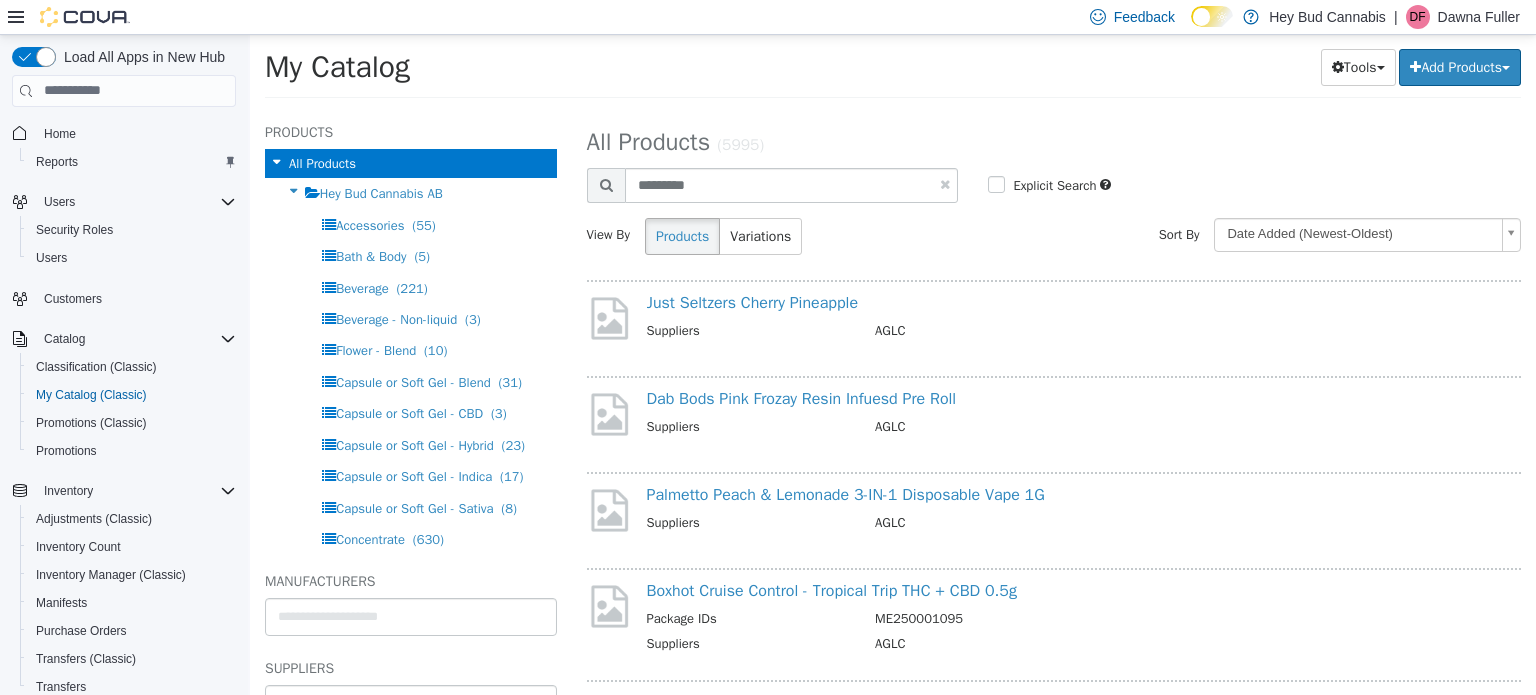 select on "**********" 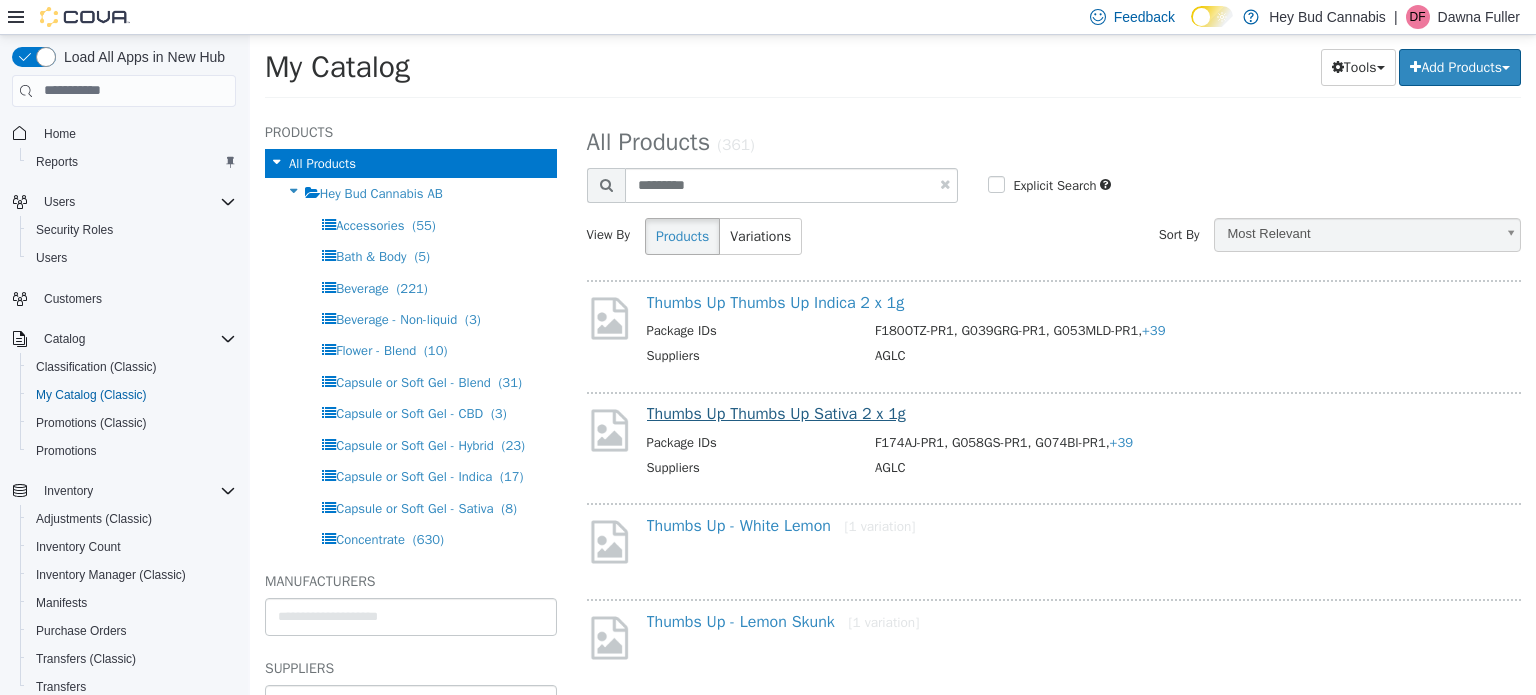 click on "Thumbs Up Thumbs Up Sativa 2 x 1g
Package IDs F174AJ-PR1, G058GS-PR1, G074BI-PR1, +39
Suppliers AGLC" at bounding box center [1074, 442] 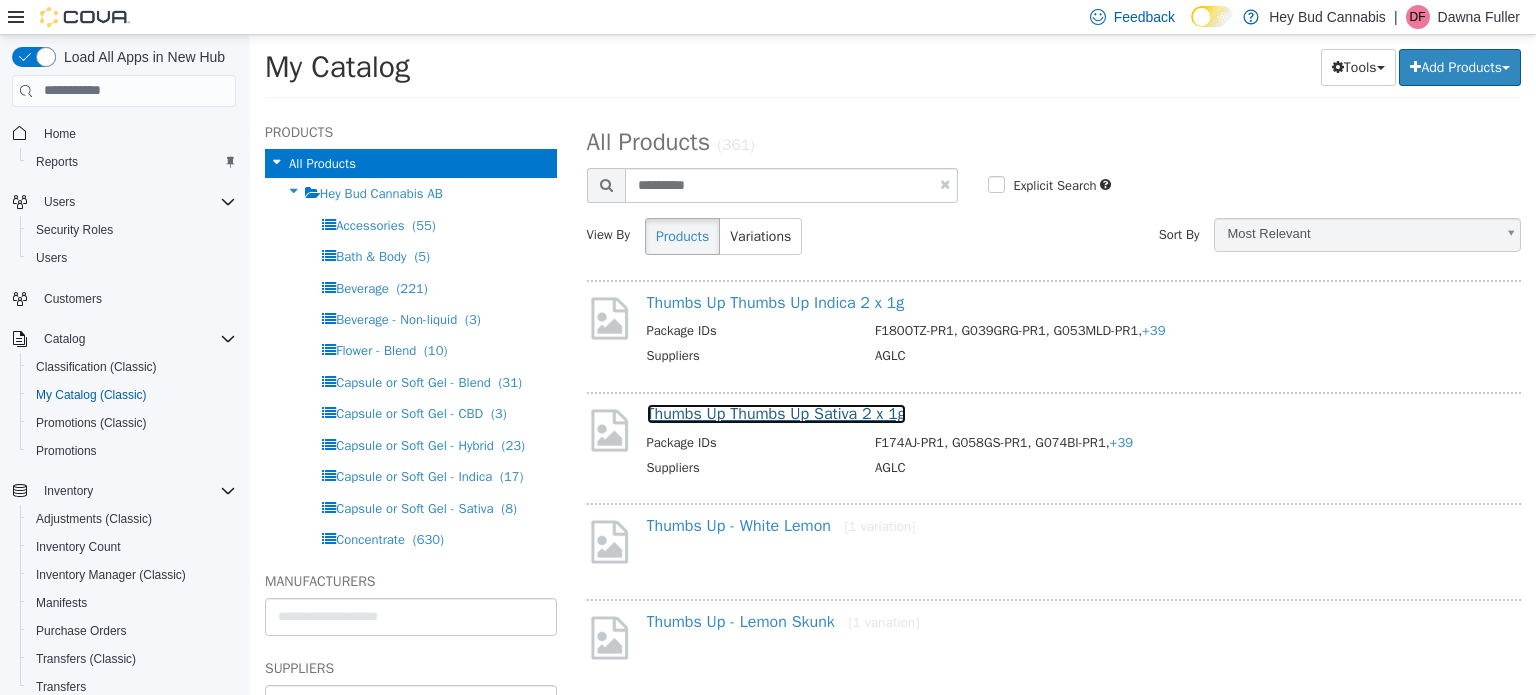 click on "Thumbs Up Thumbs Up Sativa 2 x 1g" at bounding box center (776, 413) 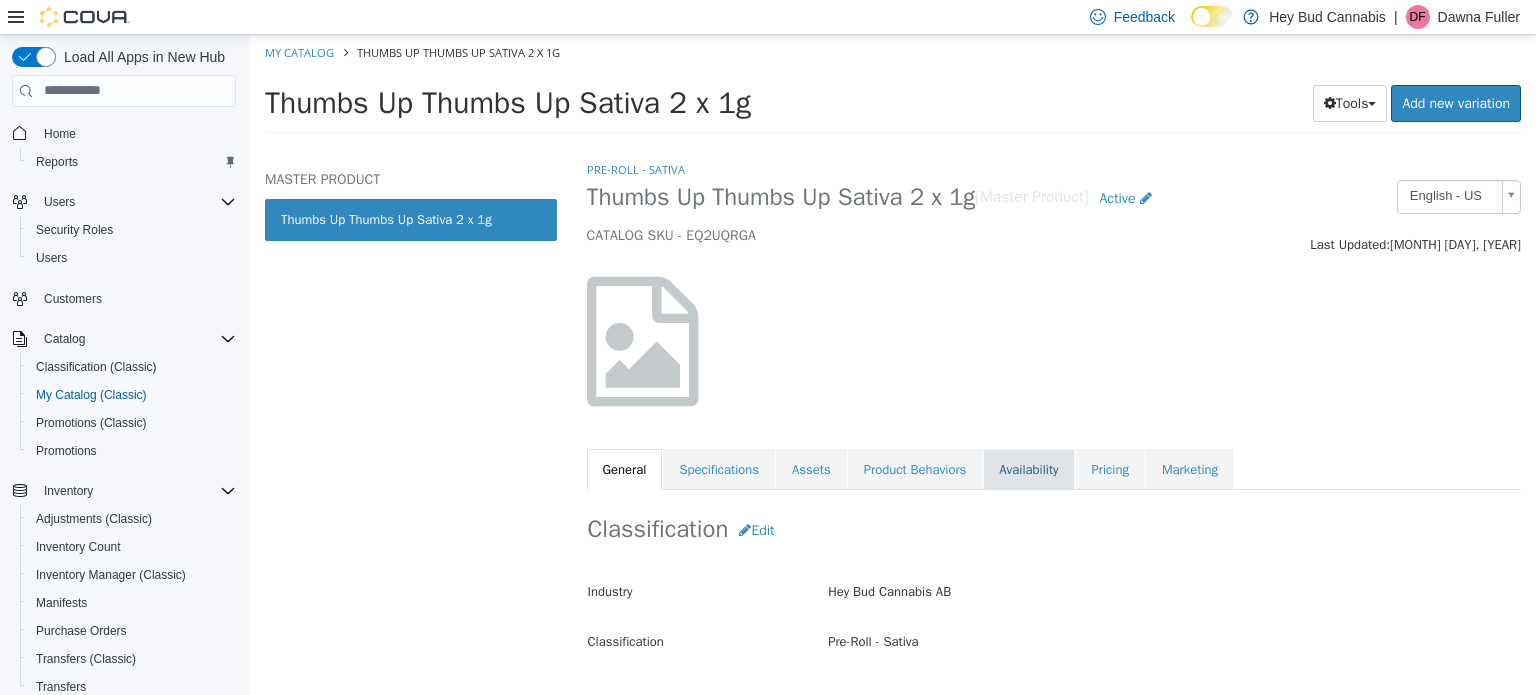 click on "Availability" at bounding box center [1028, 469] 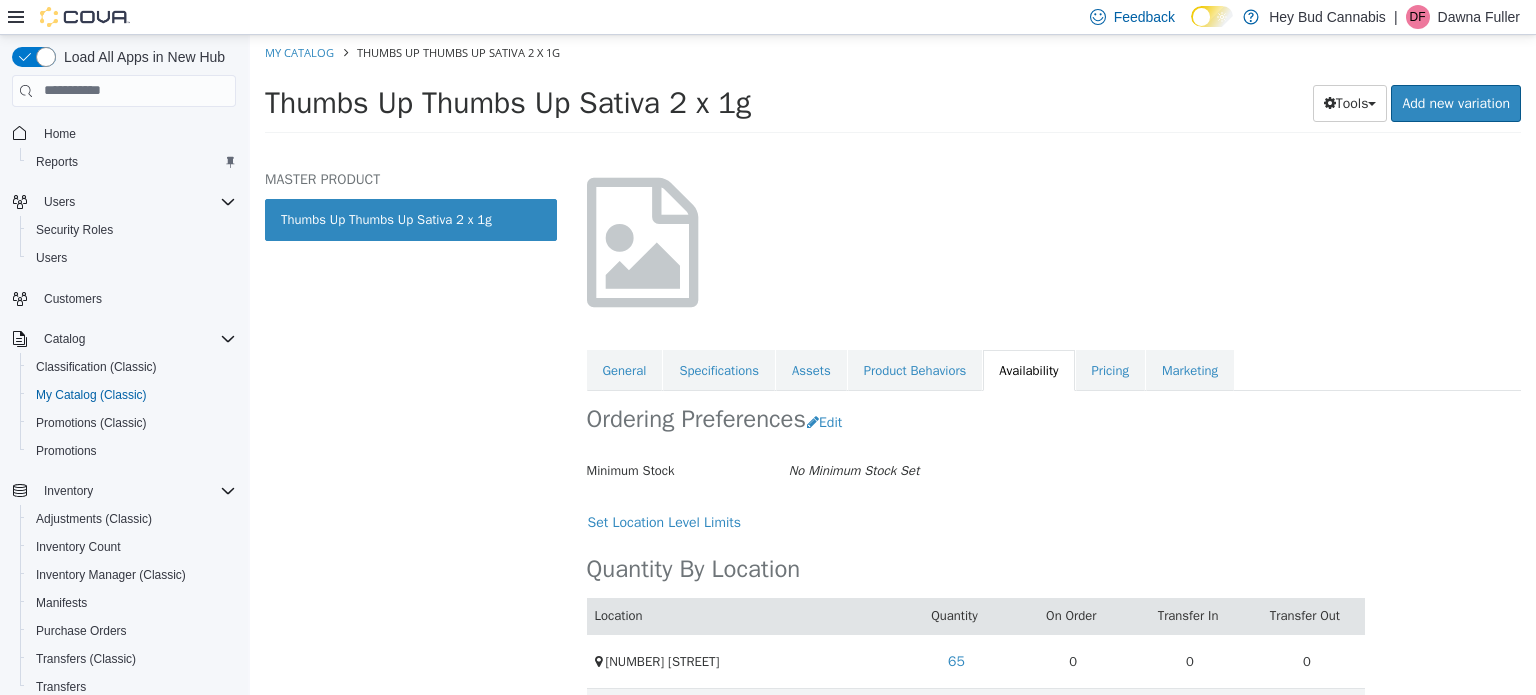 scroll, scrollTop: 164, scrollLeft: 0, axis: vertical 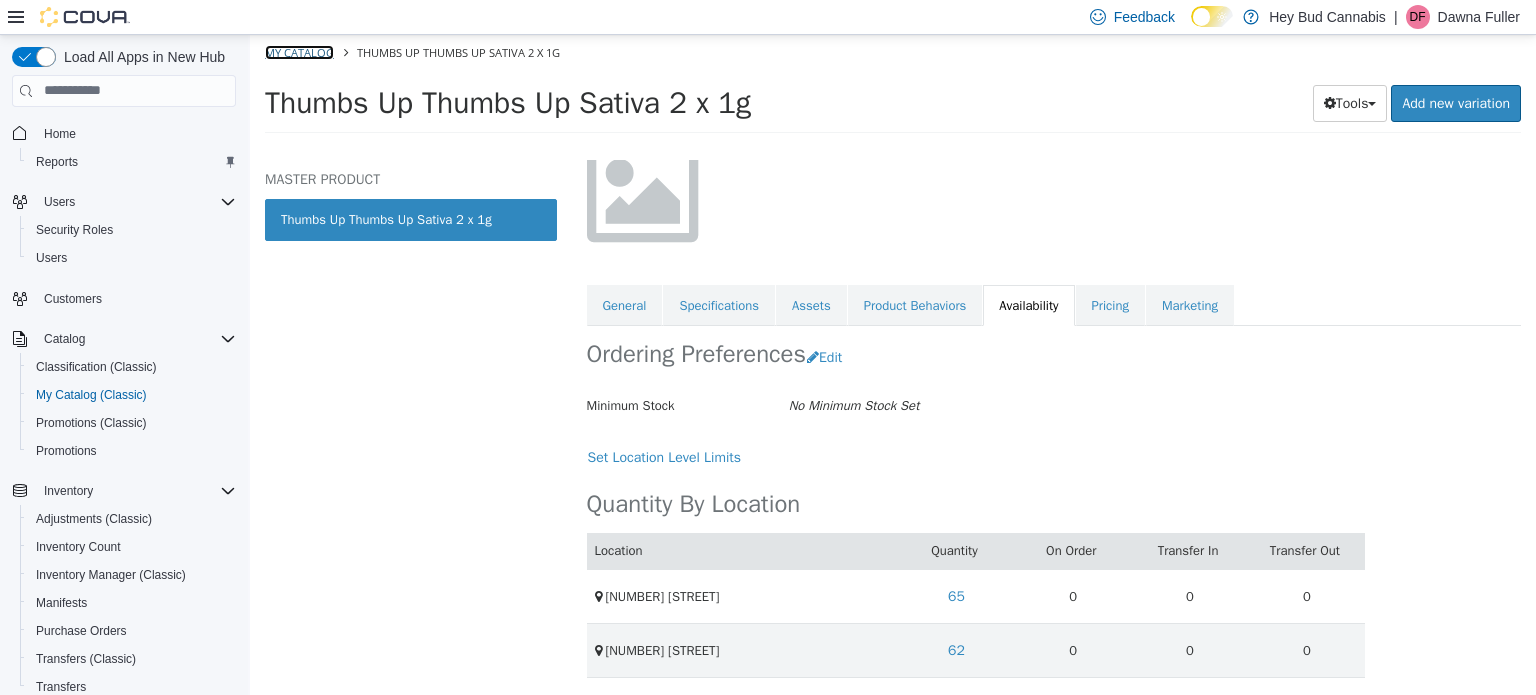 click on "My Catalog" at bounding box center [299, 51] 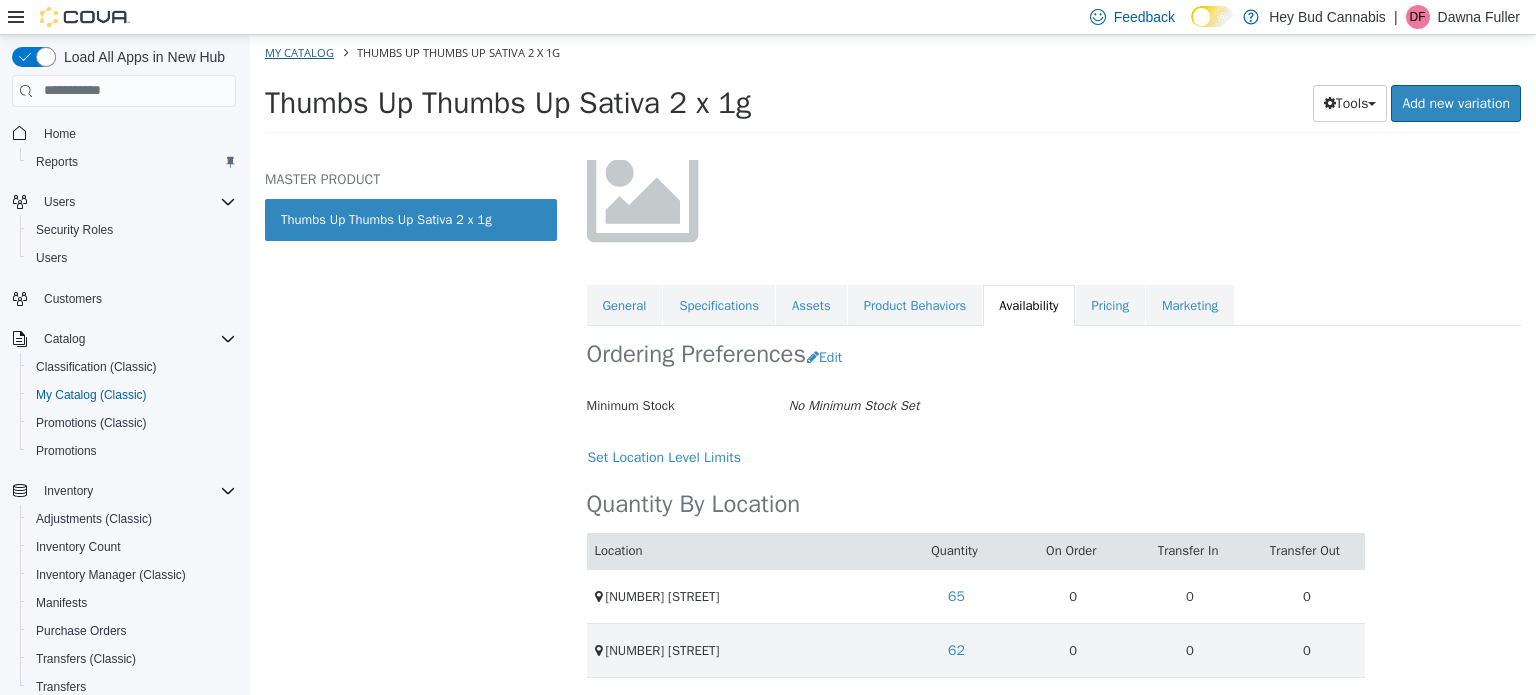 select on "**********" 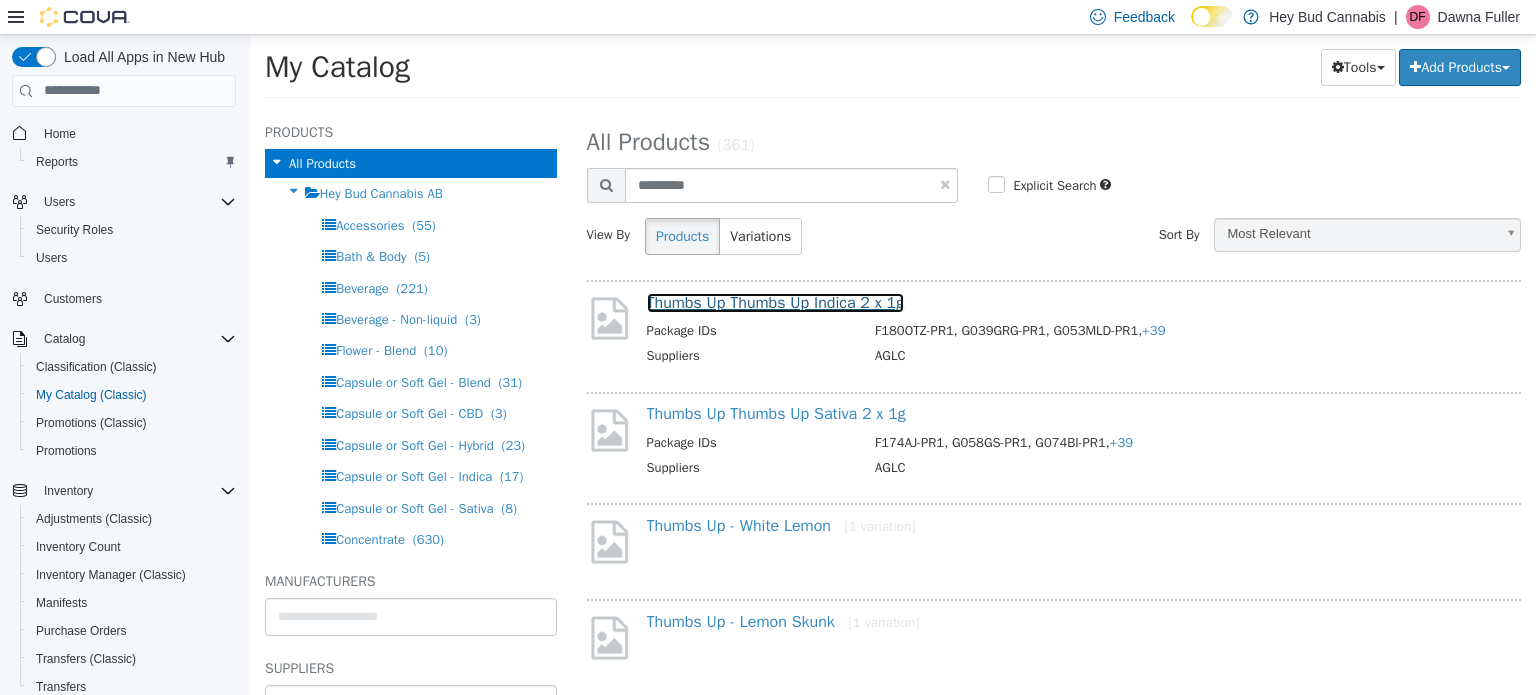 click on "Thumbs Up Thumbs Up Indica 2 x 1g" at bounding box center (776, 302) 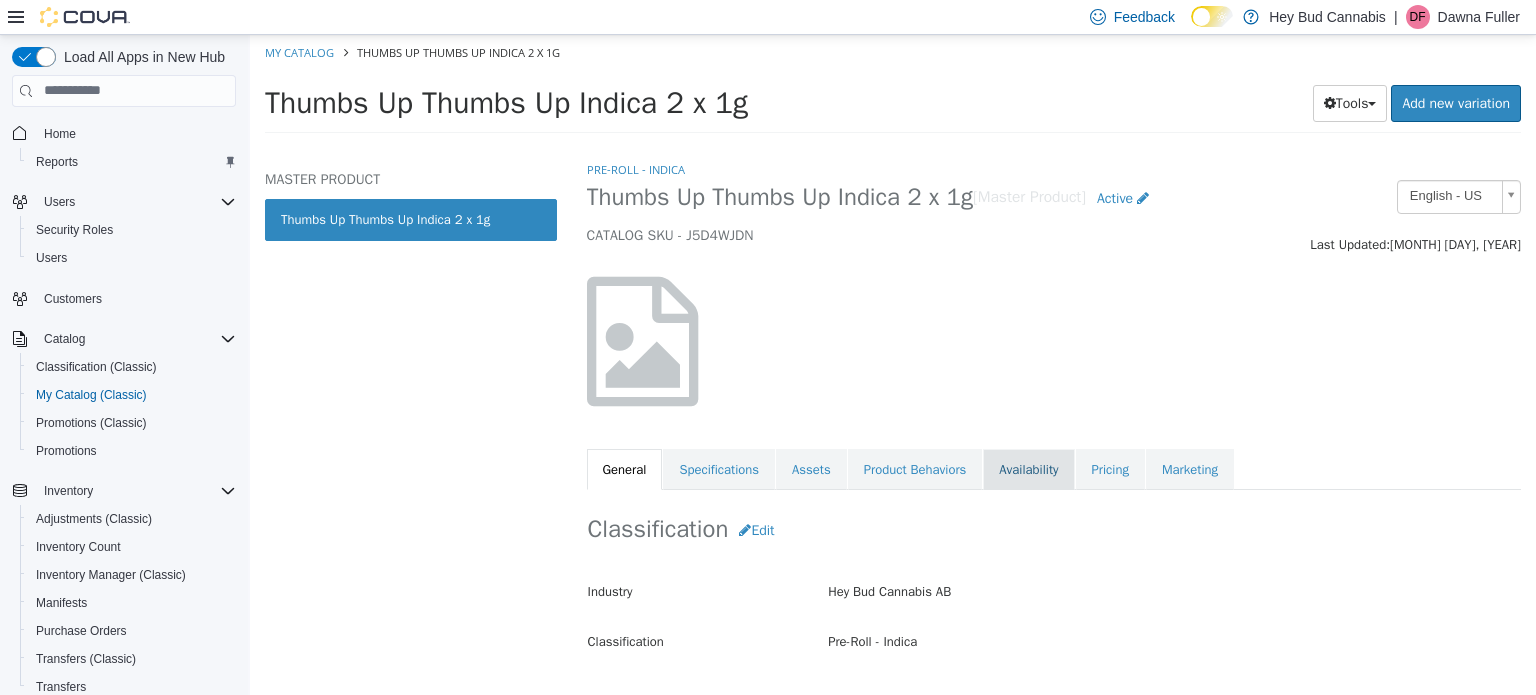 click on "Availability" at bounding box center [1028, 469] 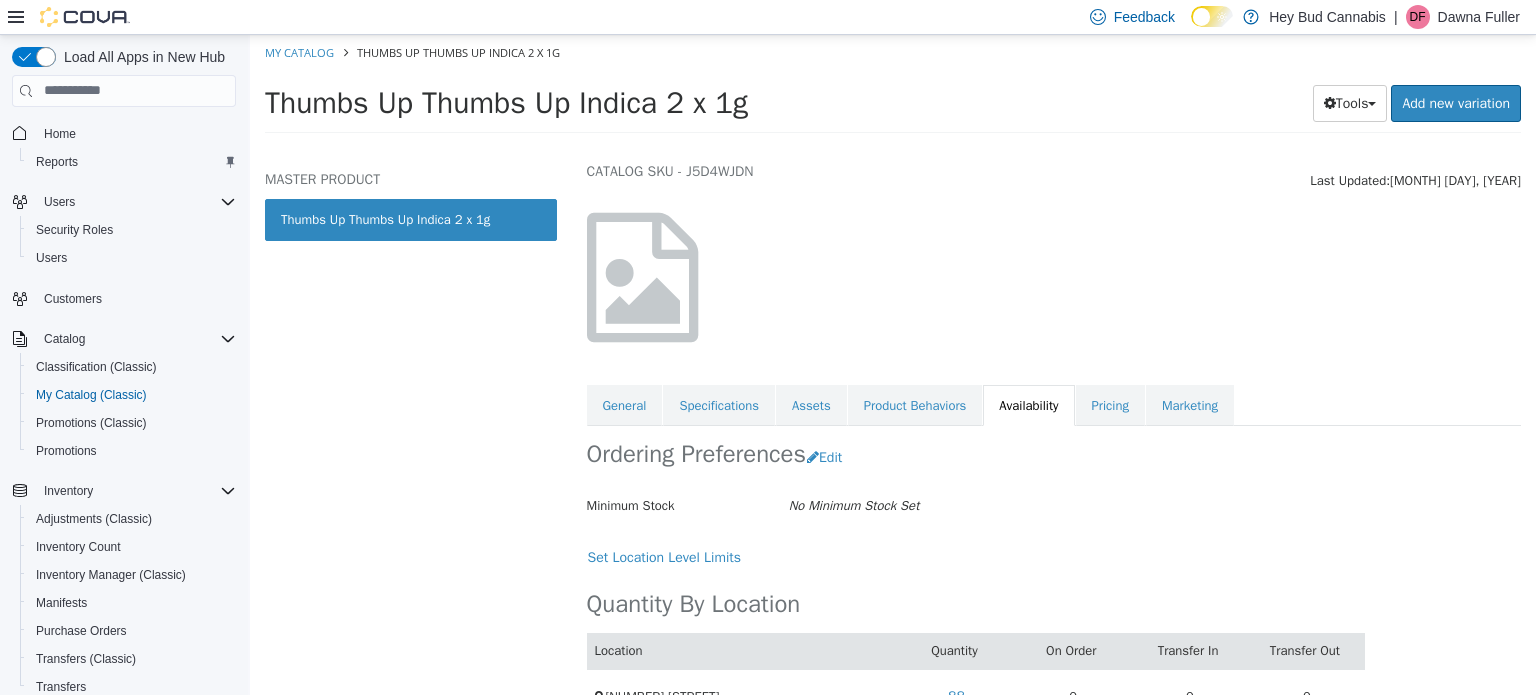 scroll, scrollTop: 164, scrollLeft: 0, axis: vertical 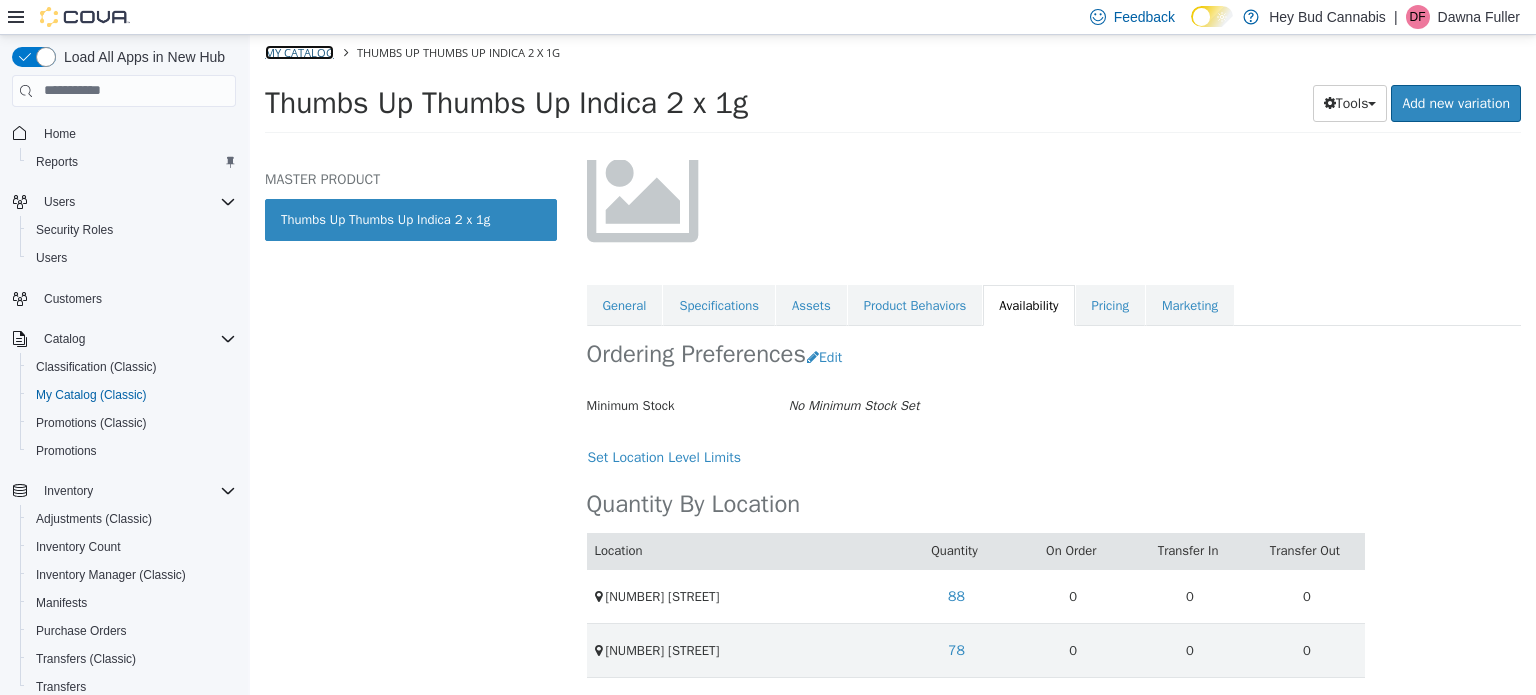 click on "My Catalog" at bounding box center (299, 51) 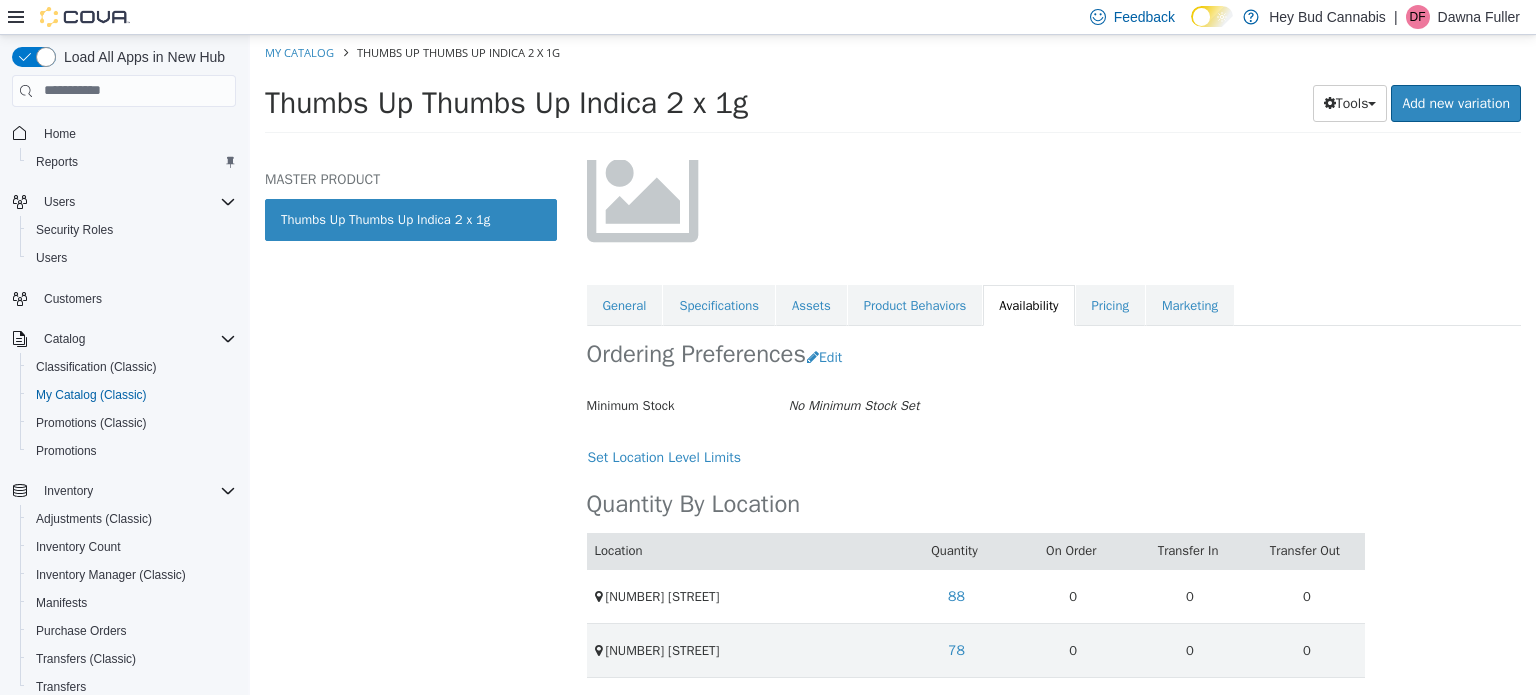 select on "**********" 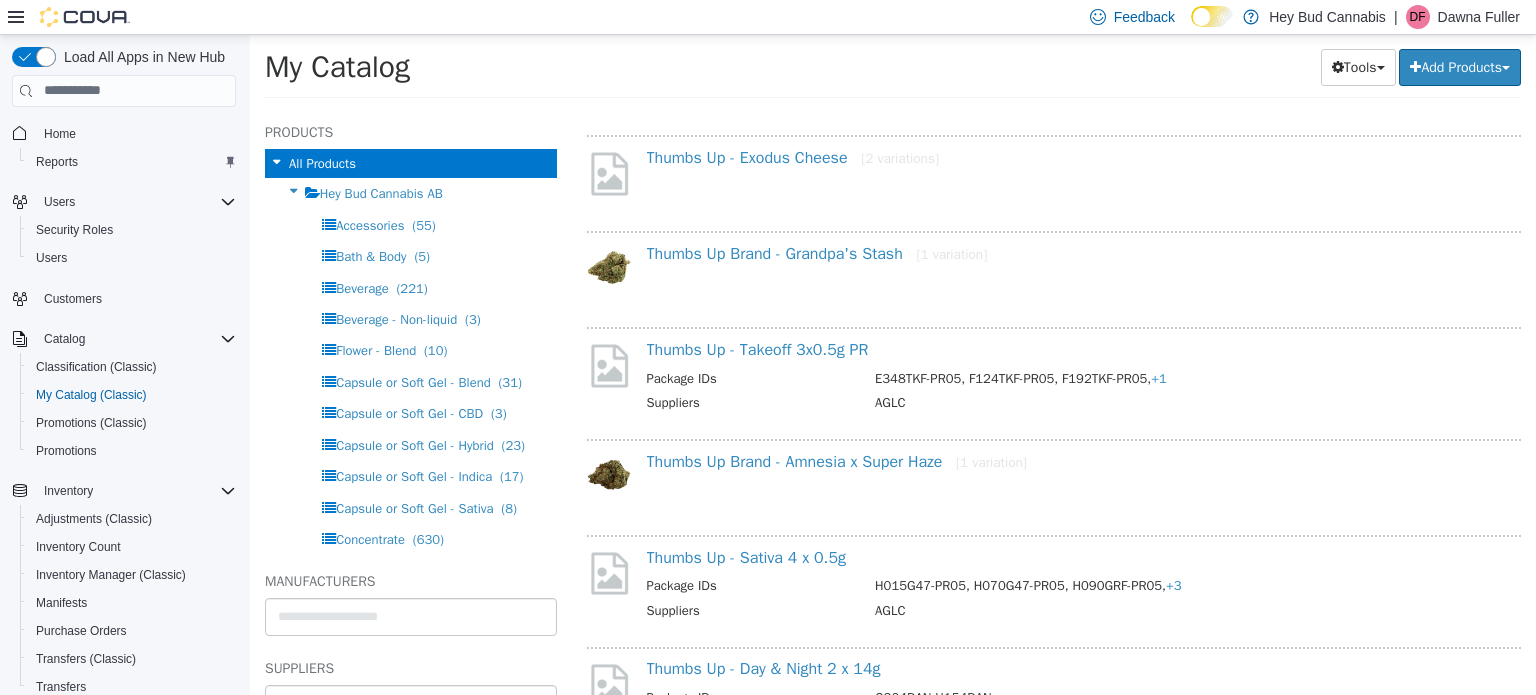 scroll, scrollTop: 800, scrollLeft: 0, axis: vertical 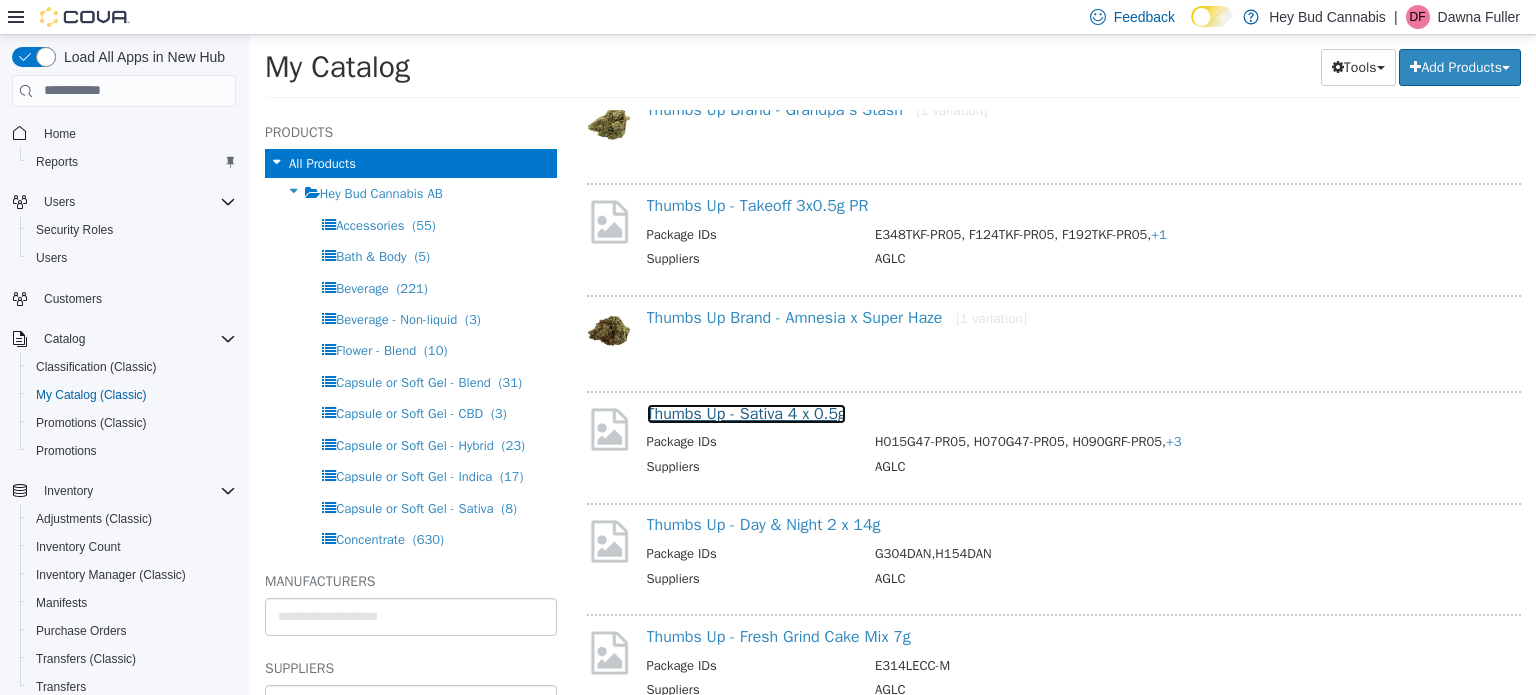click on "Thumbs Up - Sativa 4 x 0.5g" at bounding box center [746, 413] 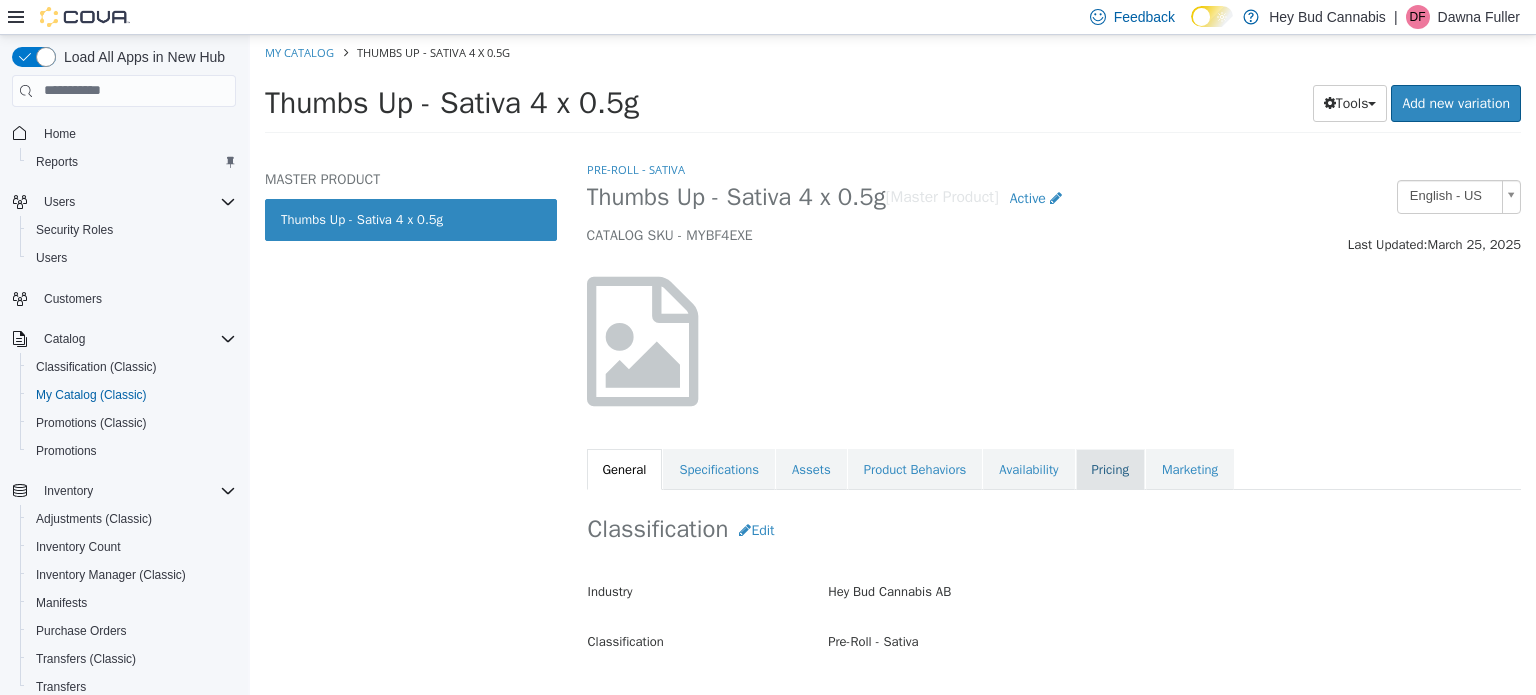 drag, startPoint x: 1027, startPoint y: 477, endPoint x: 1080, endPoint y: 464, distance: 54.571056 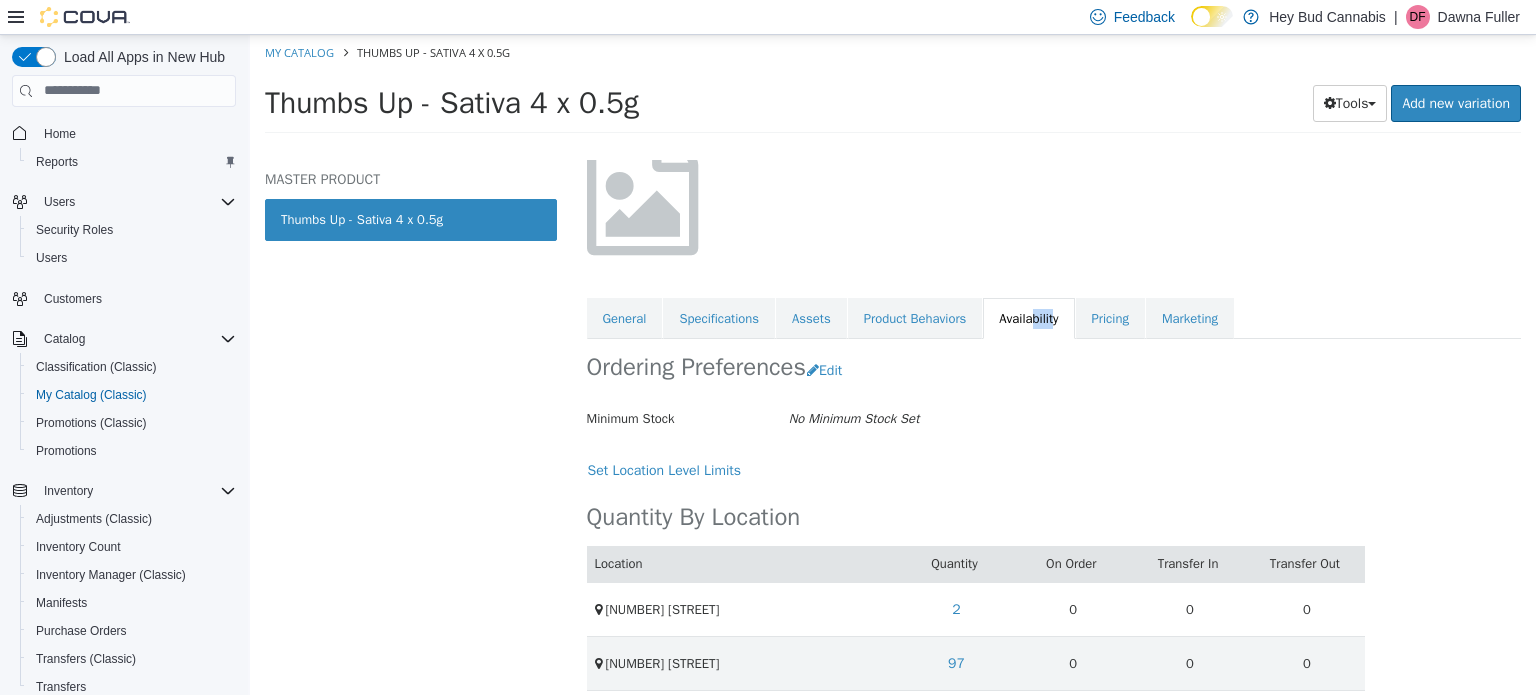 scroll, scrollTop: 164, scrollLeft: 0, axis: vertical 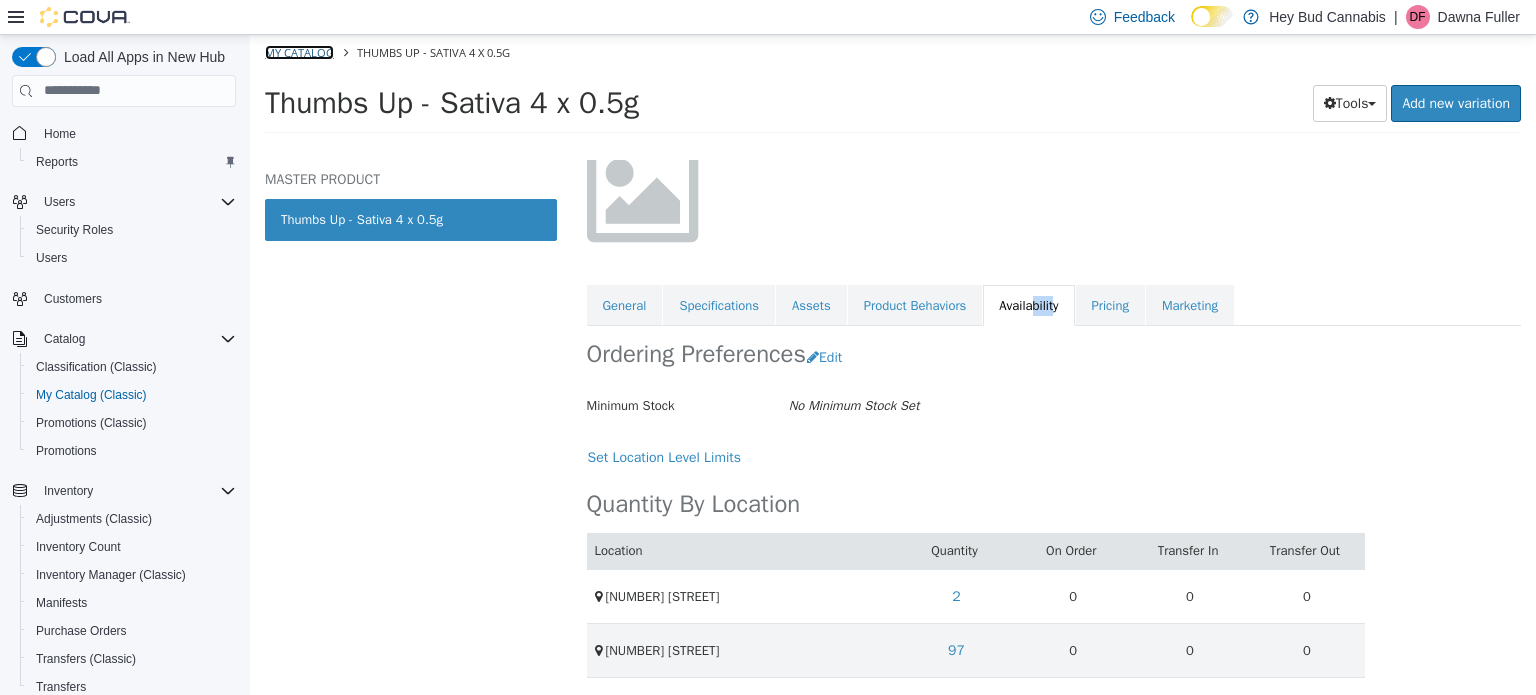 click on "My Catalog" at bounding box center (299, 51) 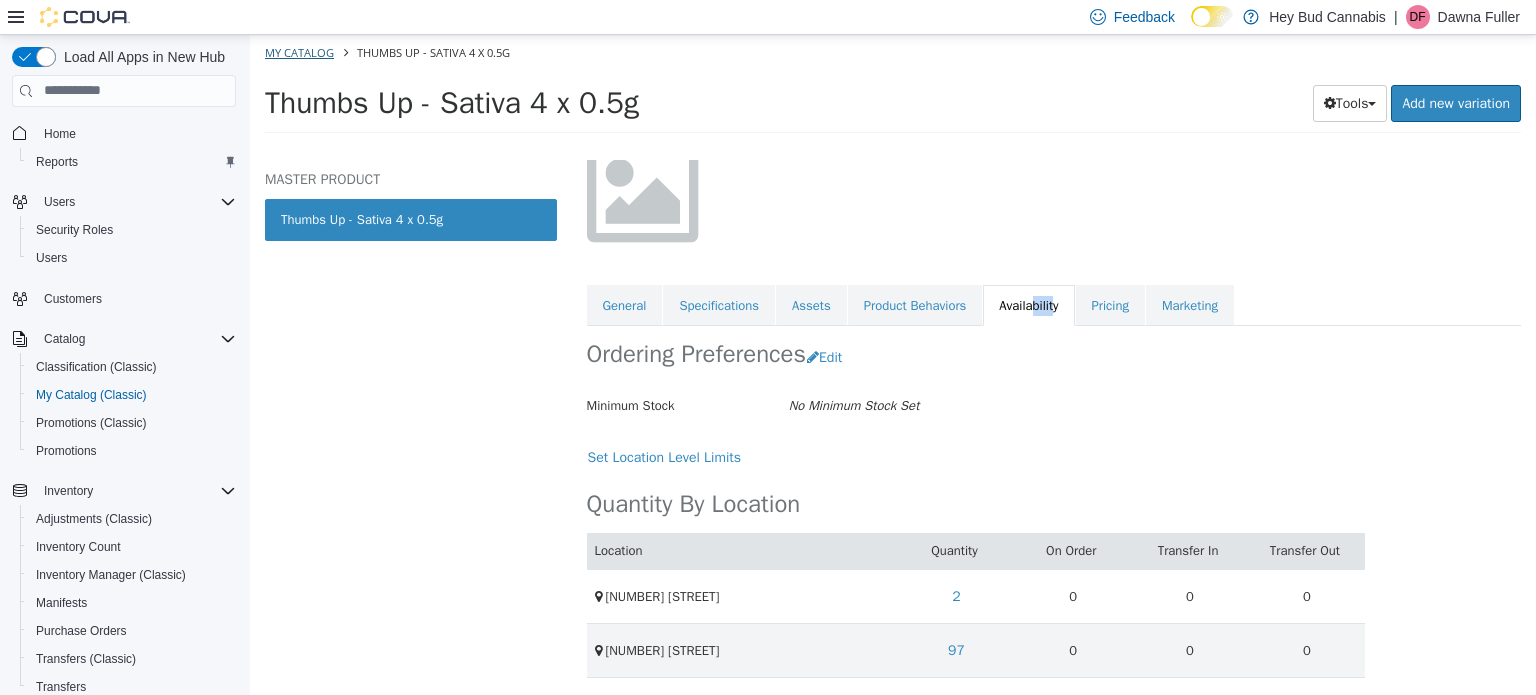 select on "**********" 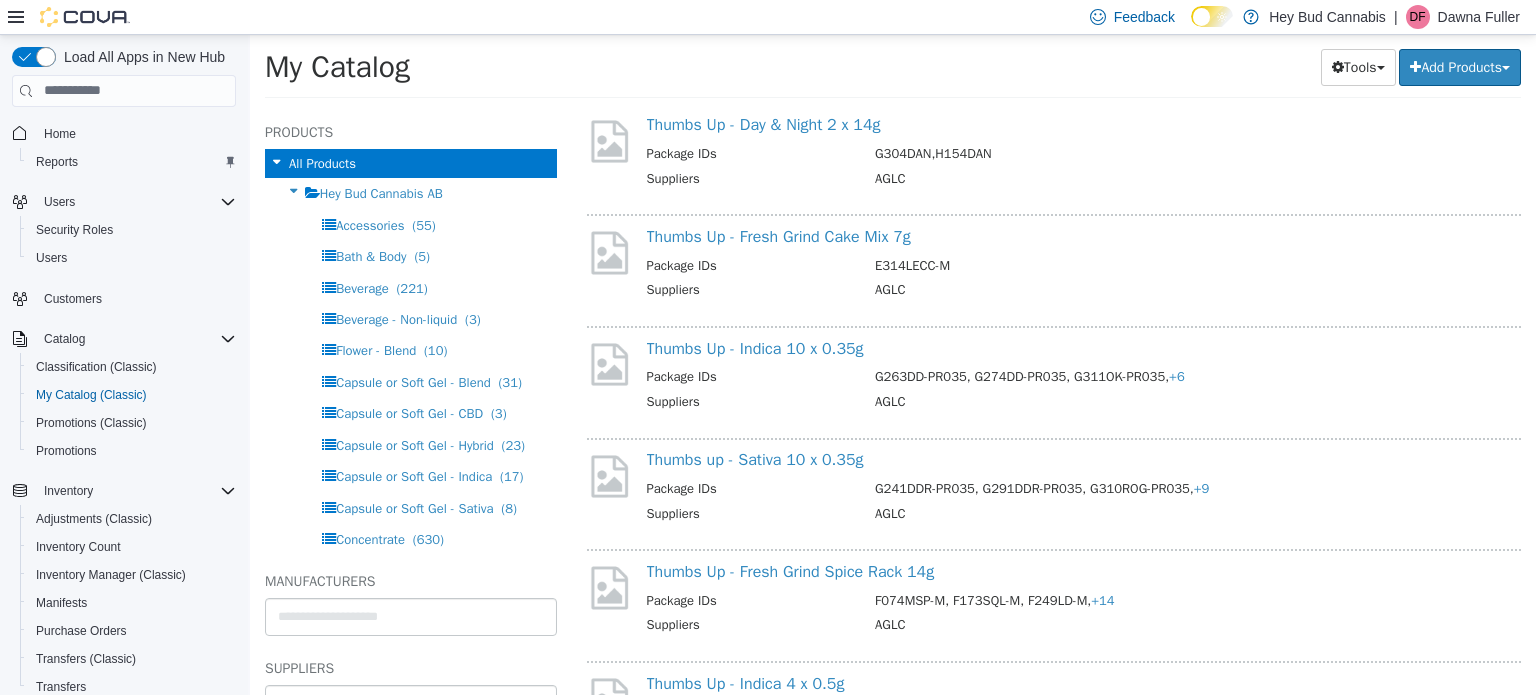 scroll, scrollTop: 1400, scrollLeft: 0, axis: vertical 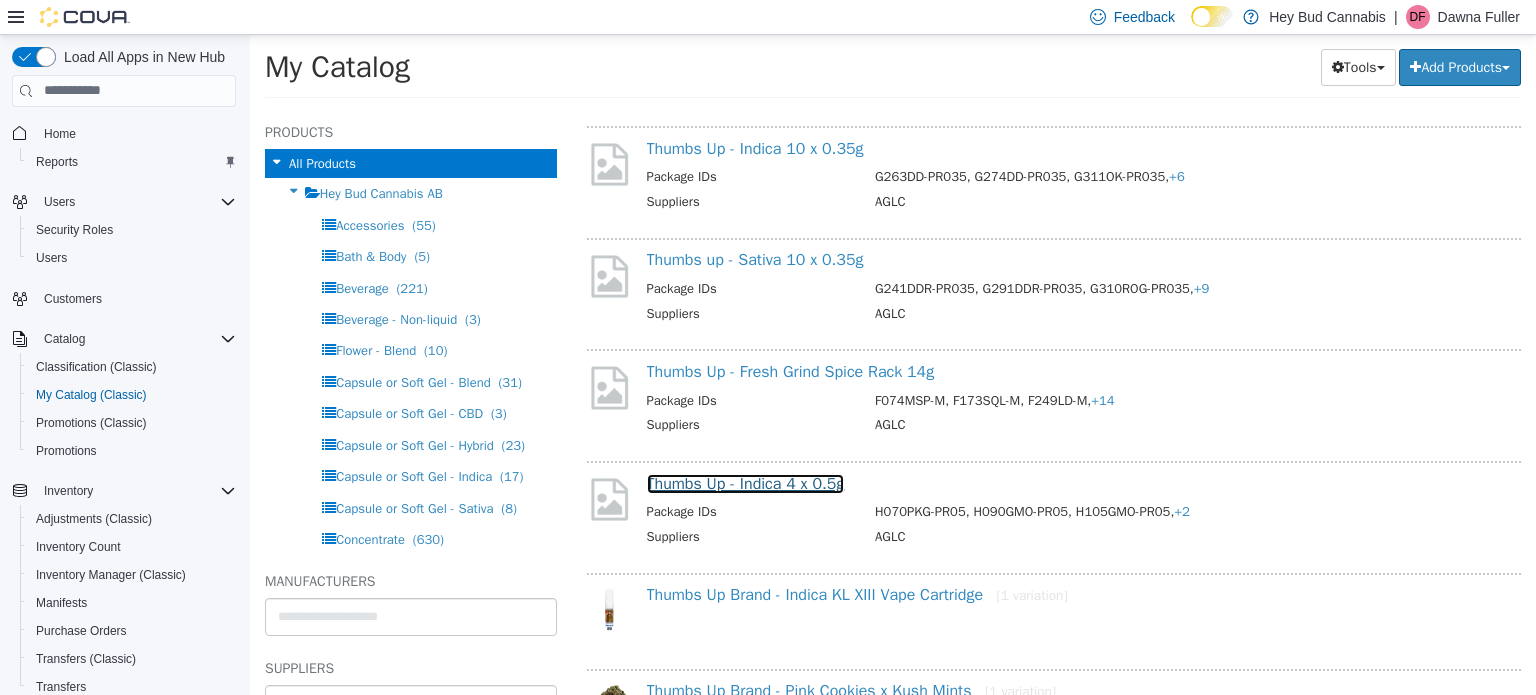click on "Thumbs Up - Indica 4 x 0.5g" at bounding box center [746, 483] 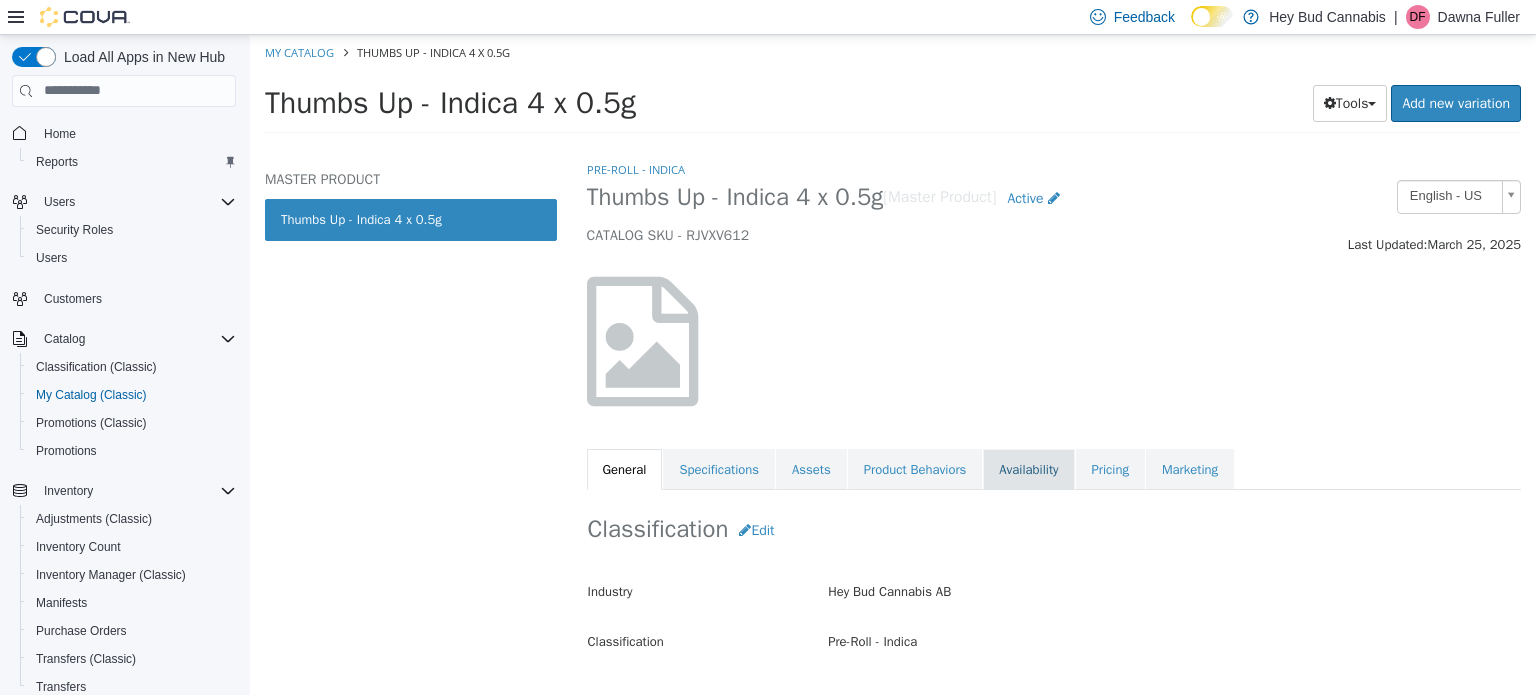 click on "Availability" at bounding box center (1028, 469) 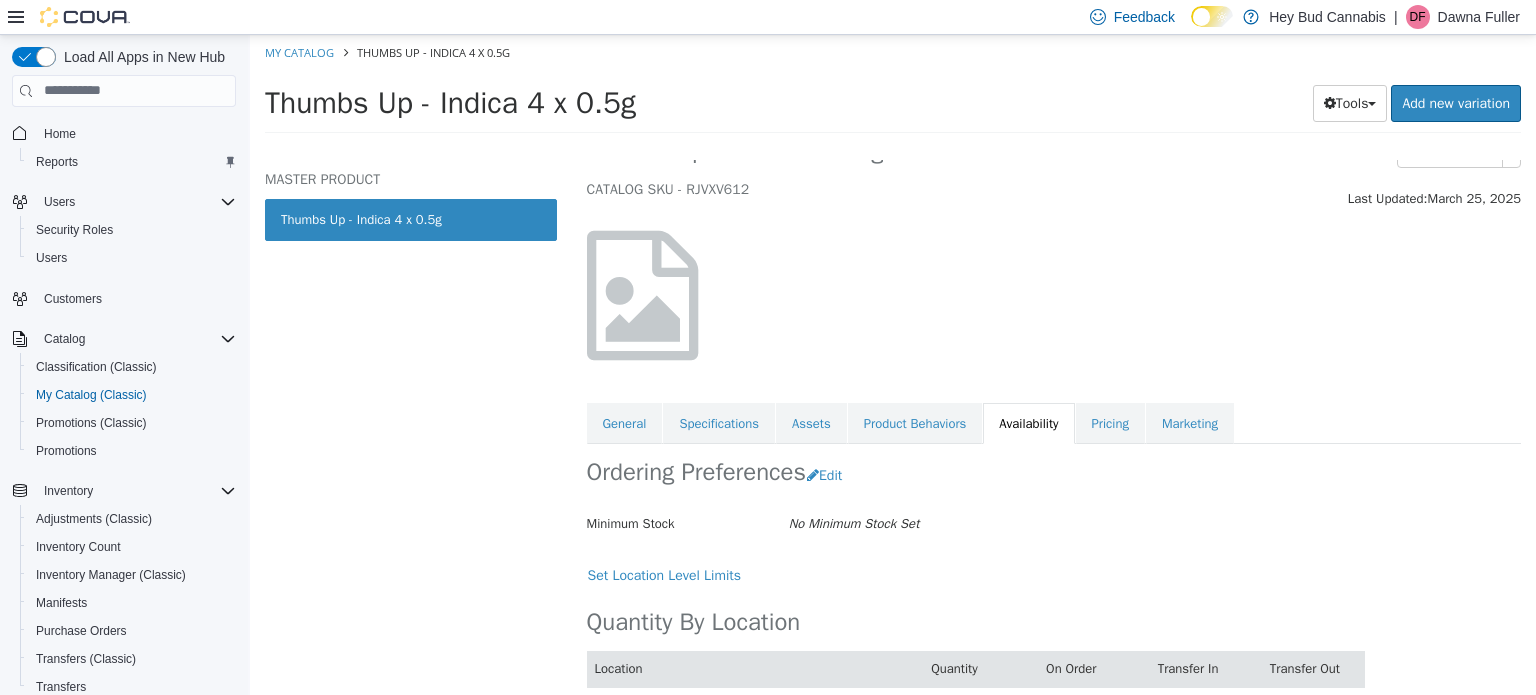 scroll, scrollTop: 164, scrollLeft: 0, axis: vertical 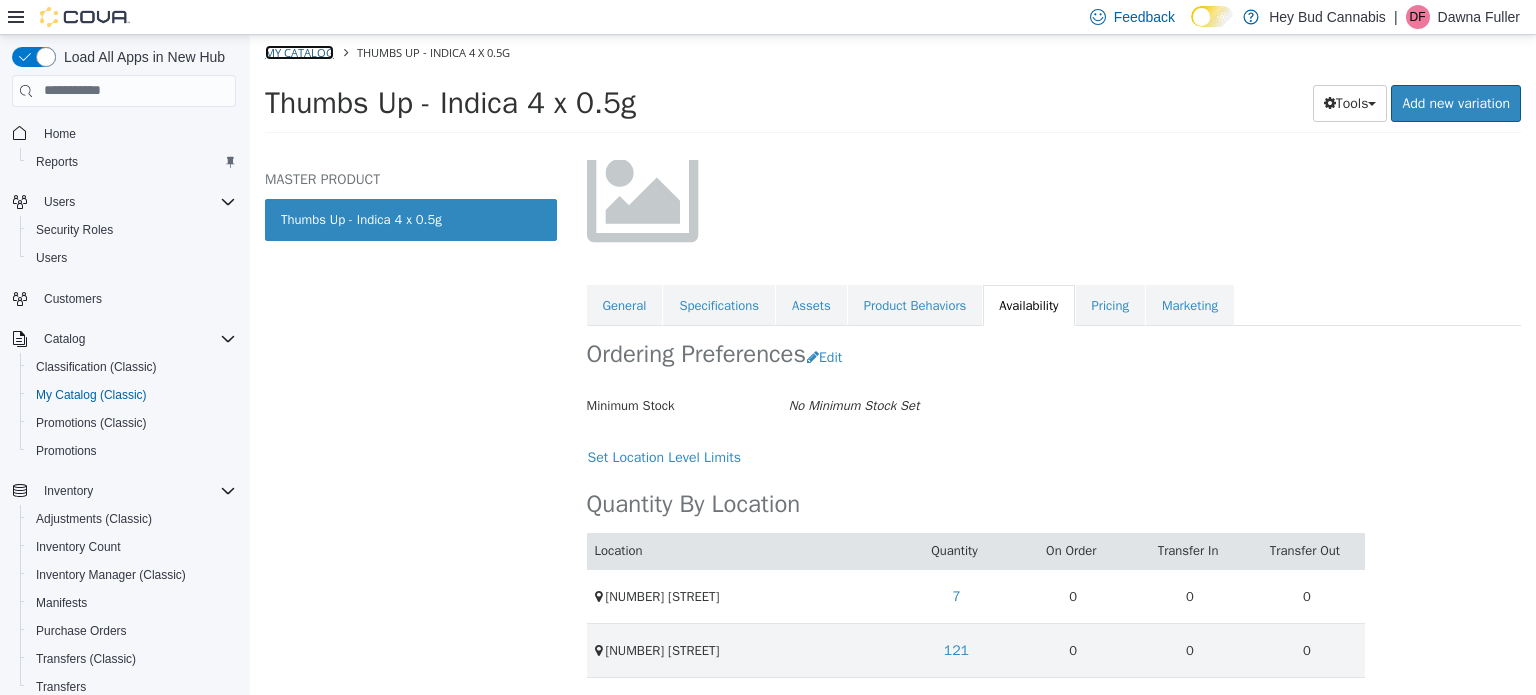 click on "My Catalog" at bounding box center [299, 51] 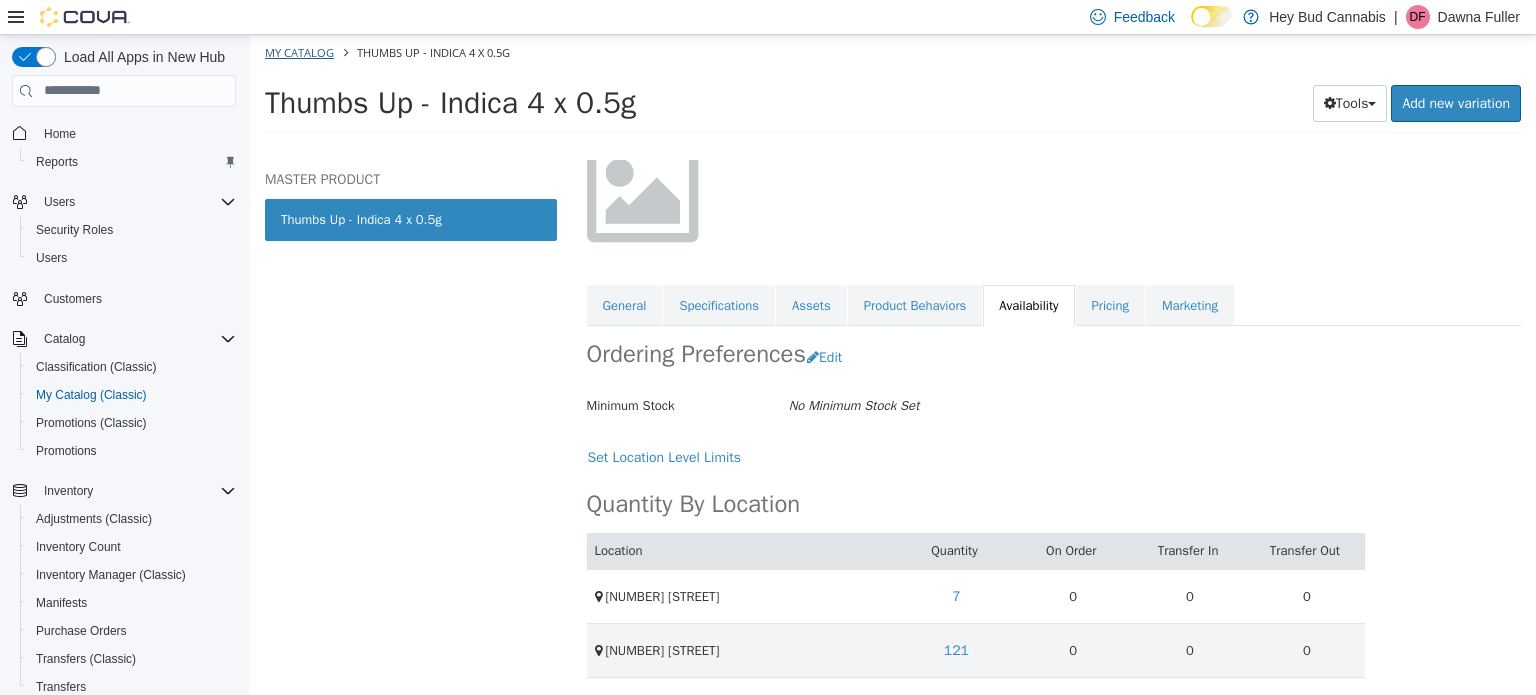 select on "**********" 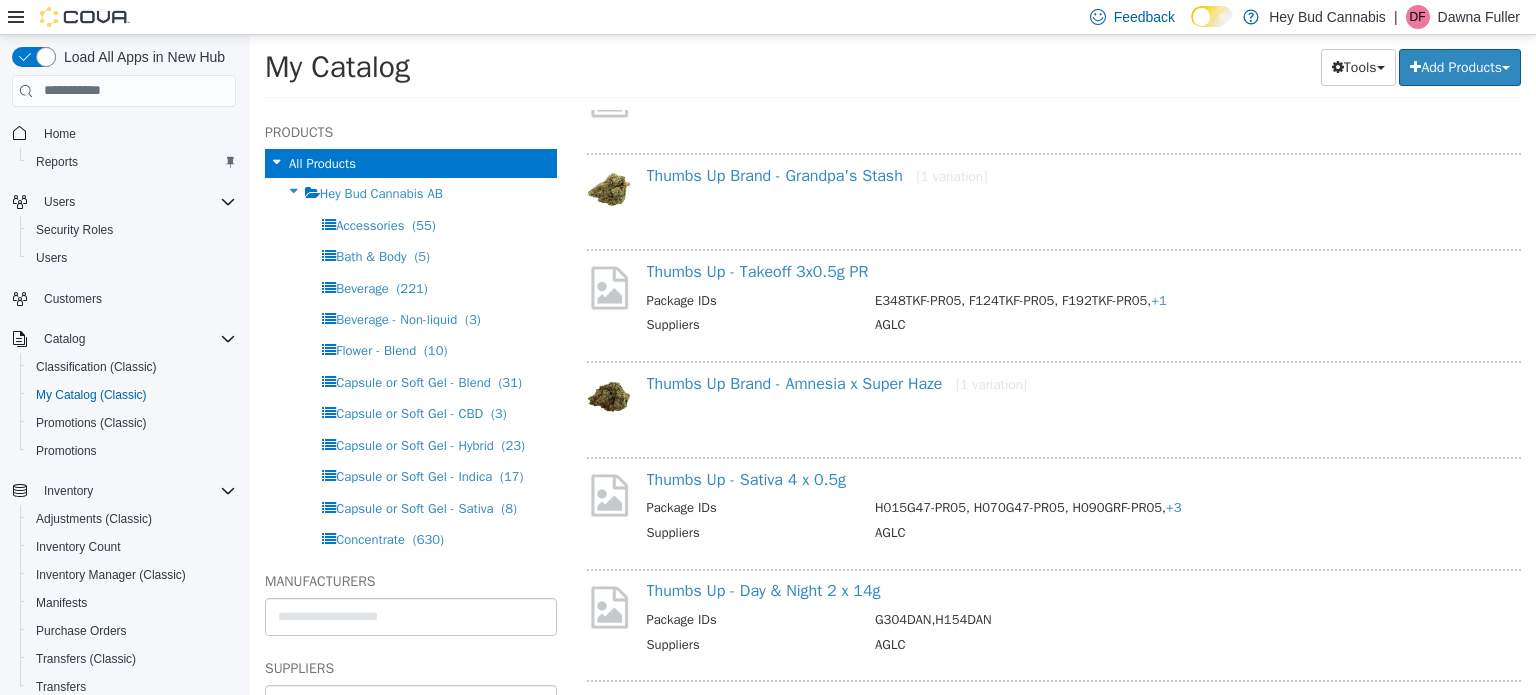 scroll, scrollTop: 900, scrollLeft: 0, axis: vertical 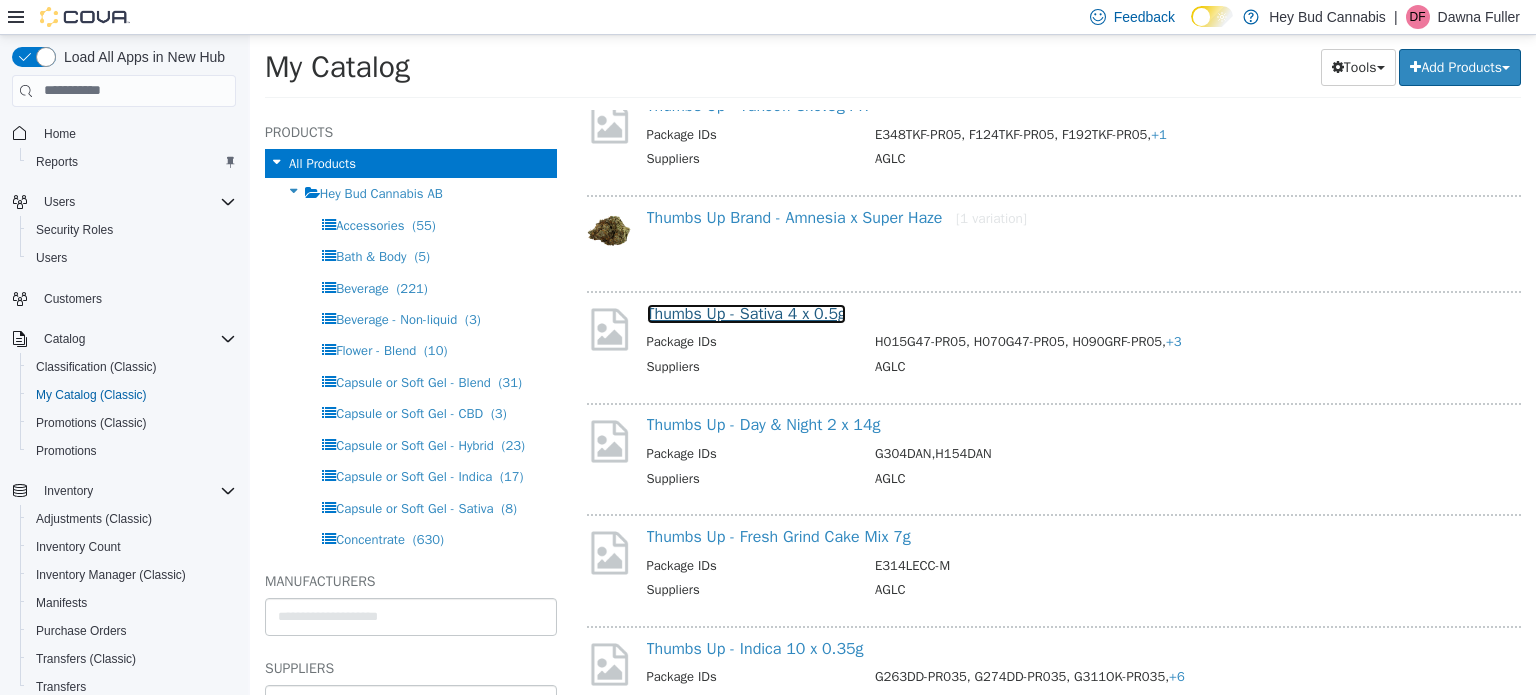 click on "Thumbs Up - Sativa 4 x 0.5g" at bounding box center [746, 313] 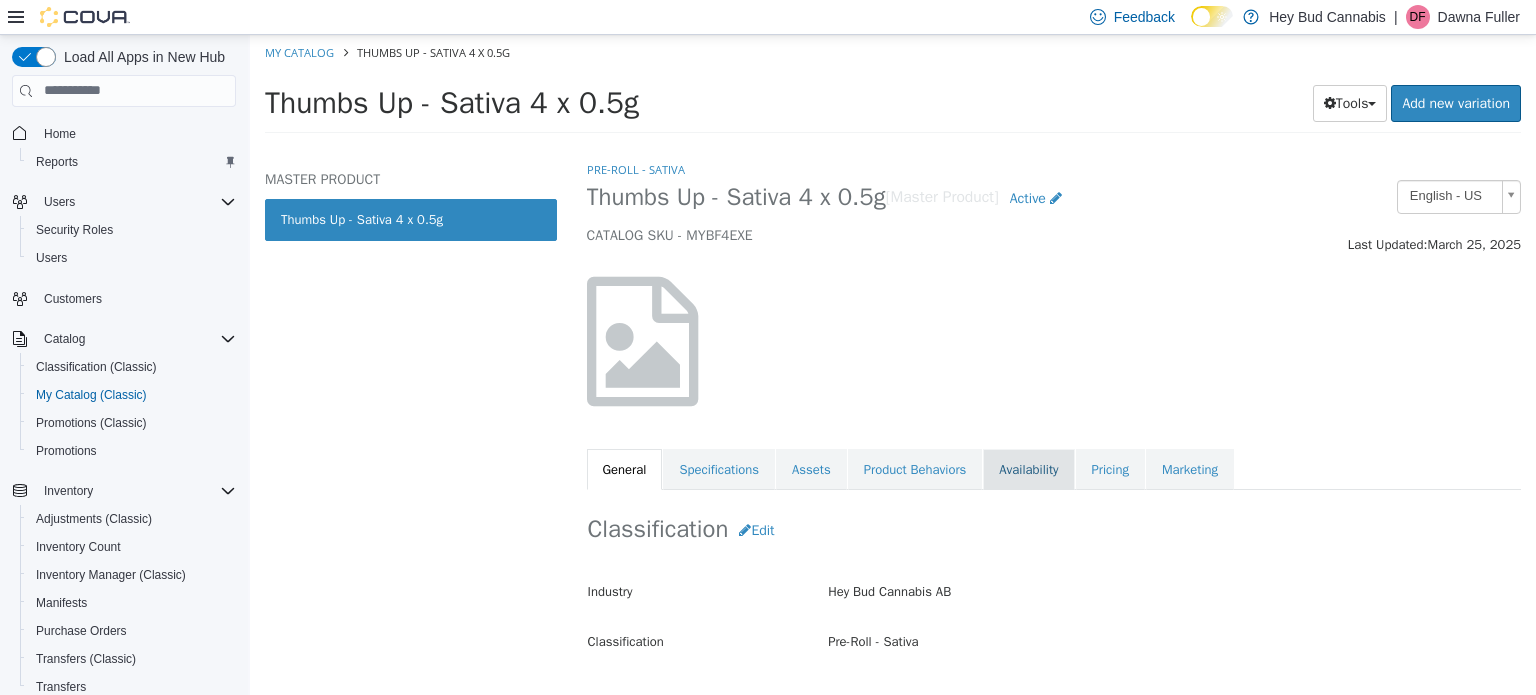 click on "Availability" at bounding box center [1028, 469] 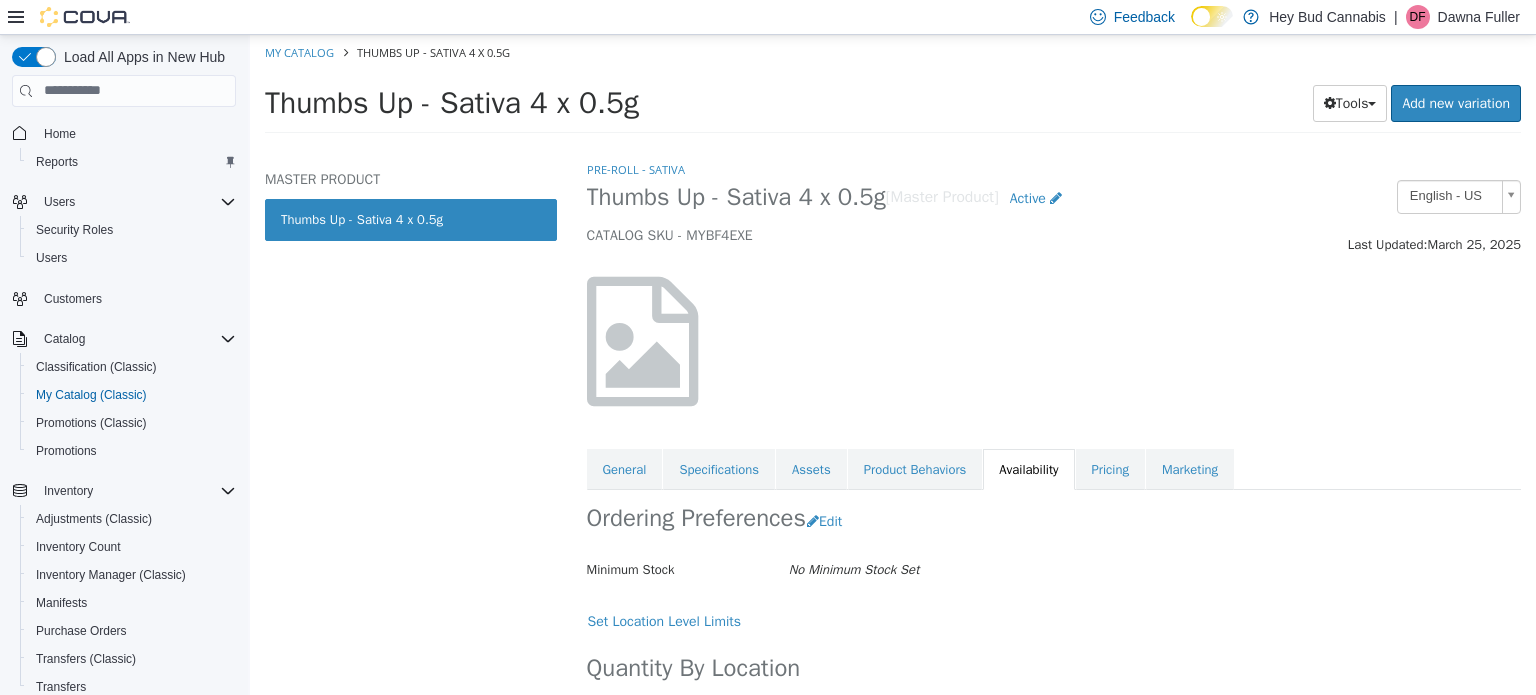 scroll, scrollTop: 164, scrollLeft: 0, axis: vertical 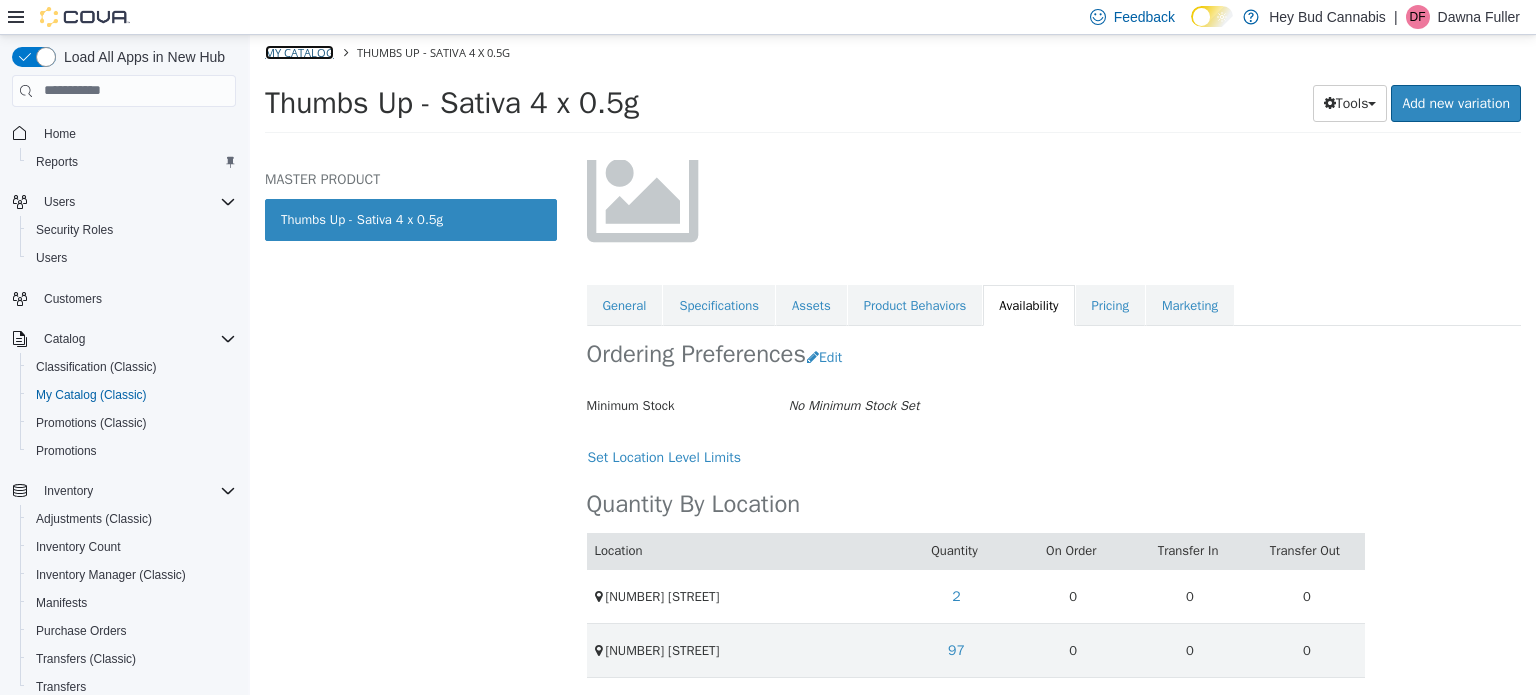 click on "My Catalog" at bounding box center [299, 51] 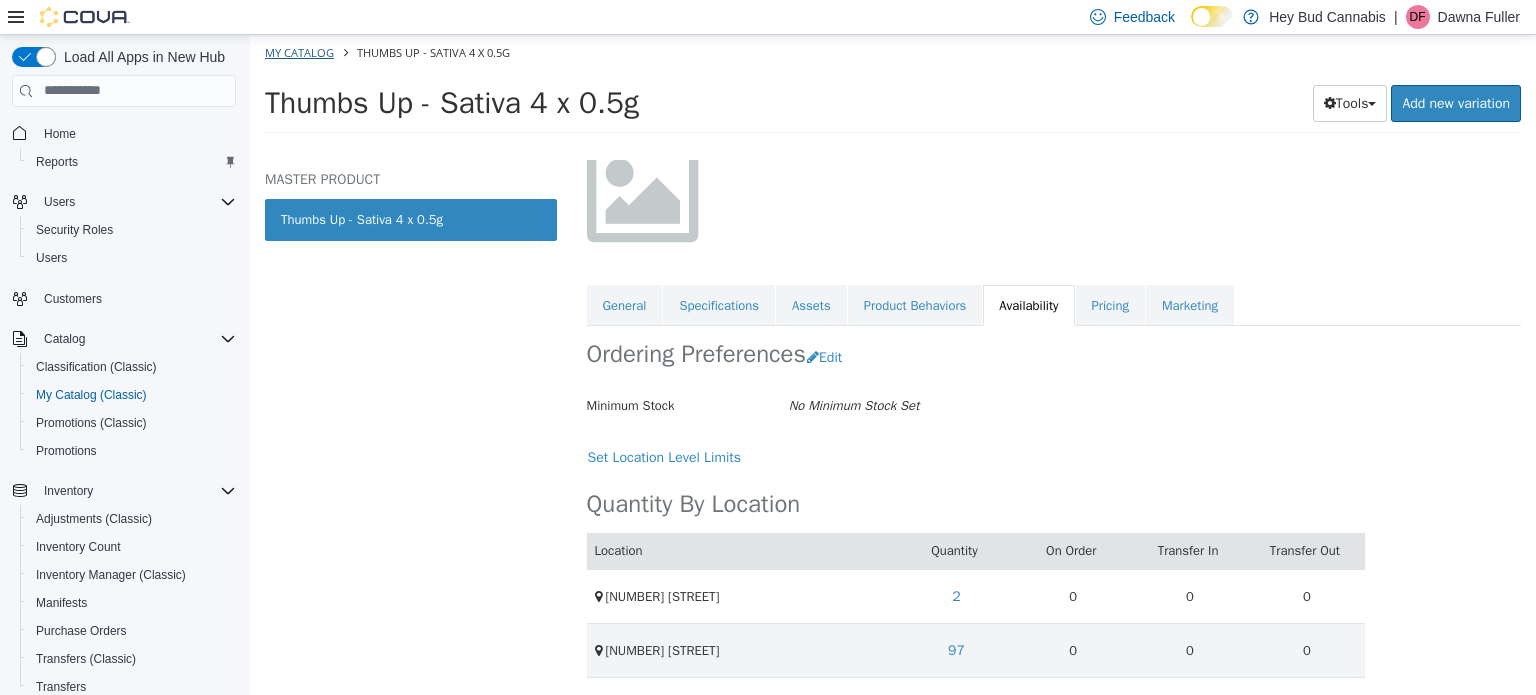 select on "**********" 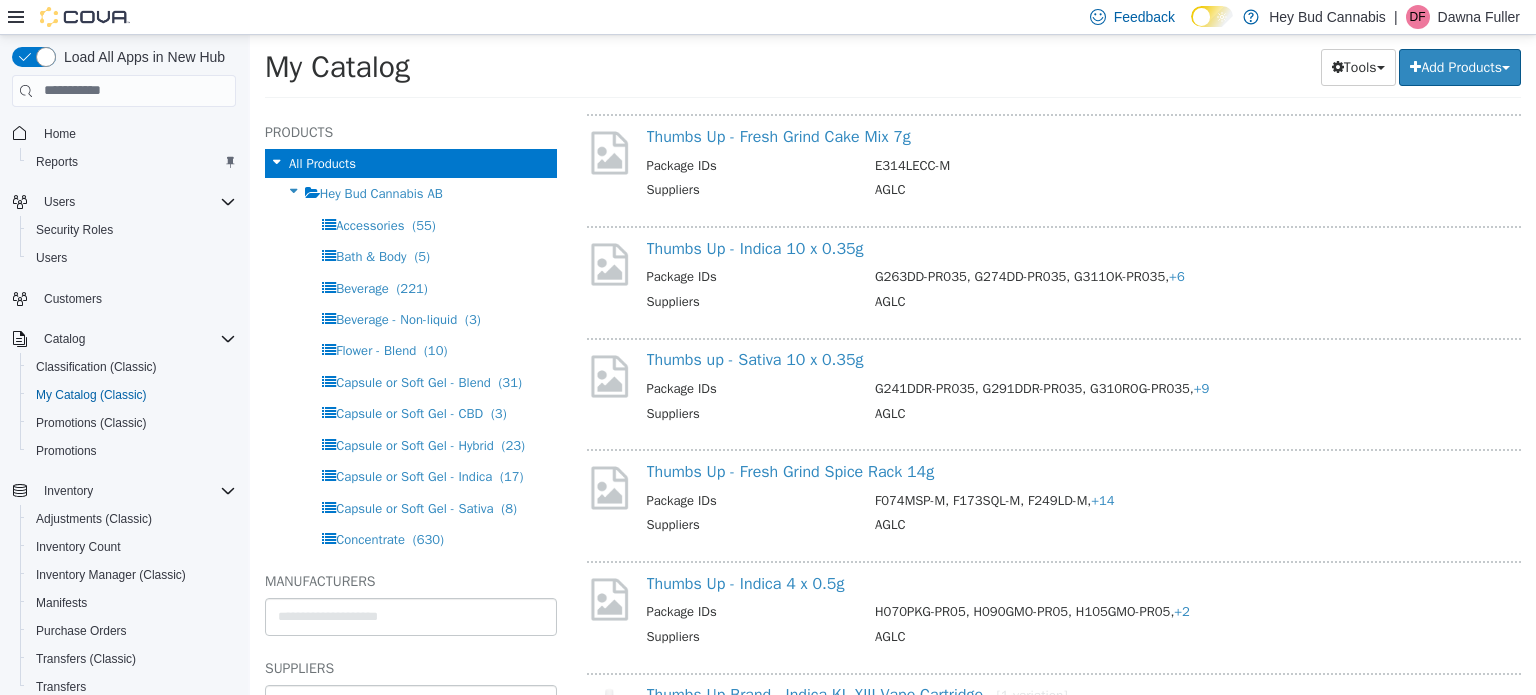 scroll, scrollTop: 1400, scrollLeft: 0, axis: vertical 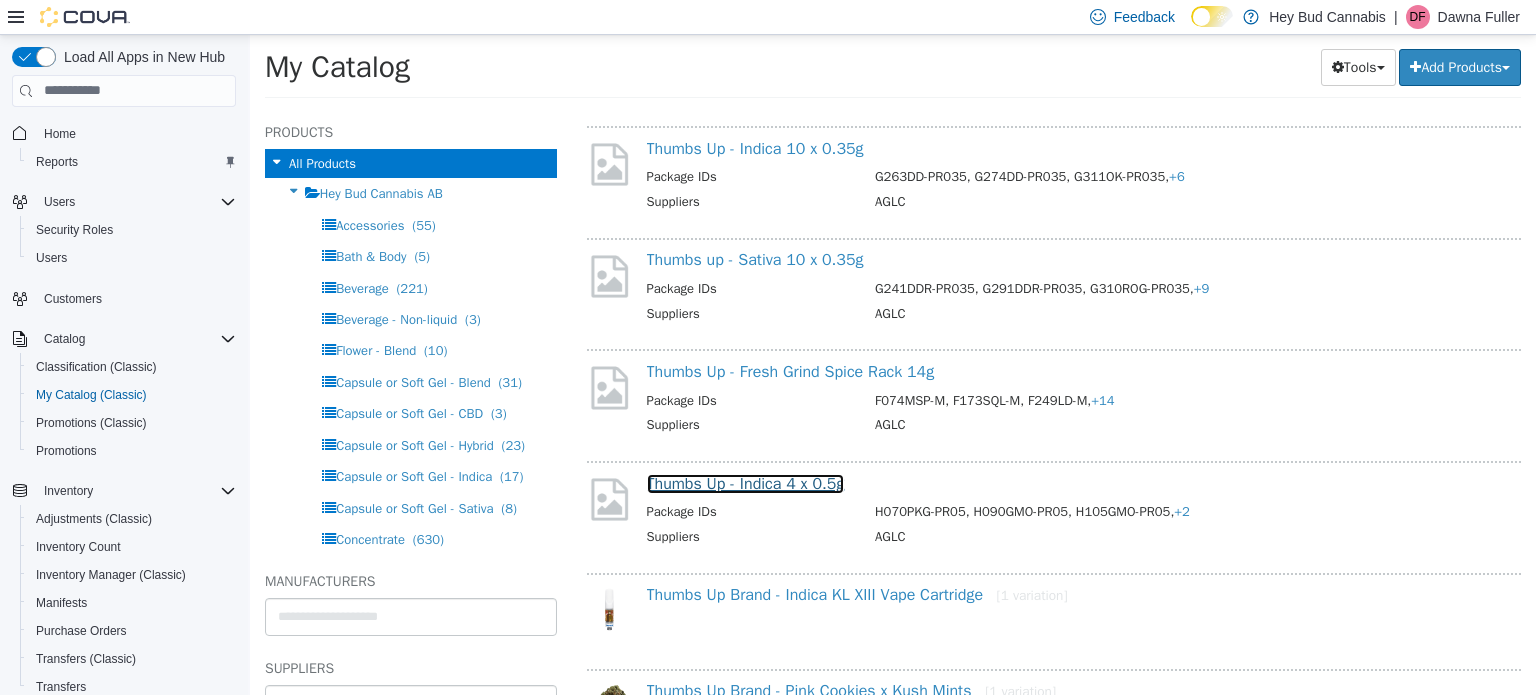 click on "Thumbs Up - Indica 4 x 0.5g" at bounding box center [746, 483] 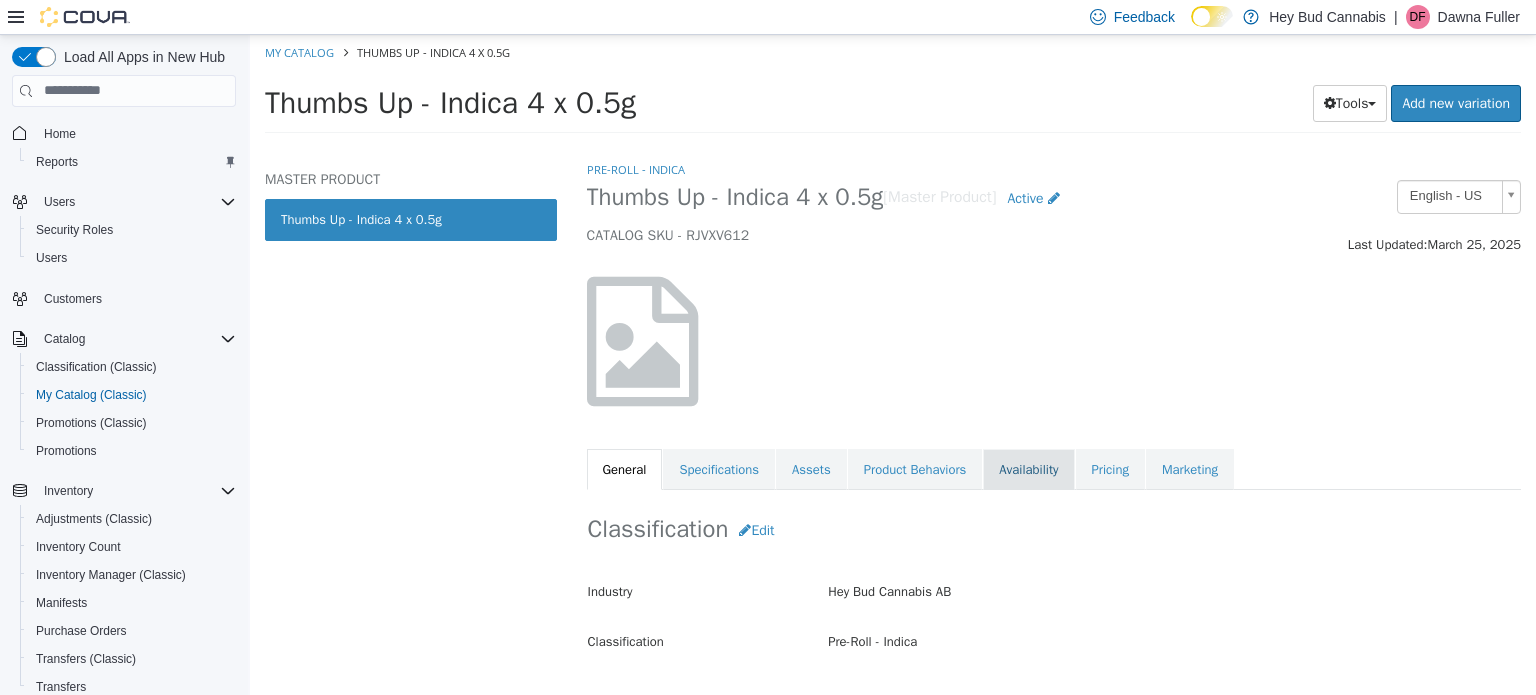 click on "Availability" at bounding box center (1028, 469) 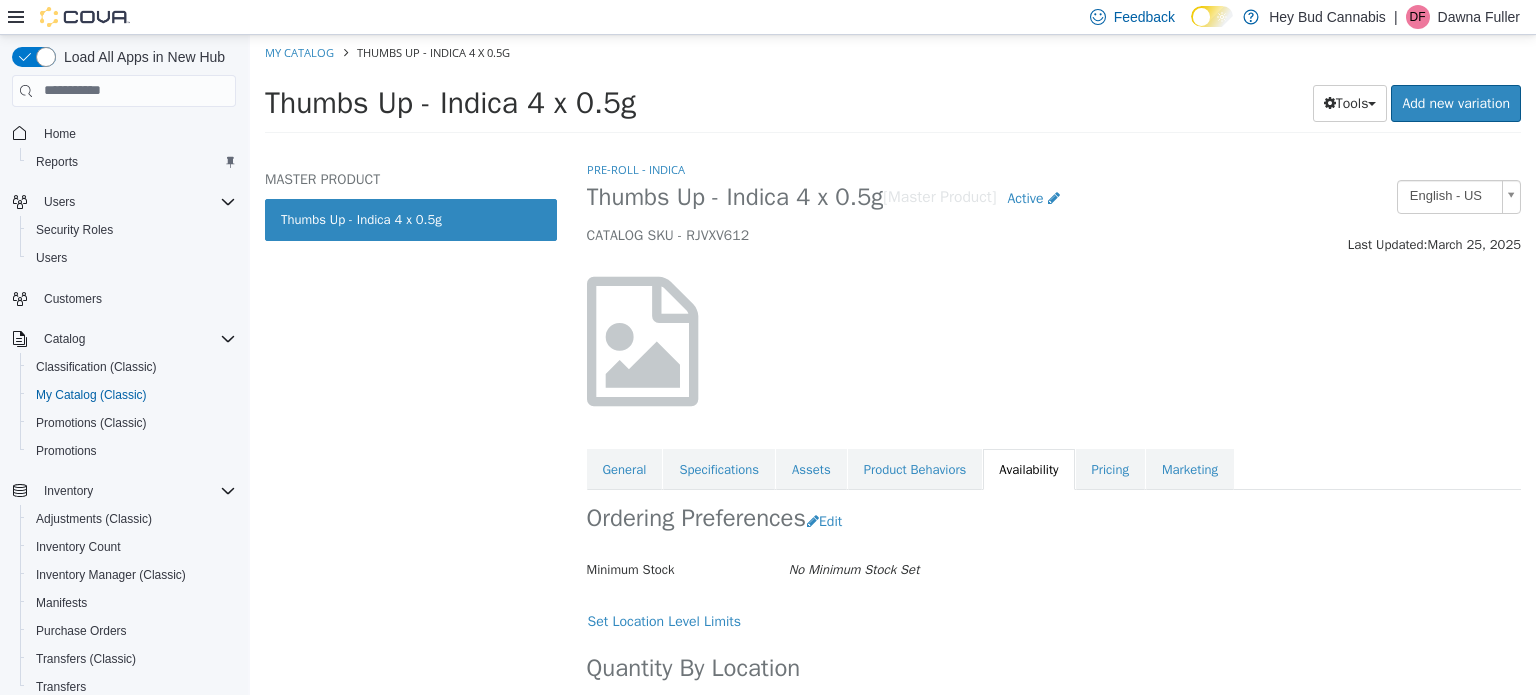 scroll, scrollTop: 164, scrollLeft: 0, axis: vertical 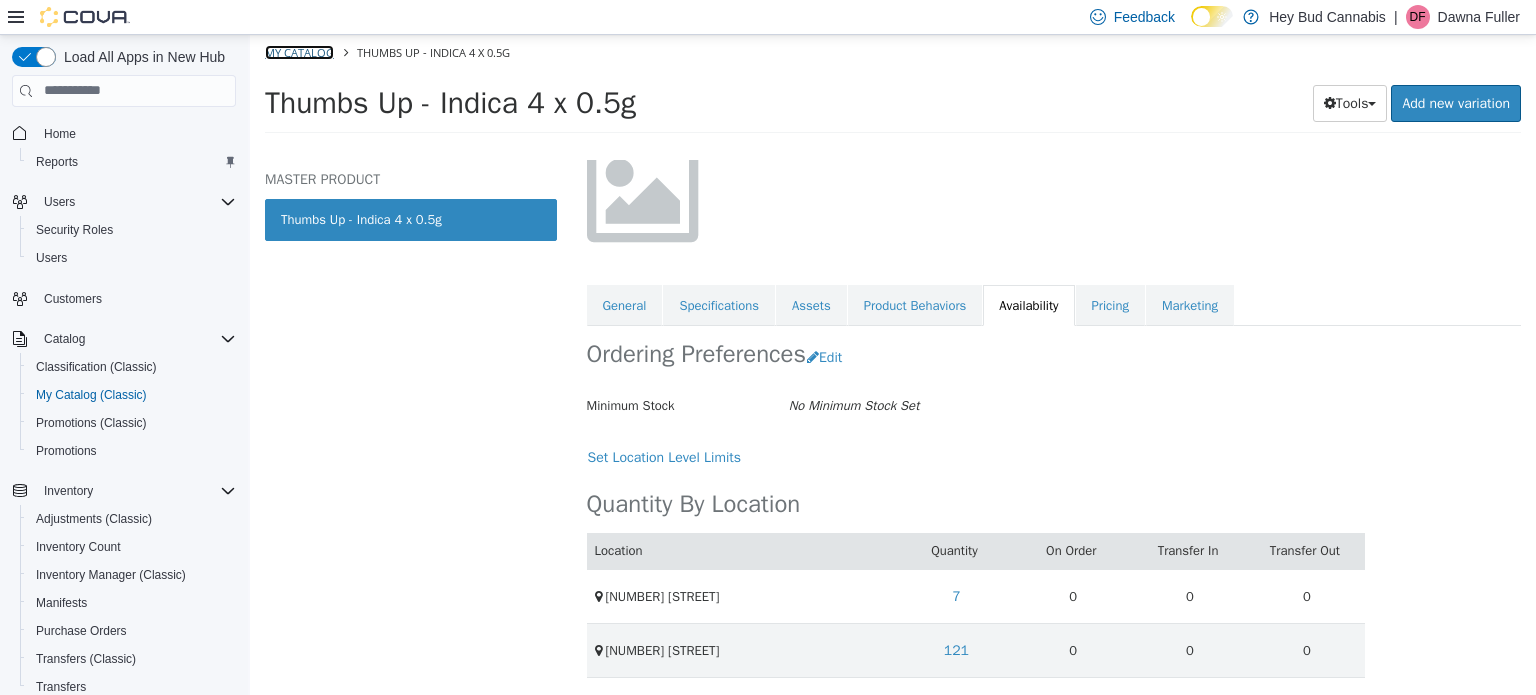 click on "My Catalog" at bounding box center [299, 51] 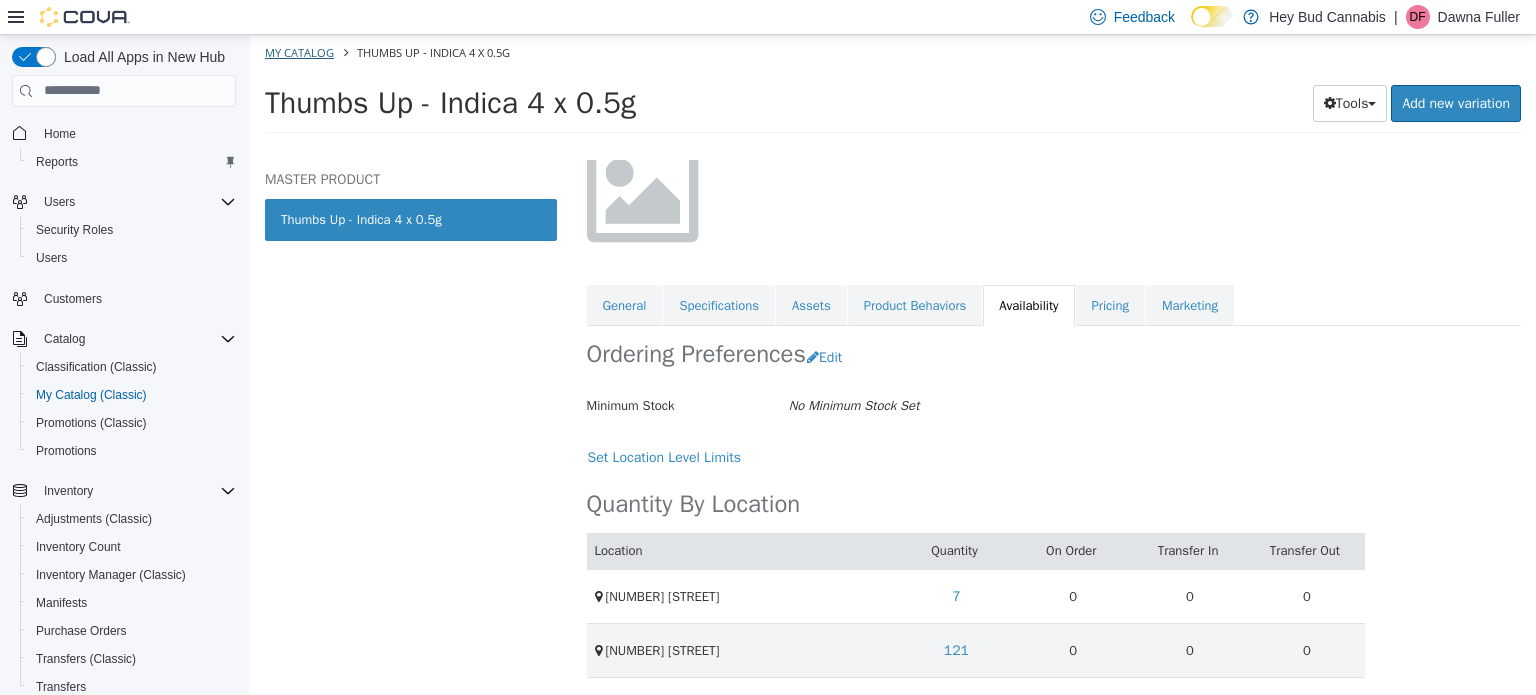 select on "**********" 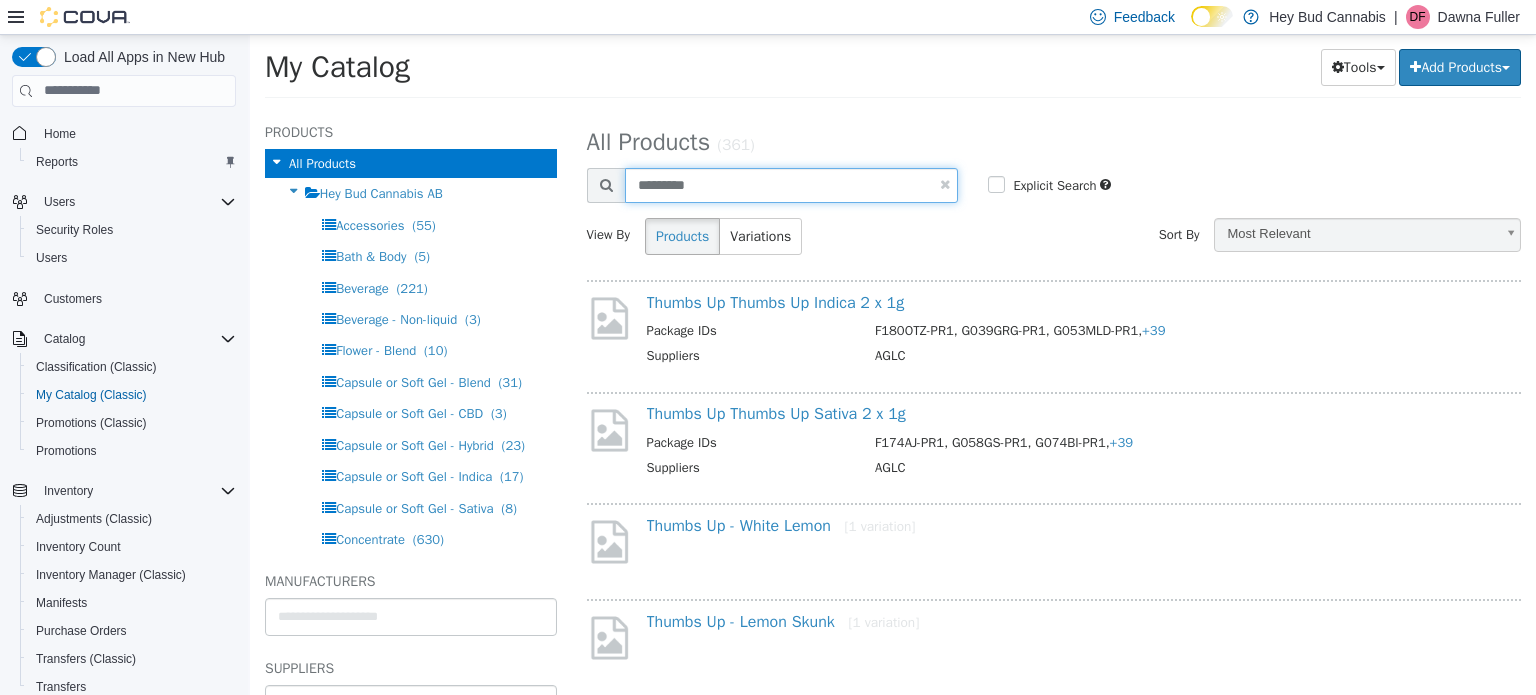 click on "*********" at bounding box center [792, 184] 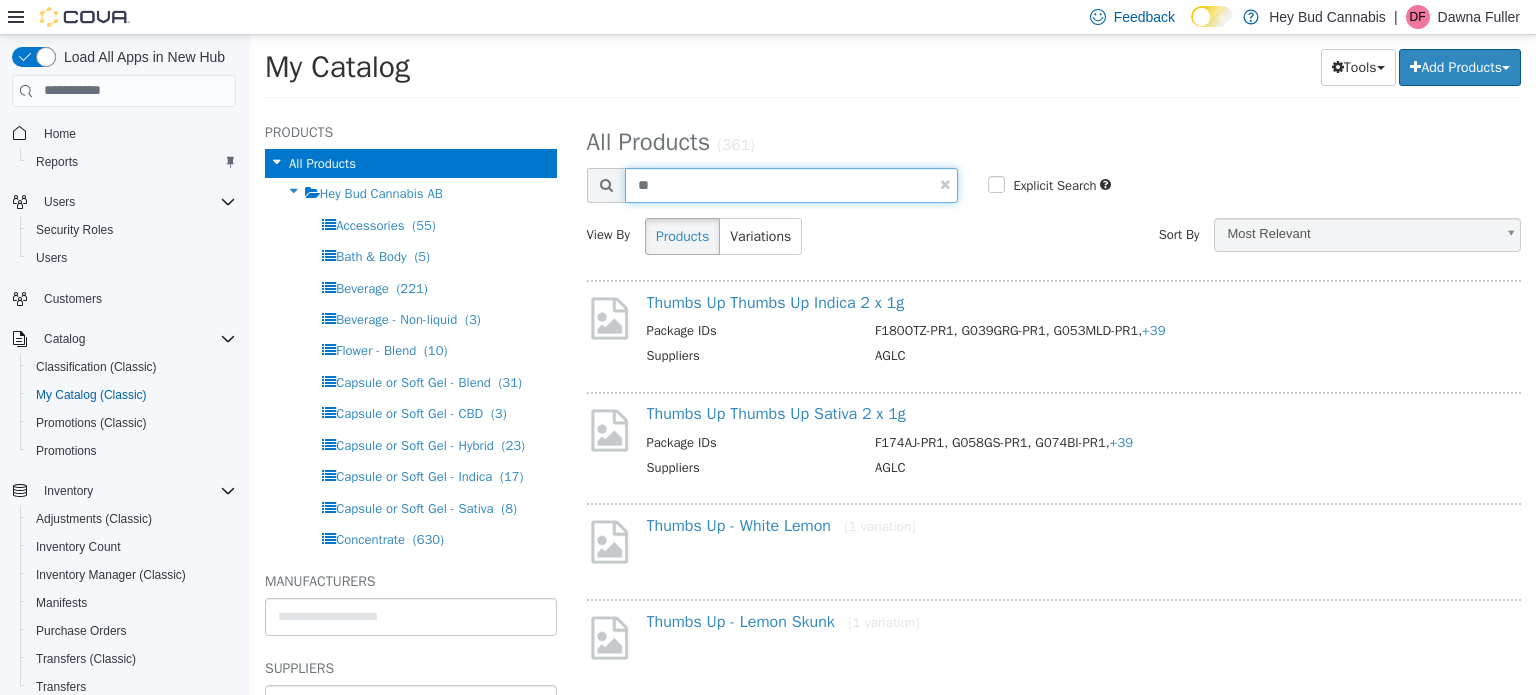 type on "*" 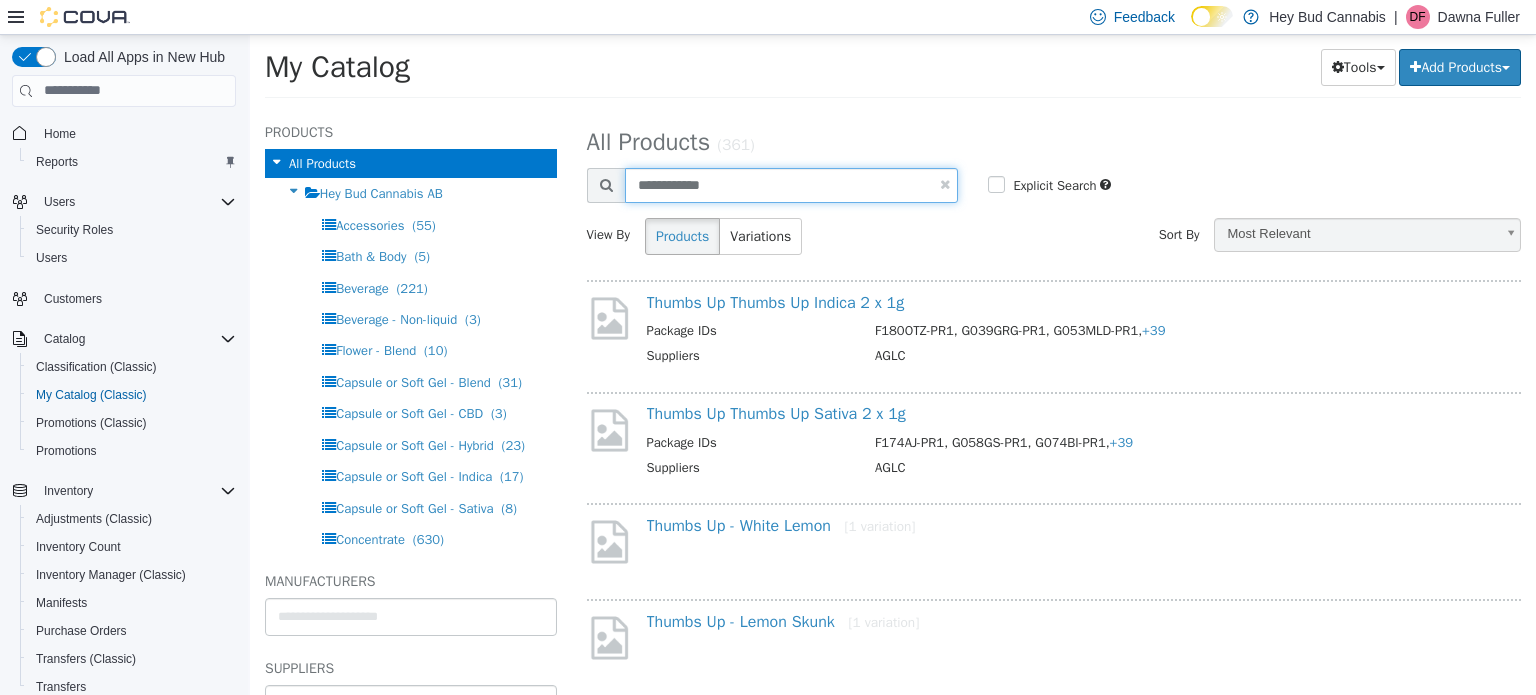 type on "**********" 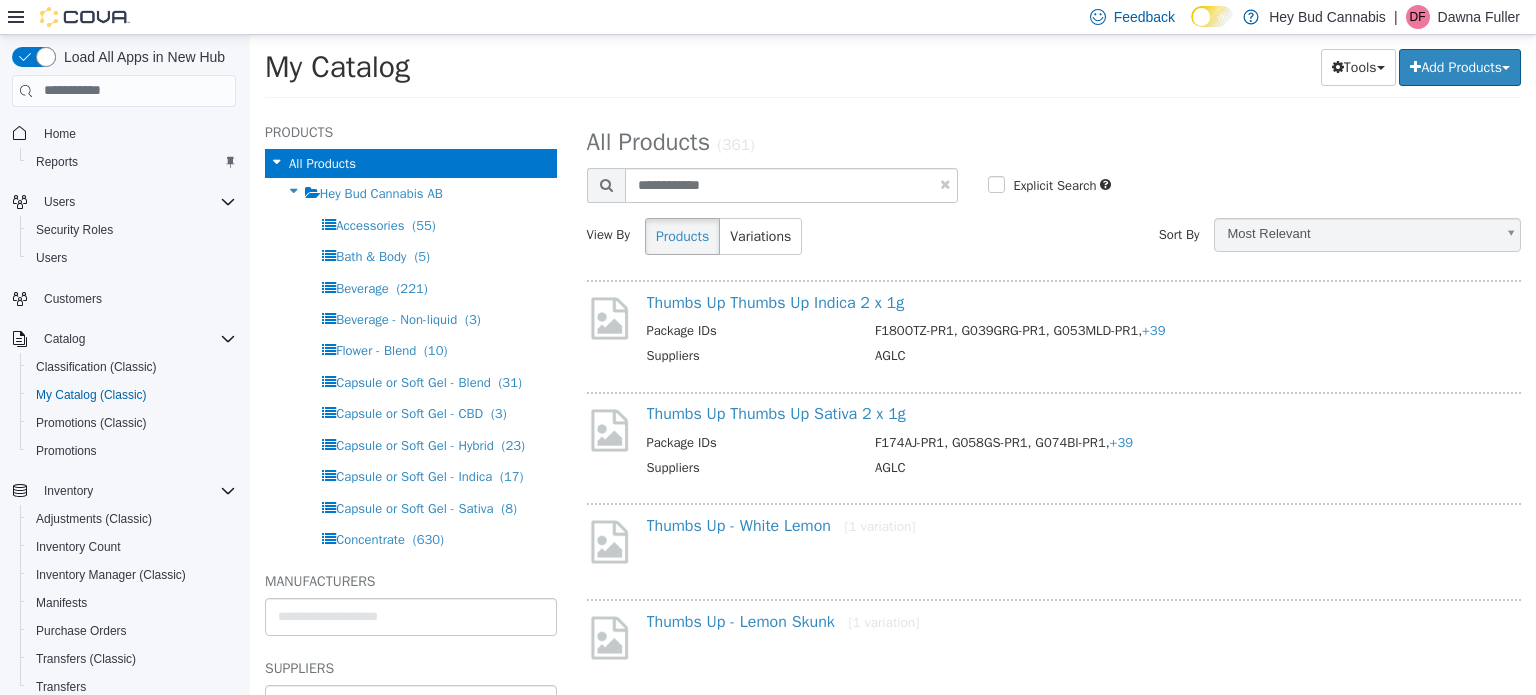 select on "**********" 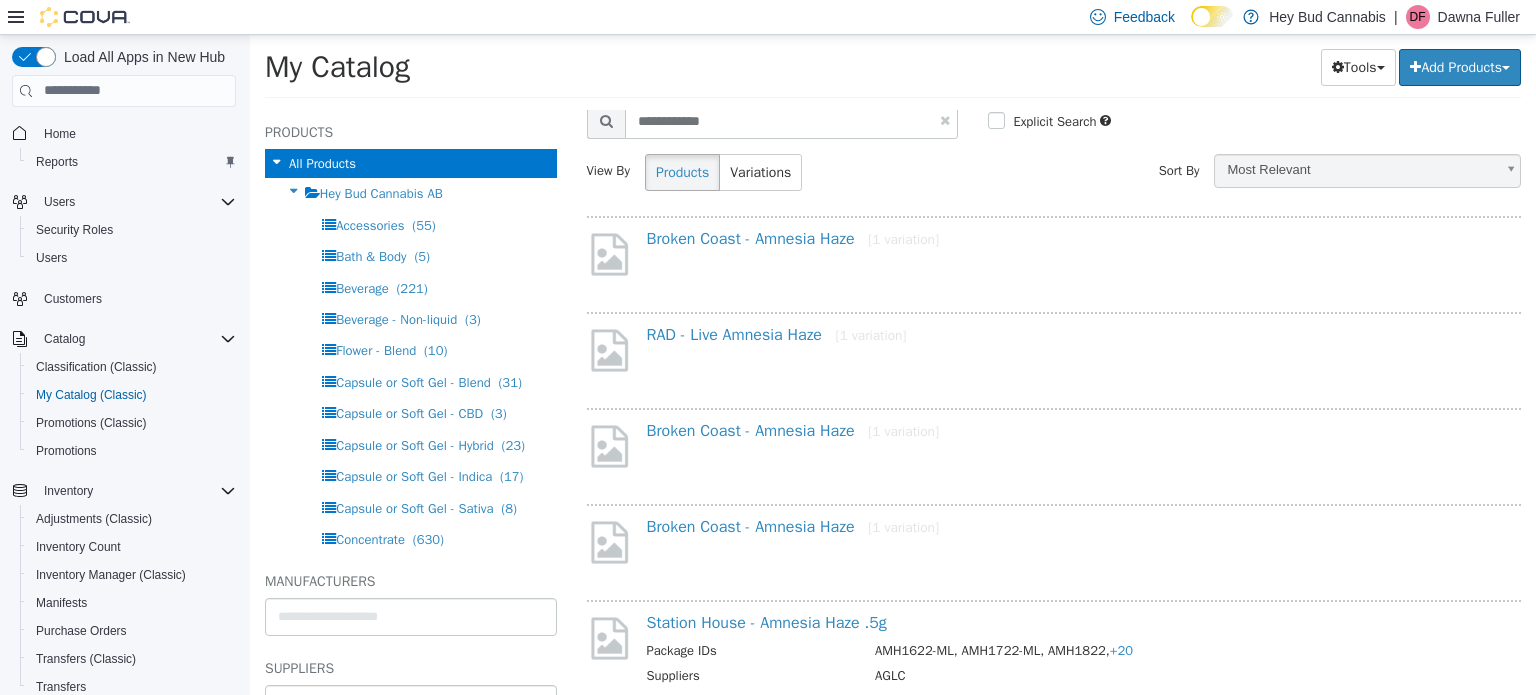 scroll, scrollTop: 200, scrollLeft: 0, axis: vertical 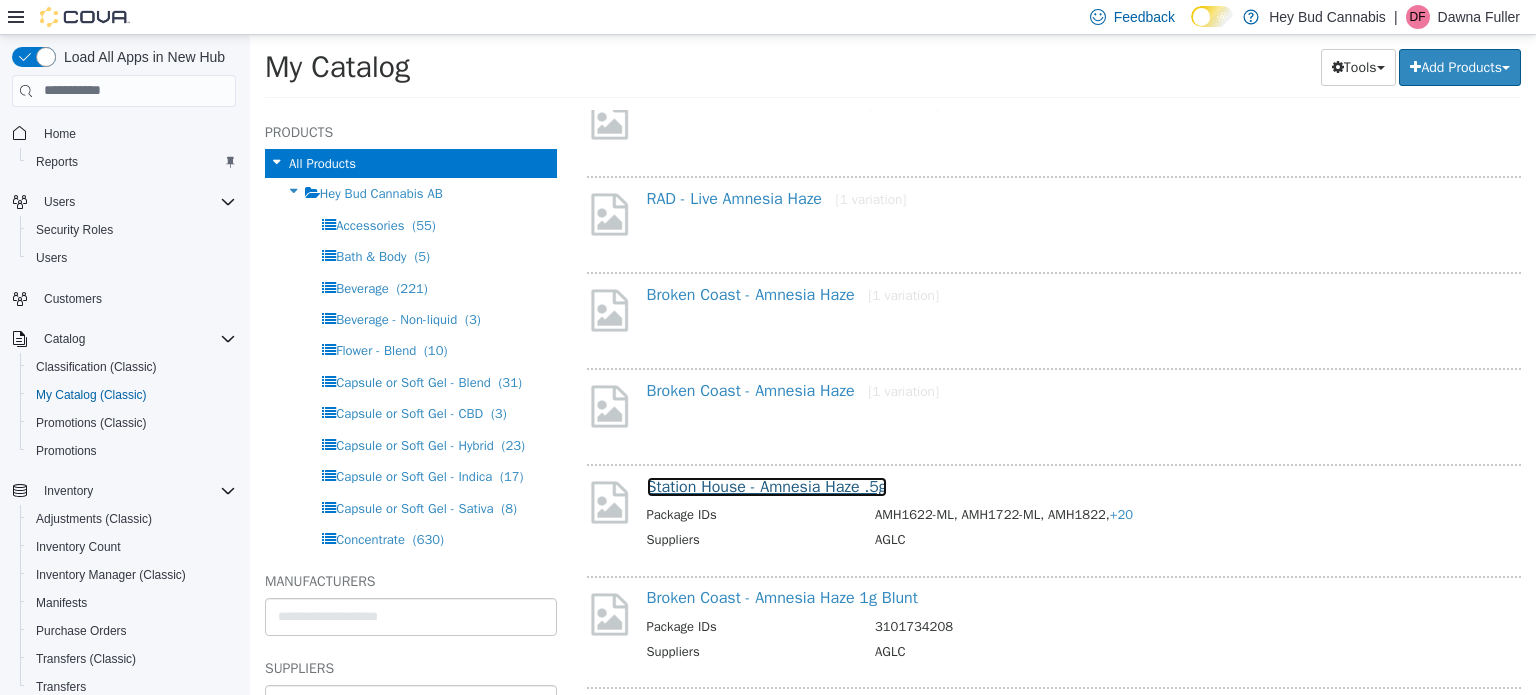 click on "Station House - Amnesia Haze .5g" at bounding box center (767, 486) 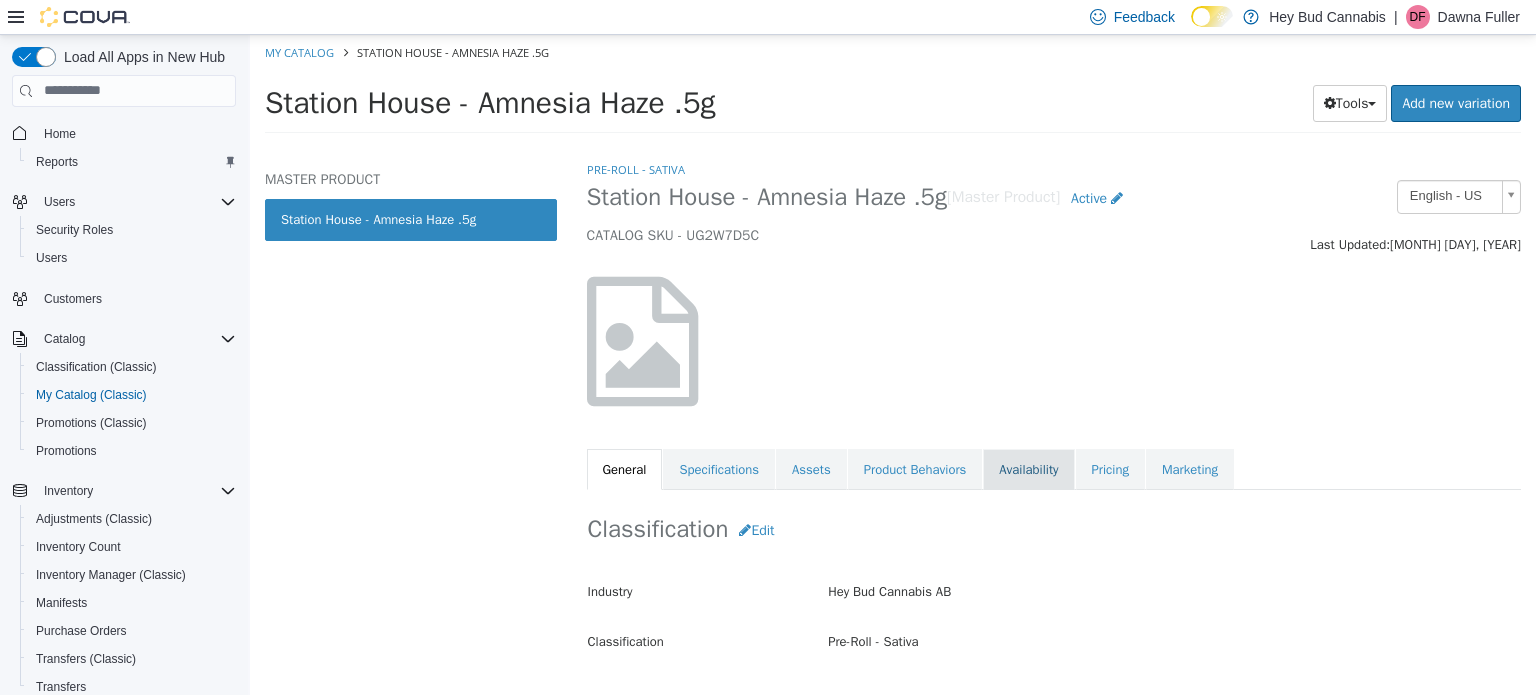 click on "Availability" at bounding box center (1028, 469) 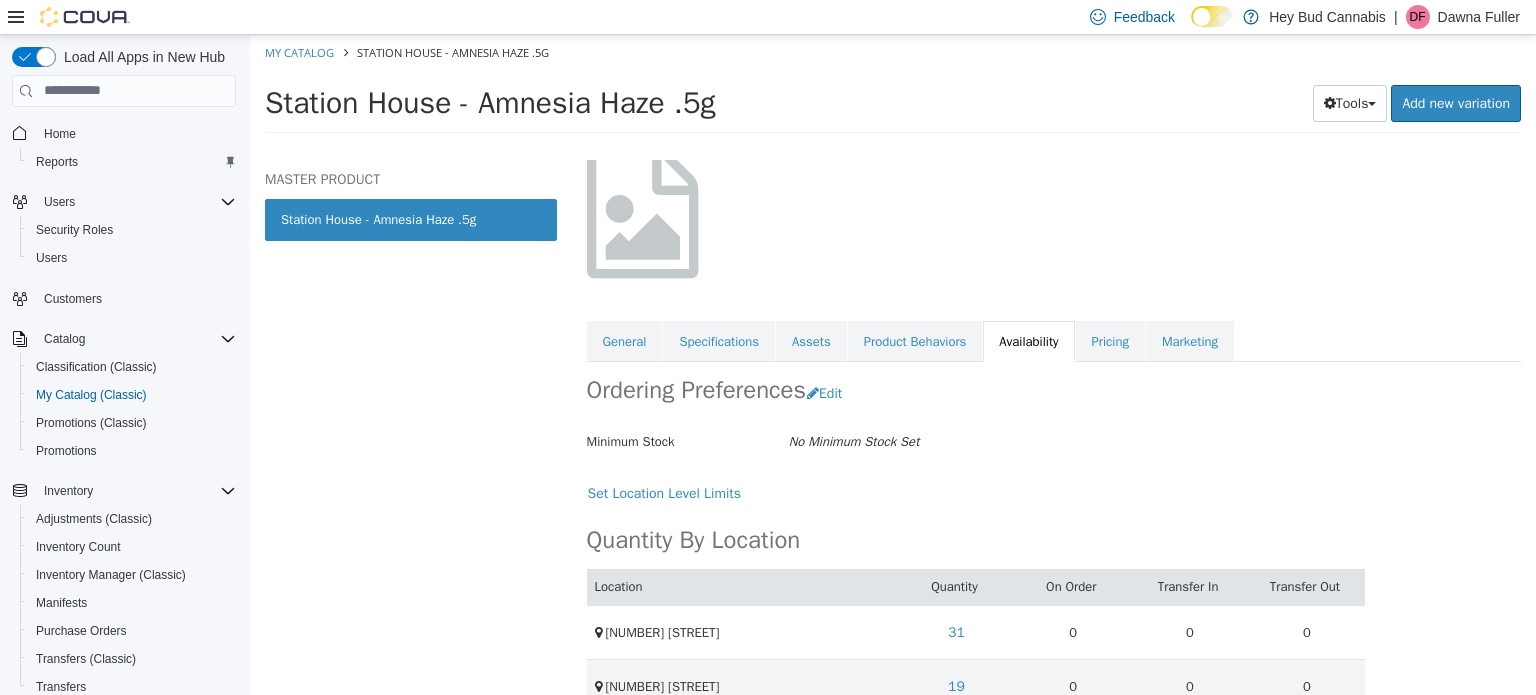 scroll, scrollTop: 164, scrollLeft: 0, axis: vertical 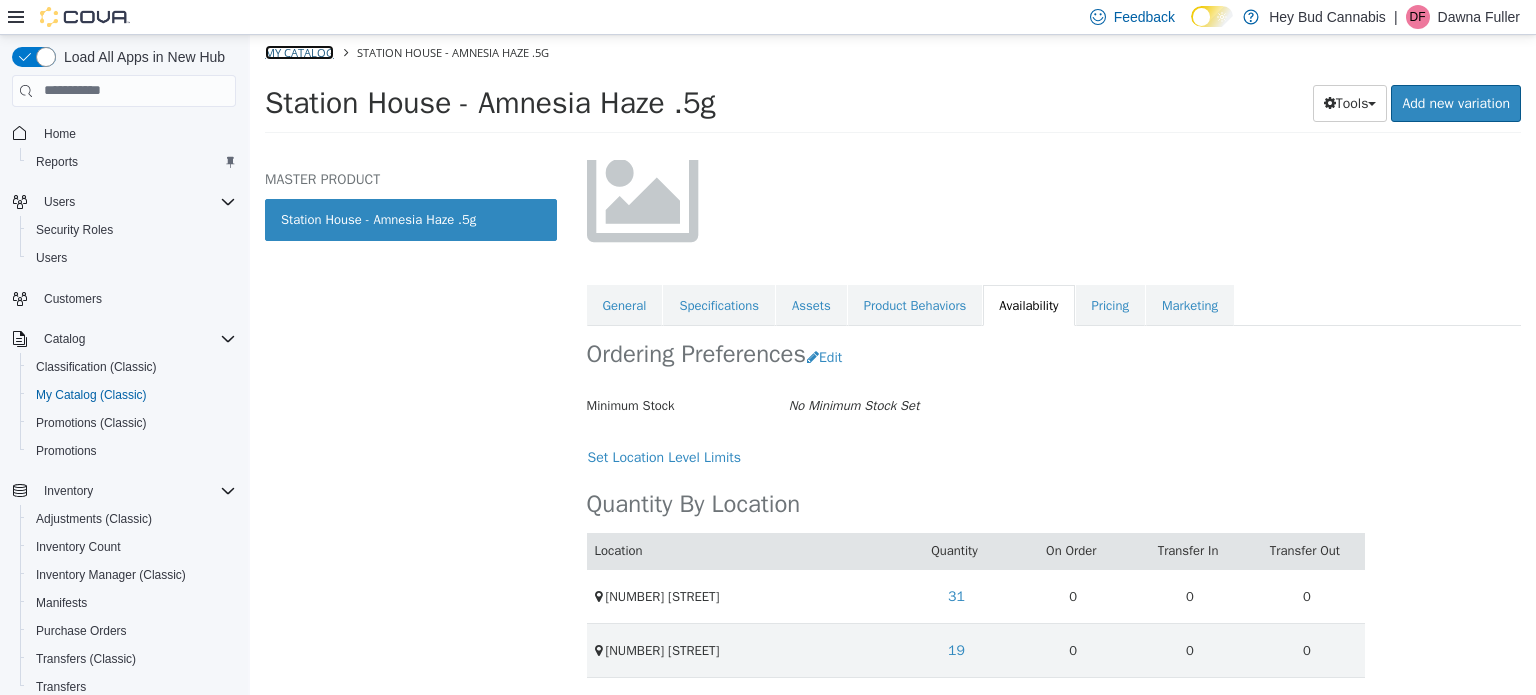 click on "My Catalog" at bounding box center (299, 51) 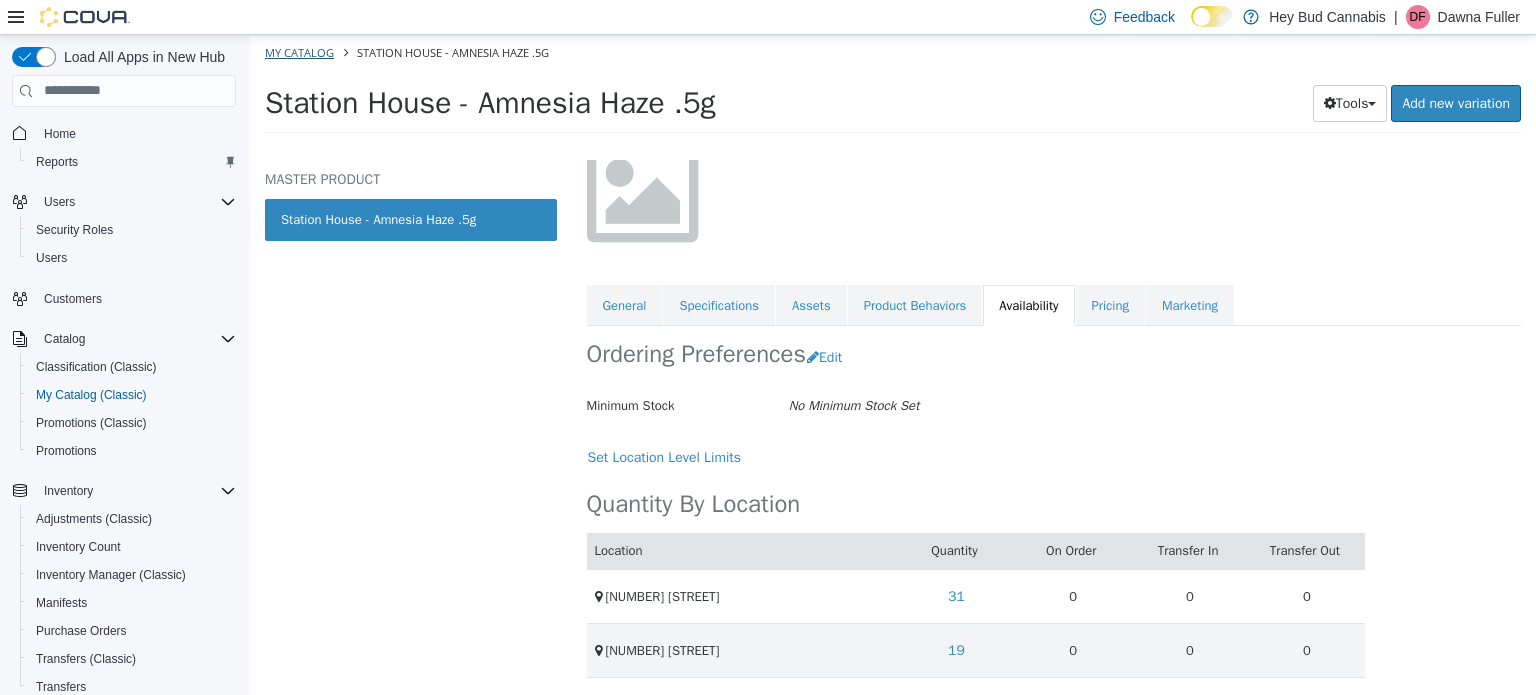 select on "**********" 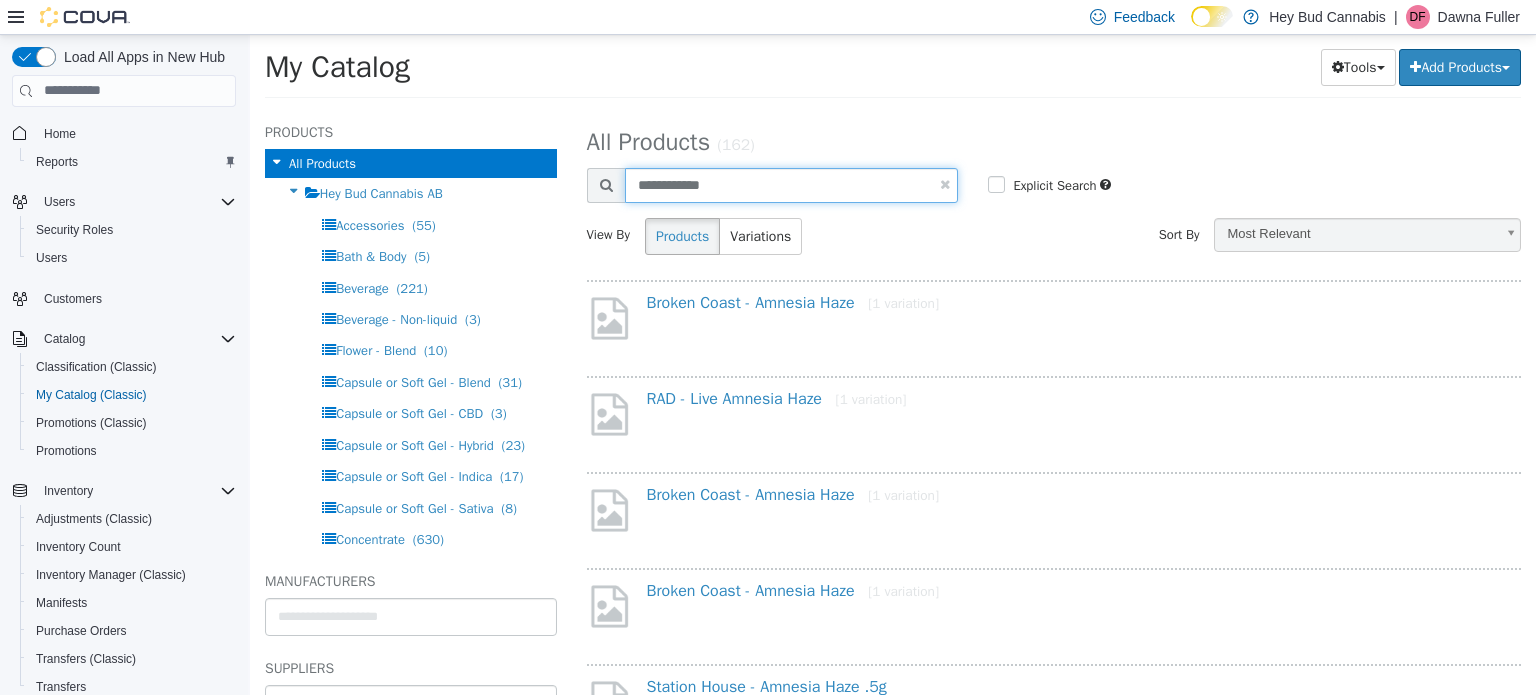 click on "**********" at bounding box center [792, 184] 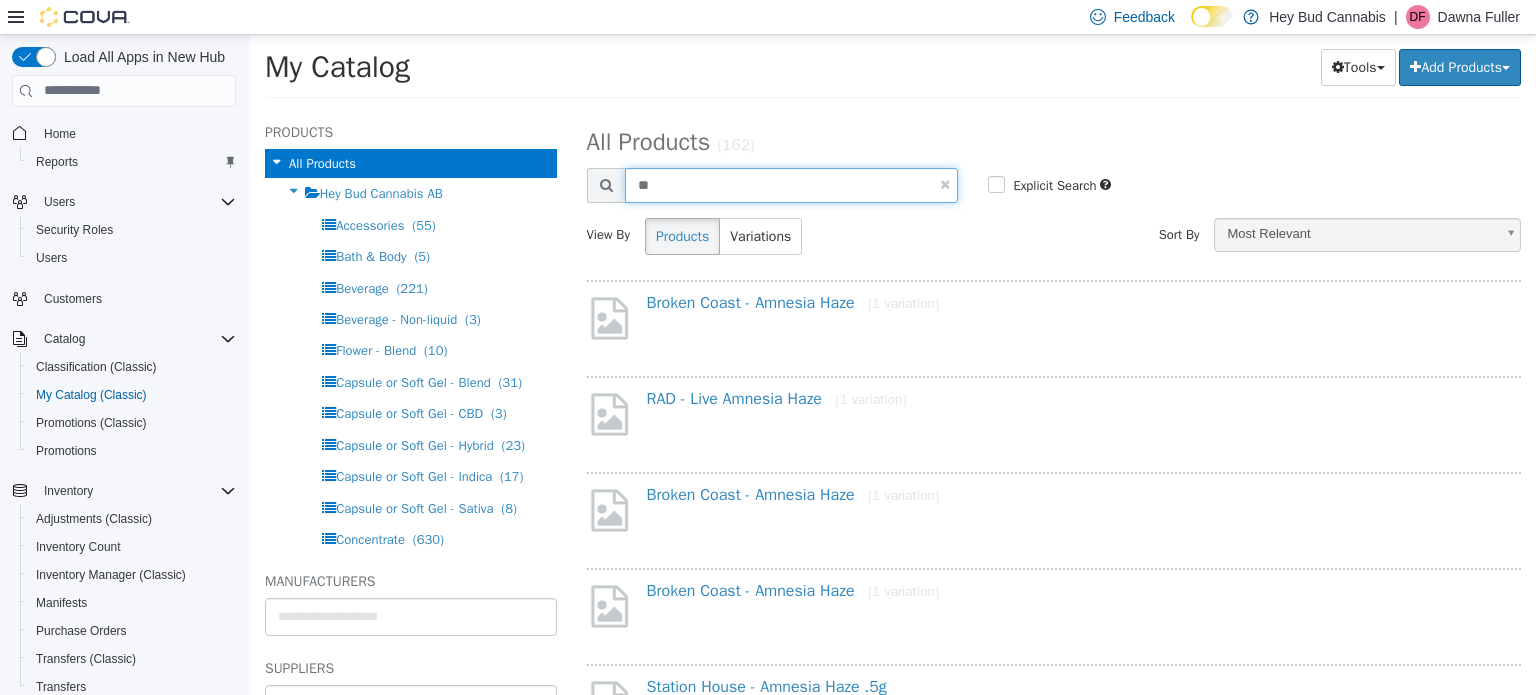 type on "*" 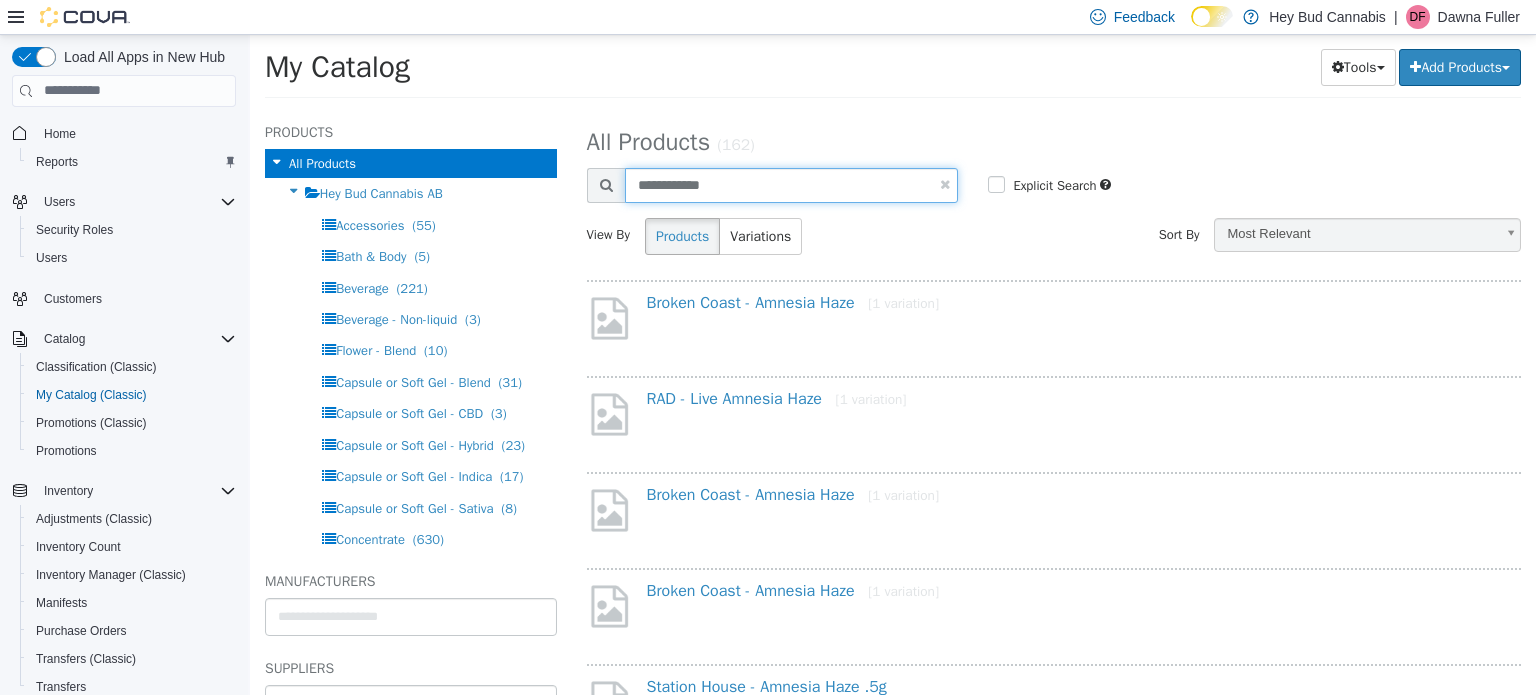 type on "**********" 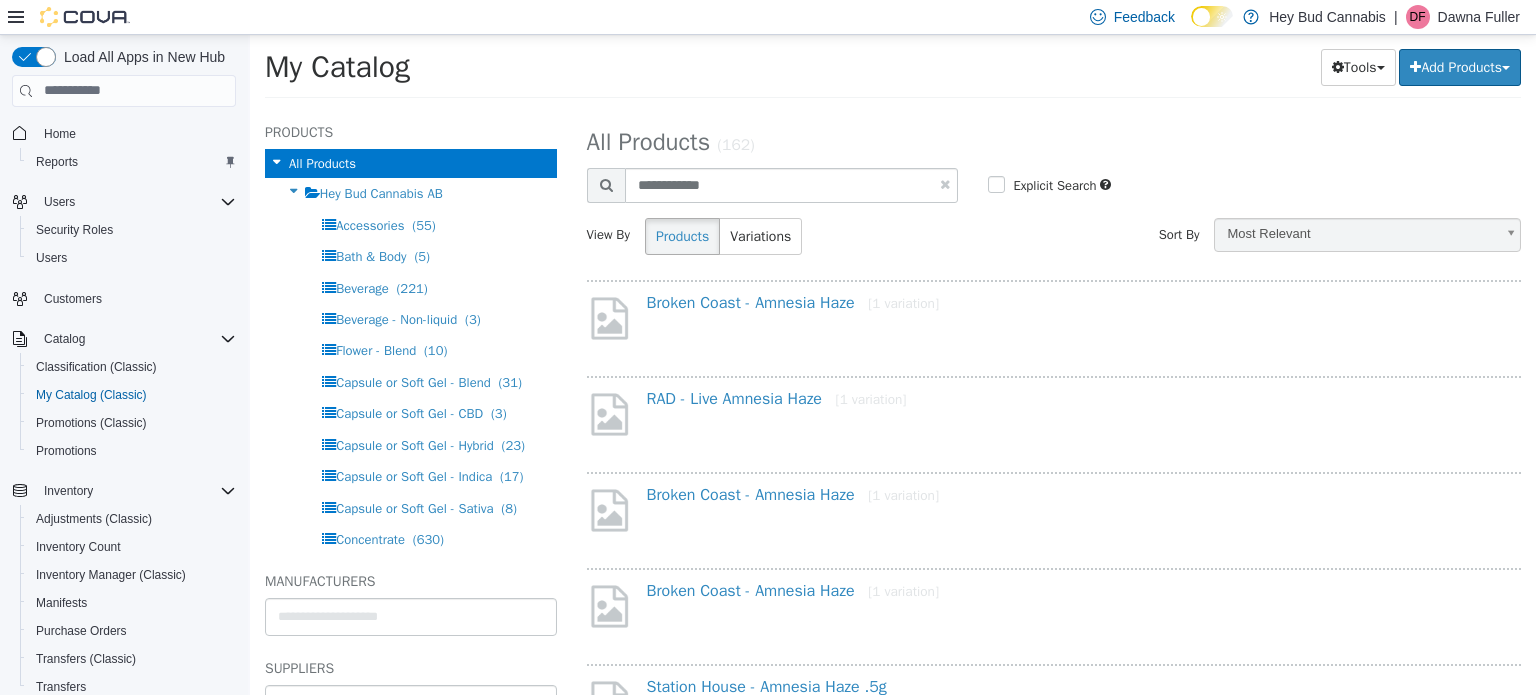 select on "**********" 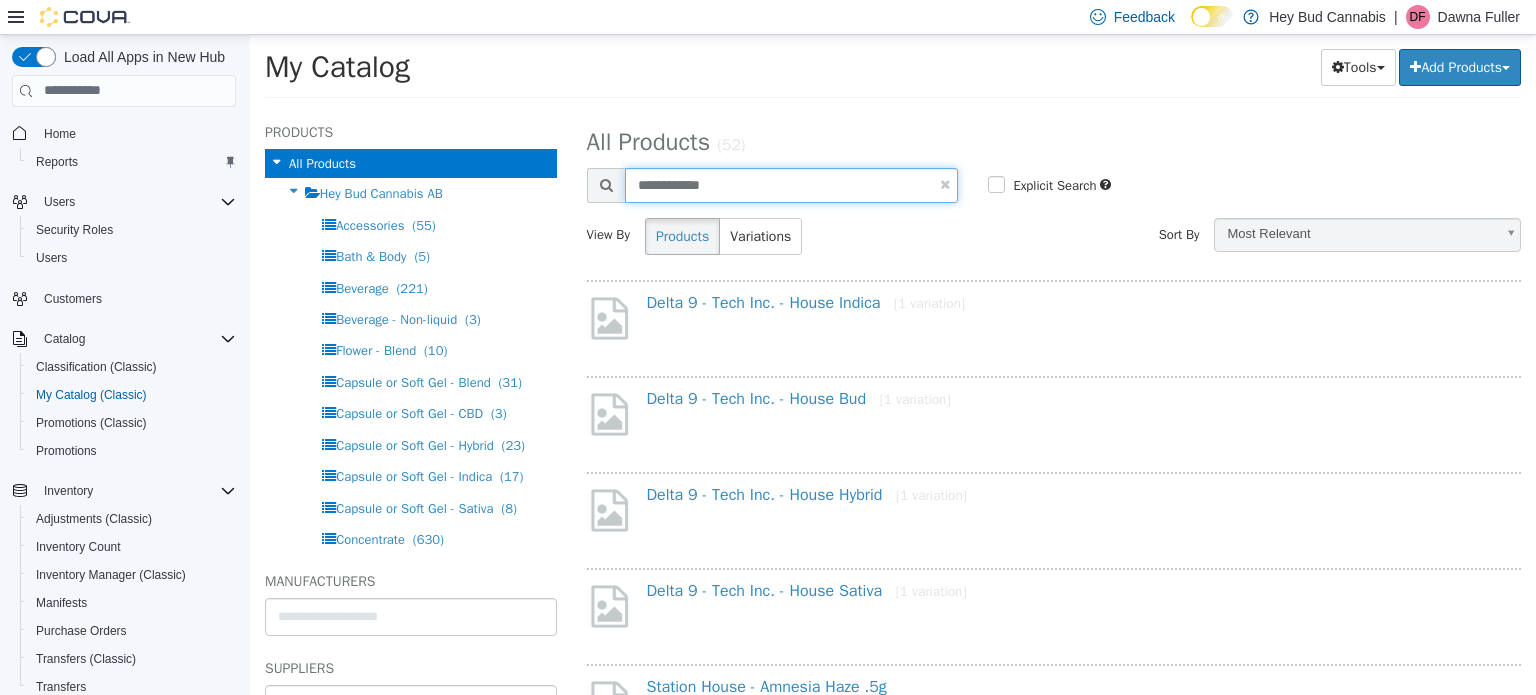 click on "**********" at bounding box center [792, 184] 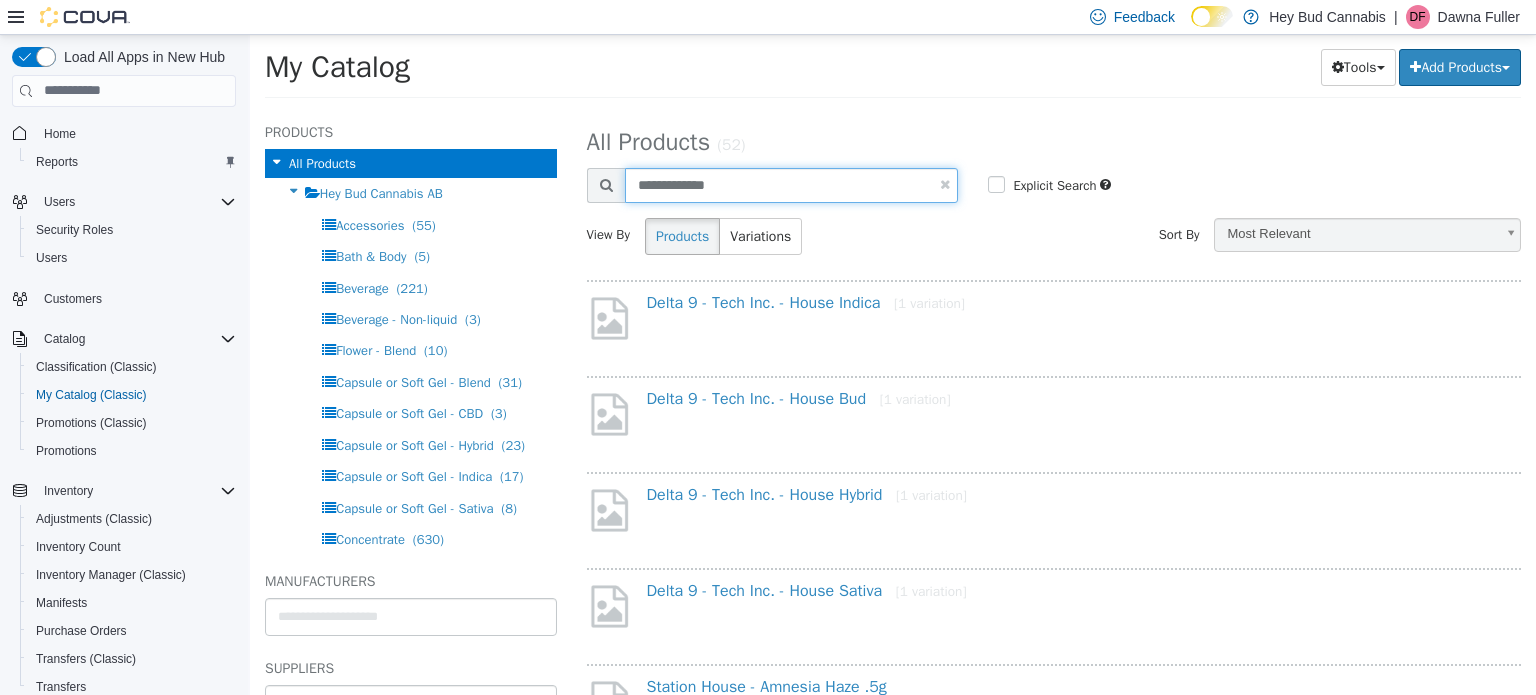 type on "**********" 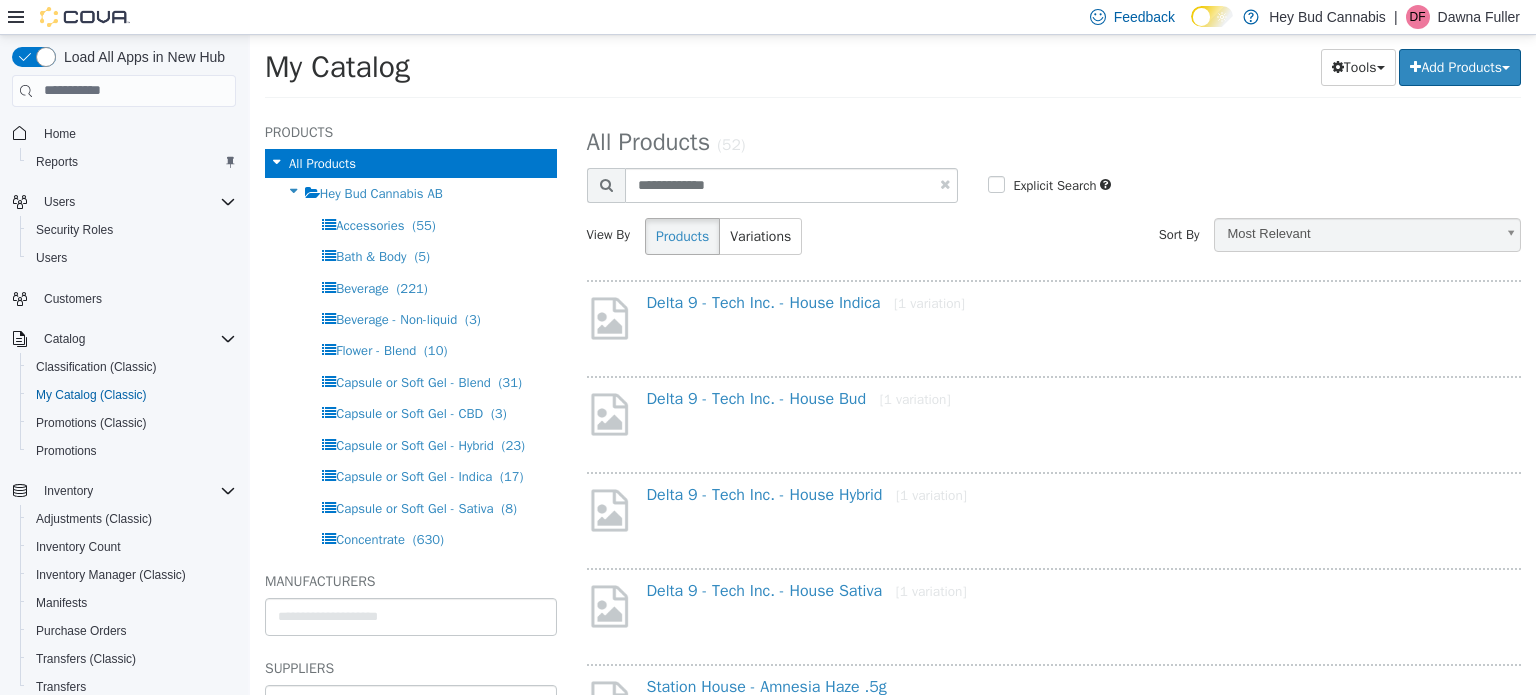 select on "**********" 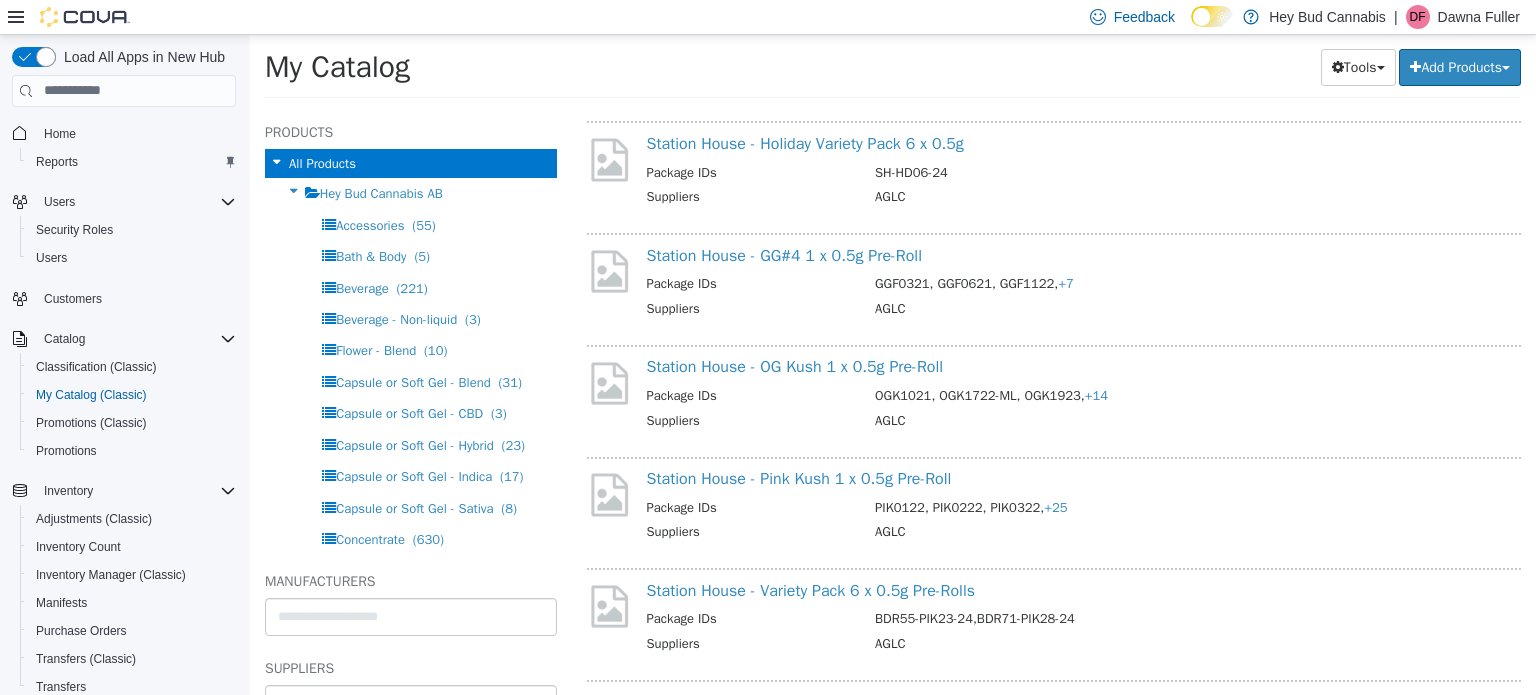 scroll, scrollTop: 1400, scrollLeft: 0, axis: vertical 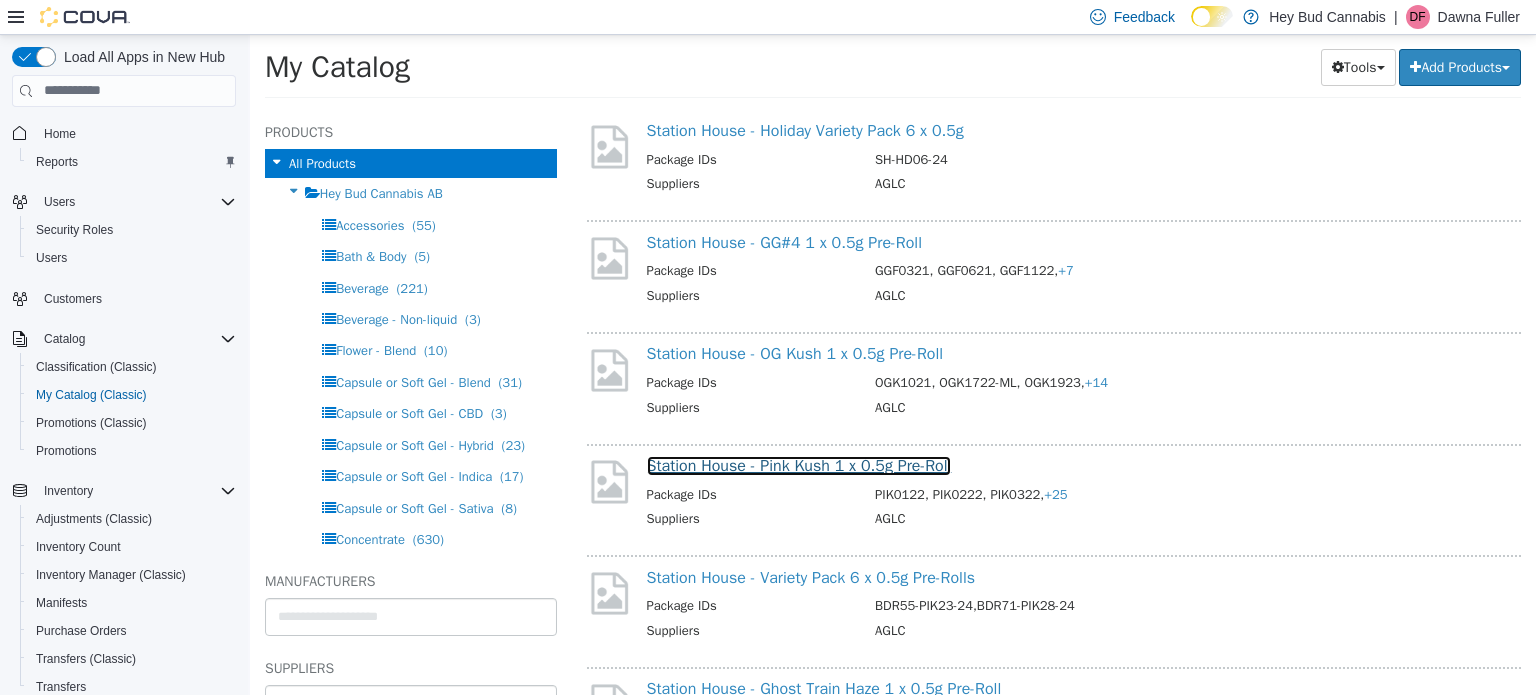 click on "Station House - Pink Kush 1 x 0.5g Pre-Roll" at bounding box center [799, 465] 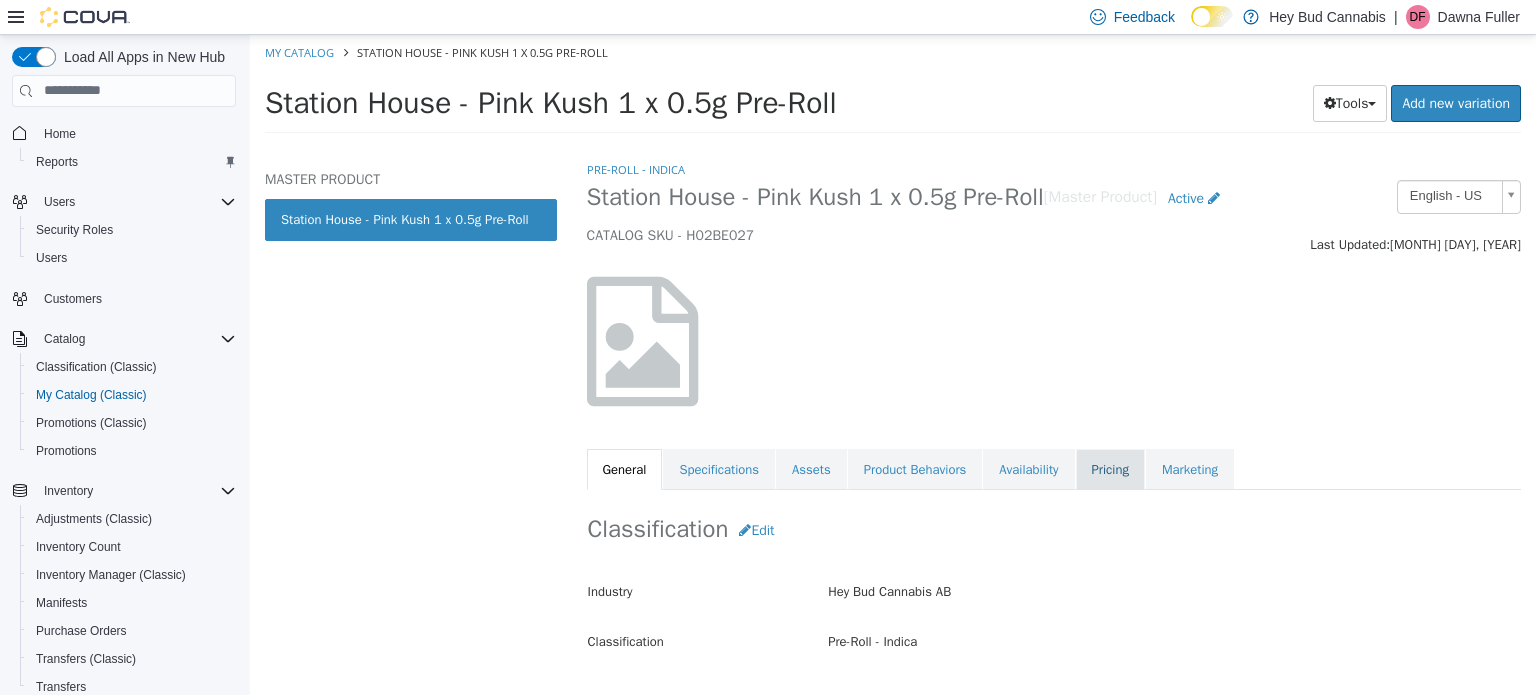 drag, startPoint x: 997, startPoint y: 472, endPoint x: 1146, endPoint y: 451, distance: 150.4726 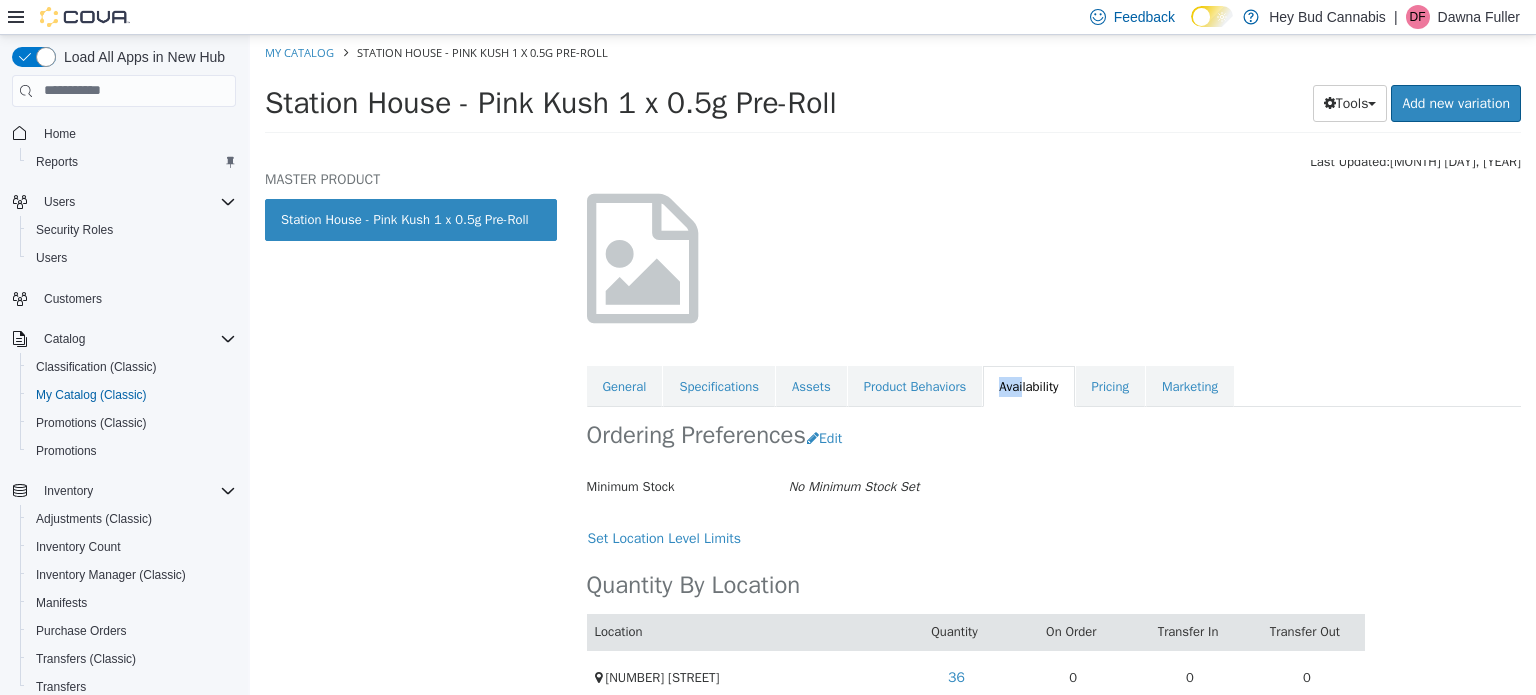 scroll, scrollTop: 164, scrollLeft: 0, axis: vertical 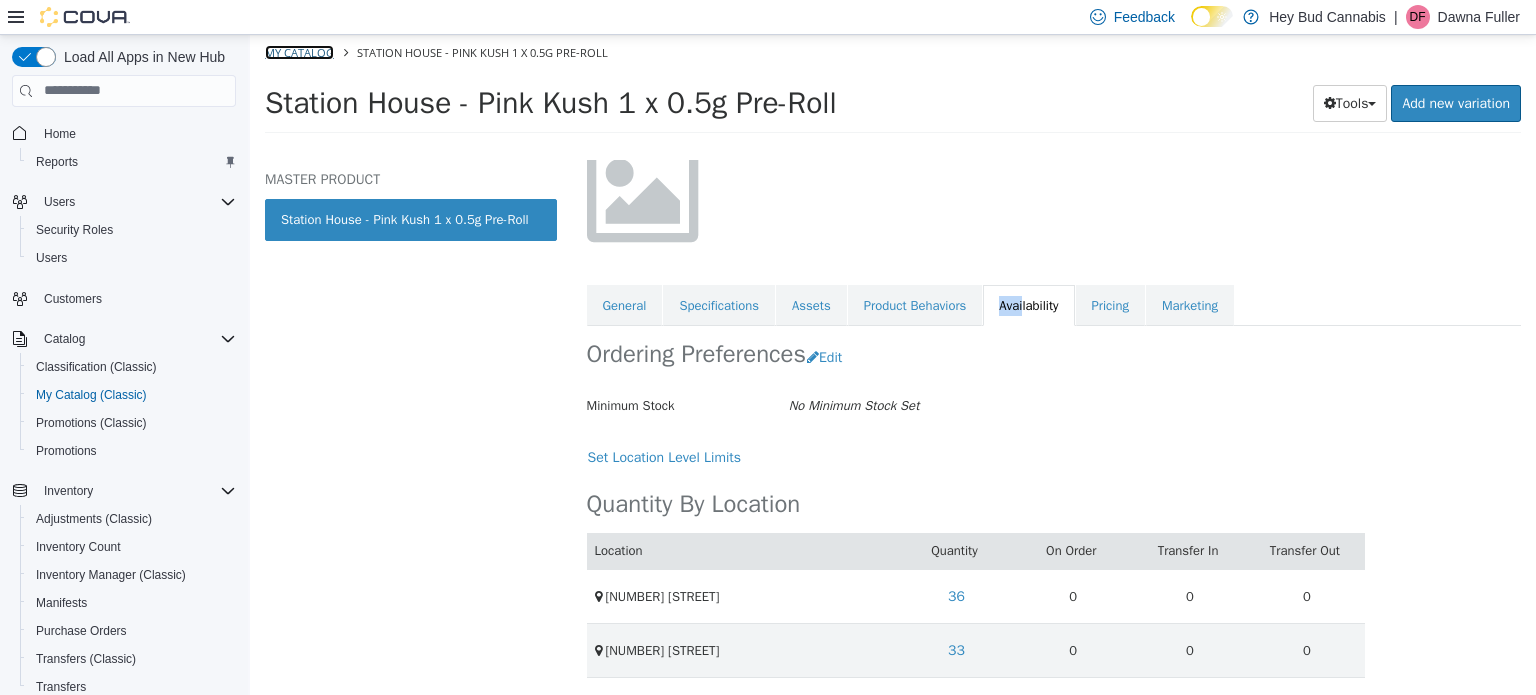 click on "My Catalog" at bounding box center [299, 51] 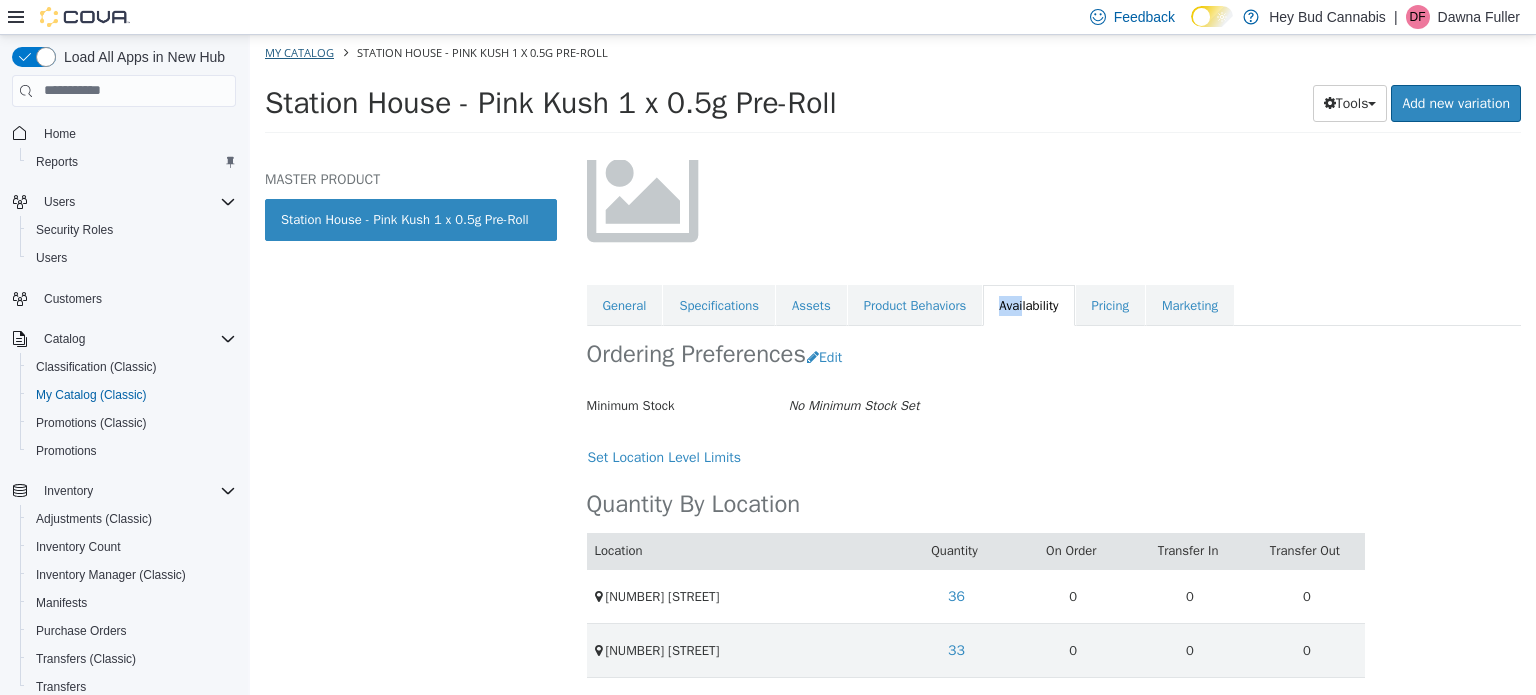 select on "**********" 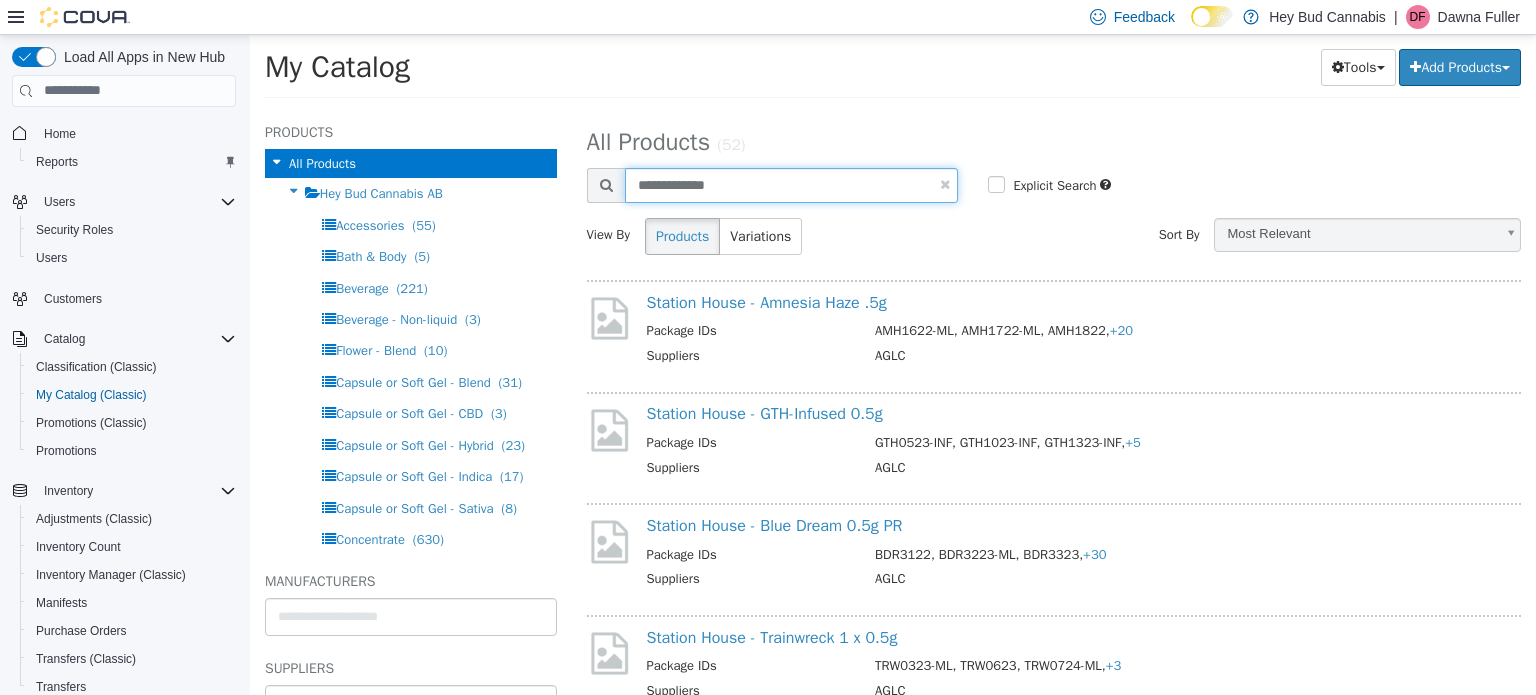 click on "**********" at bounding box center [792, 184] 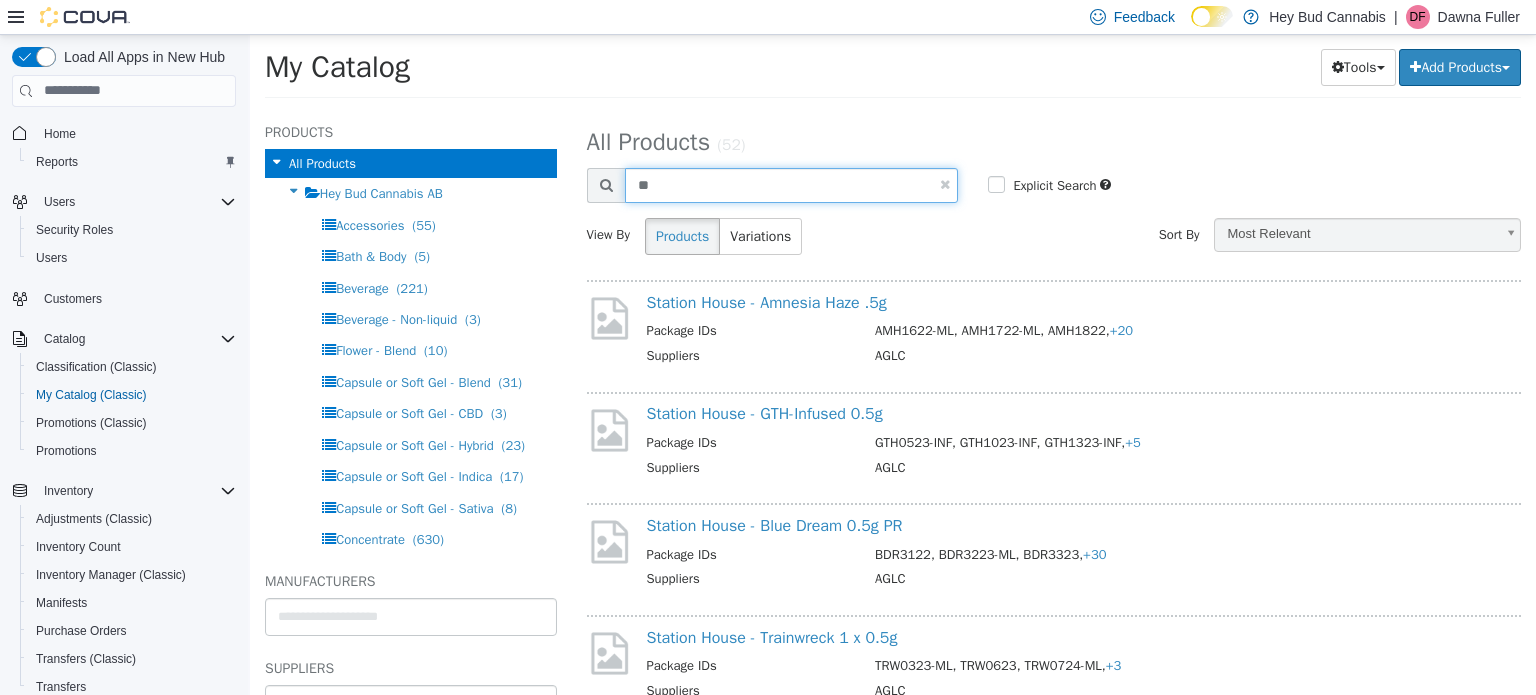 type on "*" 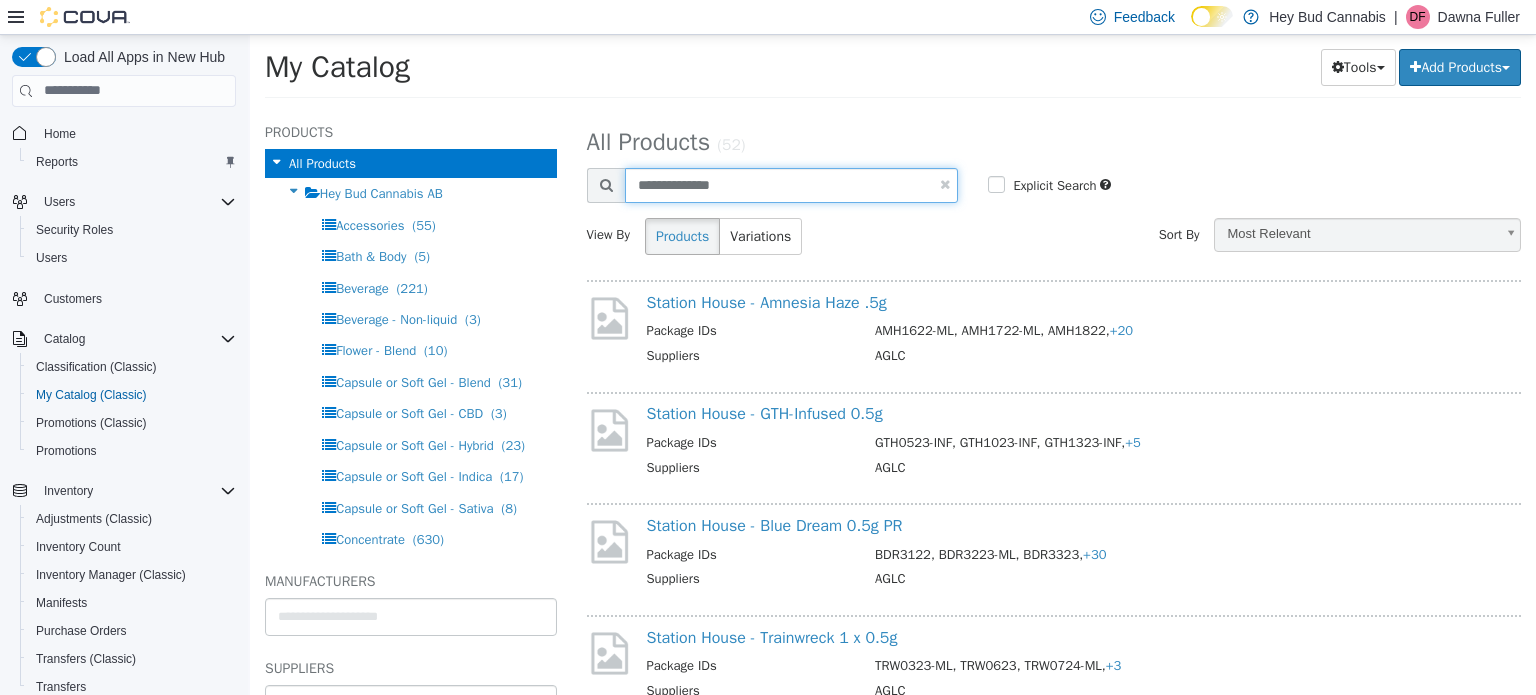 type on "**********" 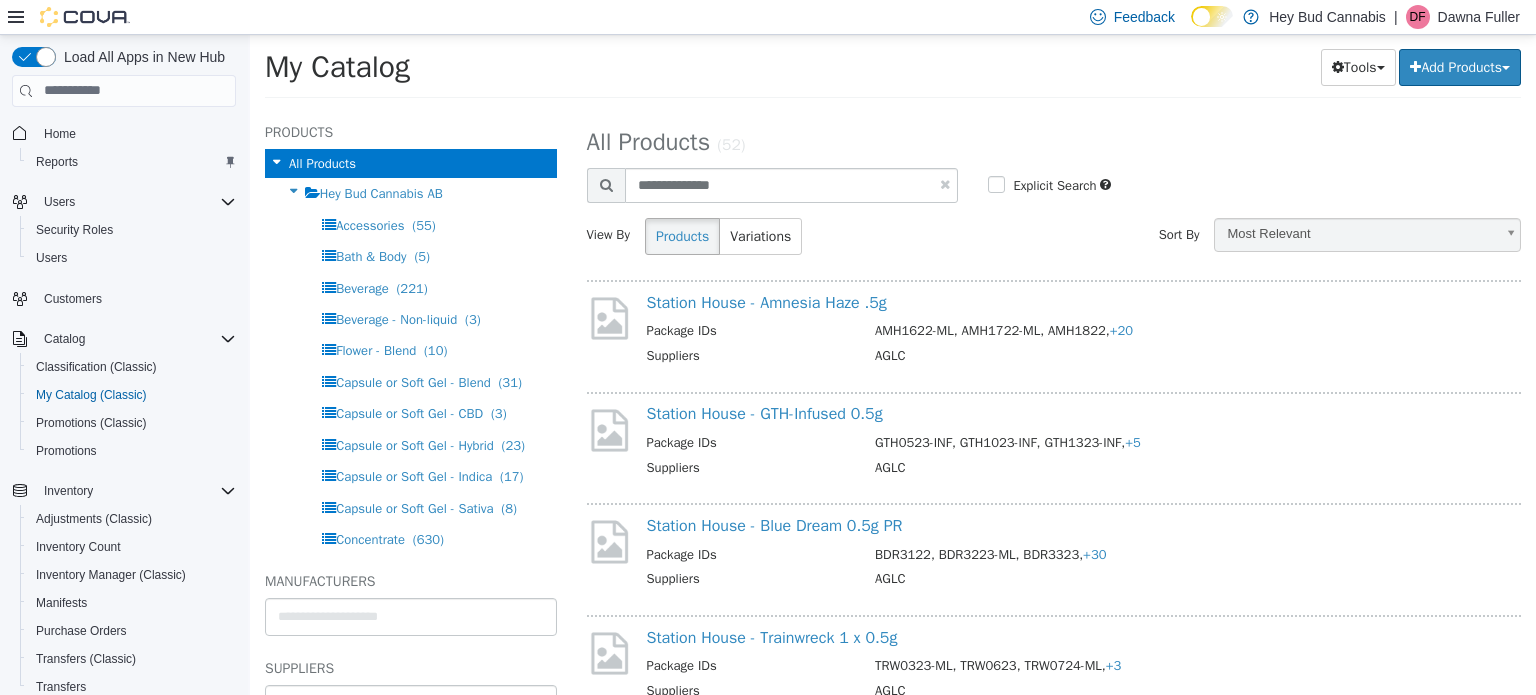 select on "**********" 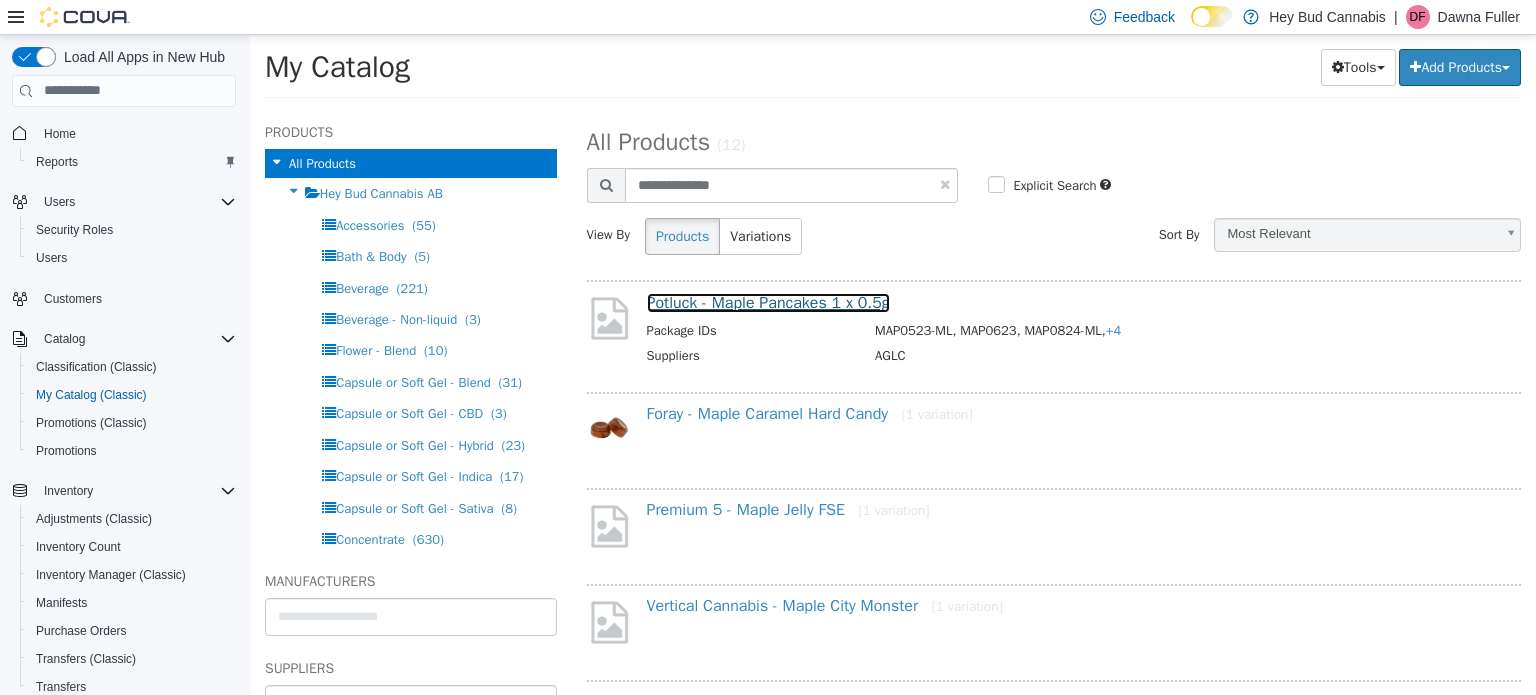 click on "Potluck - Maple Pancakes 1 x 0.5g" at bounding box center [768, 302] 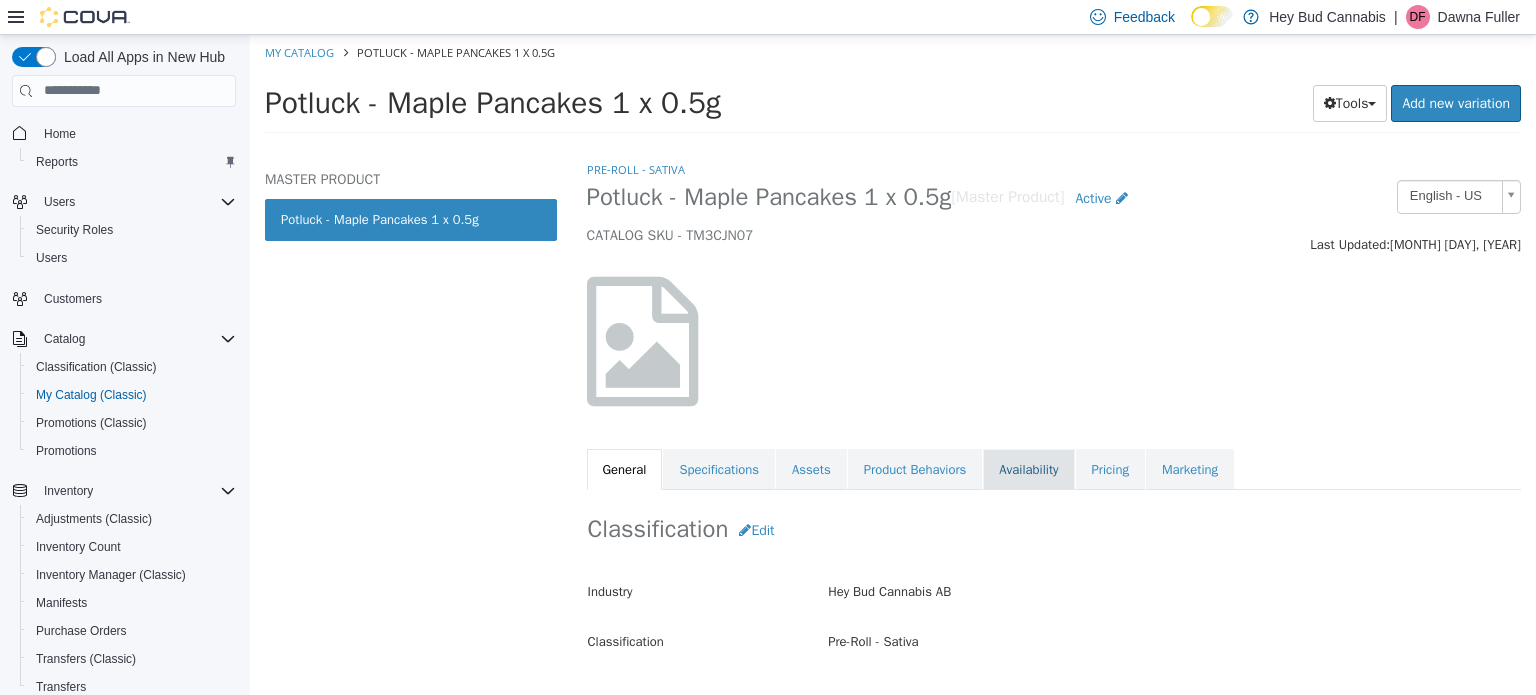 click on "Availability" at bounding box center (1028, 469) 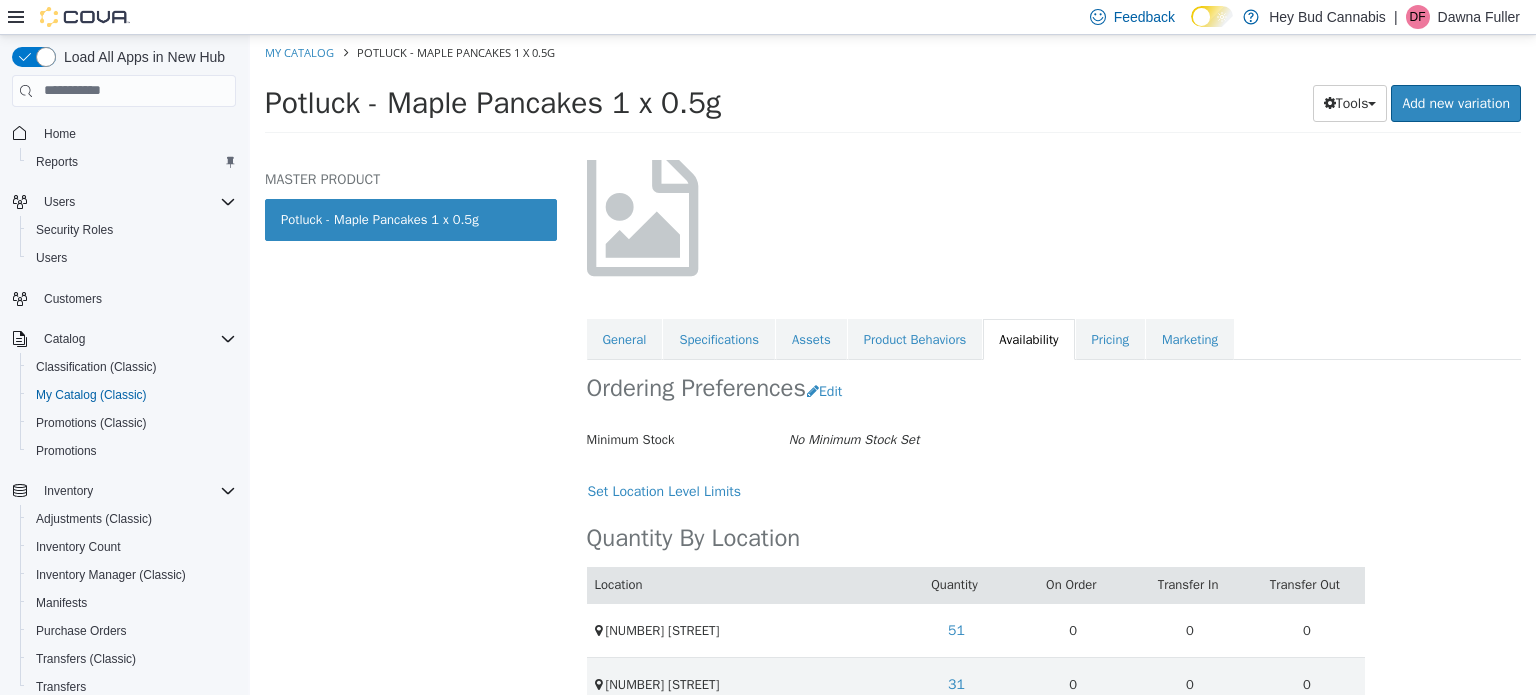 scroll, scrollTop: 164, scrollLeft: 0, axis: vertical 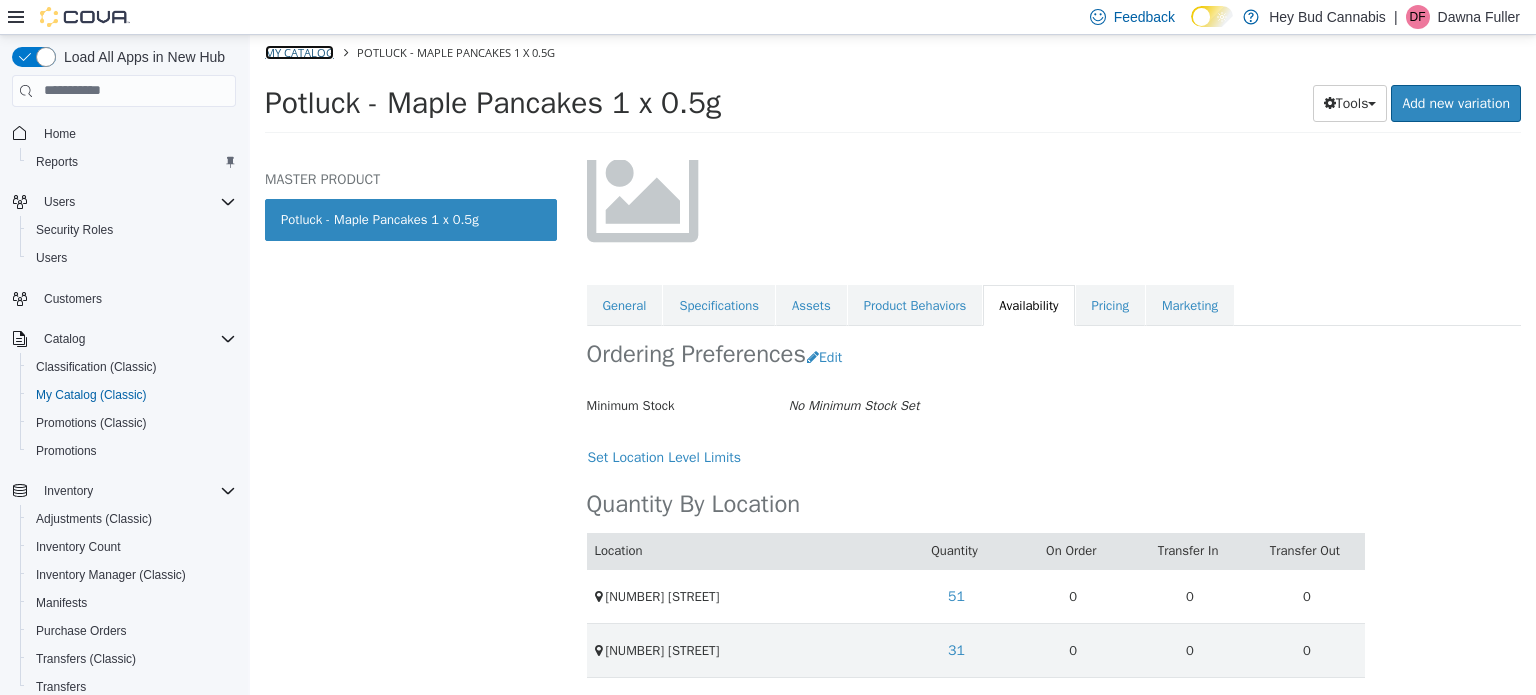 click on "My Catalog" at bounding box center (299, 51) 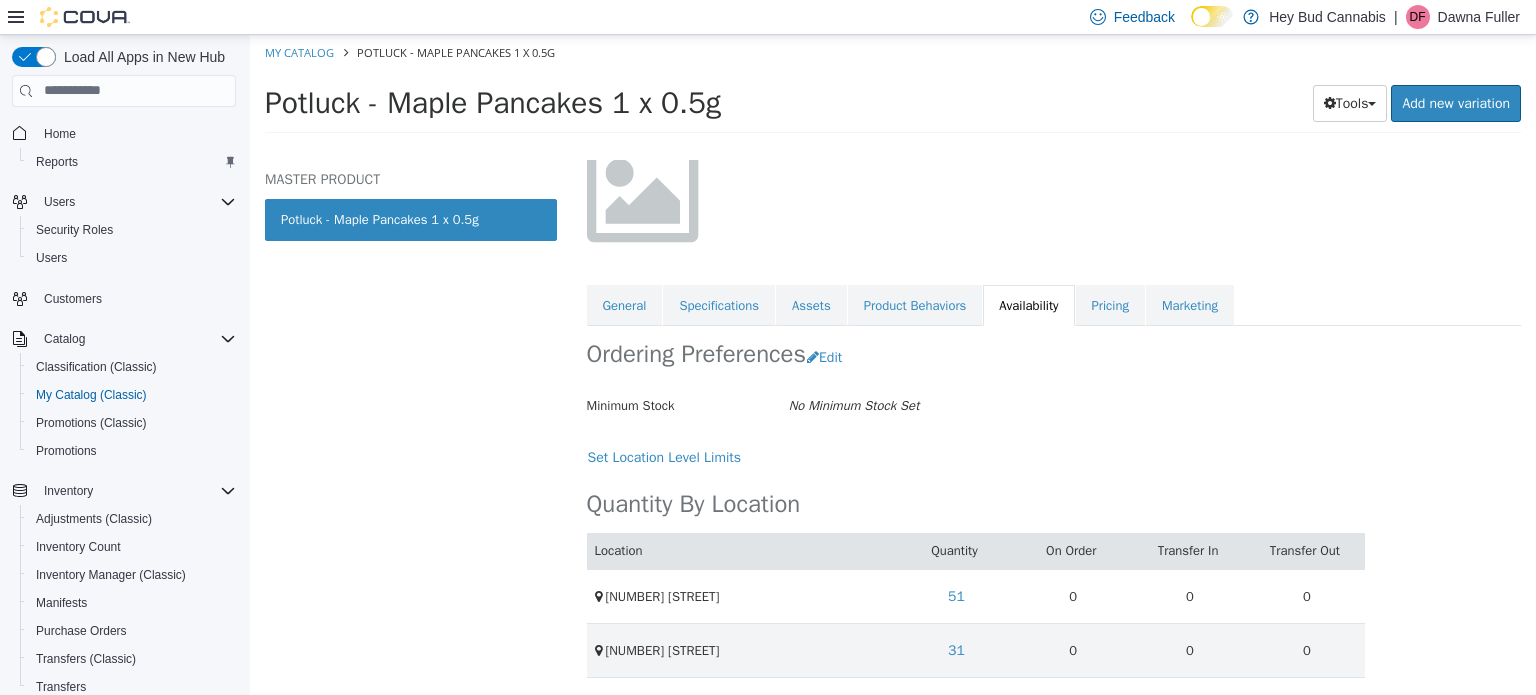 select on "**********" 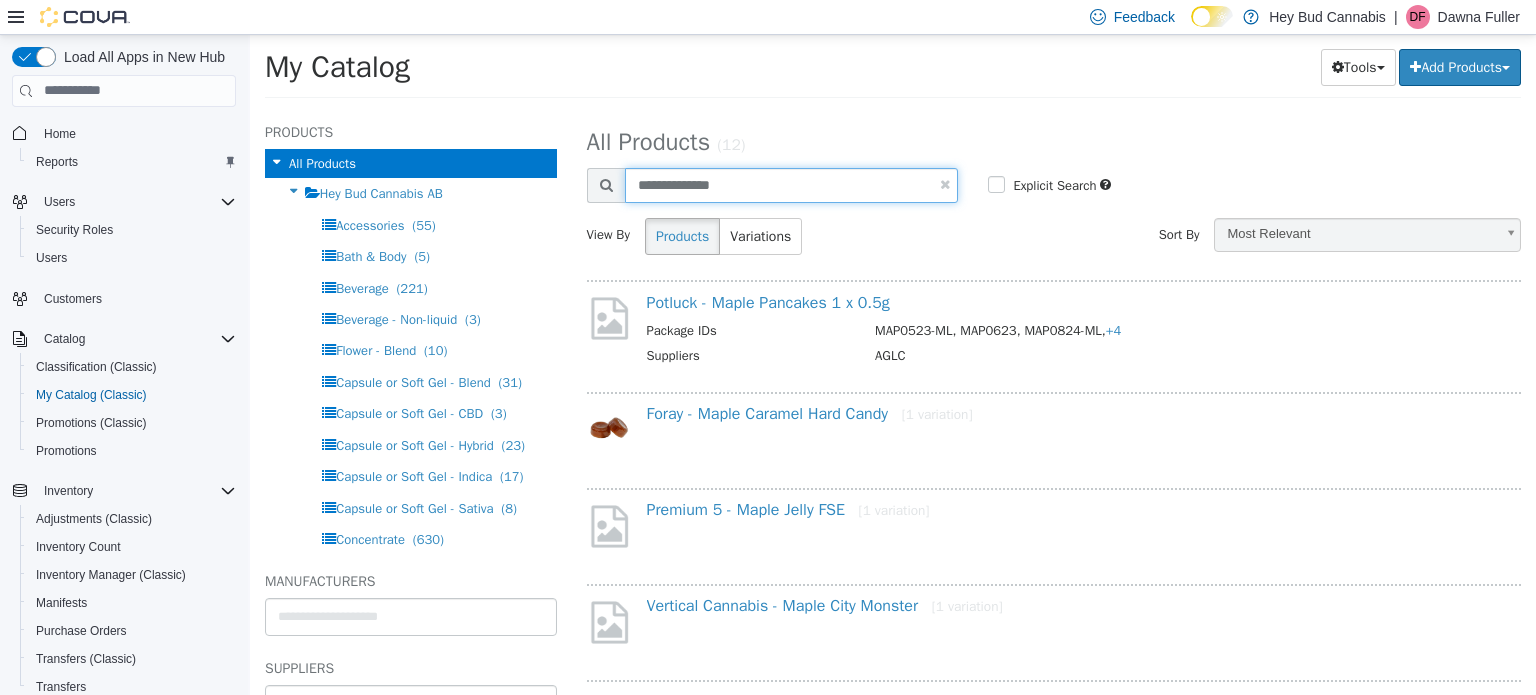 click on "**********" at bounding box center [792, 184] 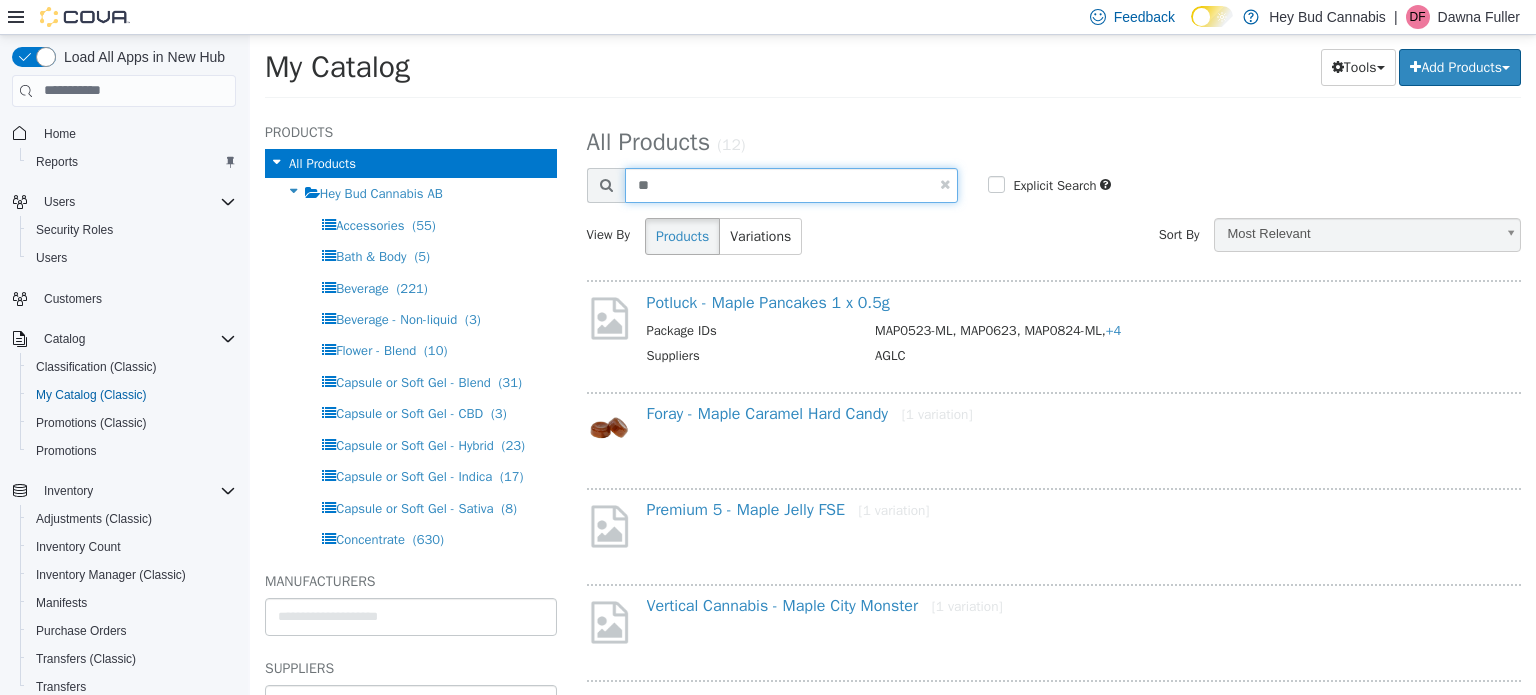 type on "*" 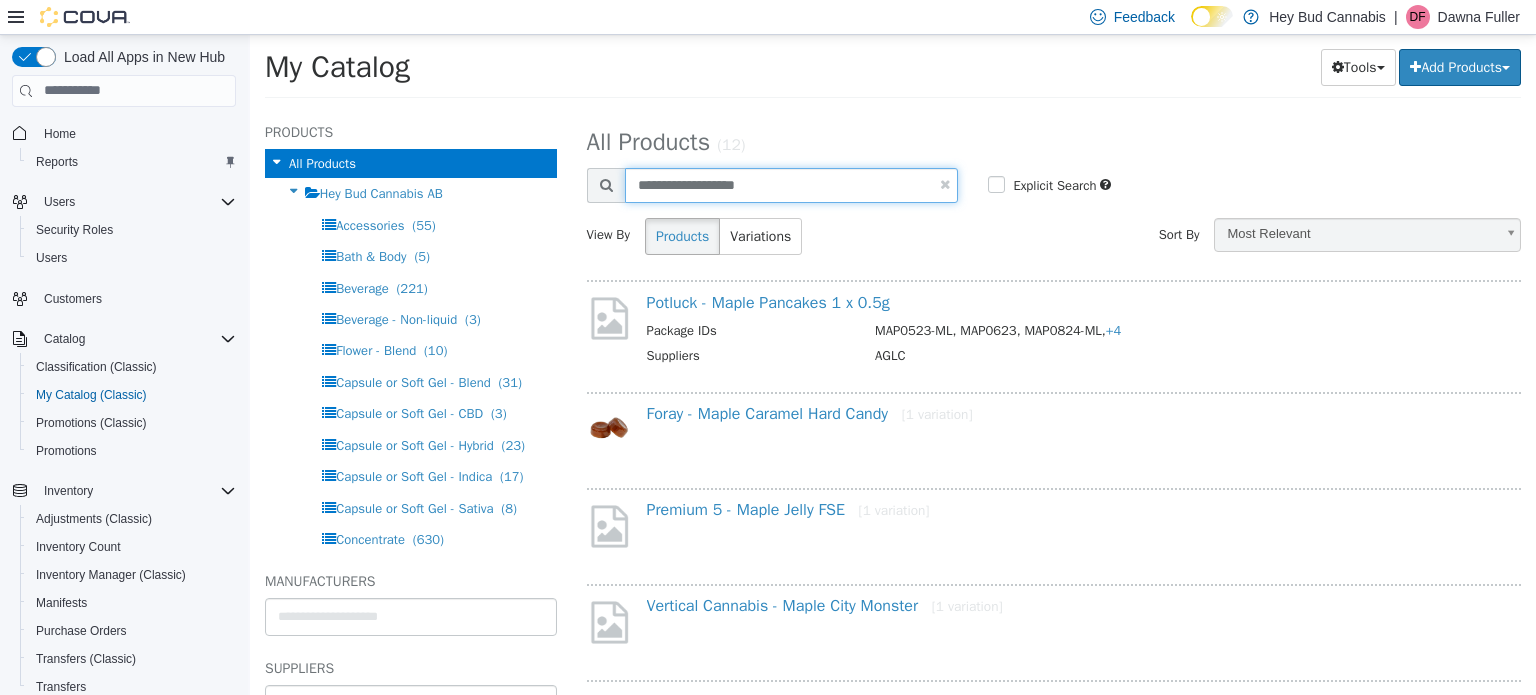type on "**********" 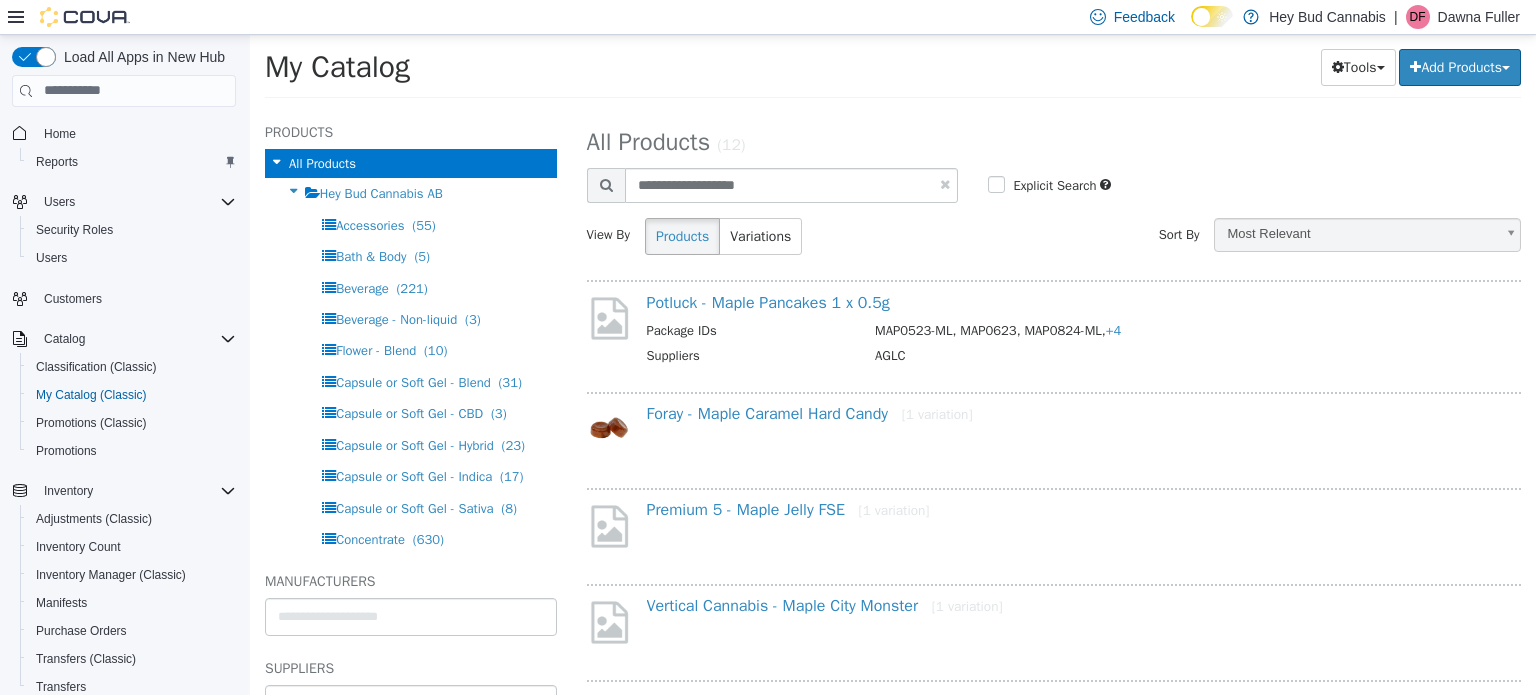 select on "**********" 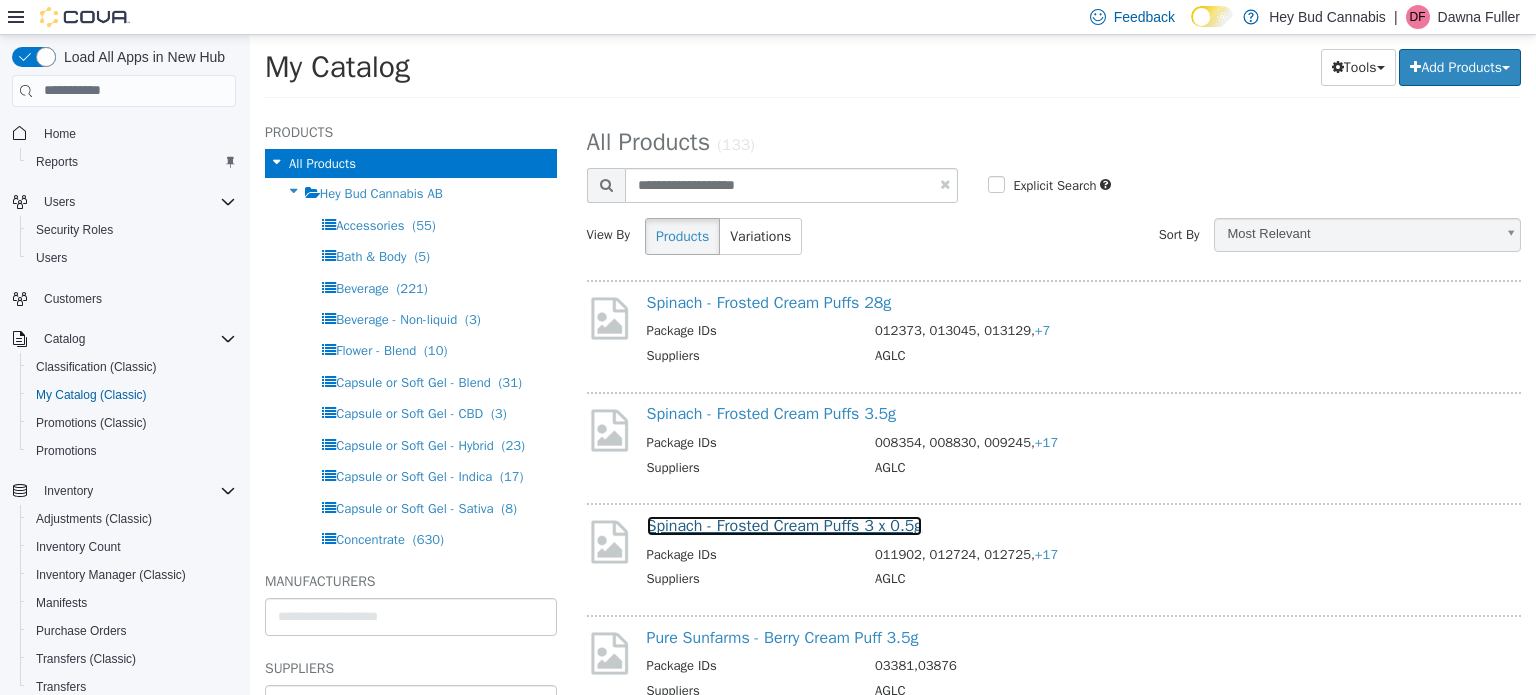 click on "Spinach - Frosted Cream Puffs 3 x 0.5g" at bounding box center [785, 525] 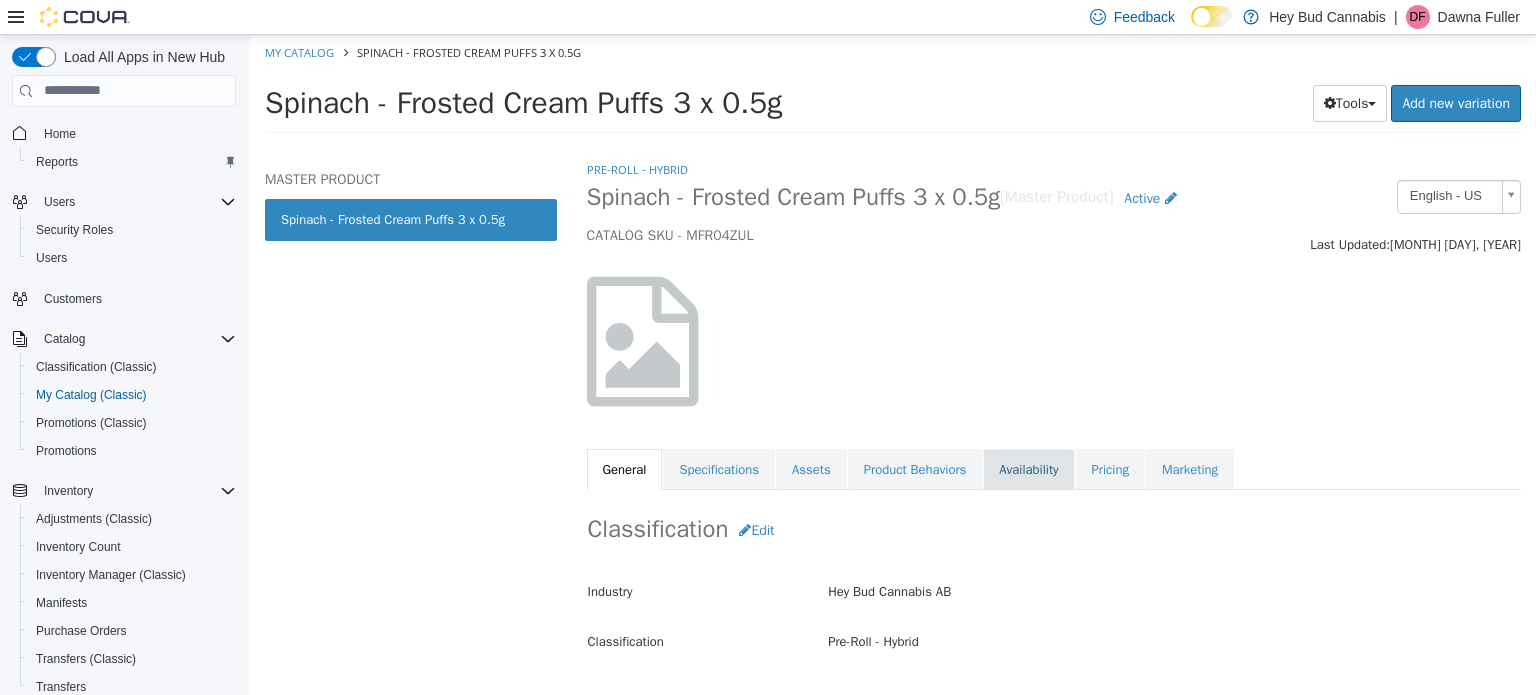 click on "Availability" at bounding box center (1028, 469) 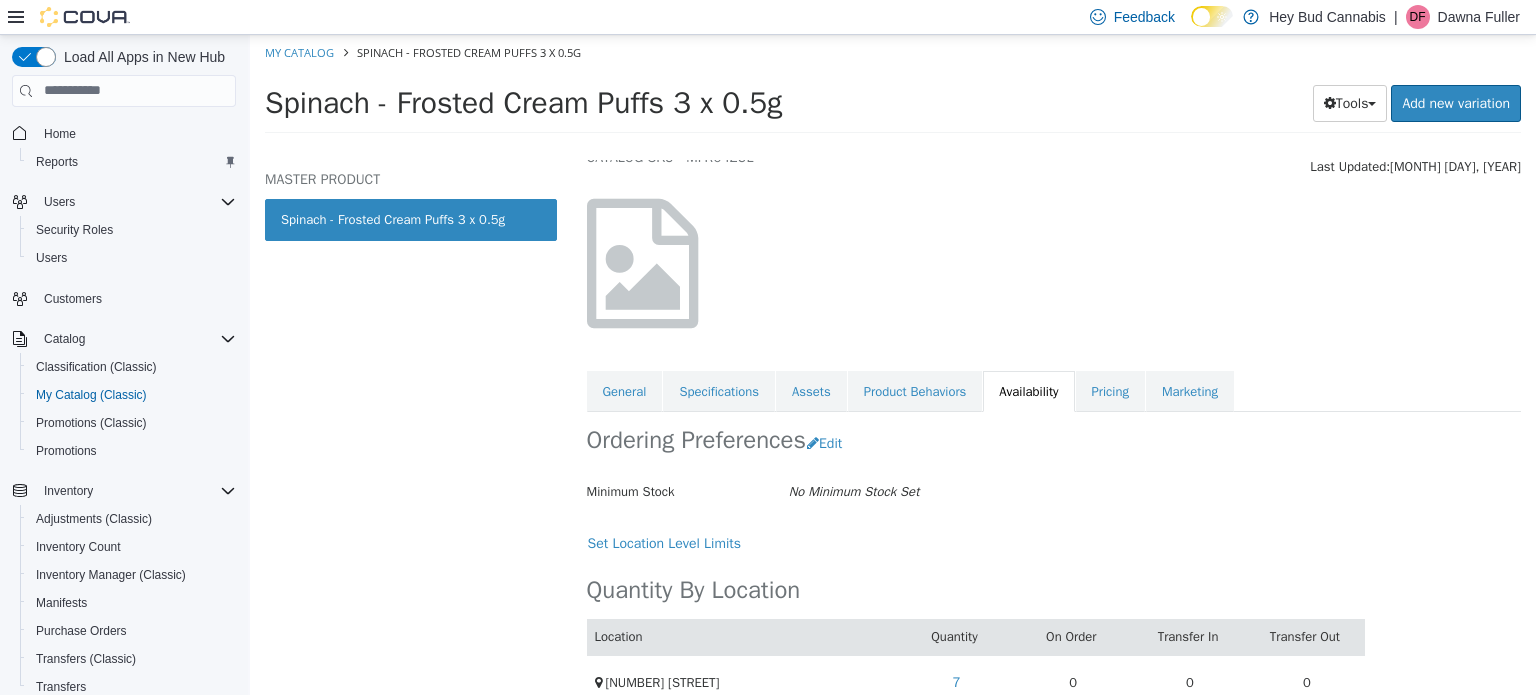 scroll, scrollTop: 164, scrollLeft: 0, axis: vertical 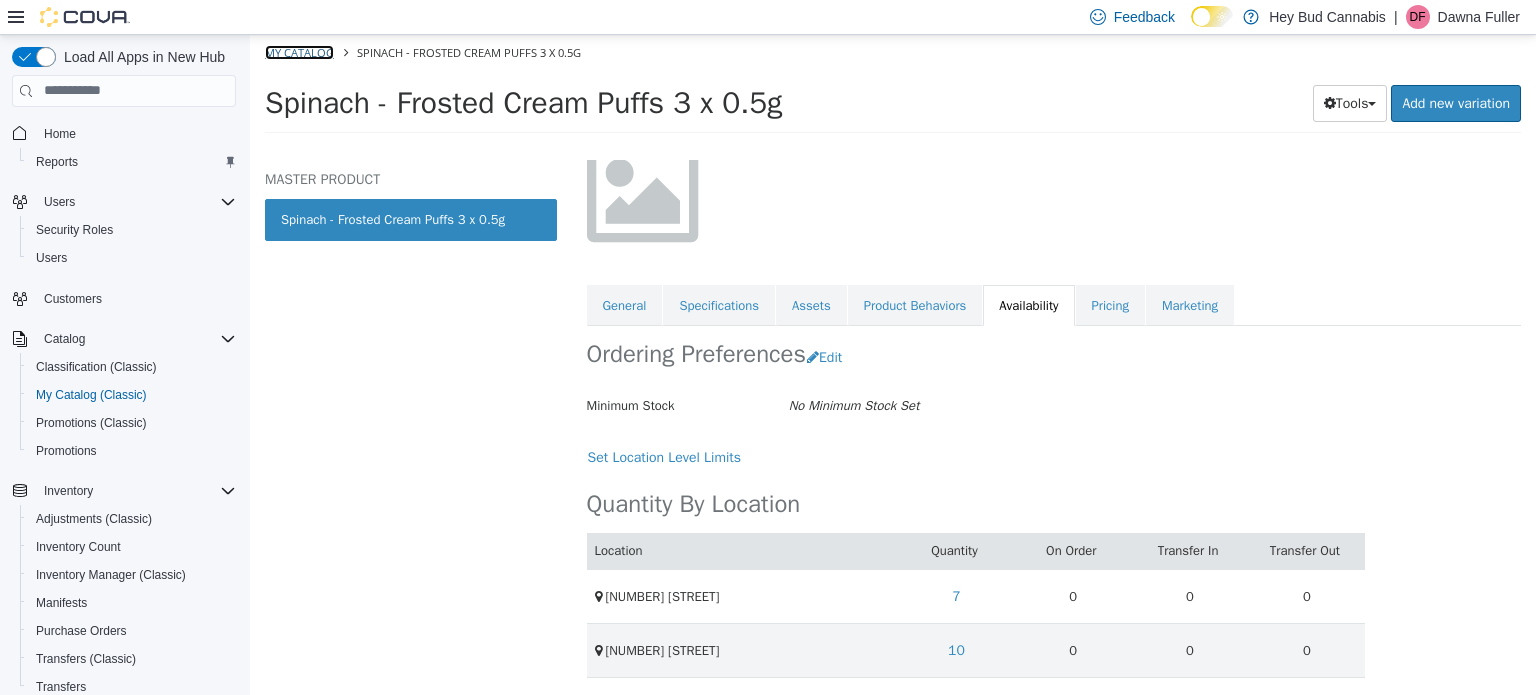 click on "My Catalog" at bounding box center (299, 51) 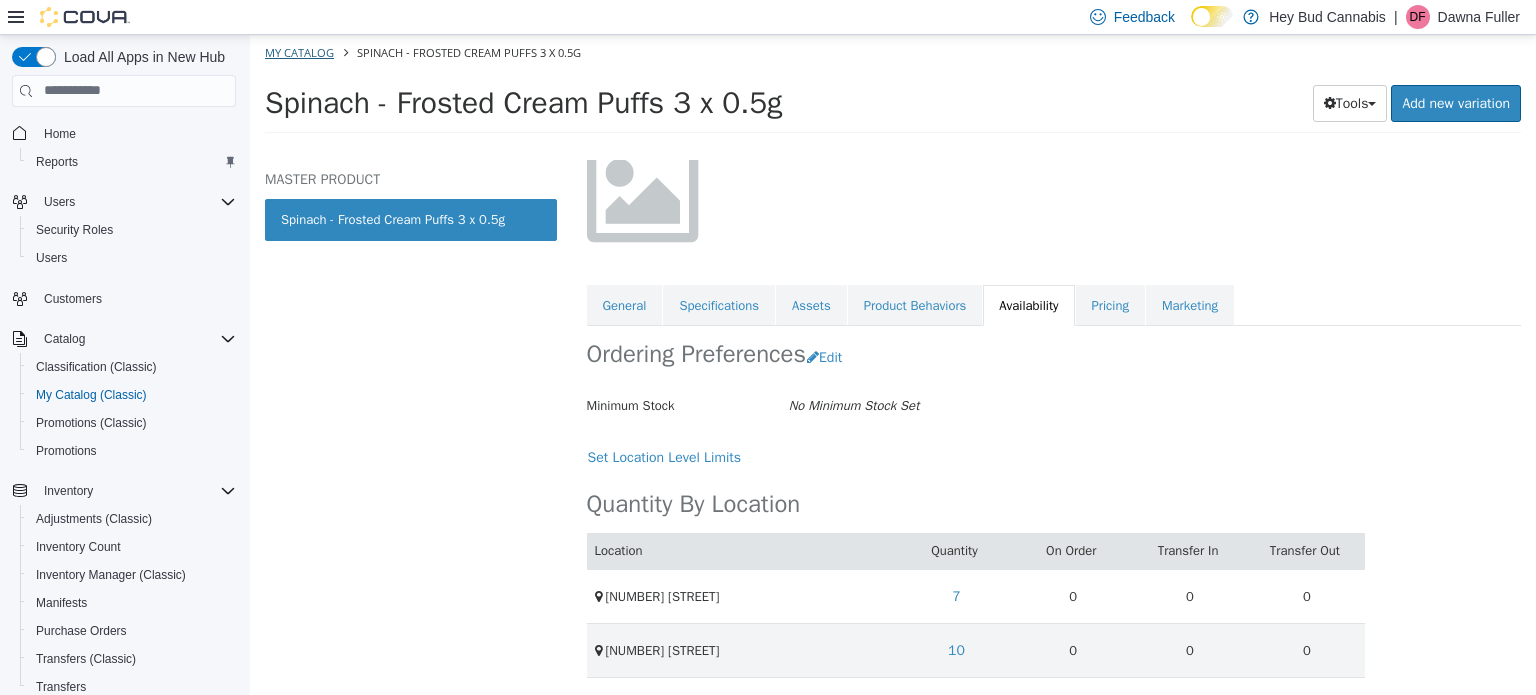 select on "**********" 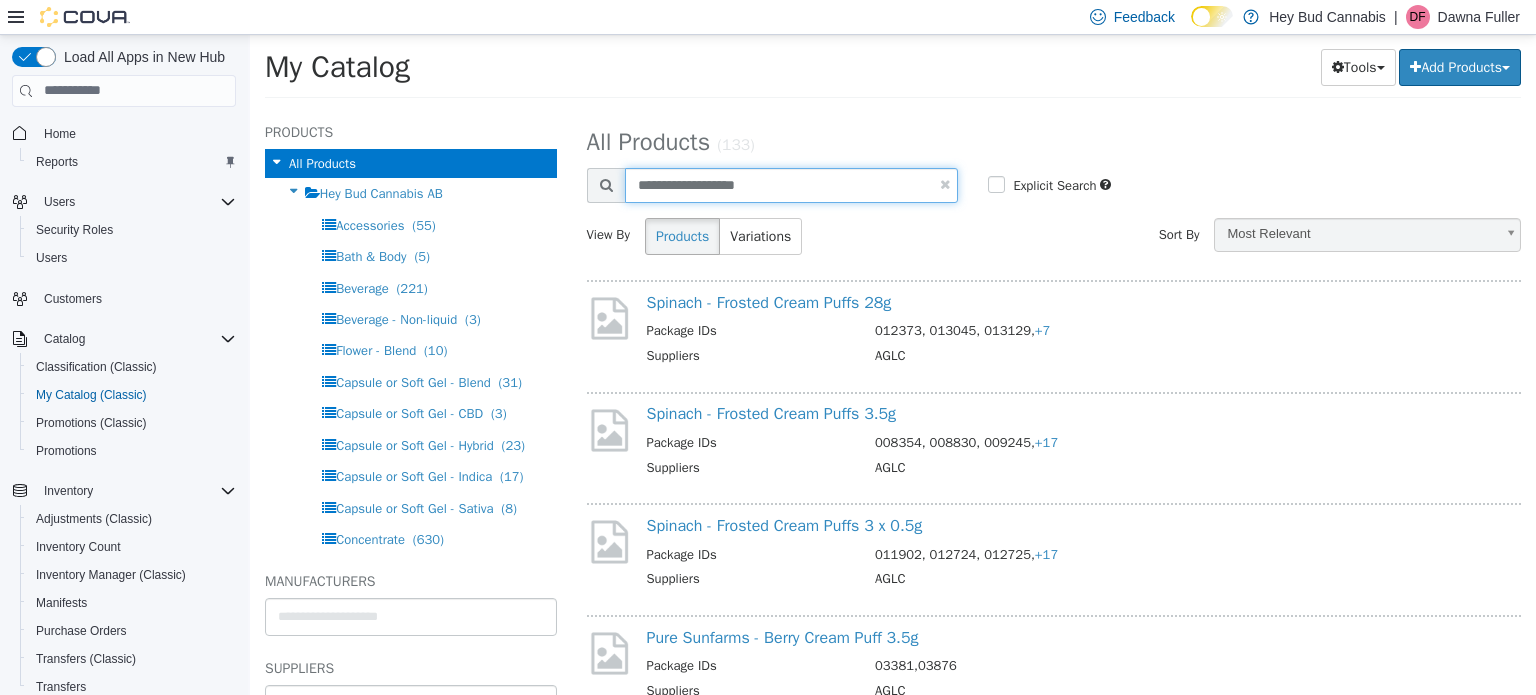 click on "**********" at bounding box center (792, 184) 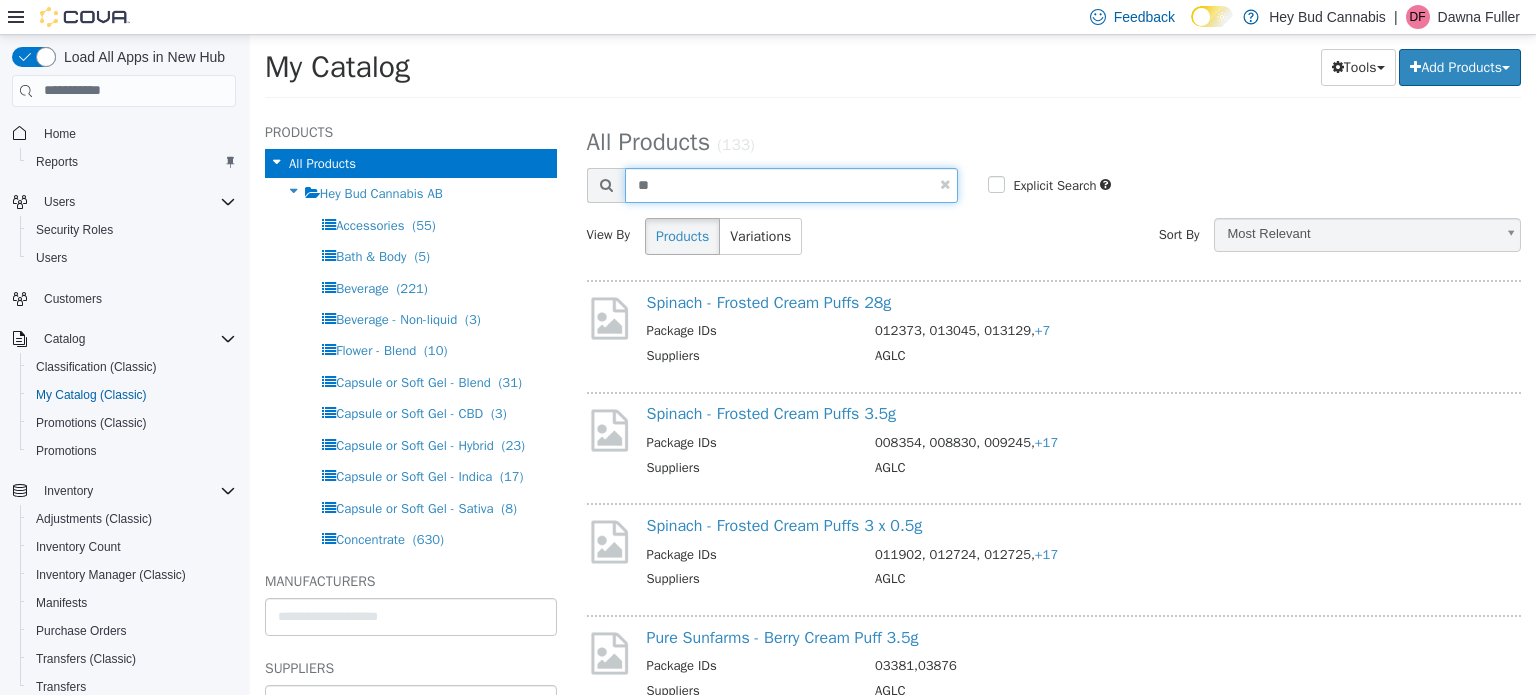 type on "*" 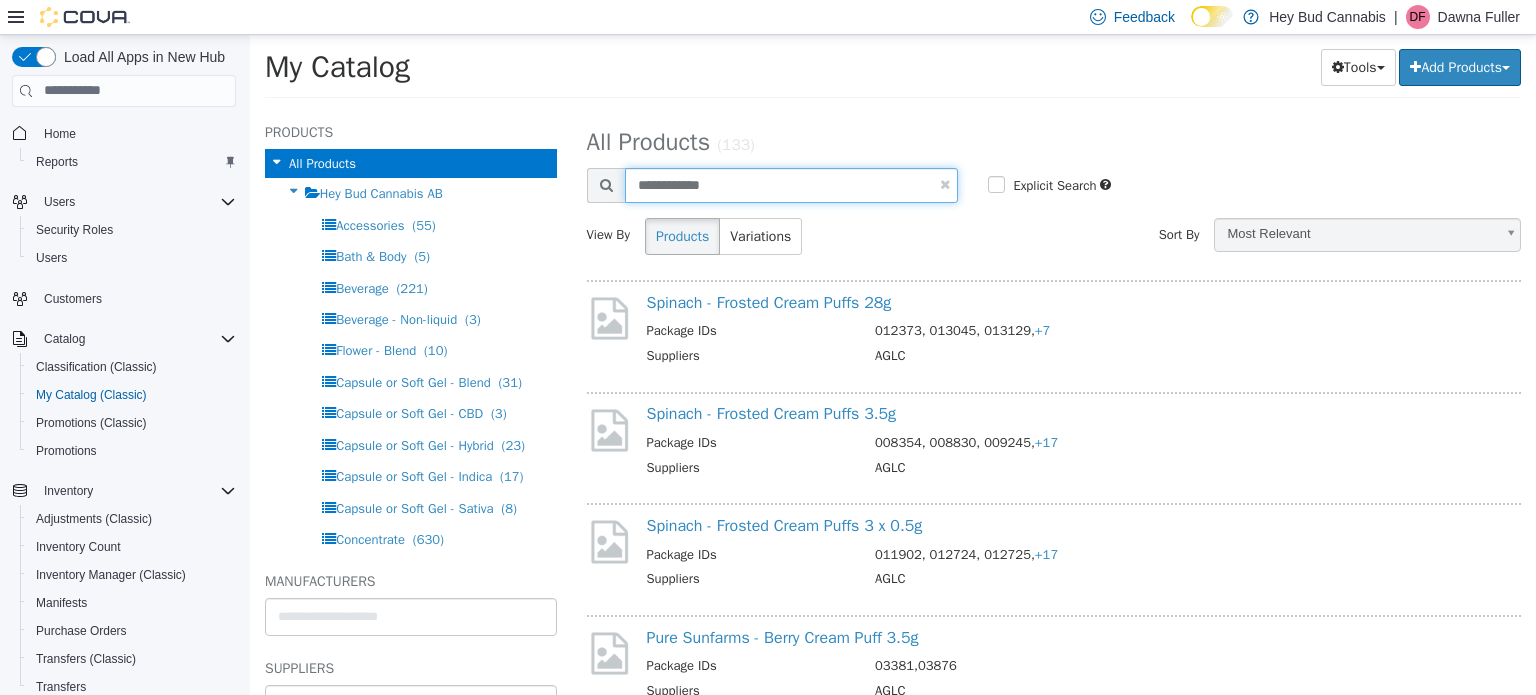 type on "**********" 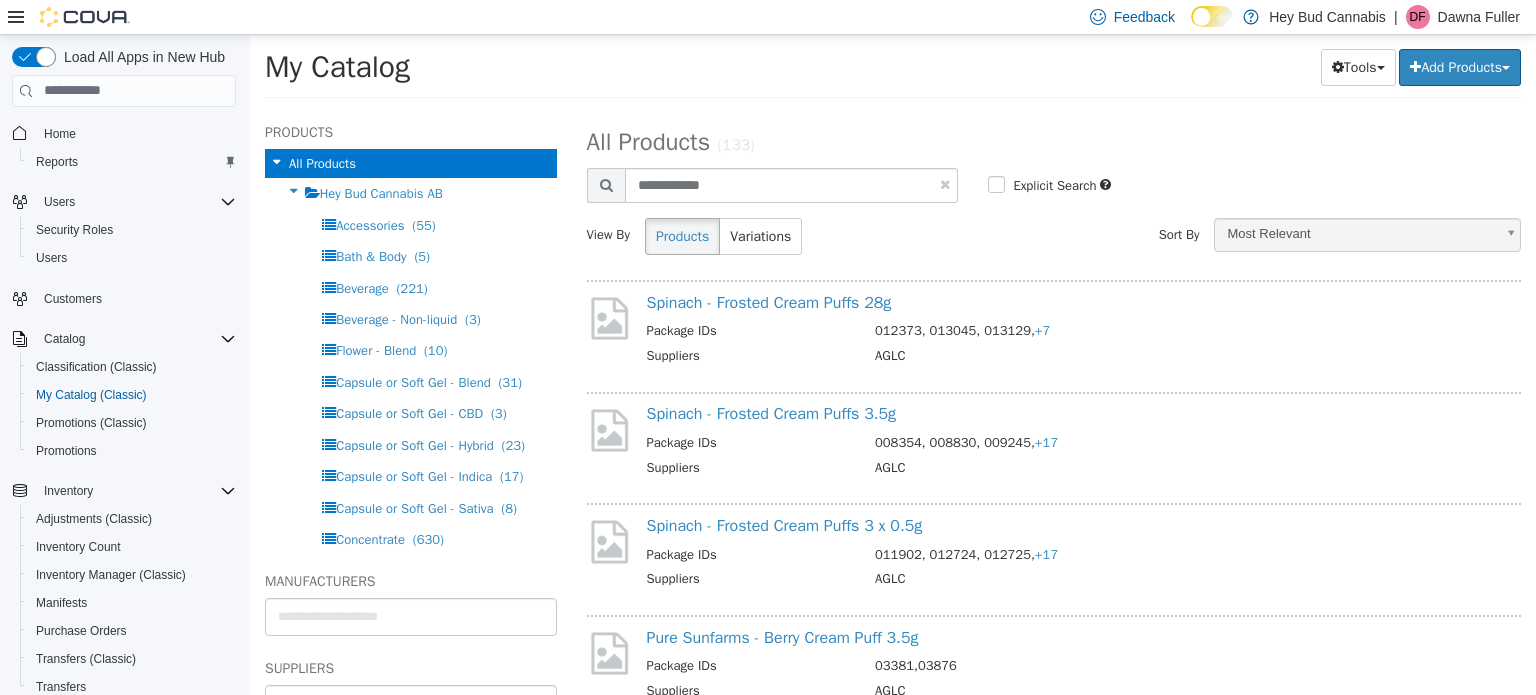 select on "**********" 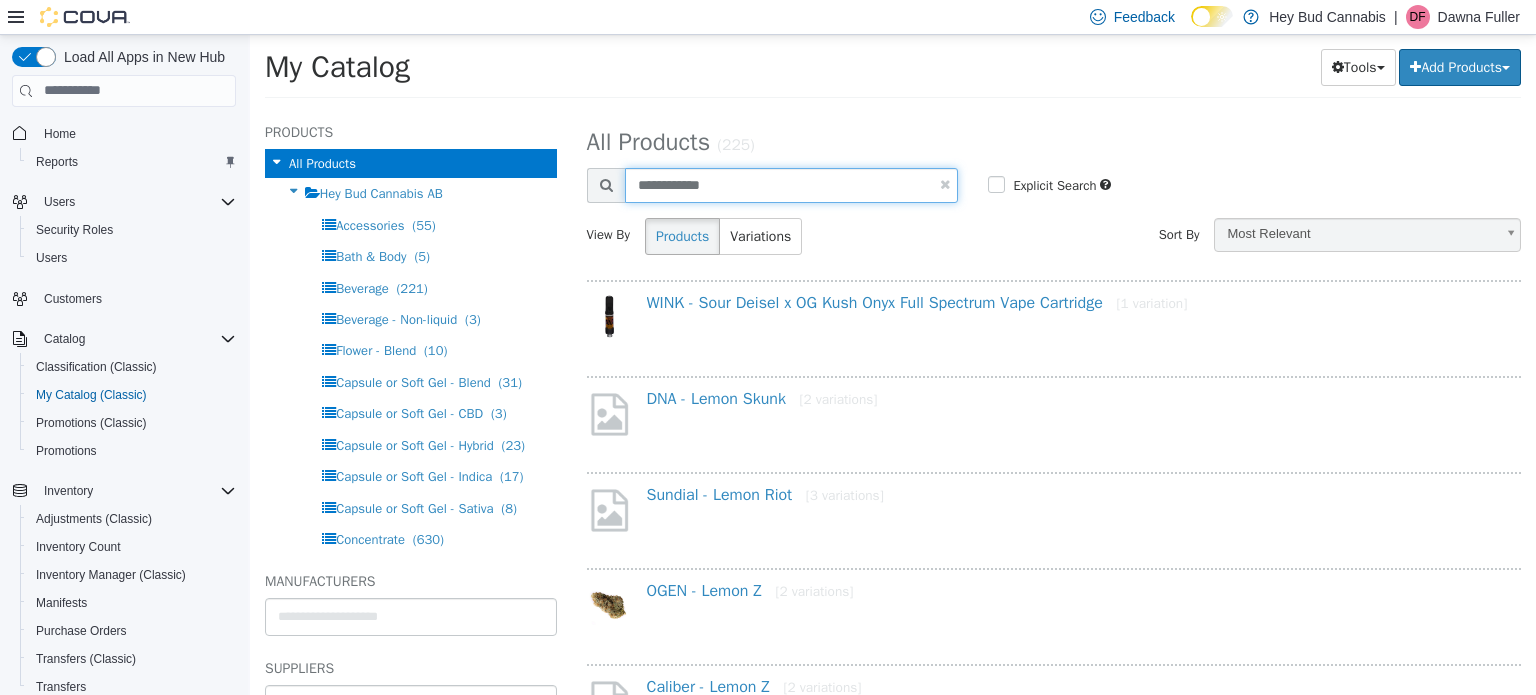 click on "**********" at bounding box center [792, 184] 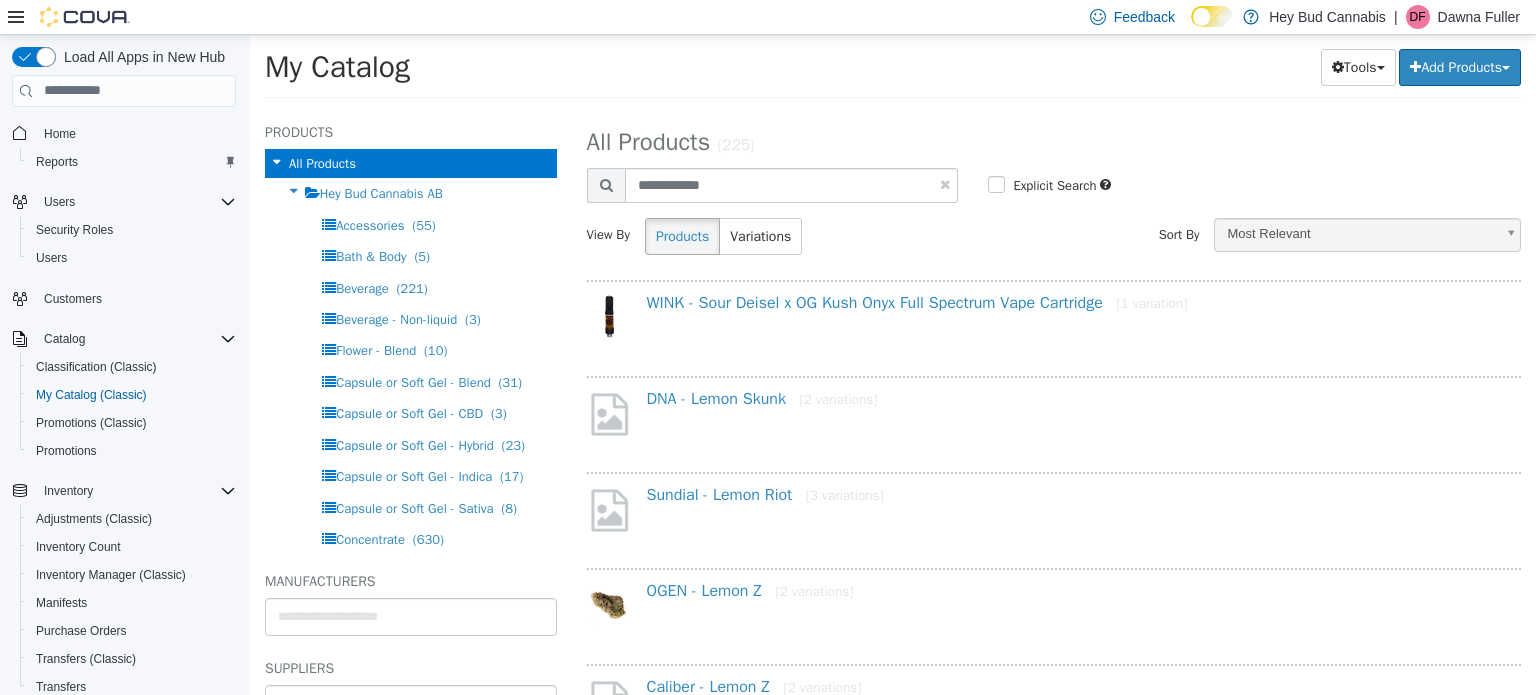 select on "**********" 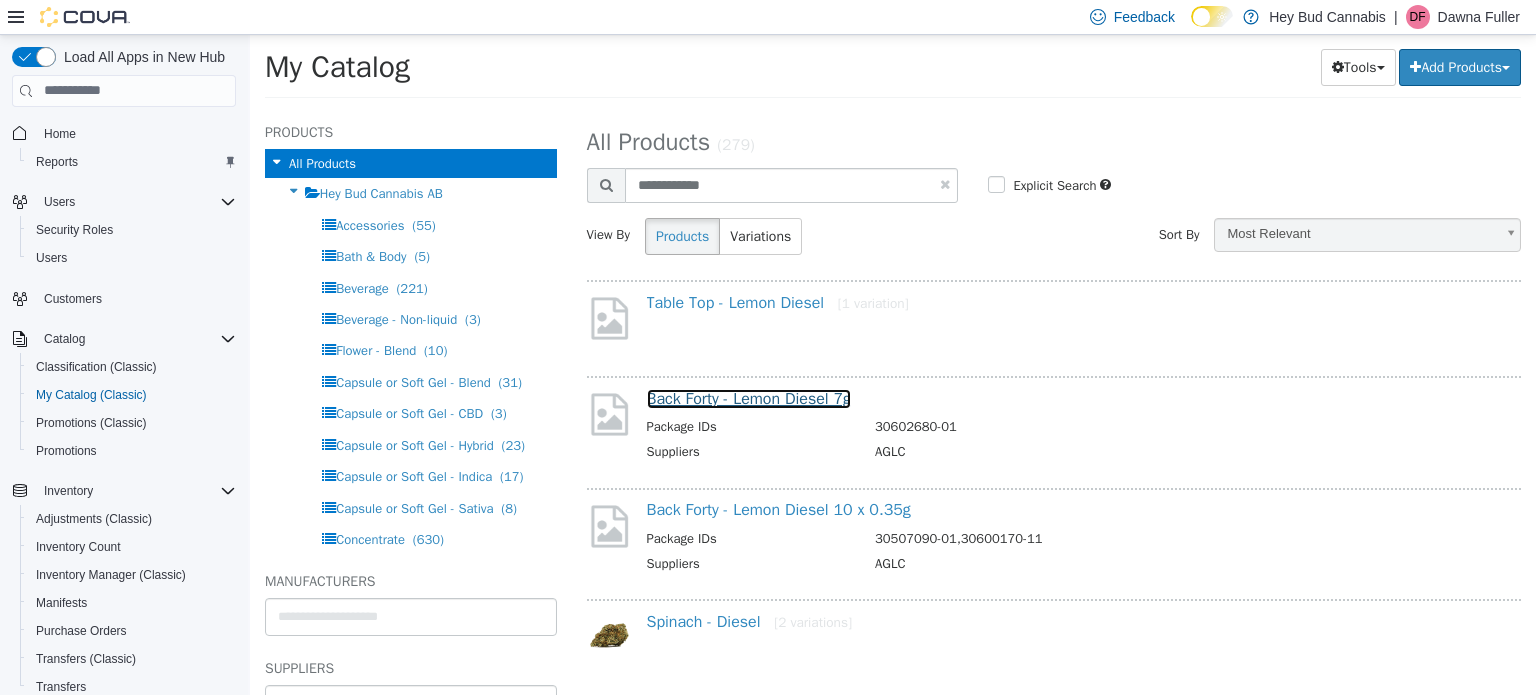 click on "Back Forty - Lemon Diesel 7g" at bounding box center (749, 398) 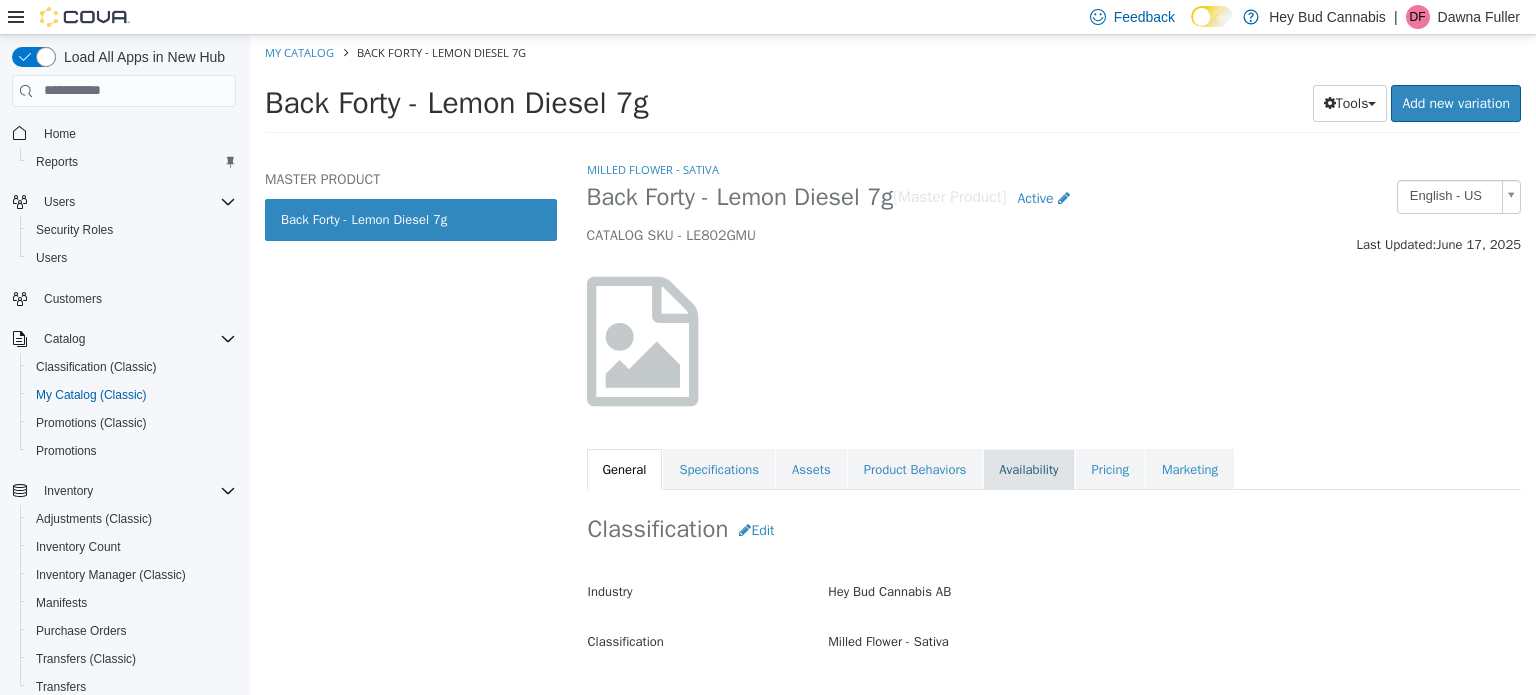click on "Availability" at bounding box center [1028, 469] 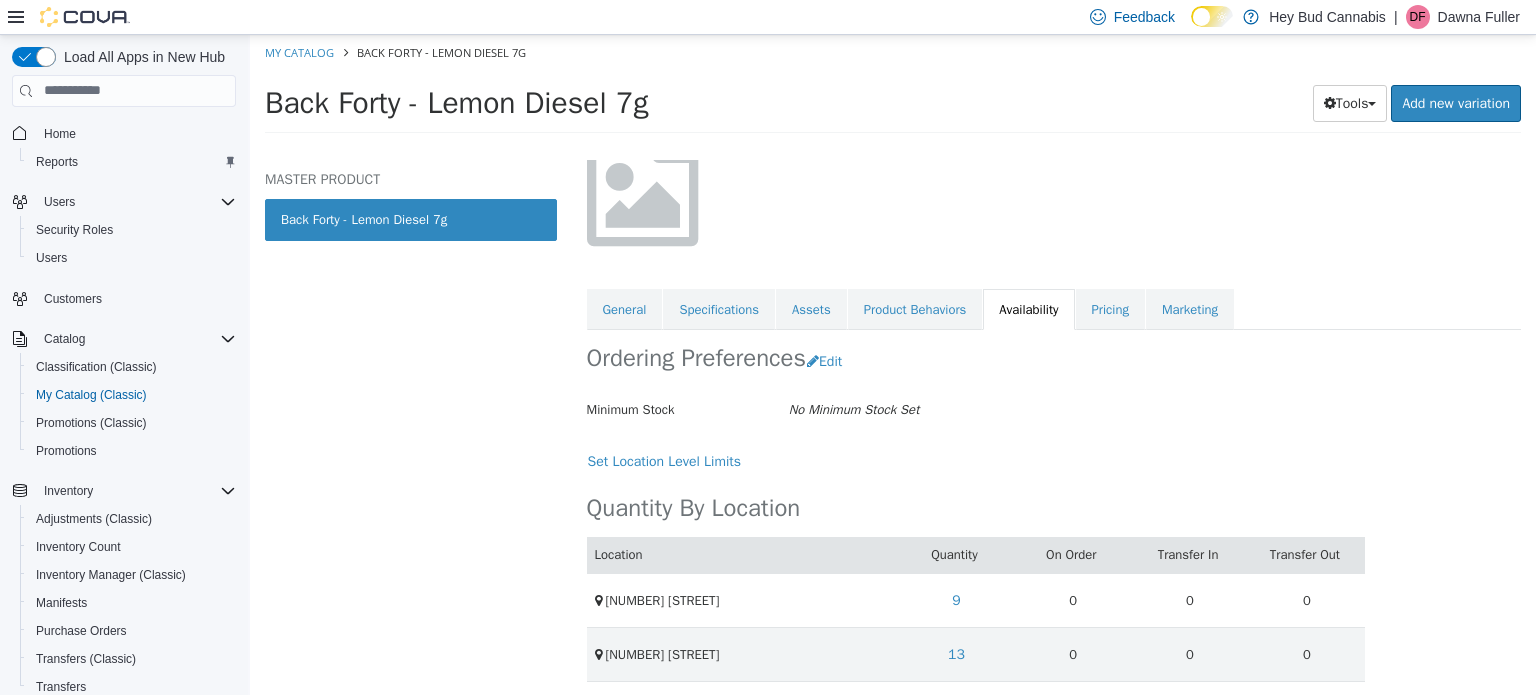 scroll, scrollTop: 164, scrollLeft: 0, axis: vertical 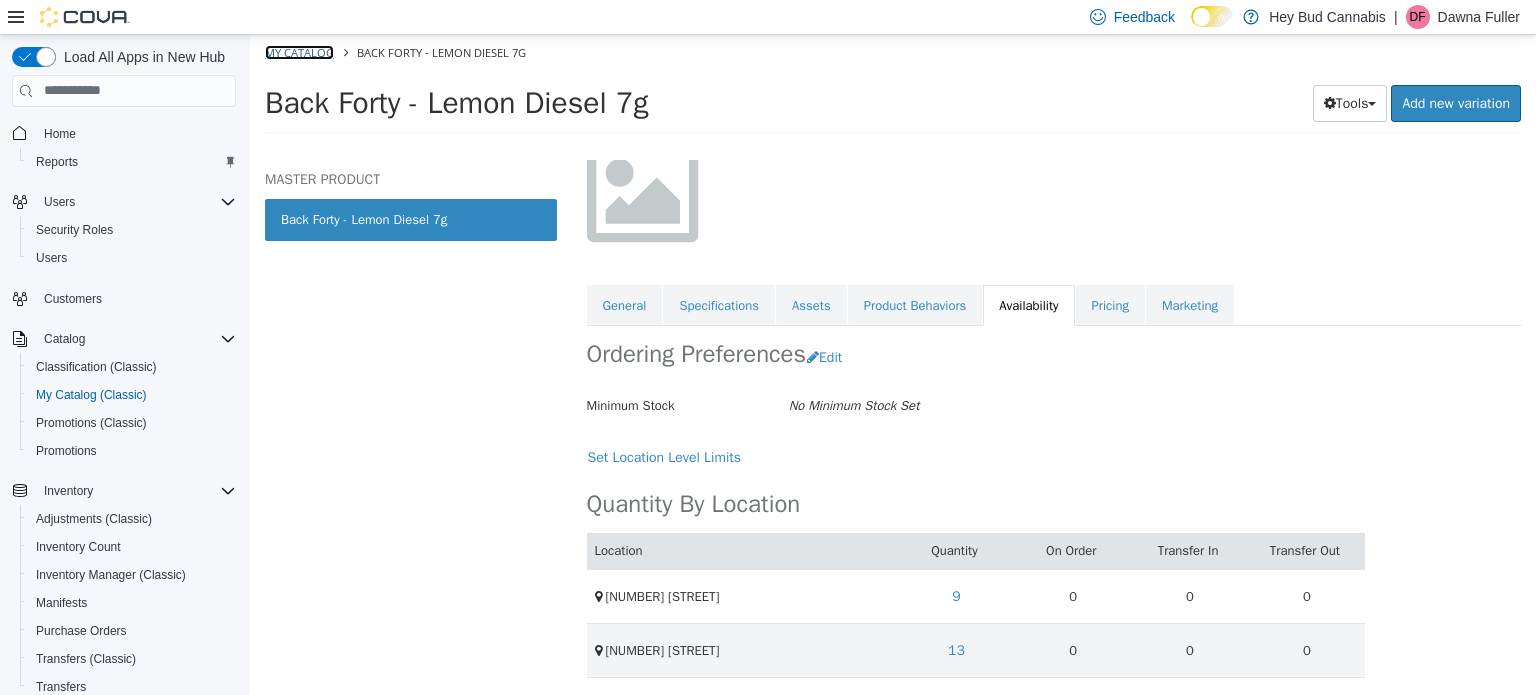 click on "My Catalog" at bounding box center (299, 51) 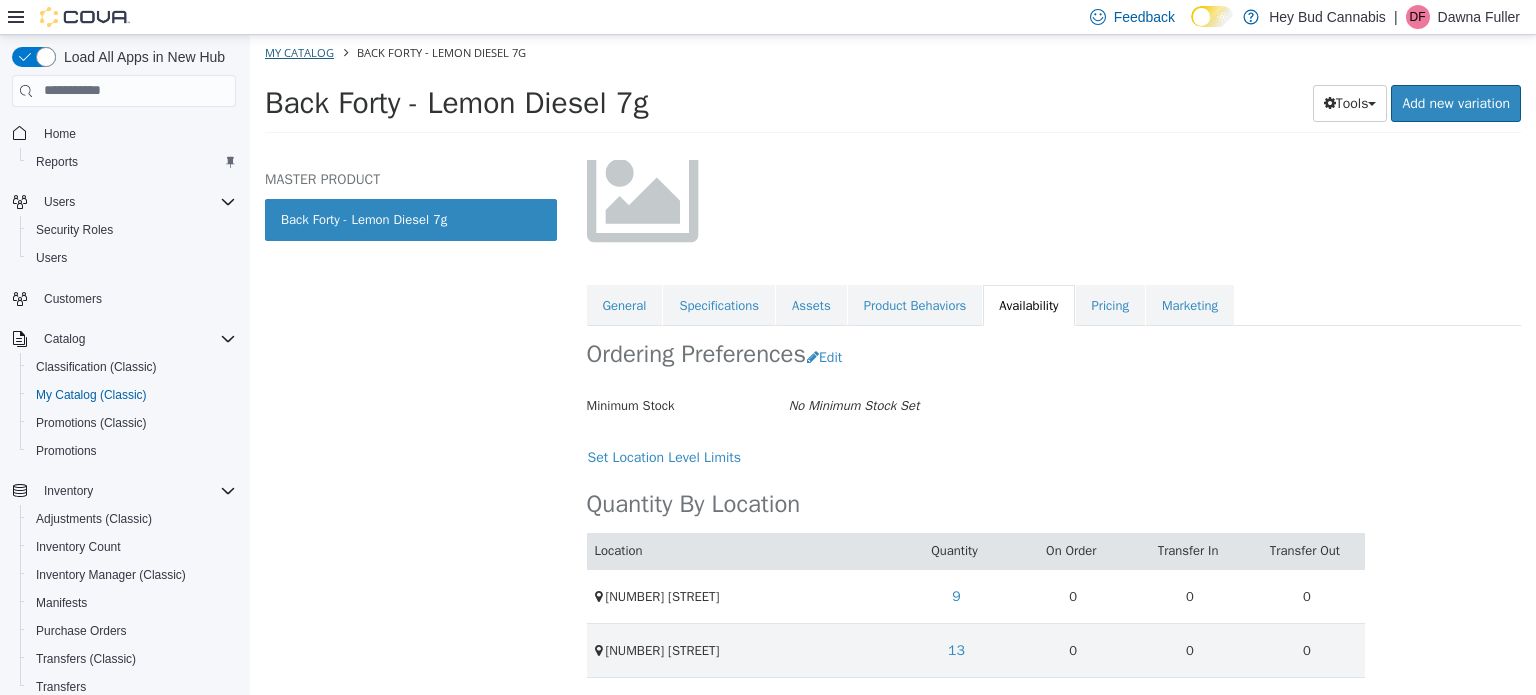 select on "**********" 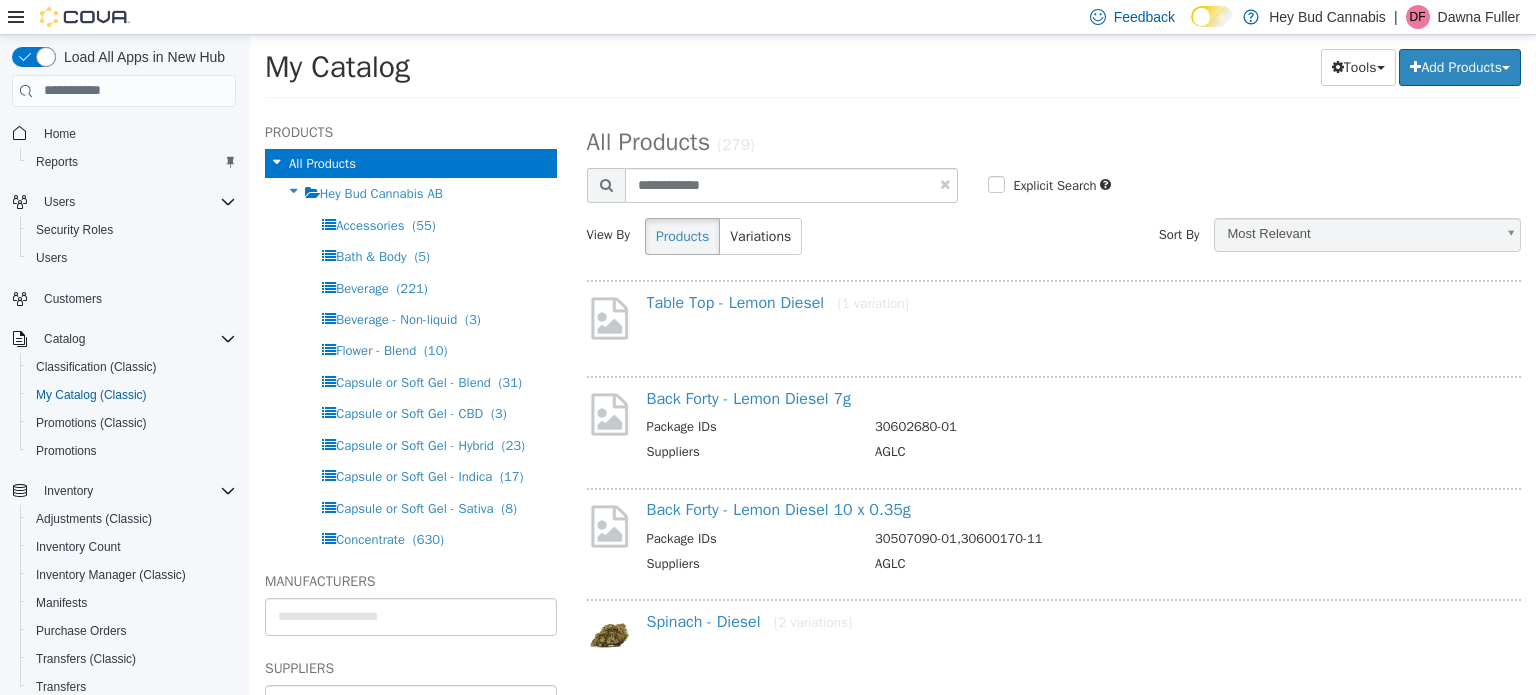 click on "**********" at bounding box center (1054, 194) 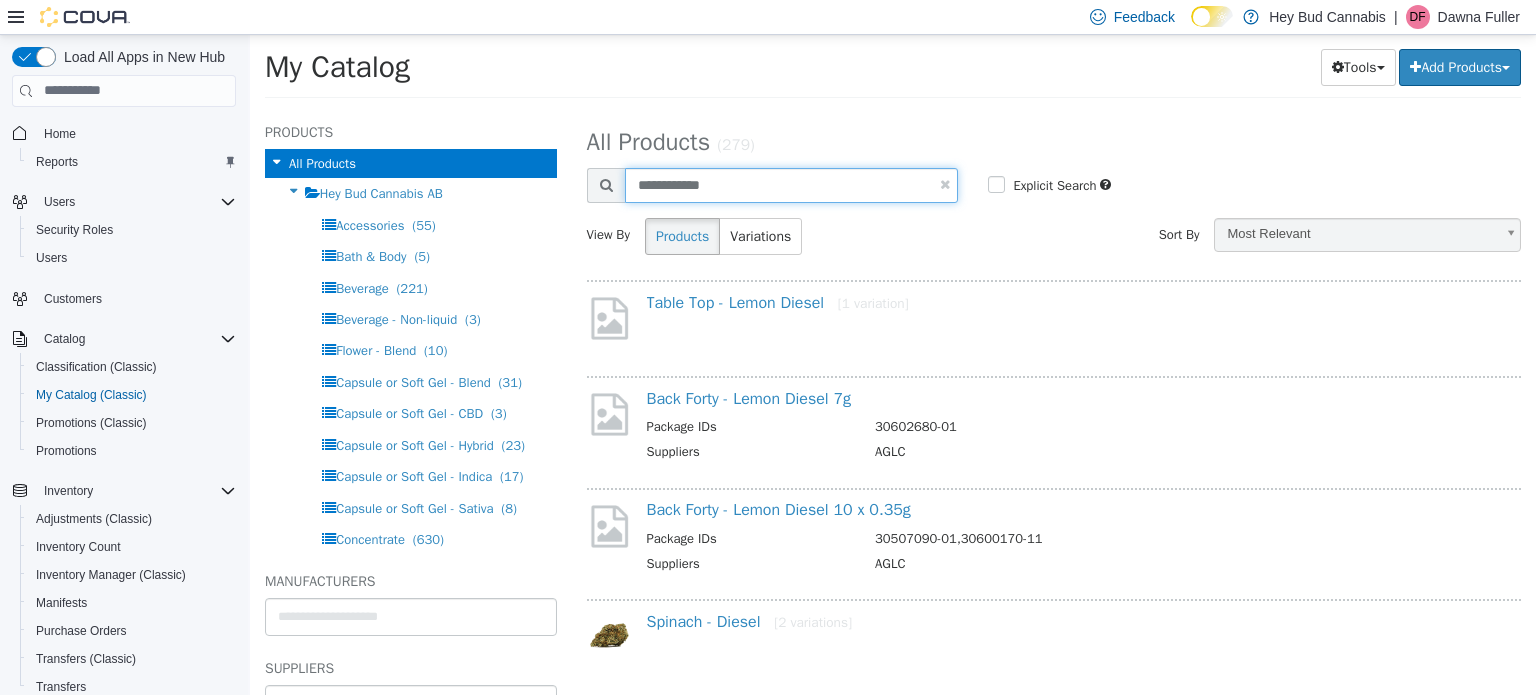 click on "**********" at bounding box center [792, 184] 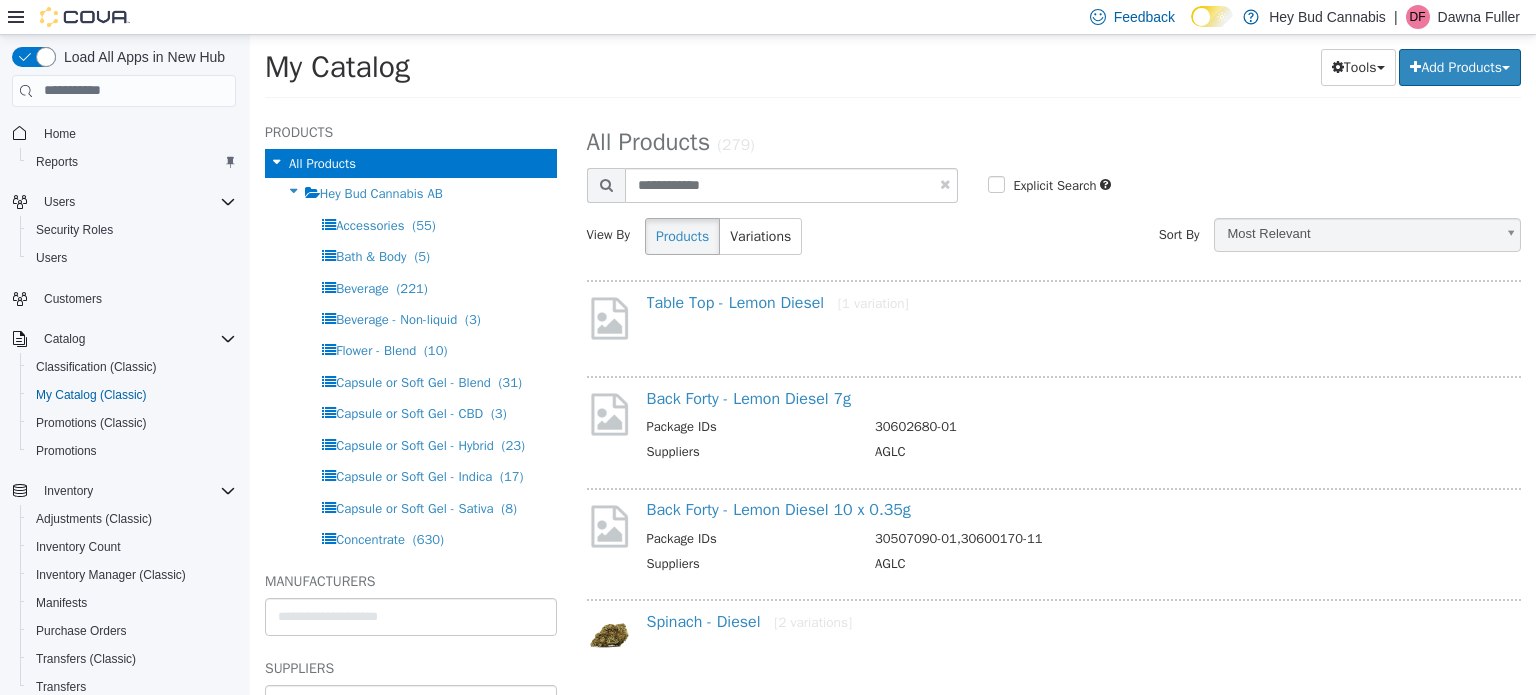 select on "**********" 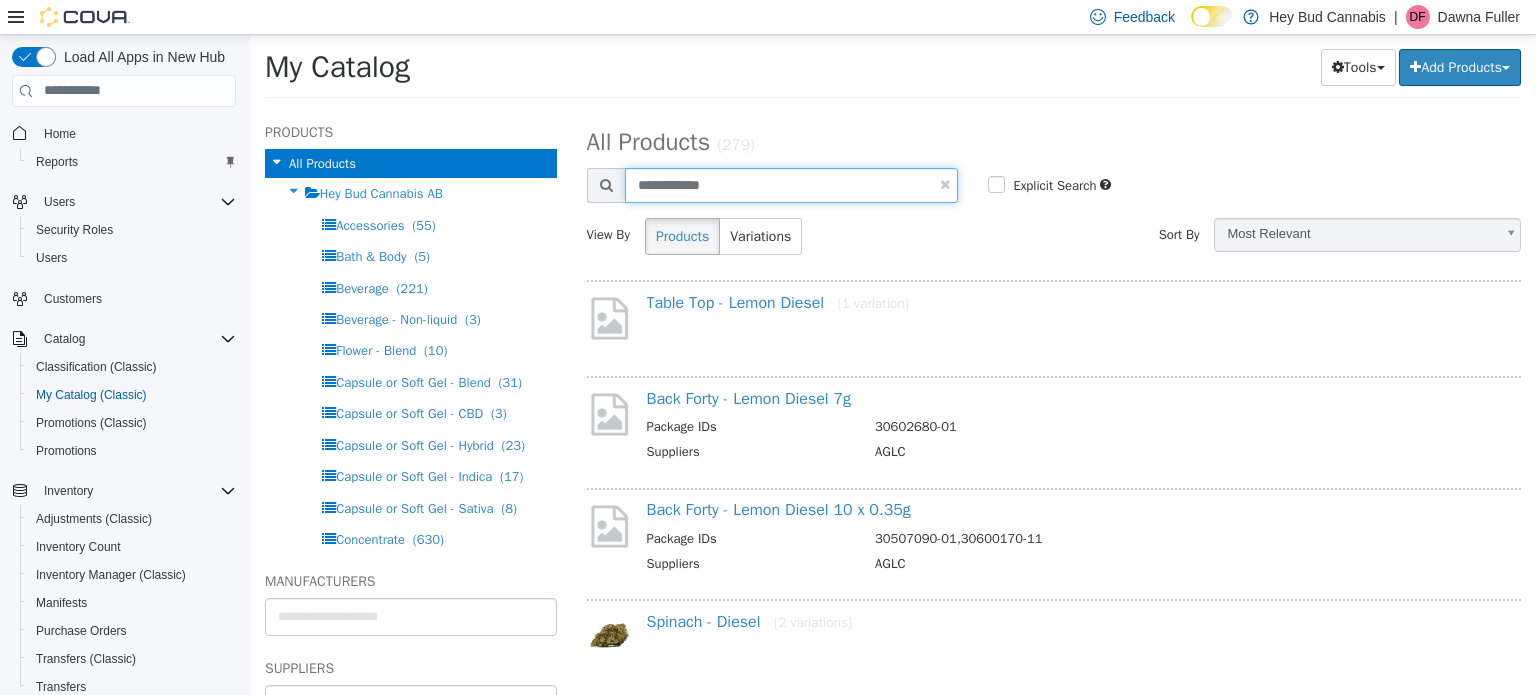 click on "**********" at bounding box center (792, 184) 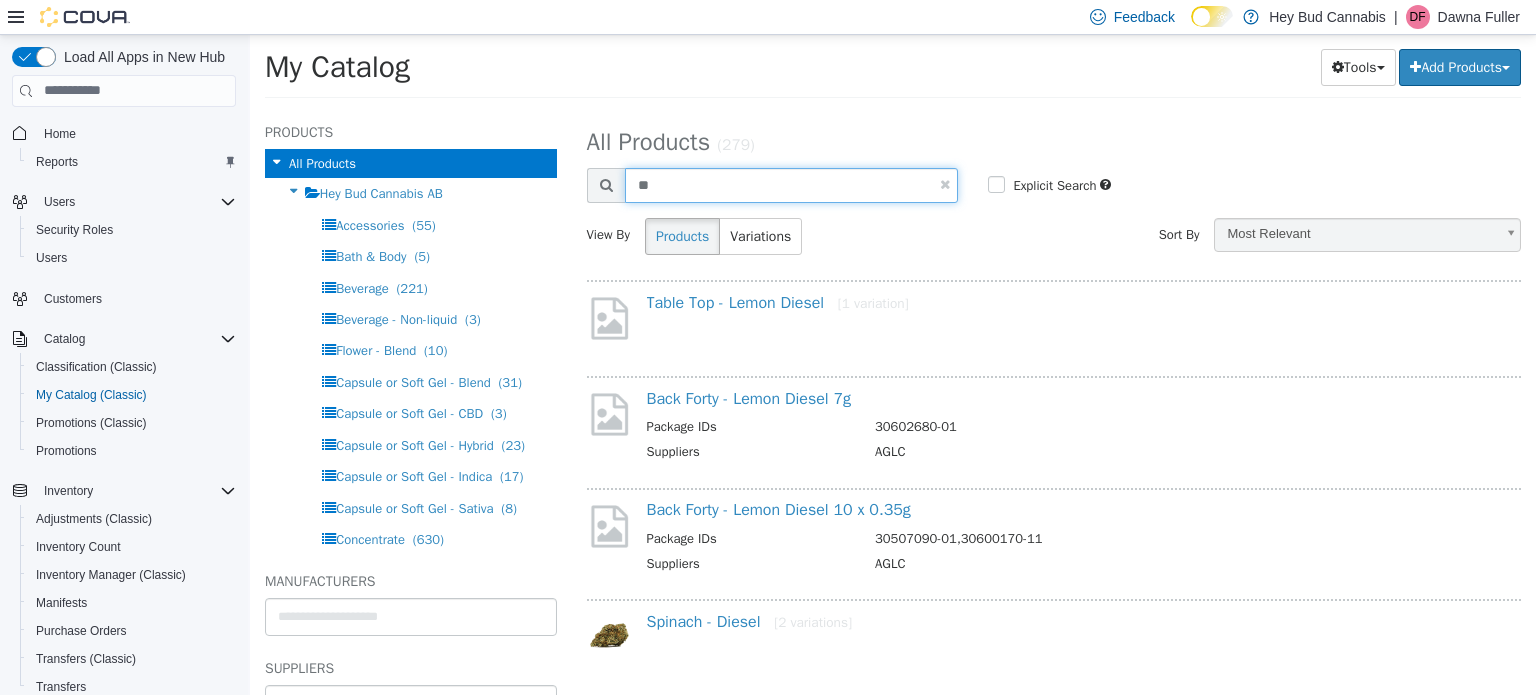 type on "*" 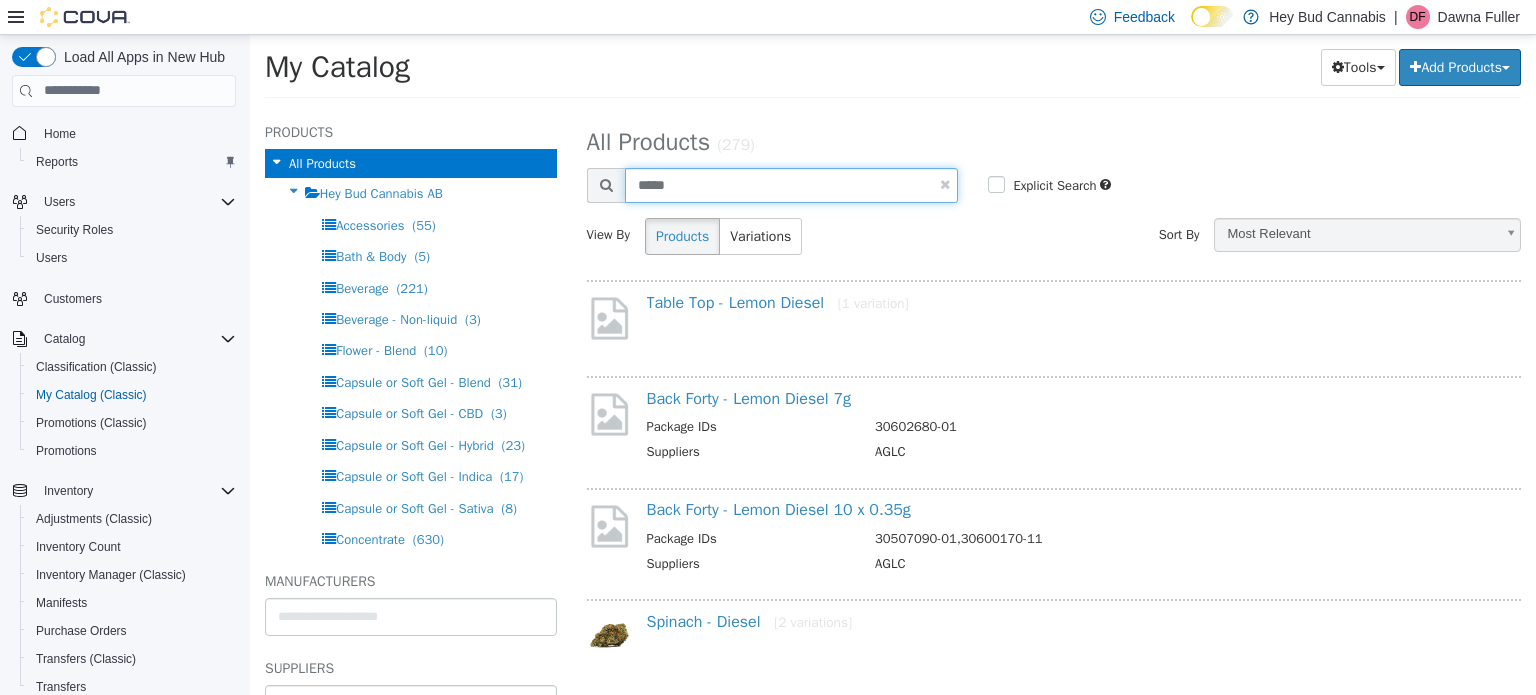 type on "*****" 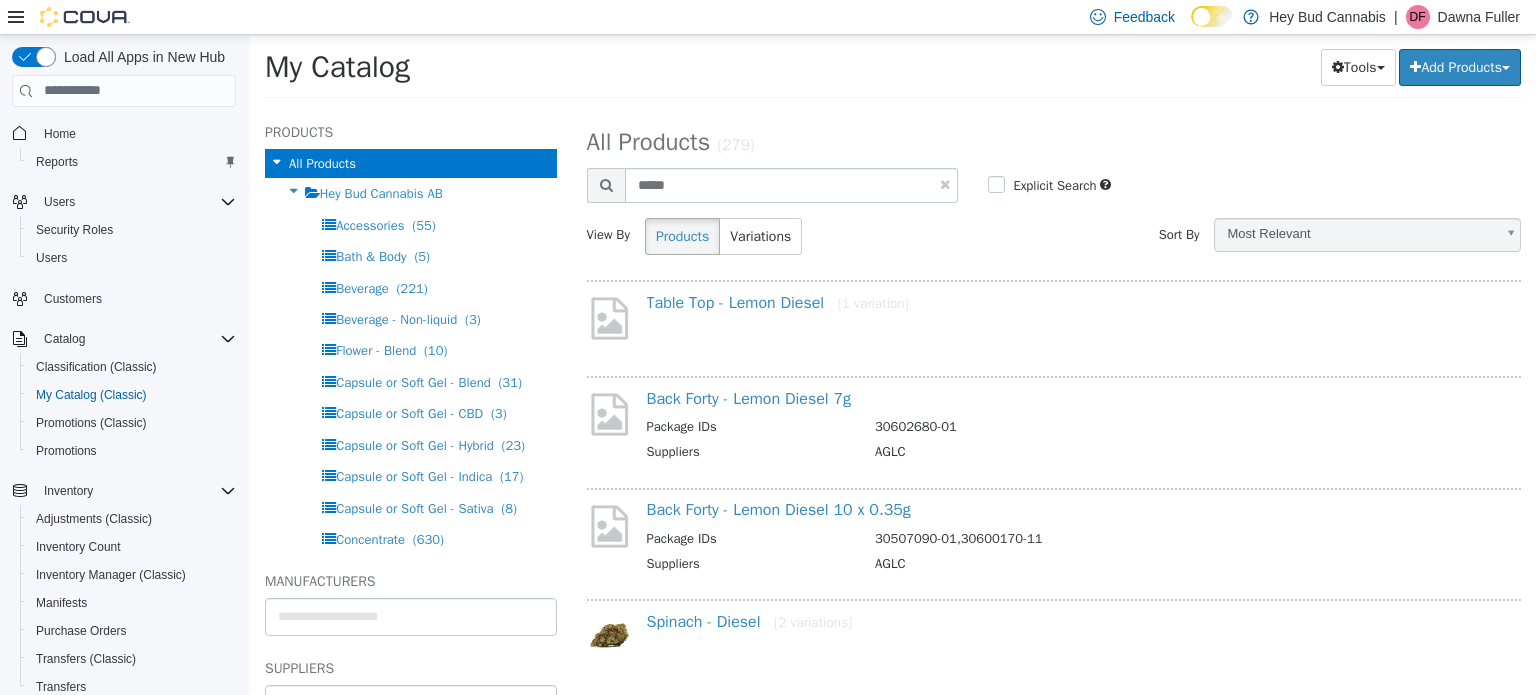 select on "**********" 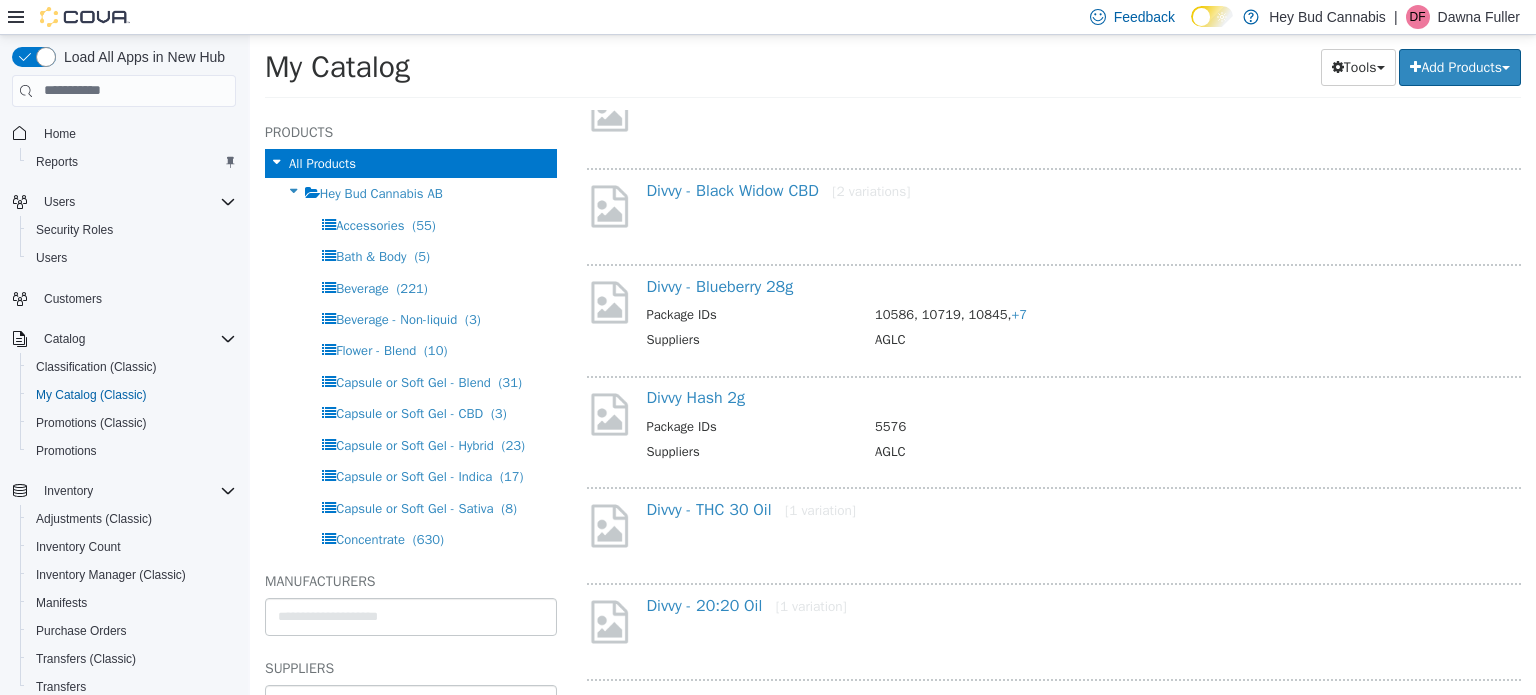 scroll, scrollTop: 600, scrollLeft: 0, axis: vertical 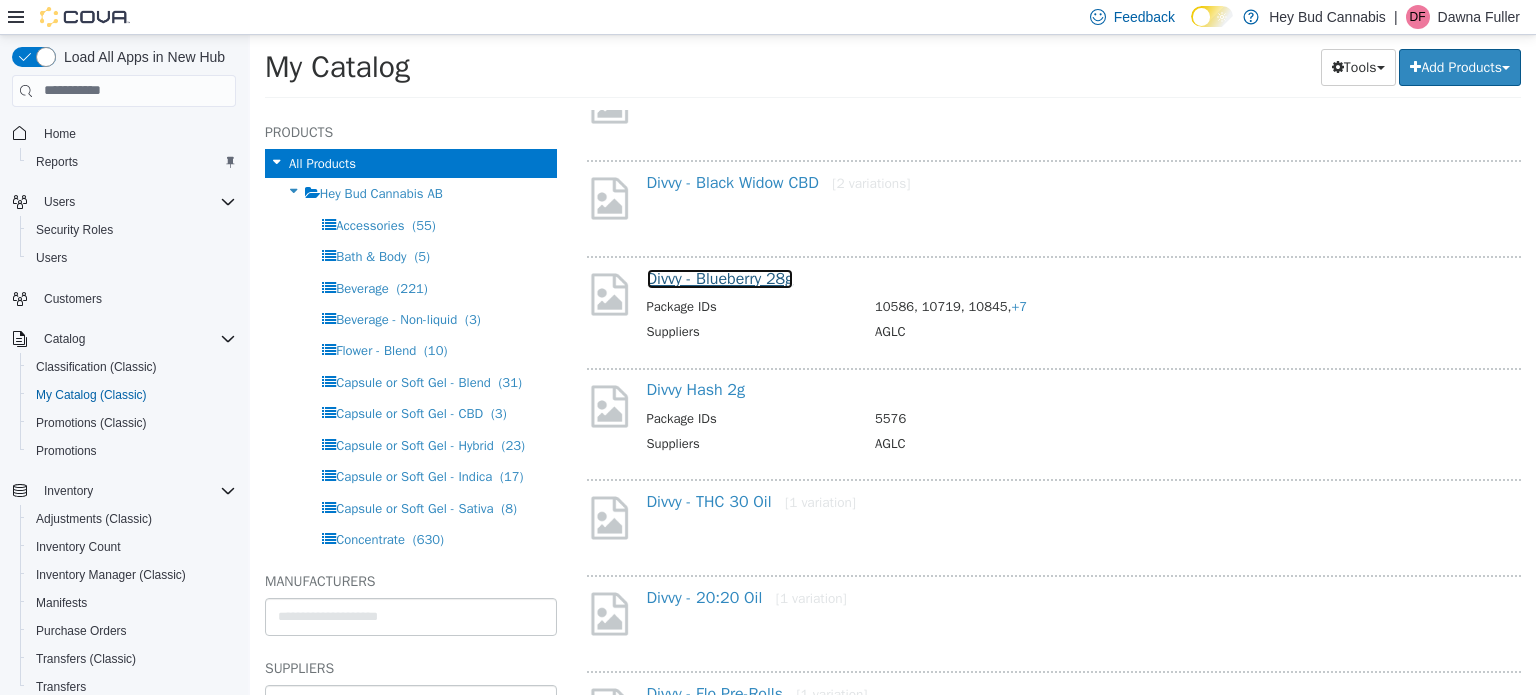 click on "Divvy - Blueberry 28g" at bounding box center [720, 278] 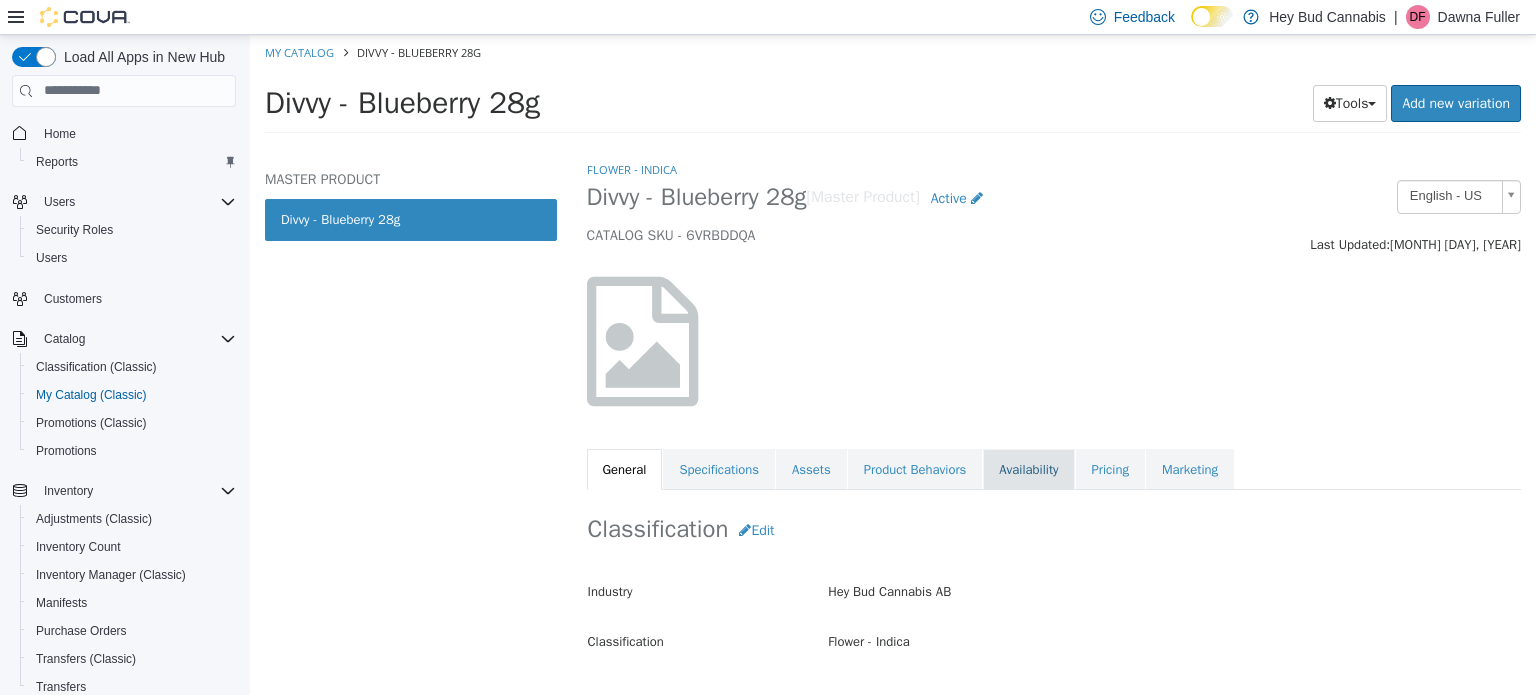 click on "Availability" at bounding box center (1028, 469) 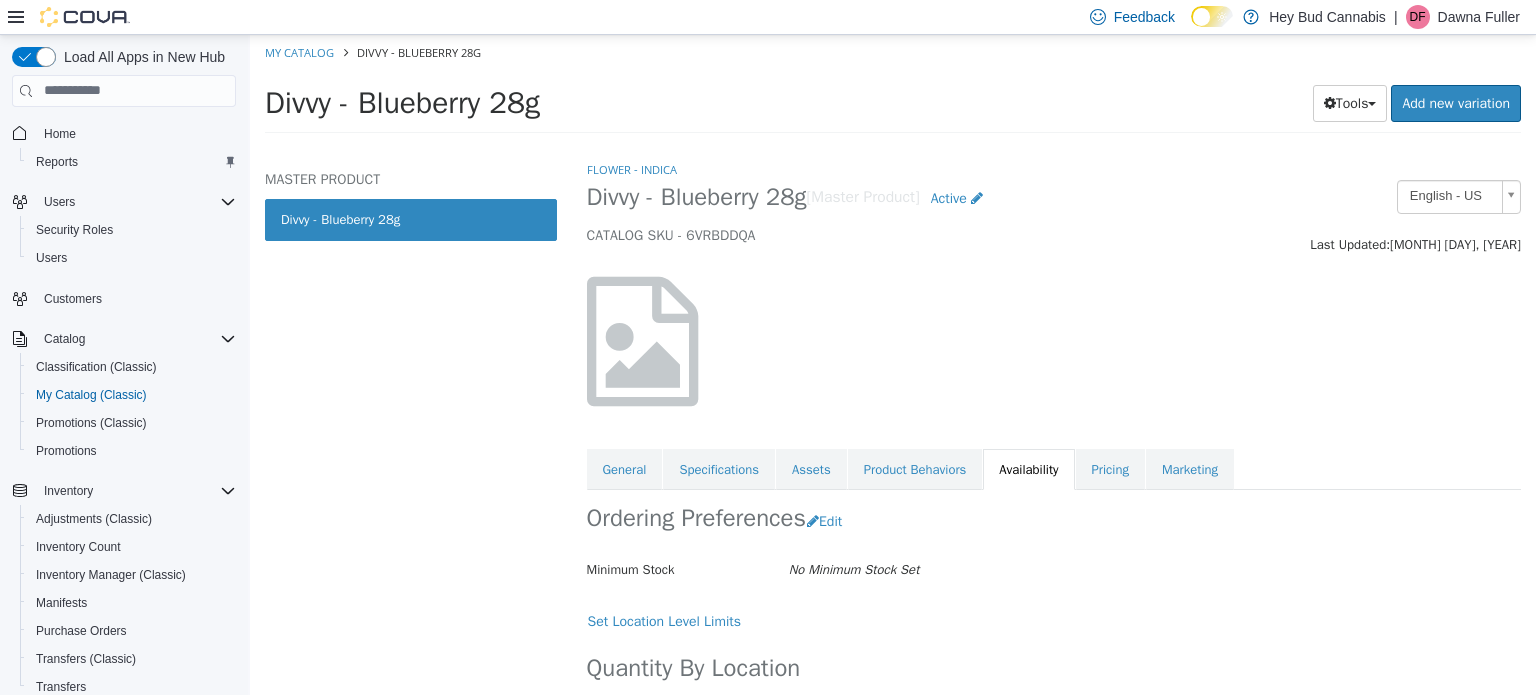 scroll, scrollTop: 164, scrollLeft: 0, axis: vertical 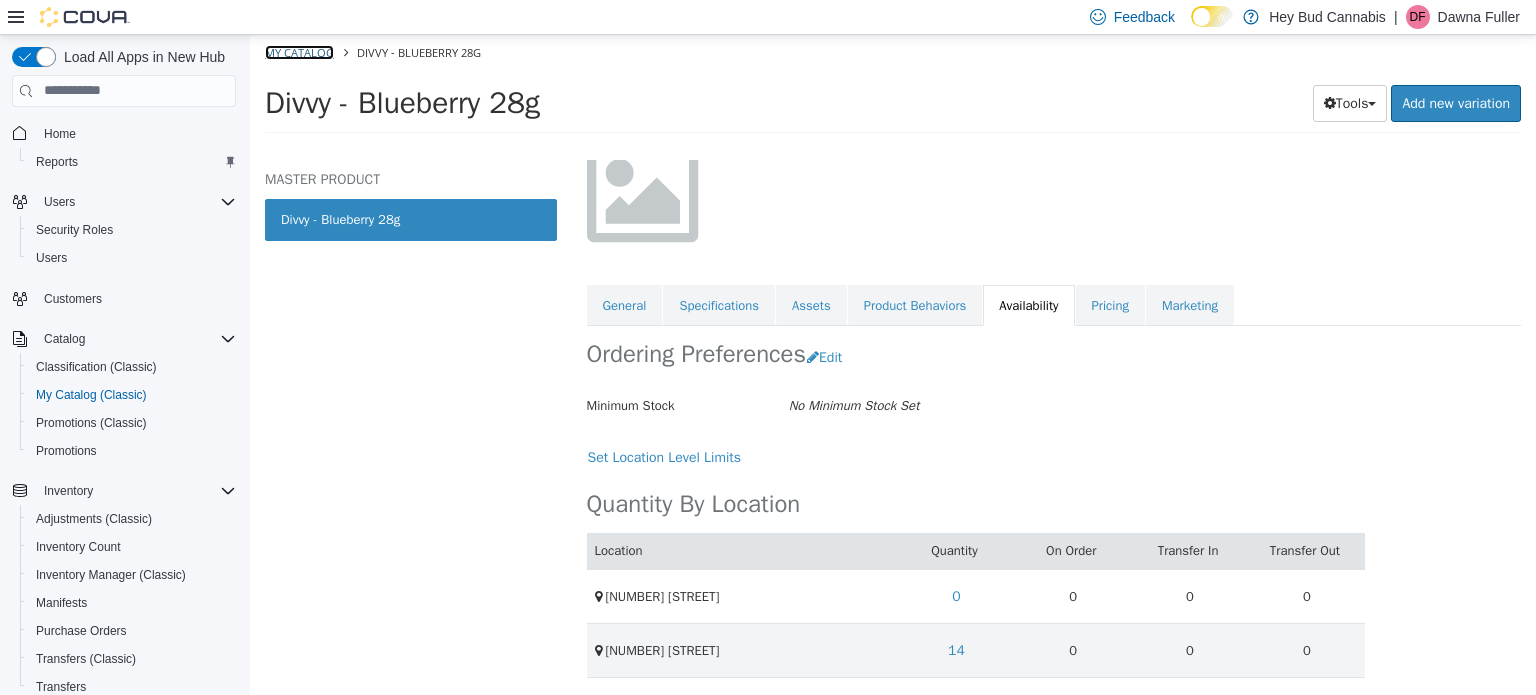 click on "My Catalog" at bounding box center [299, 51] 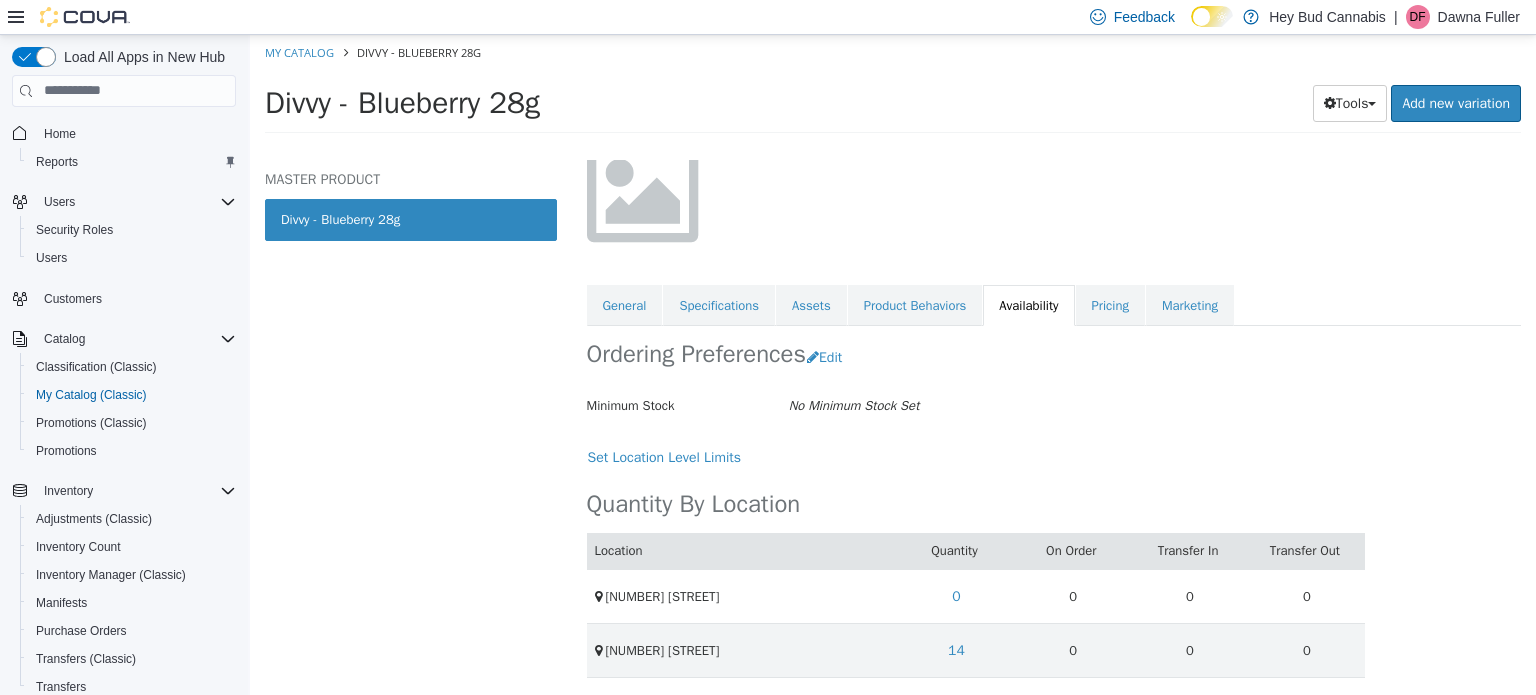 select on "**********" 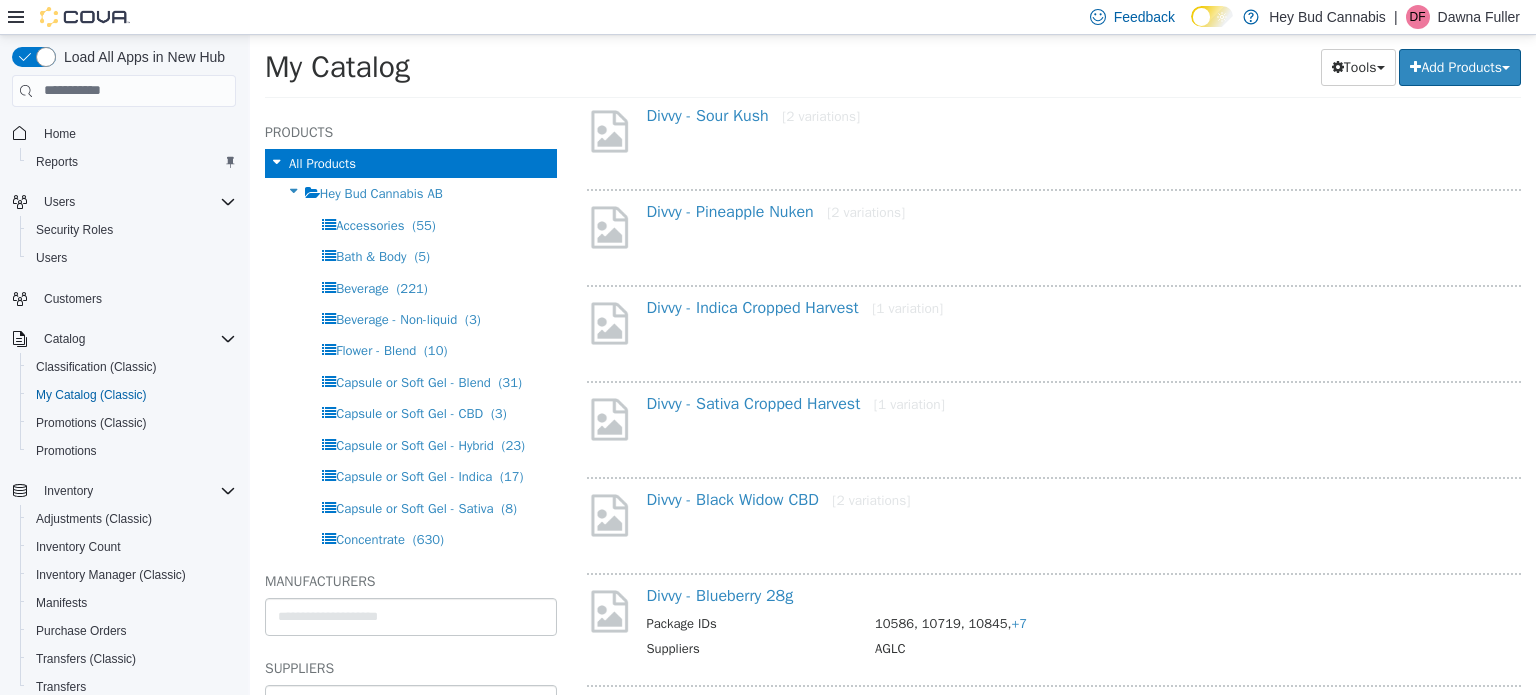 scroll, scrollTop: 252, scrollLeft: 0, axis: vertical 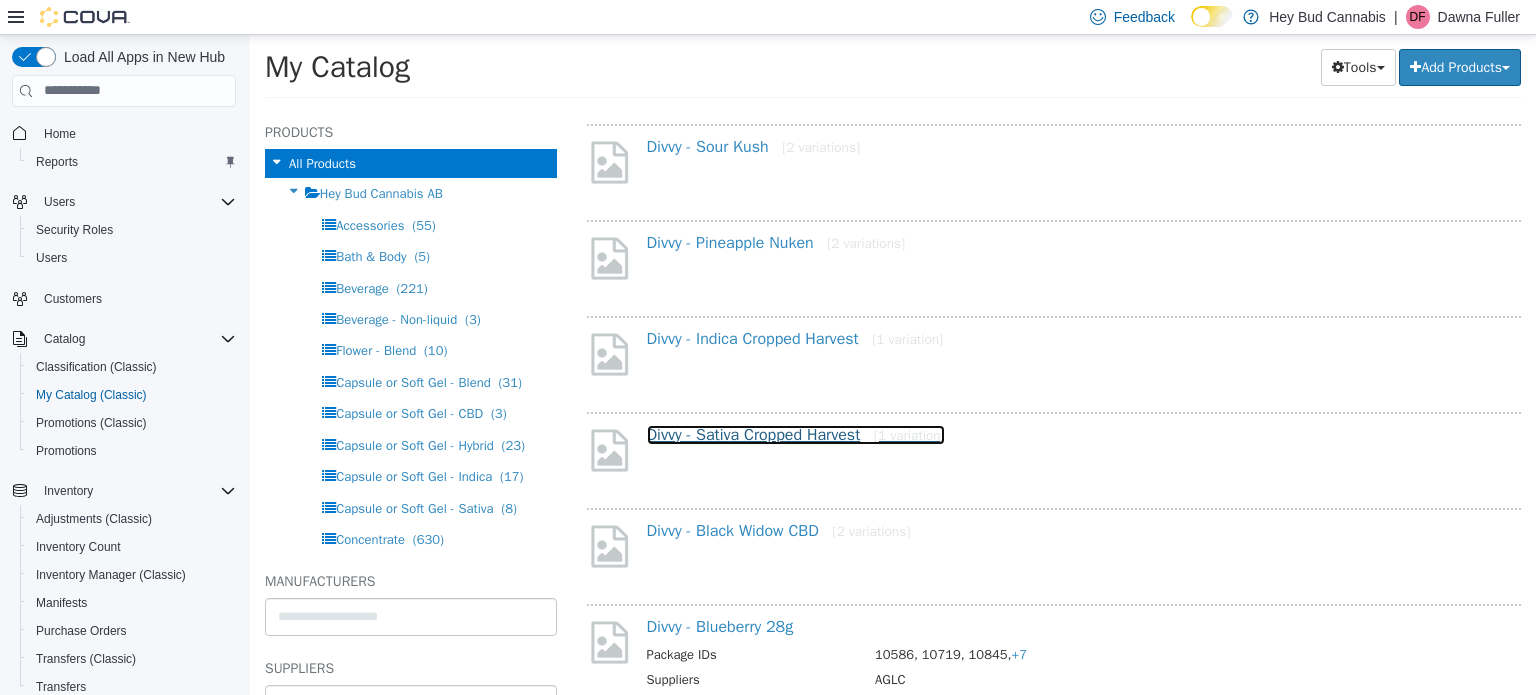click on "Divvy -  Sativa Cropped Harvest
[1 variation]" at bounding box center (796, 434) 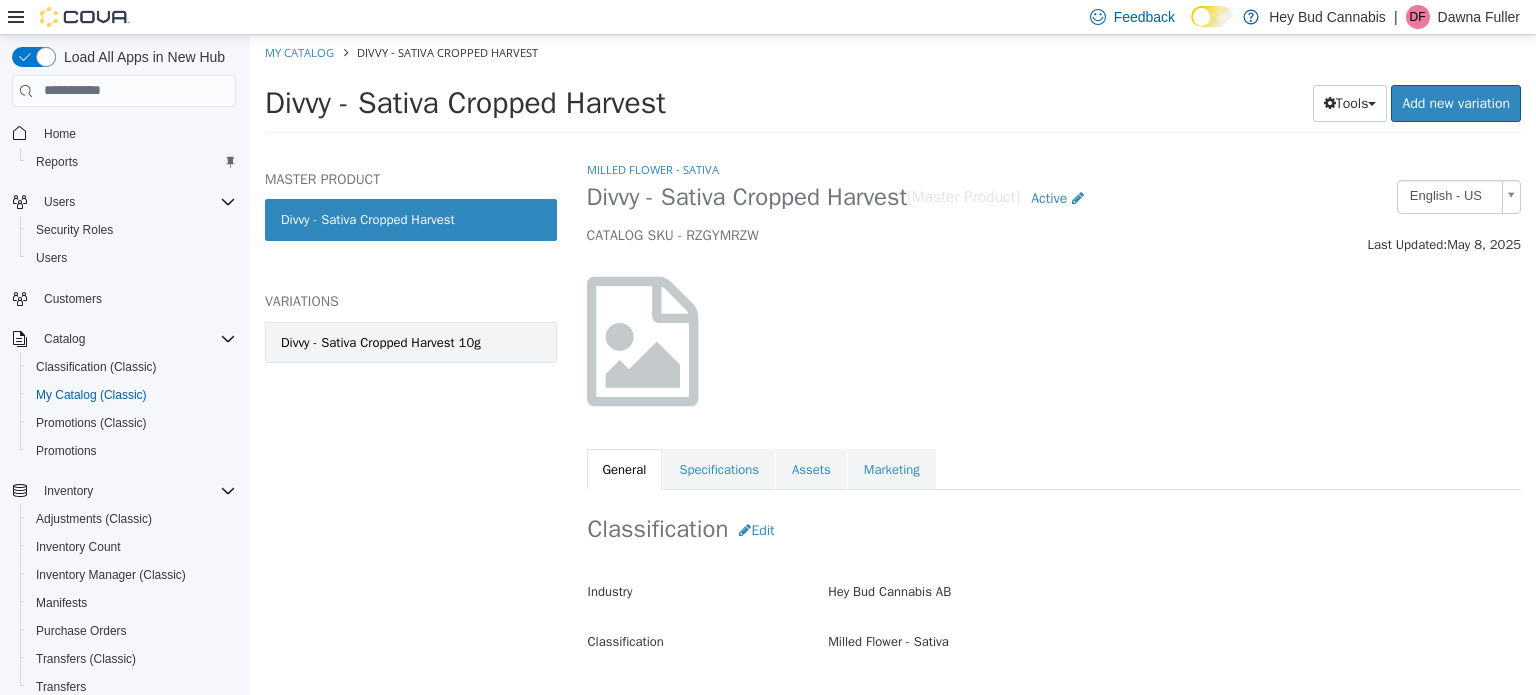 click on "Divvy -  Sativa Cropped Harvest 10g" at bounding box center (381, 342) 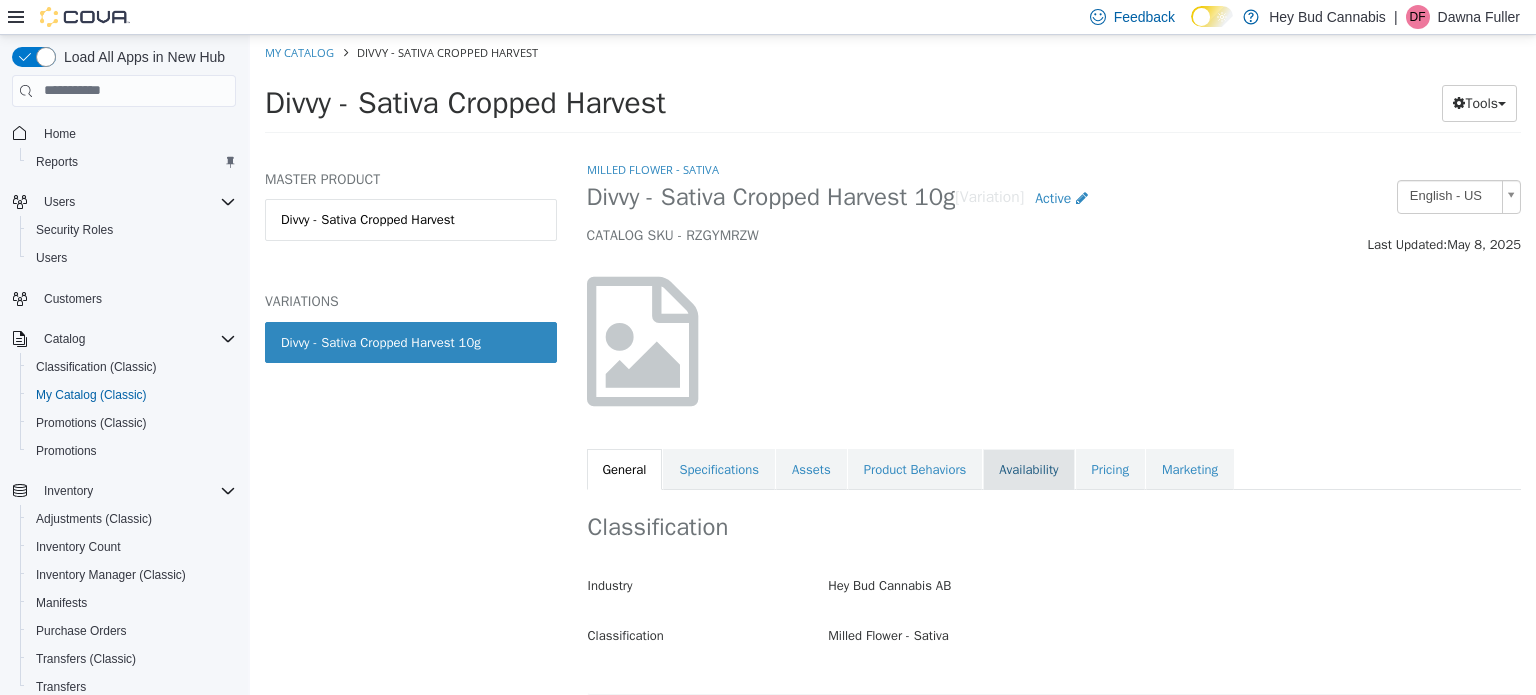 click on "Availability" at bounding box center (1028, 469) 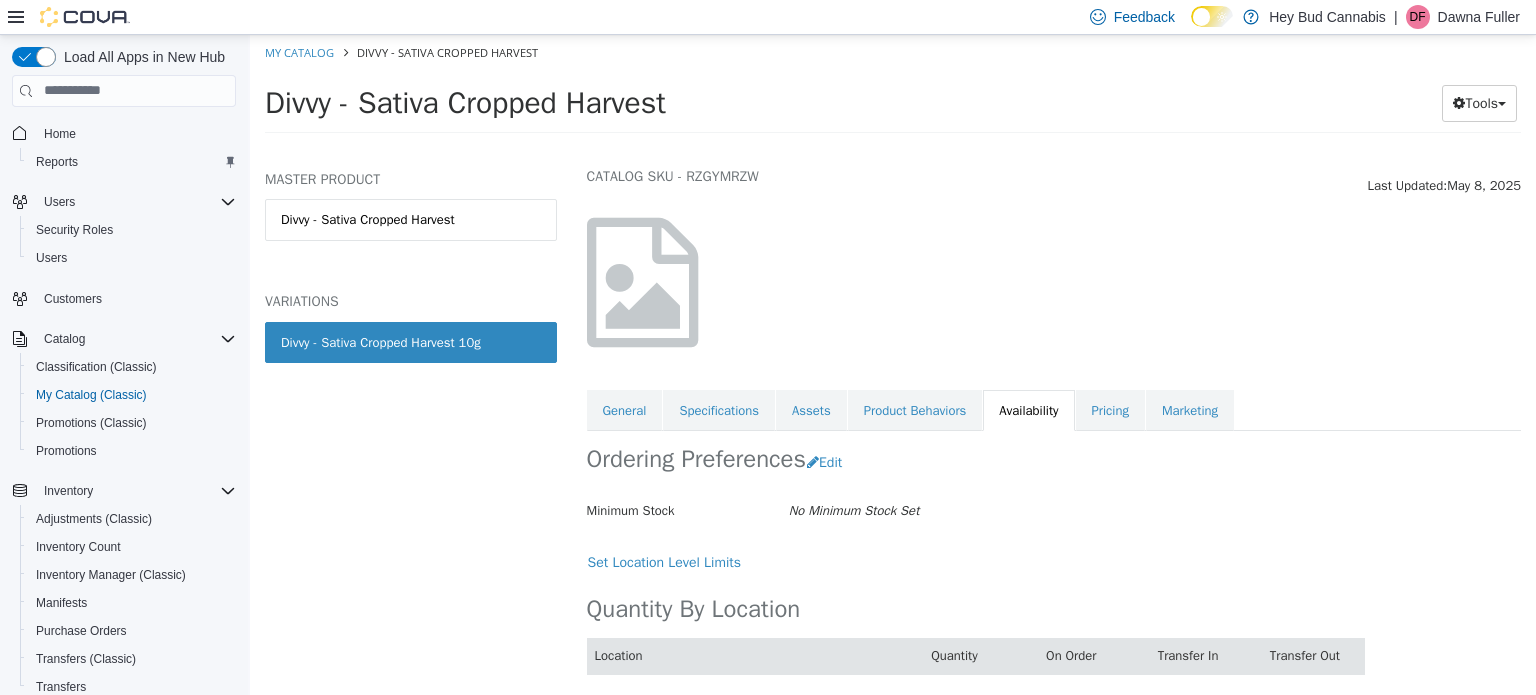 scroll, scrollTop: 164, scrollLeft: 0, axis: vertical 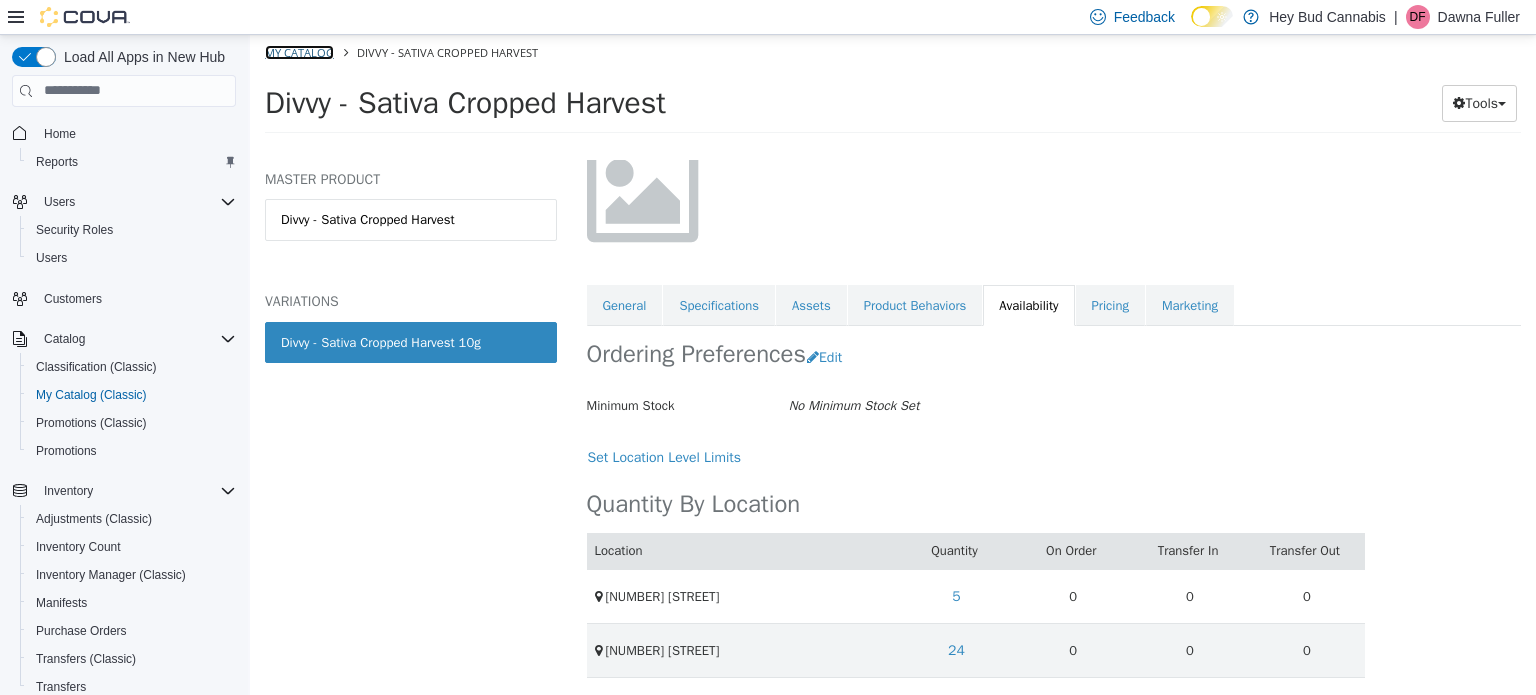 click on "My Catalog" at bounding box center [299, 51] 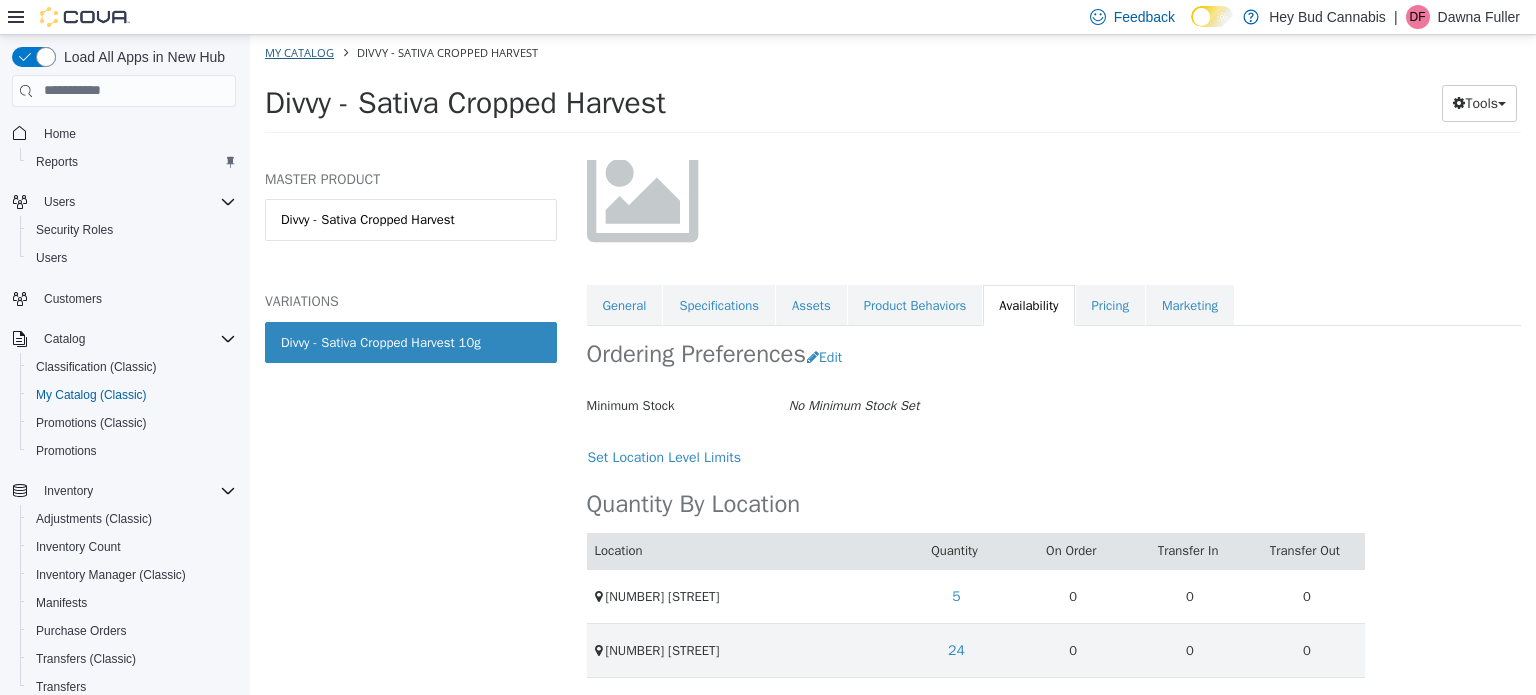 select on "**********" 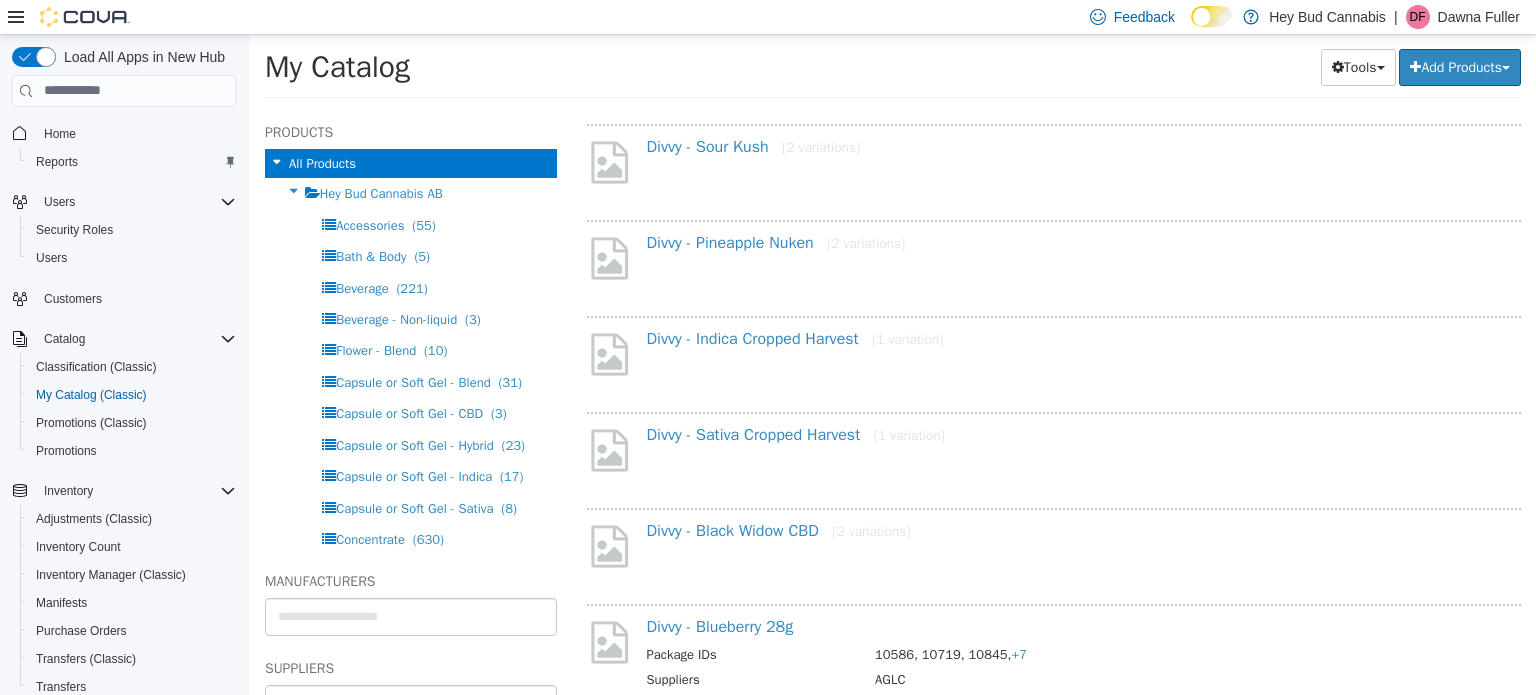 scroll, scrollTop: 300, scrollLeft: 0, axis: vertical 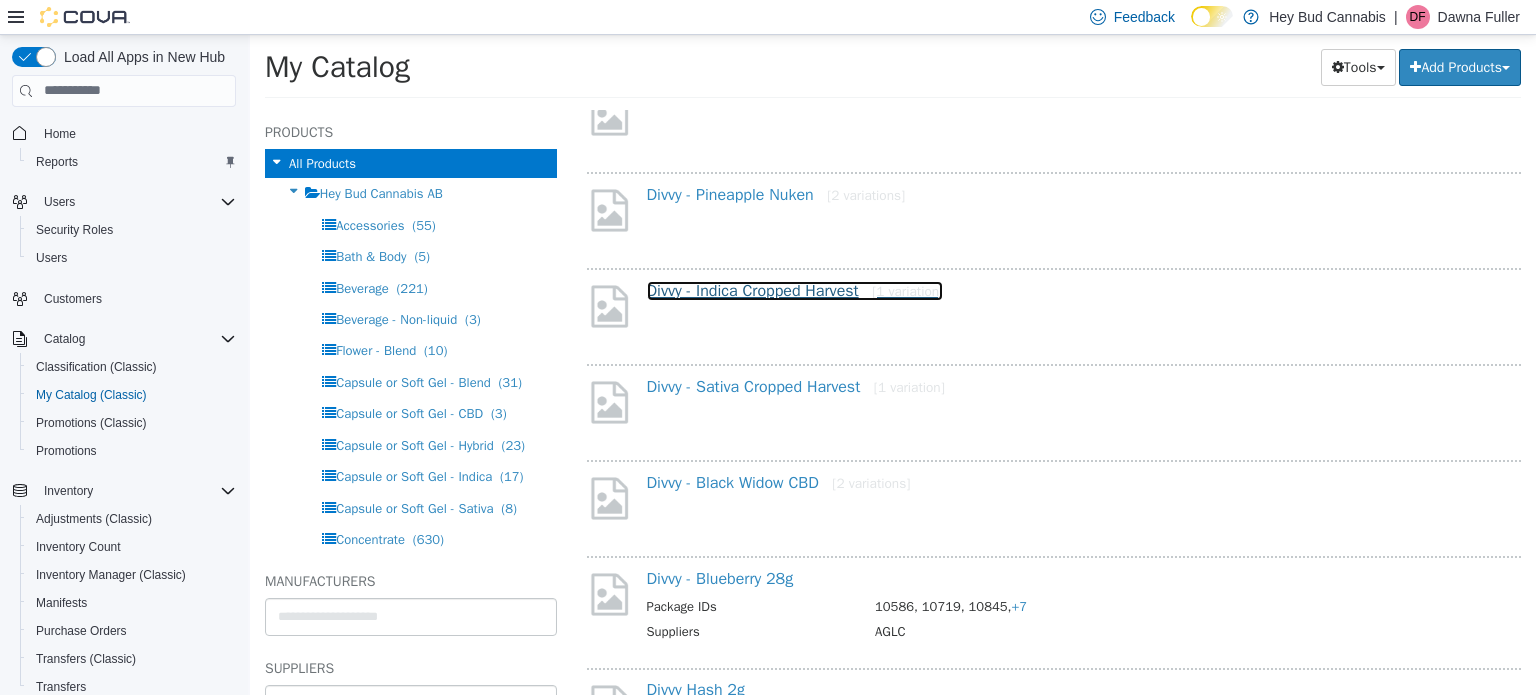 click on "Divvy -  Indica Cropped Harvest
[1 variation]" at bounding box center [795, 290] 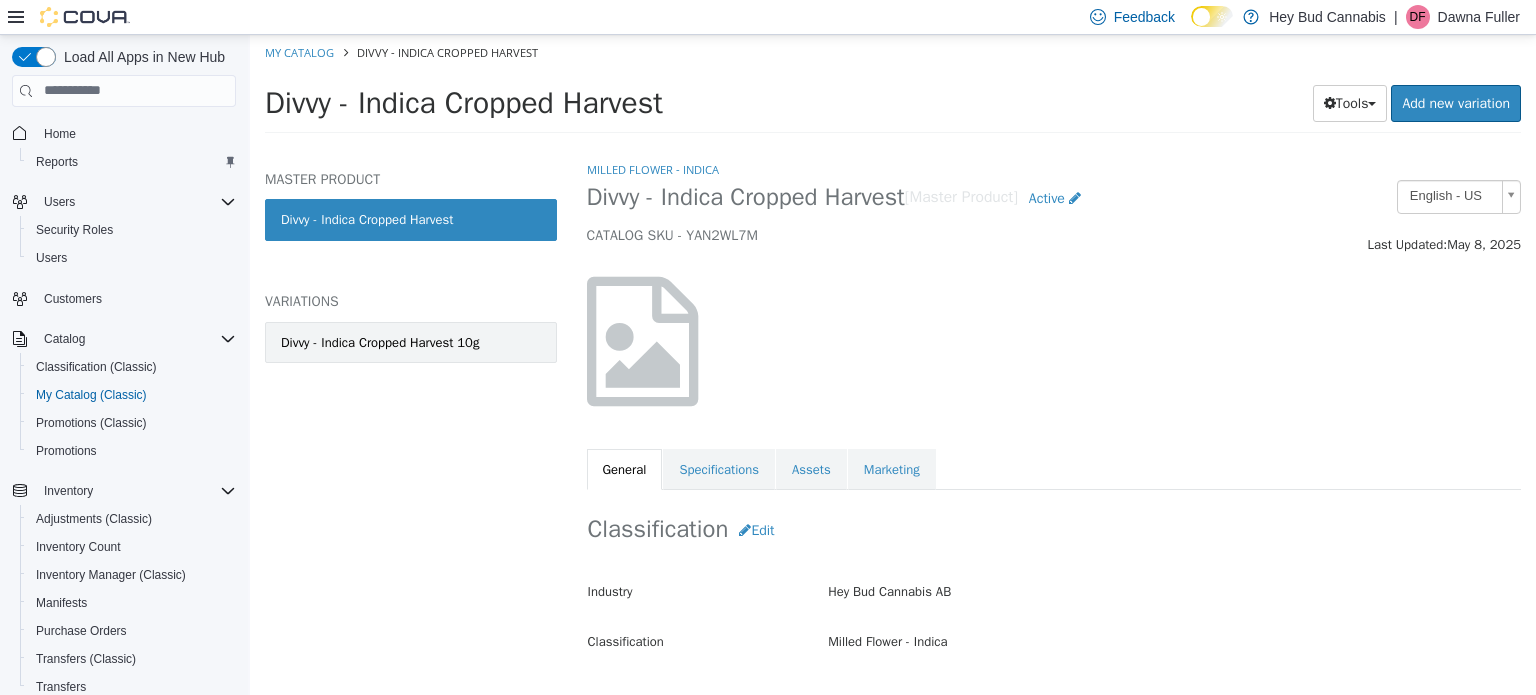 click on "Divvy -  Indica Cropped Harvest 10g" at bounding box center (411, 342) 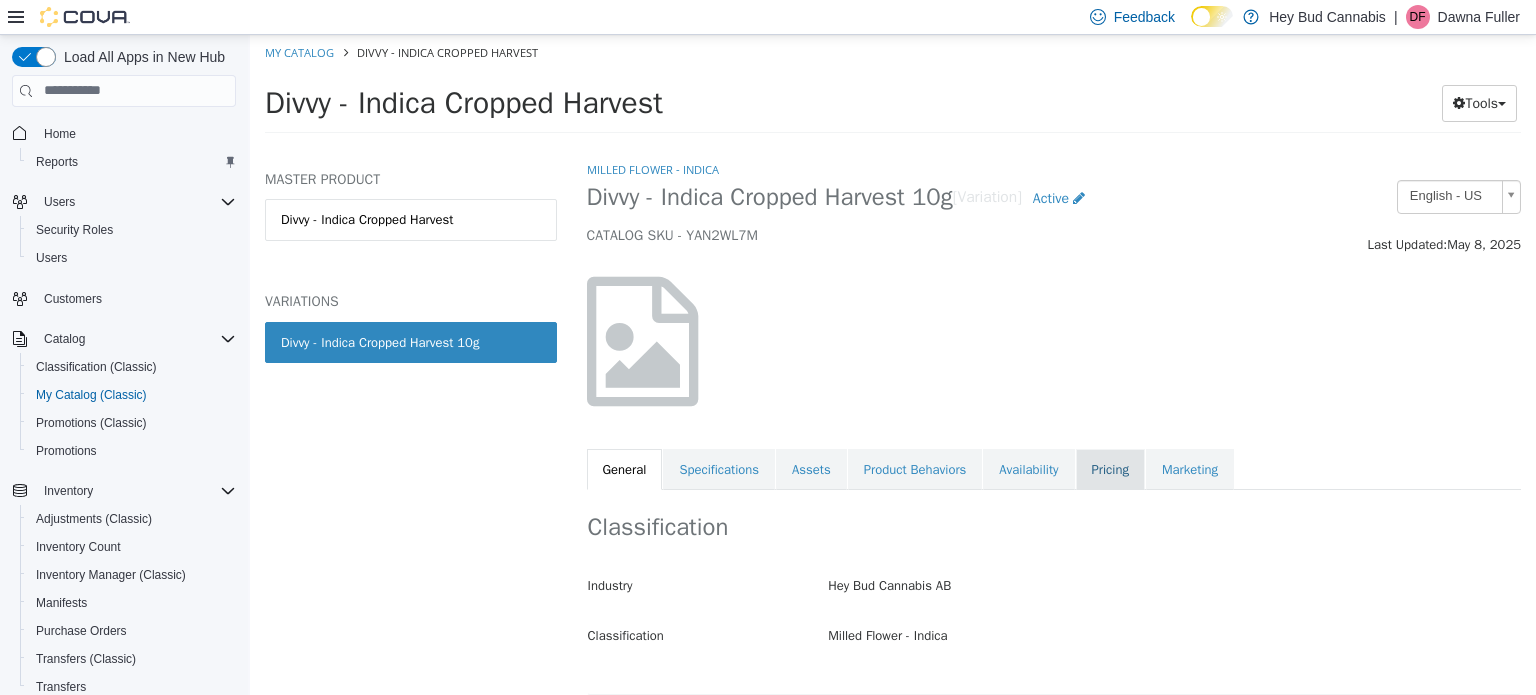 drag, startPoint x: 1031, startPoint y: 467, endPoint x: 1082, endPoint y: 447, distance: 54.781384 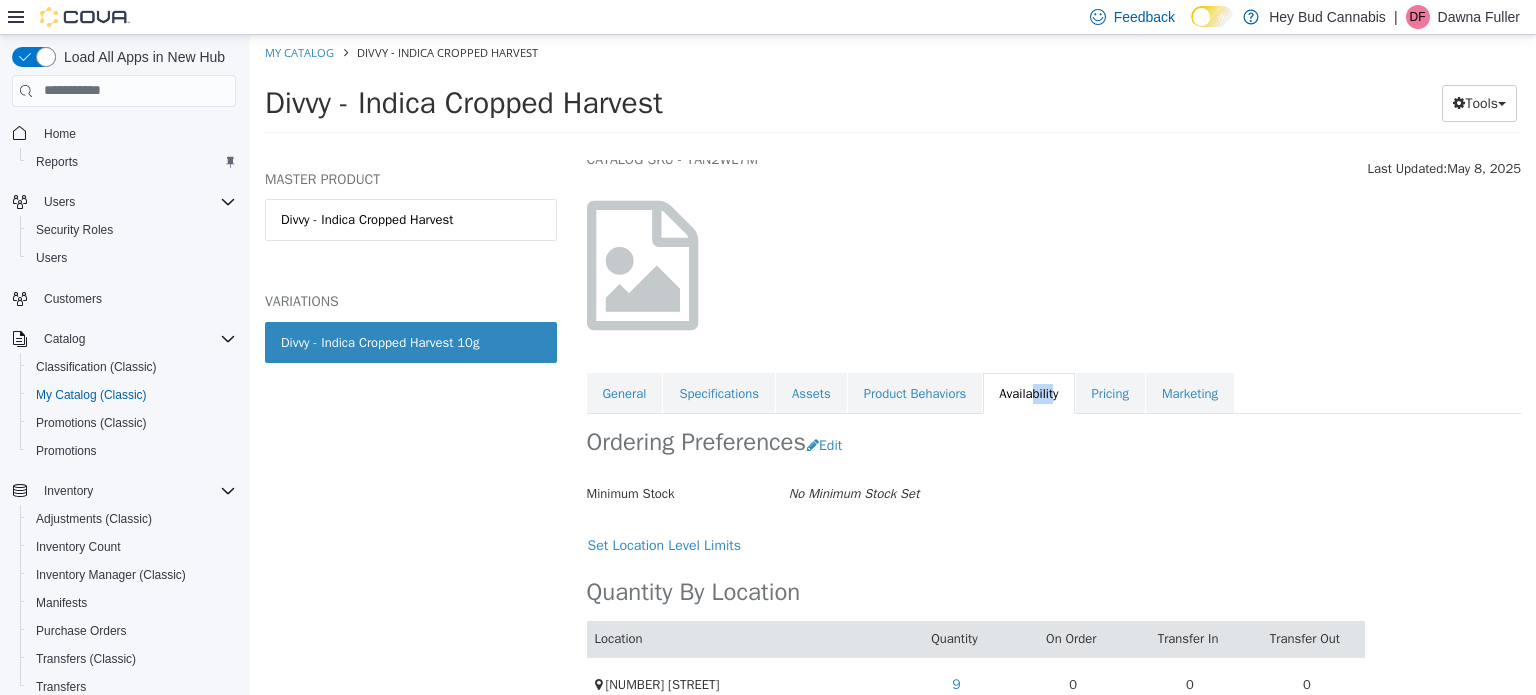 scroll, scrollTop: 164, scrollLeft: 0, axis: vertical 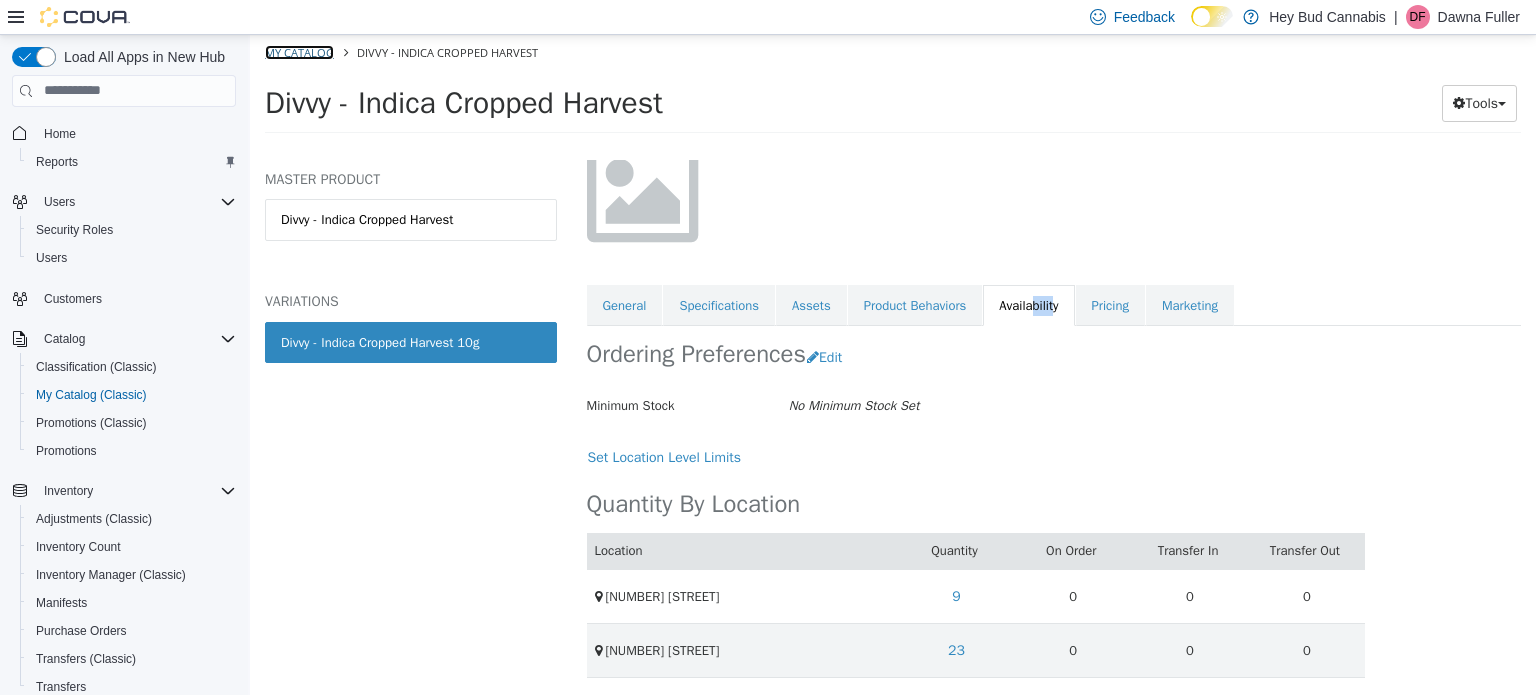 click on "My Catalog" at bounding box center (299, 51) 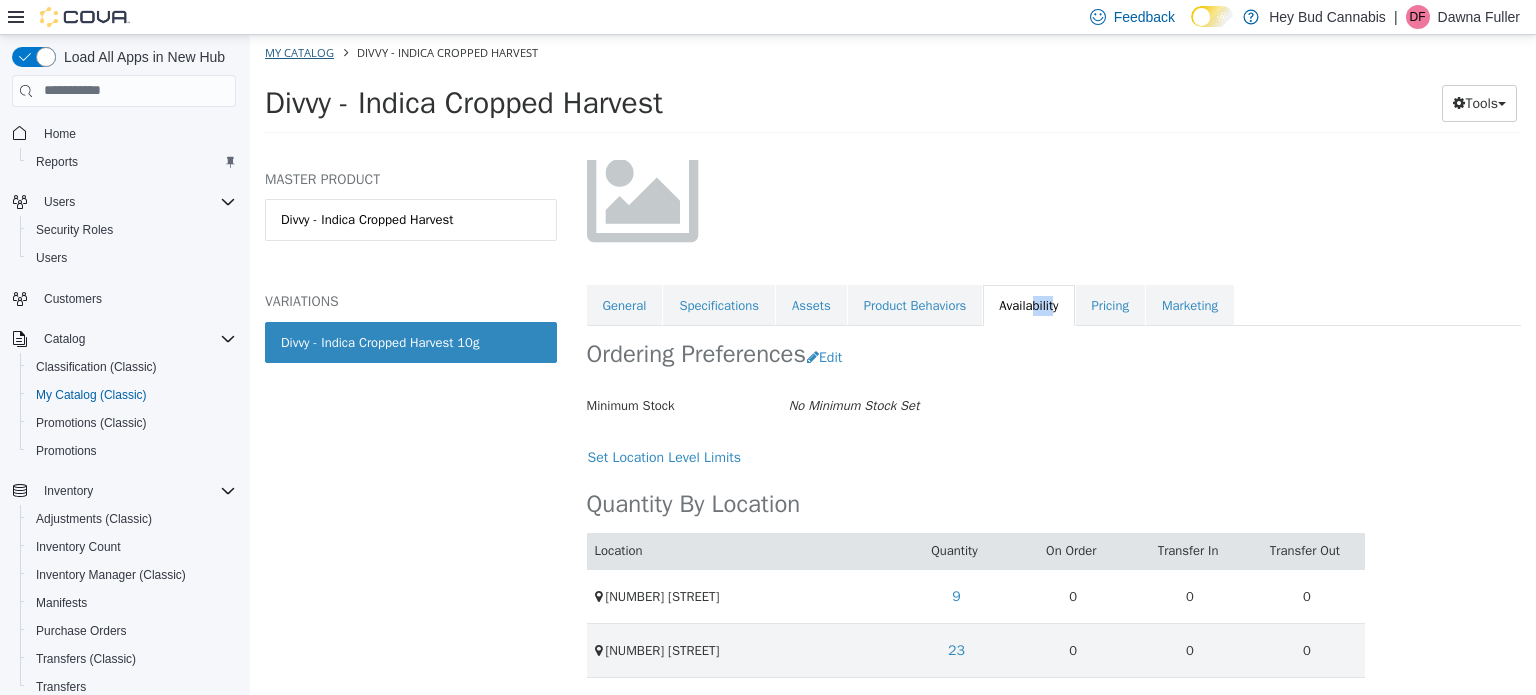 select on "**********" 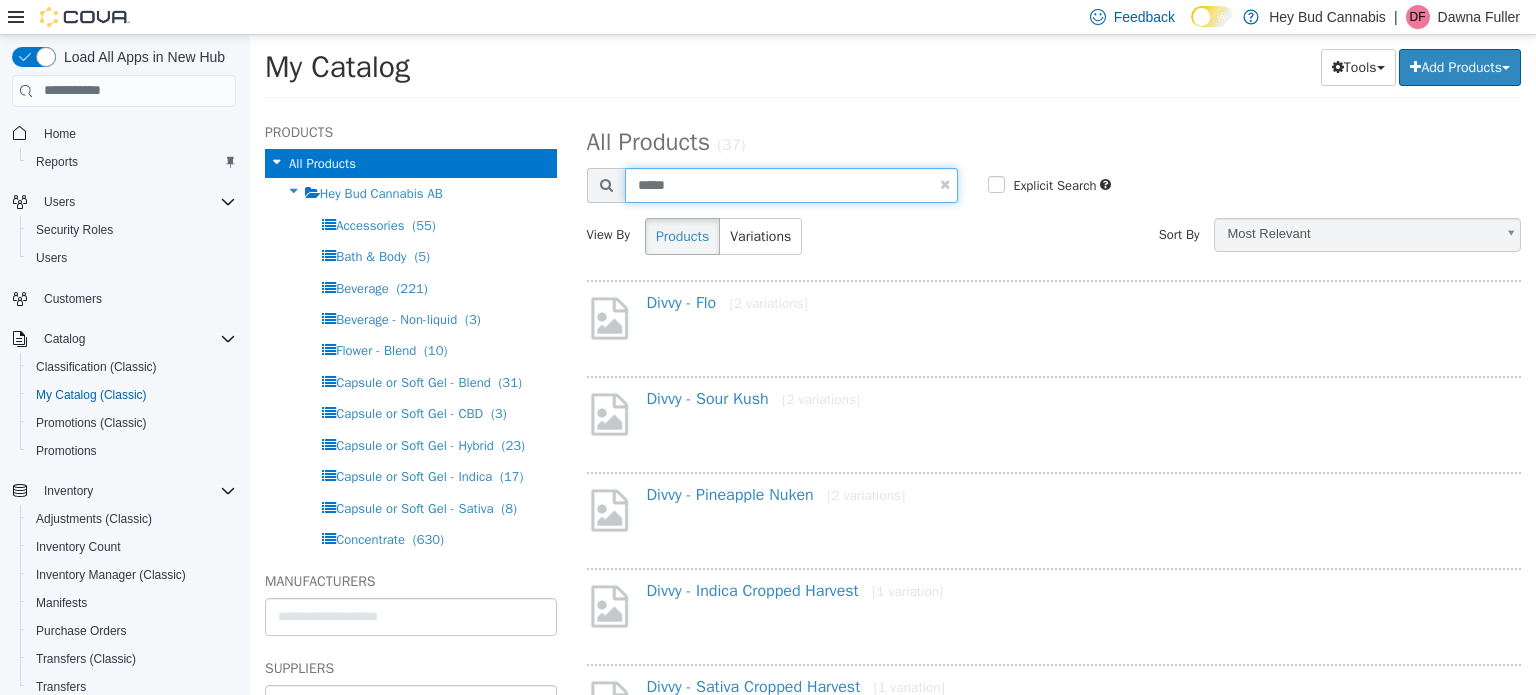 click on "*****" at bounding box center [792, 184] 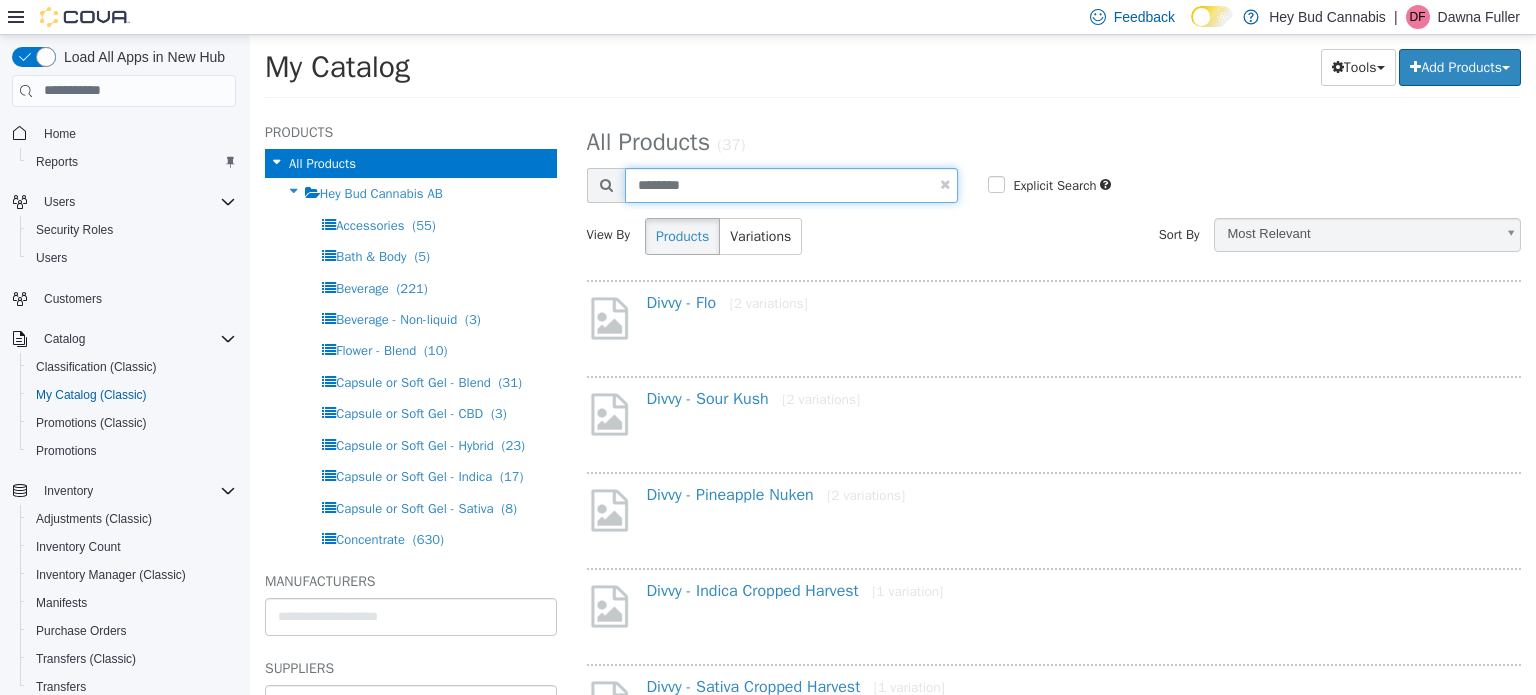 type on "********" 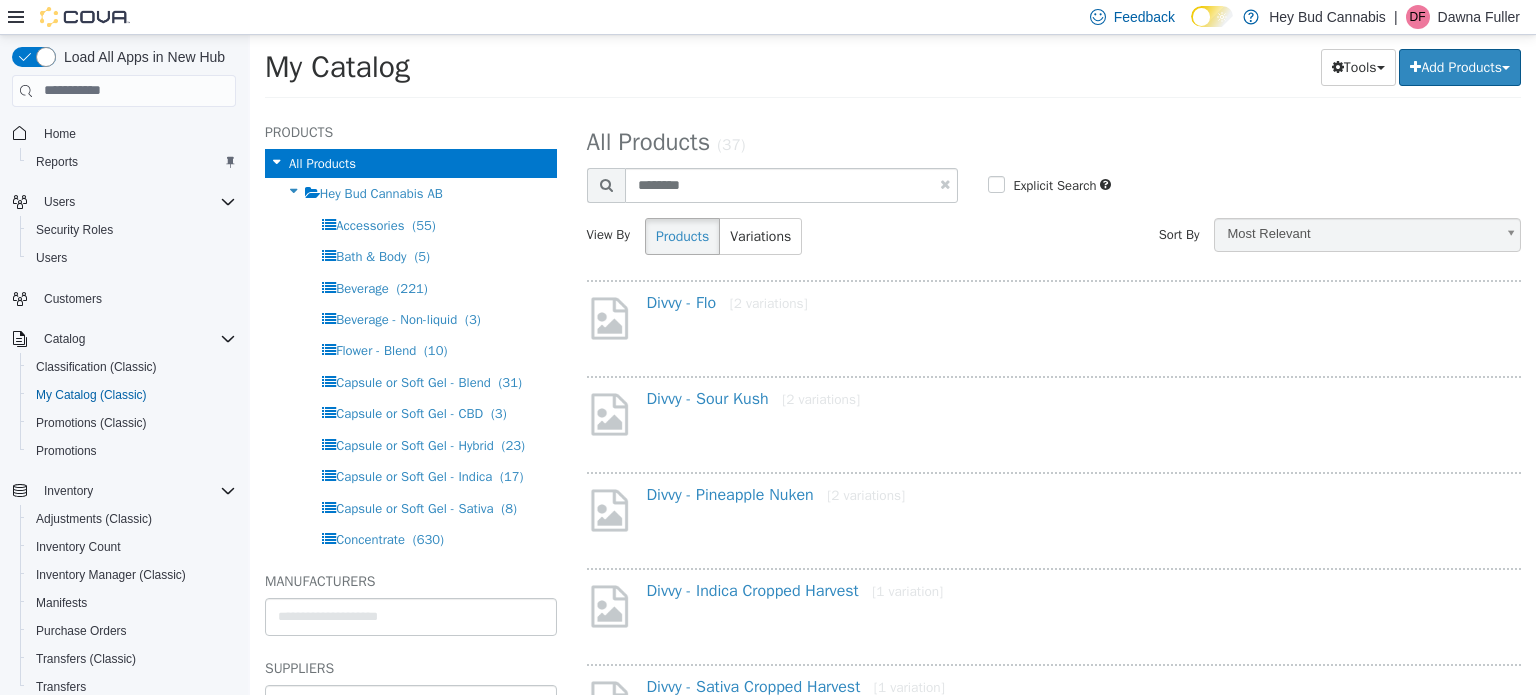 select on "**********" 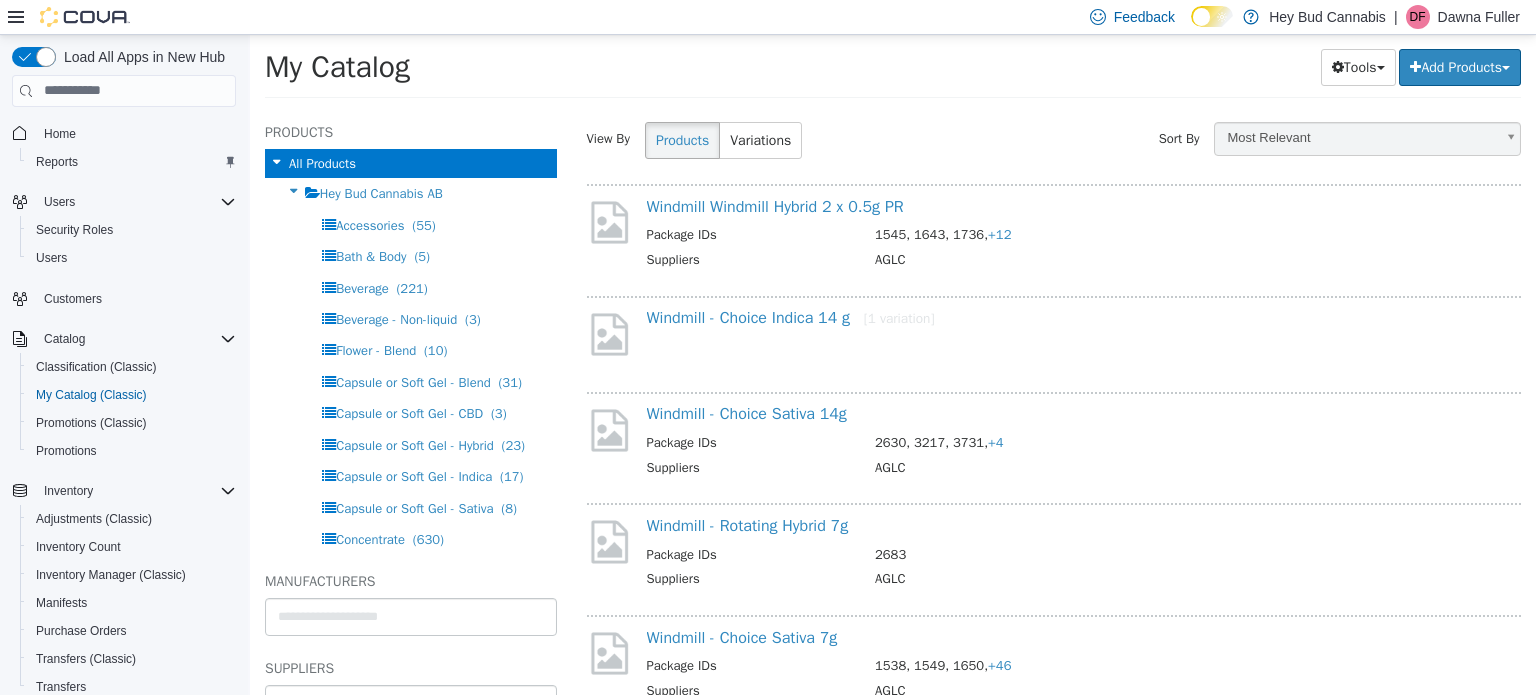 scroll, scrollTop: 200, scrollLeft: 0, axis: vertical 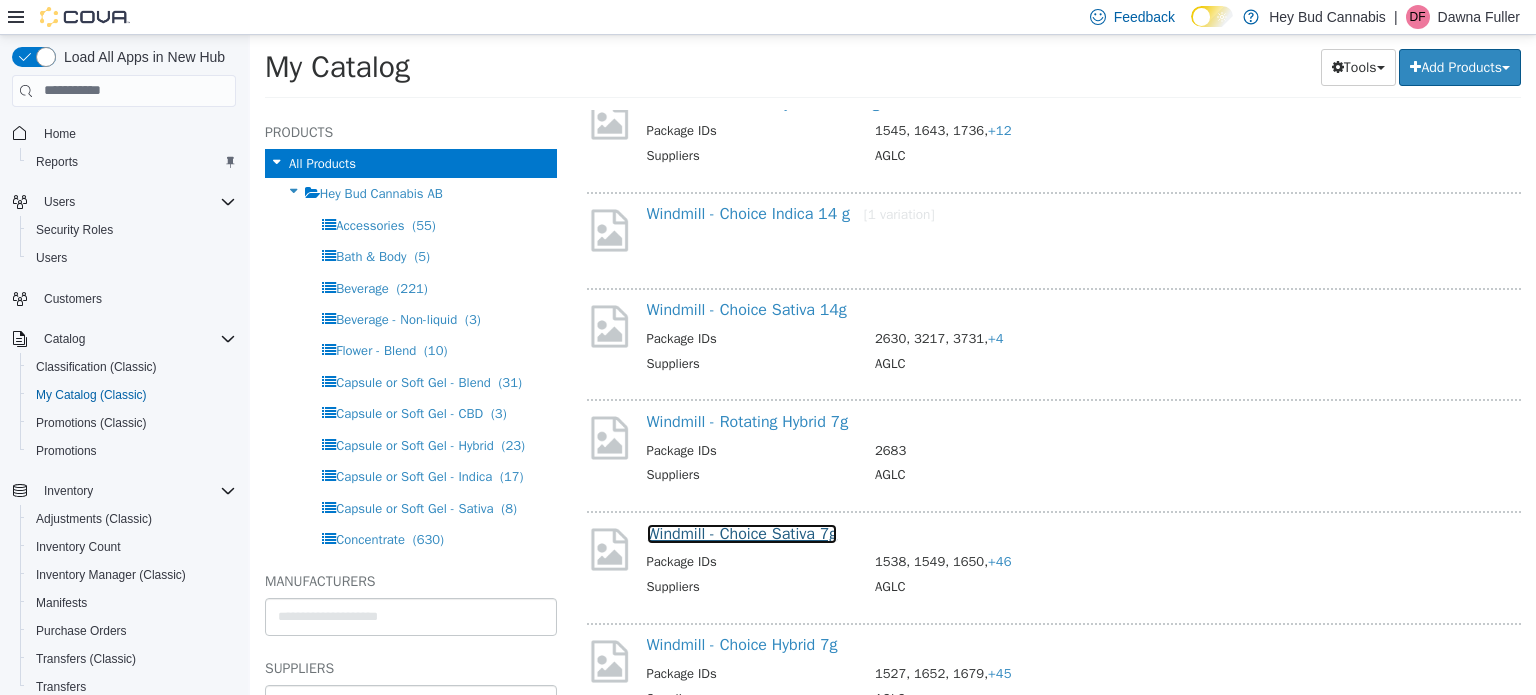 click on "Windmill - Choice Sativa 7g" at bounding box center [742, 533] 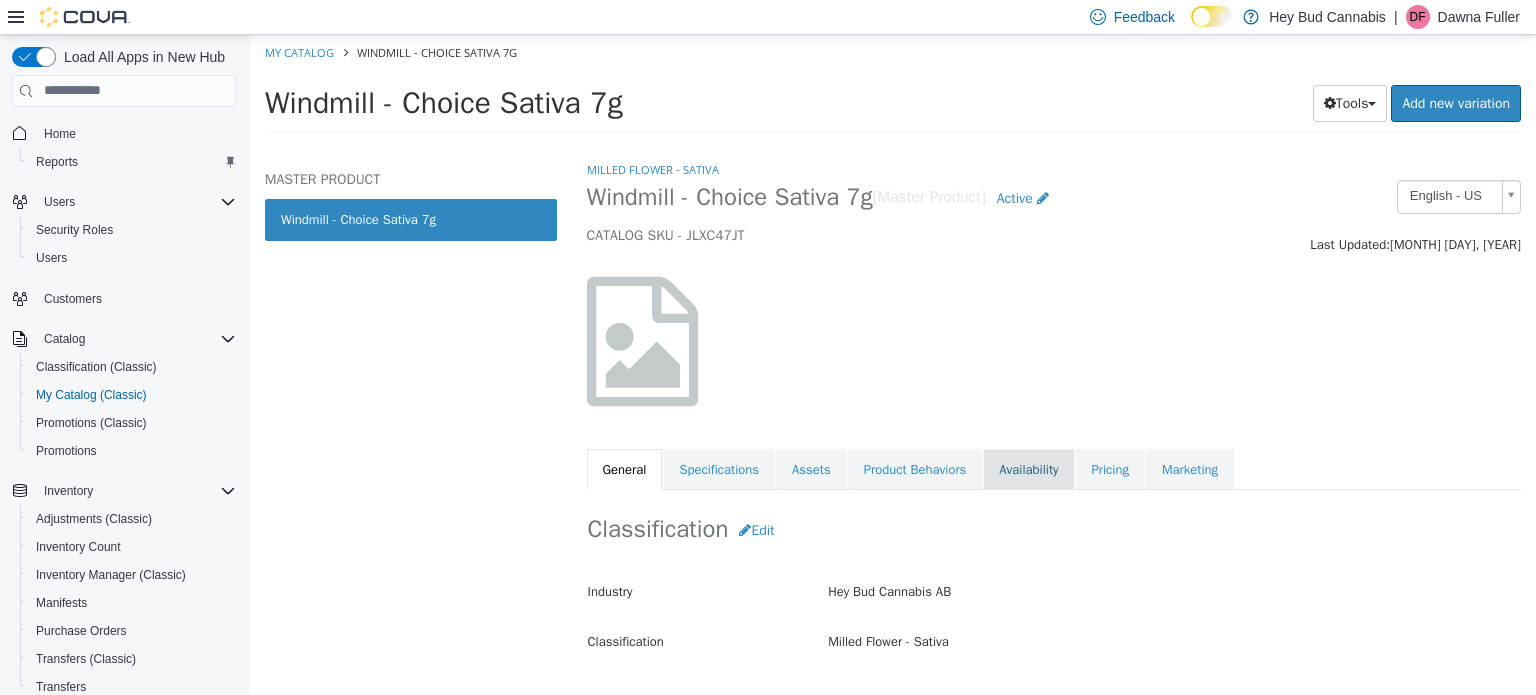 click on "Availability" at bounding box center [1028, 469] 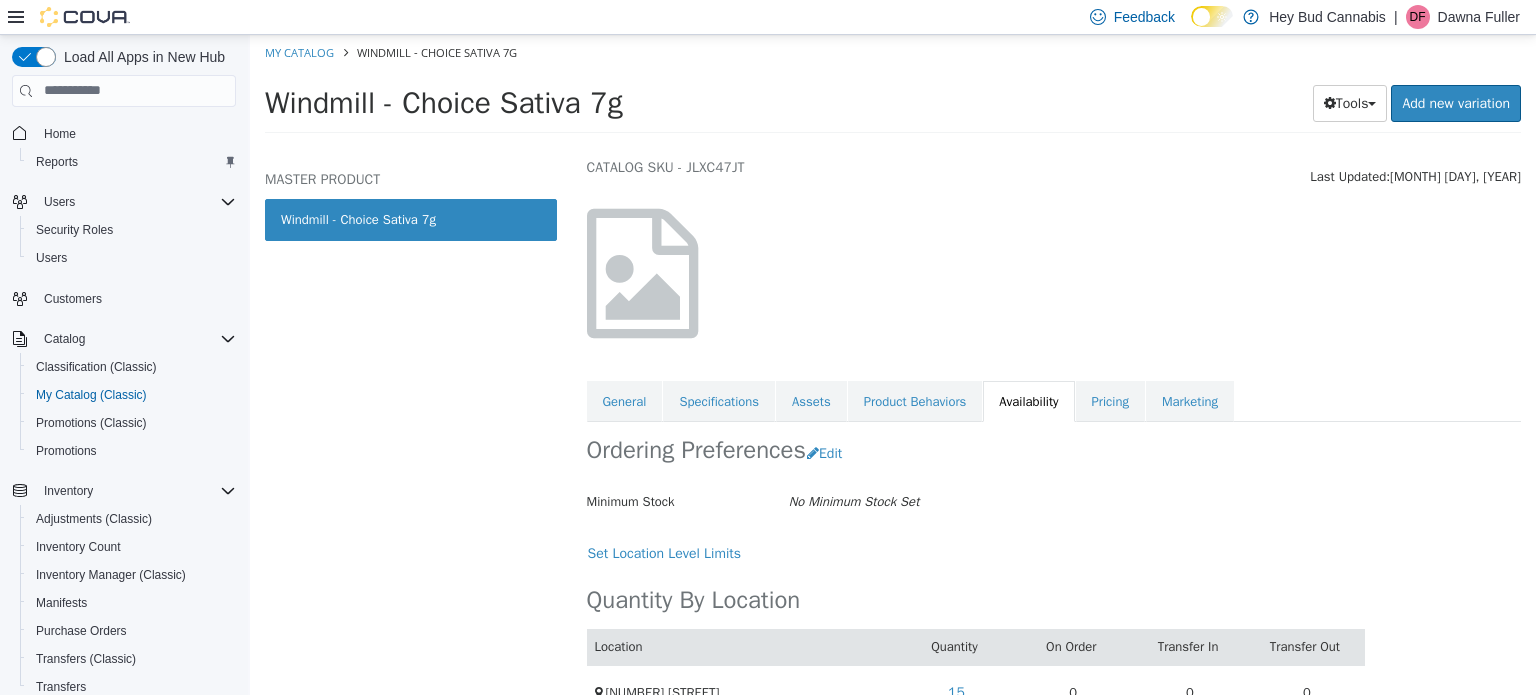 scroll, scrollTop: 130, scrollLeft: 0, axis: vertical 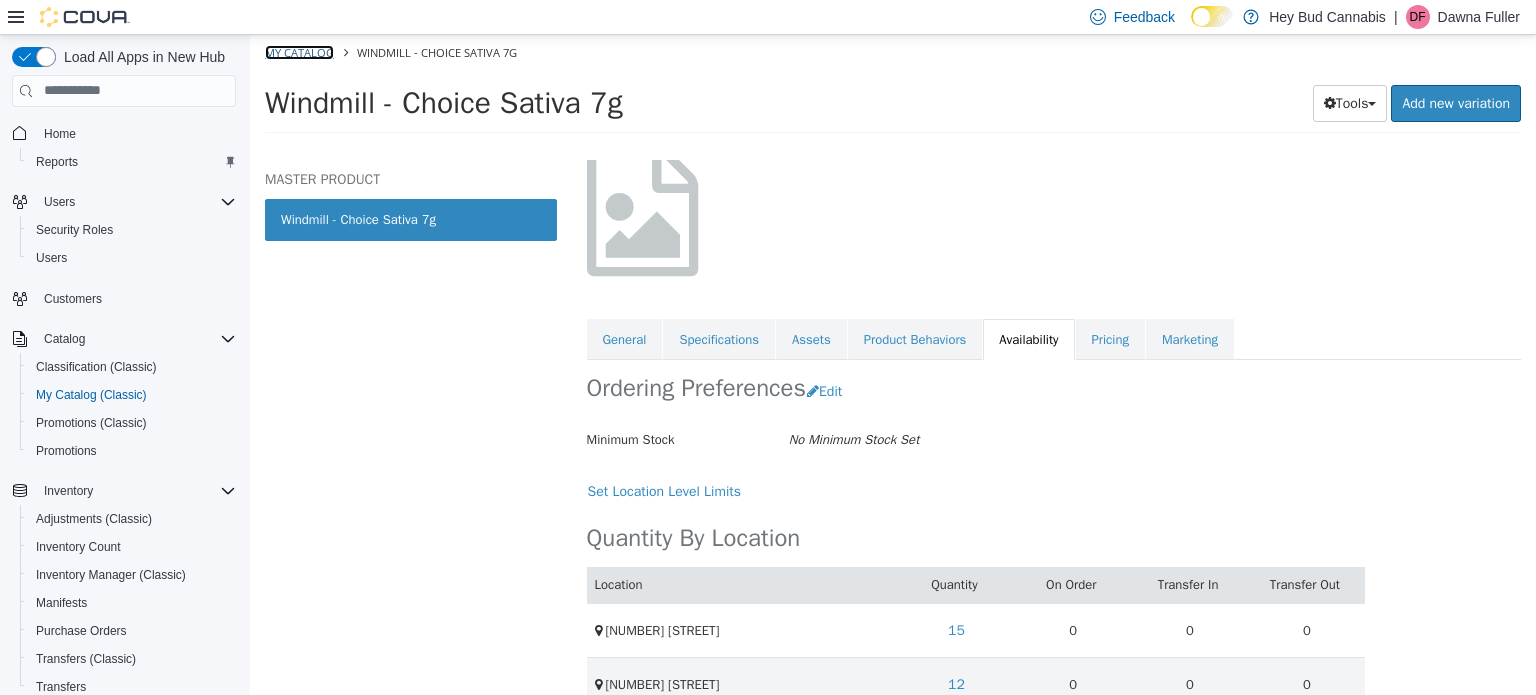 click on "My Catalog" at bounding box center [299, 51] 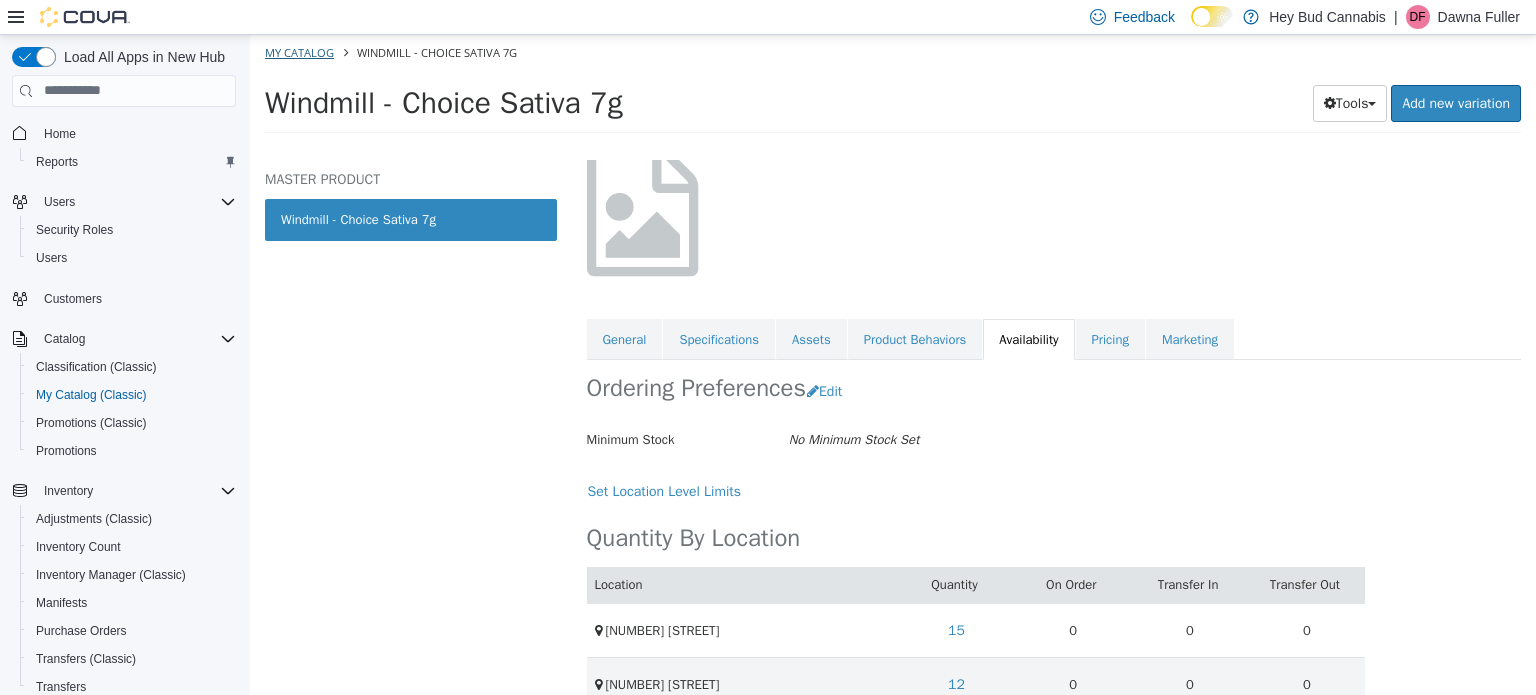 select on "**********" 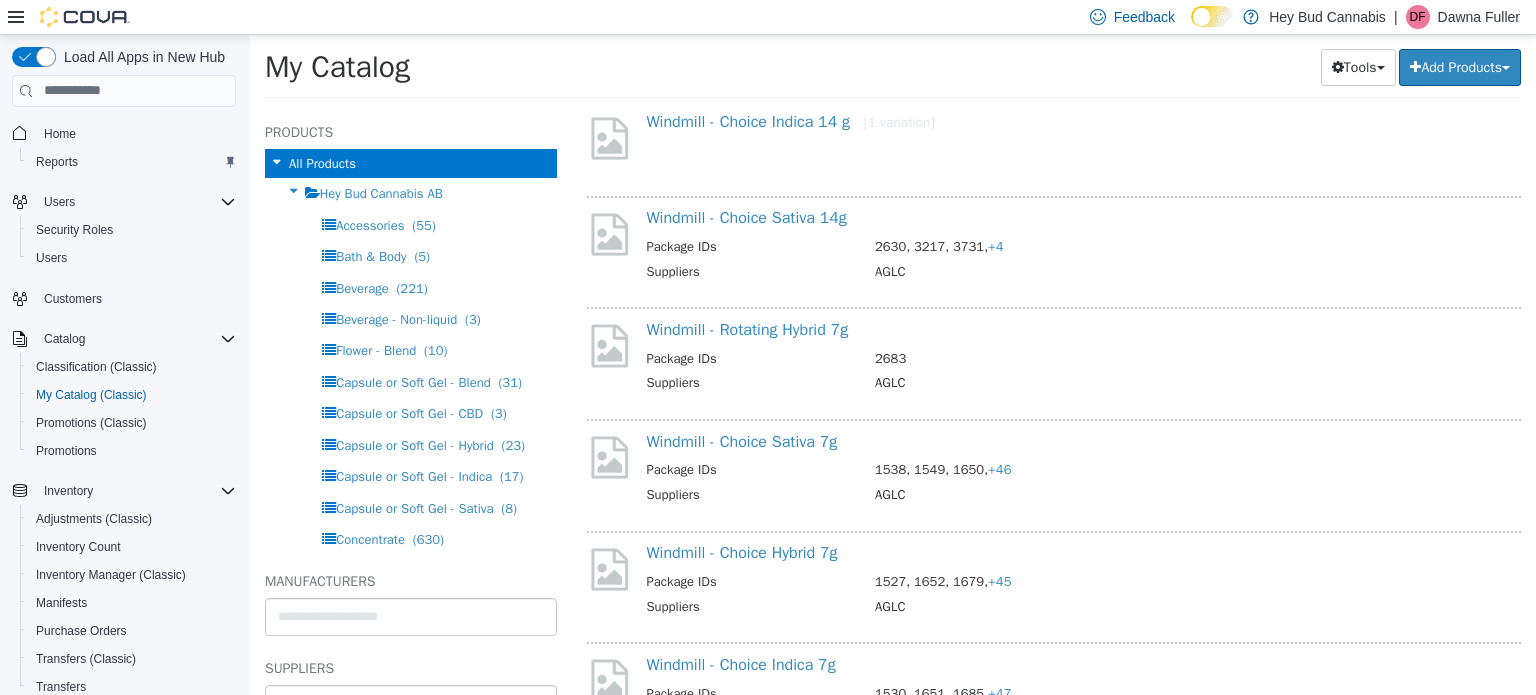 scroll, scrollTop: 300, scrollLeft: 0, axis: vertical 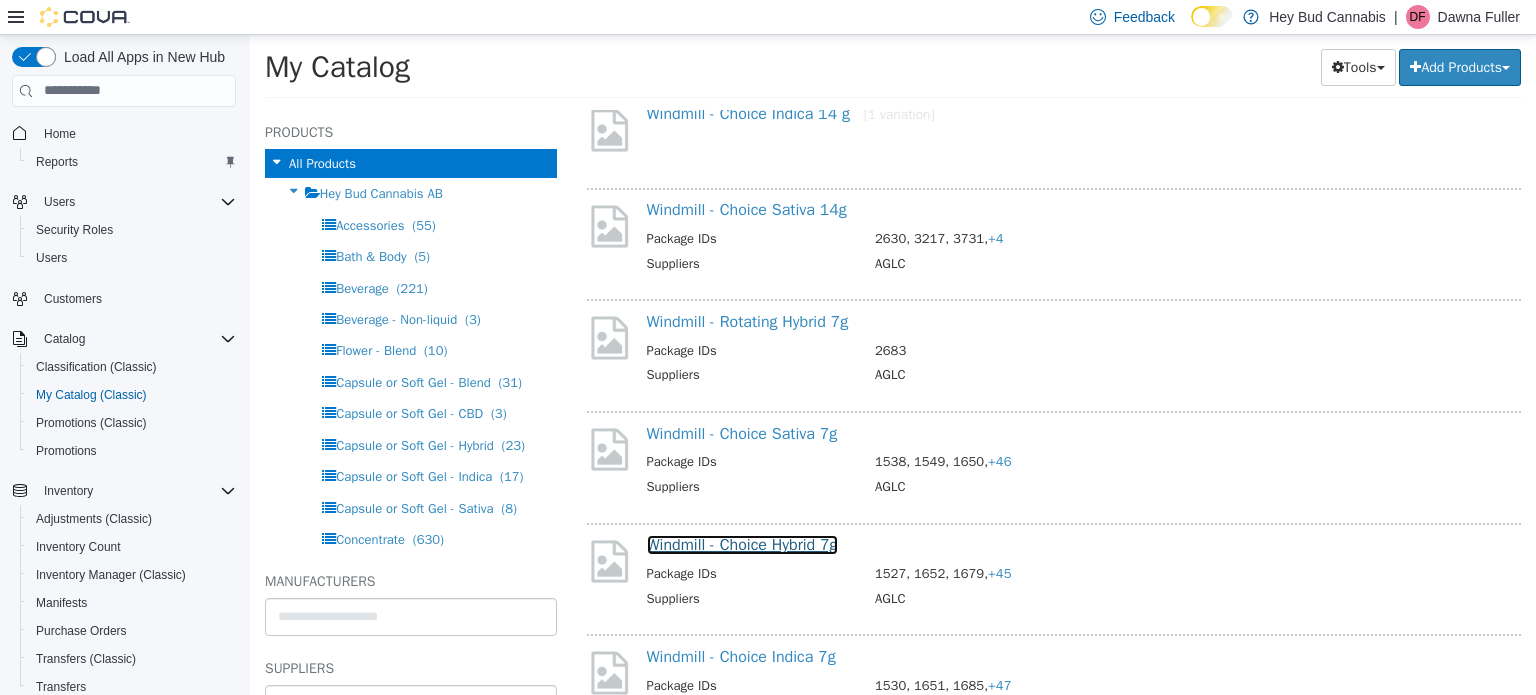 click on "Windmill - Choice Hybrid 7g" at bounding box center (742, 544) 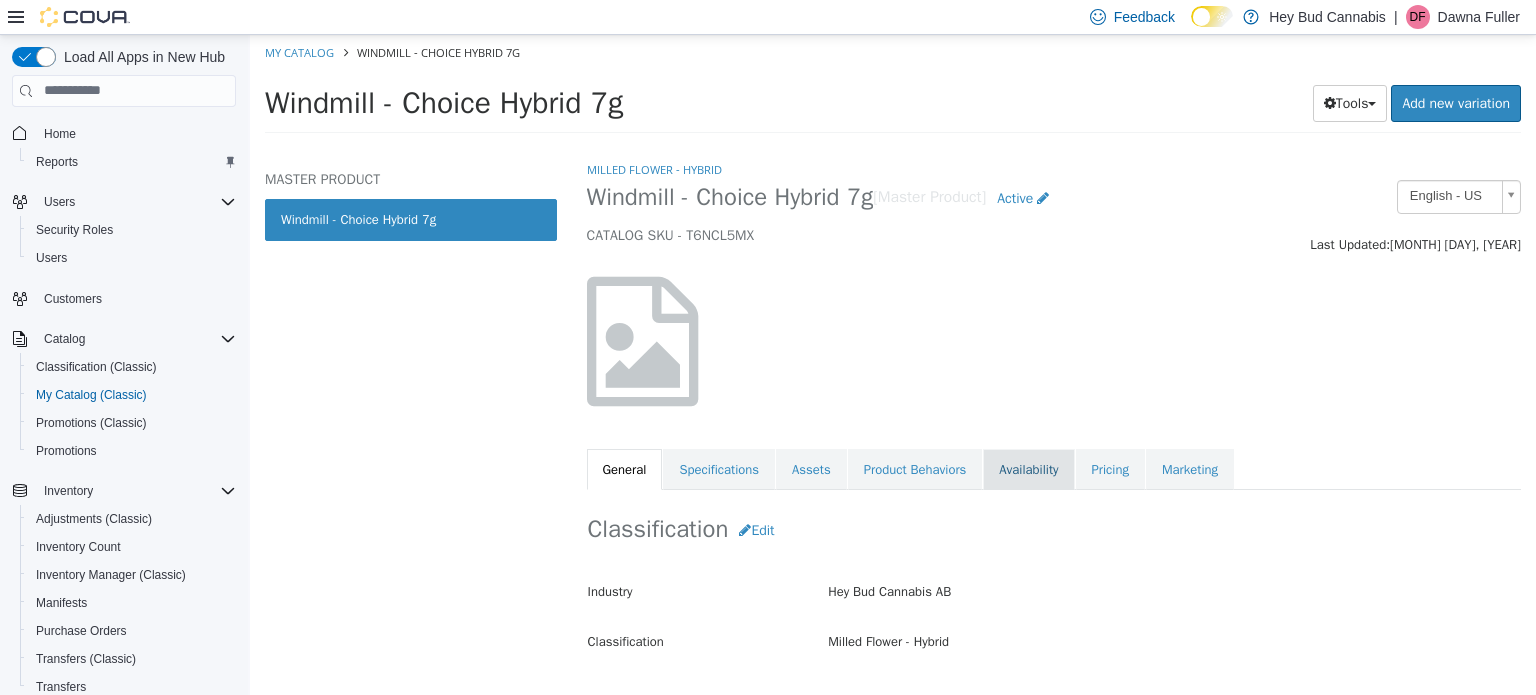 click on "Availability" at bounding box center (1028, 469) 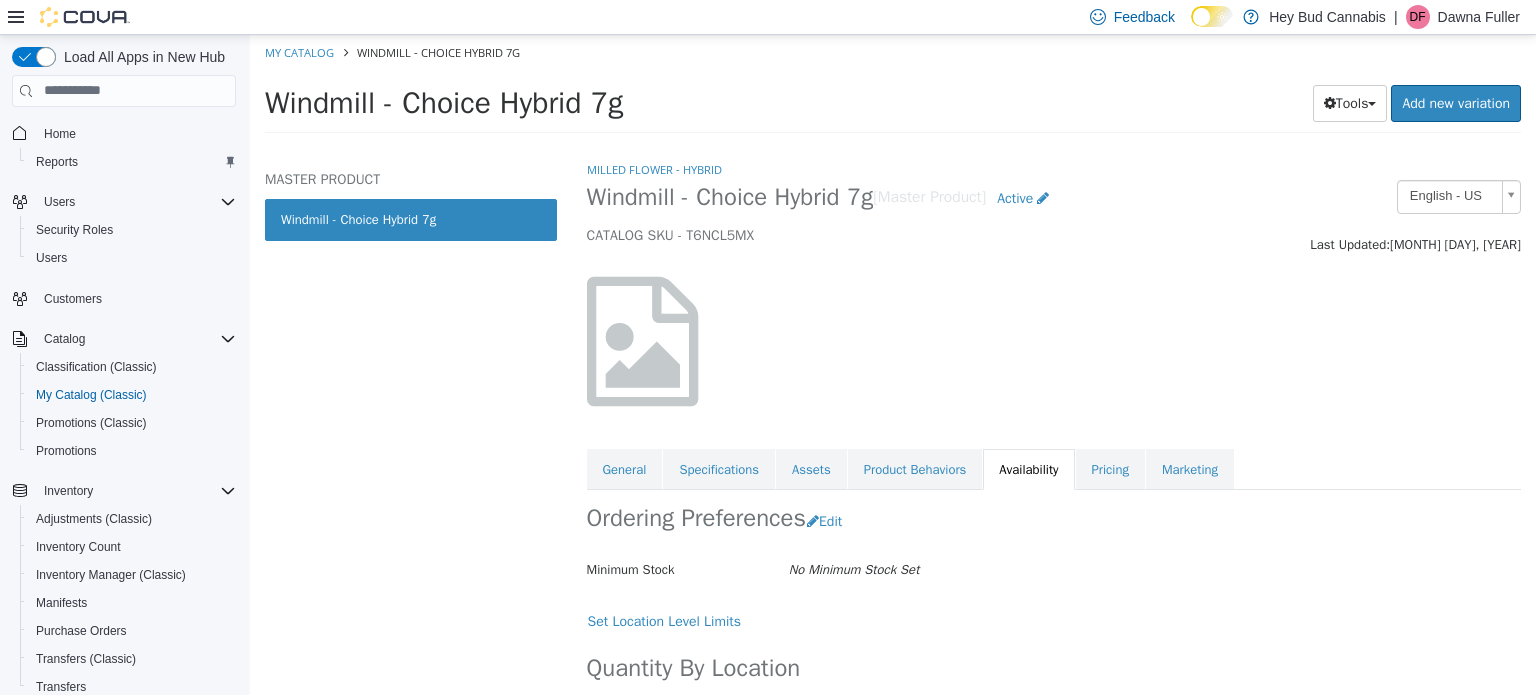 scroll, scrollTop: 164, scrollLeft: 0, axis: vertical 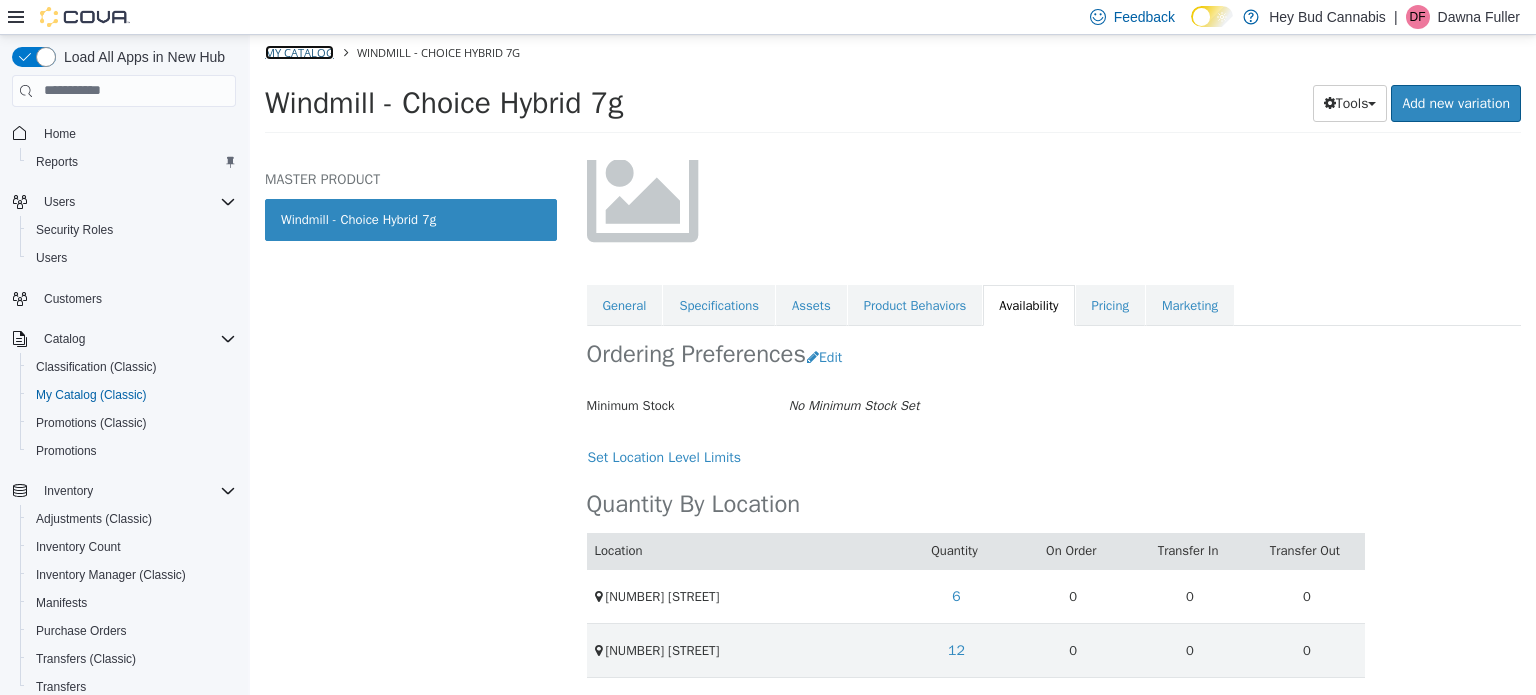 click on "My Catalog" at bounding box center (299, 51) 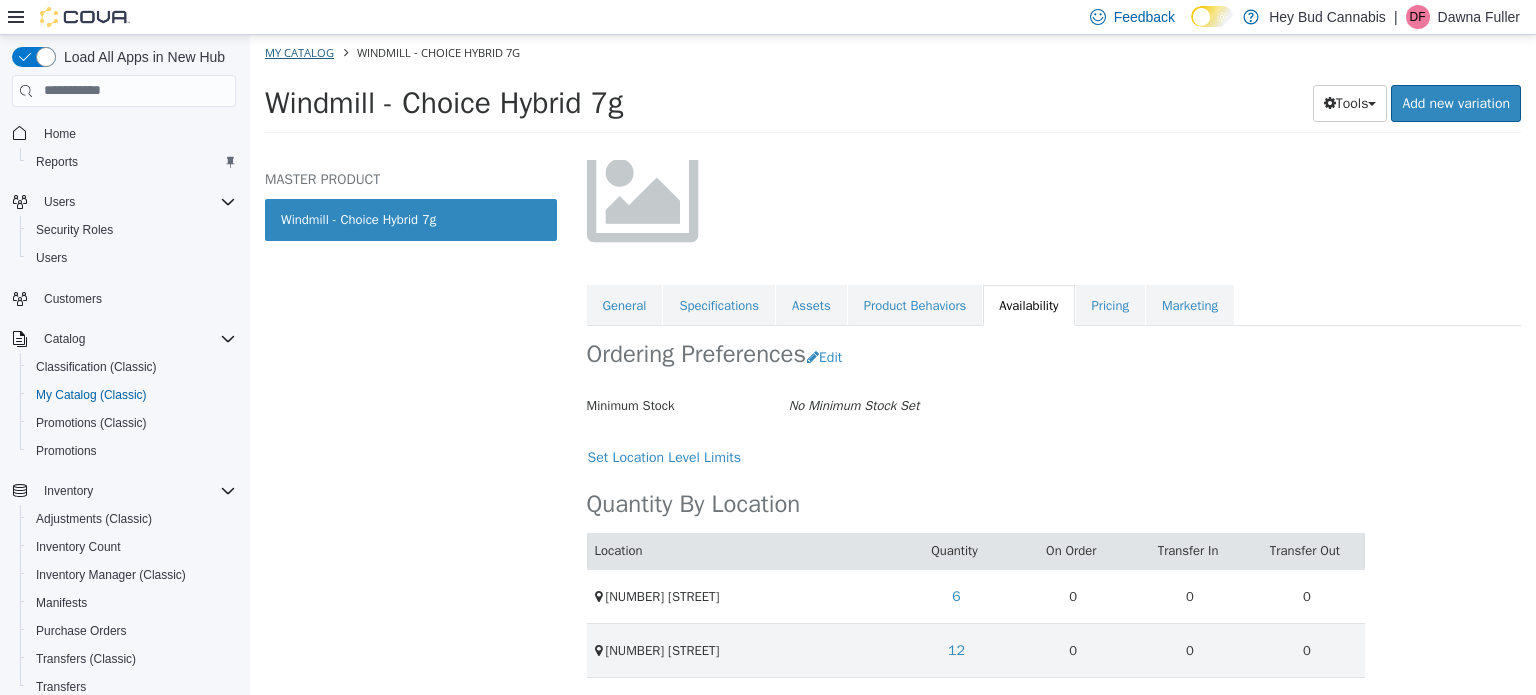 select on "**********" 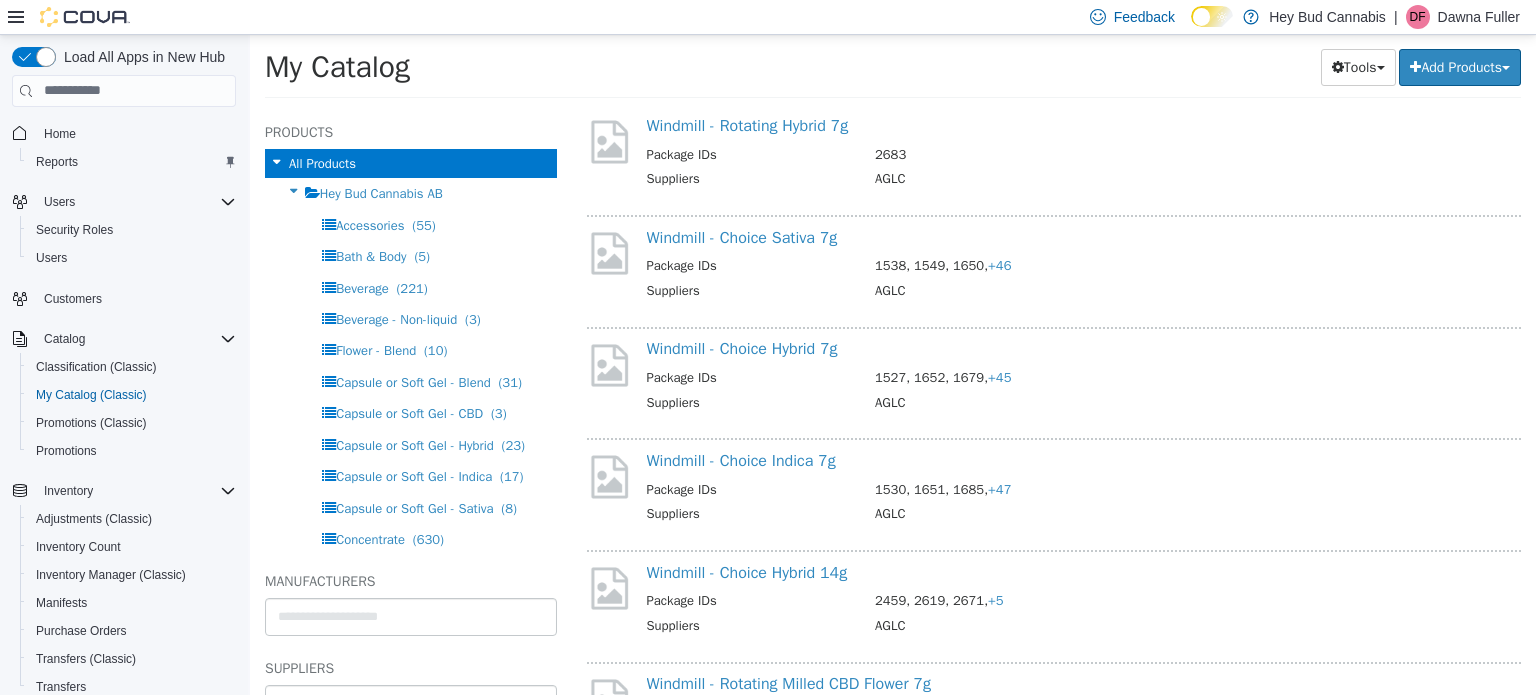 scroll, scrollTop: 500, scrollLeft: 0, axis: vertical 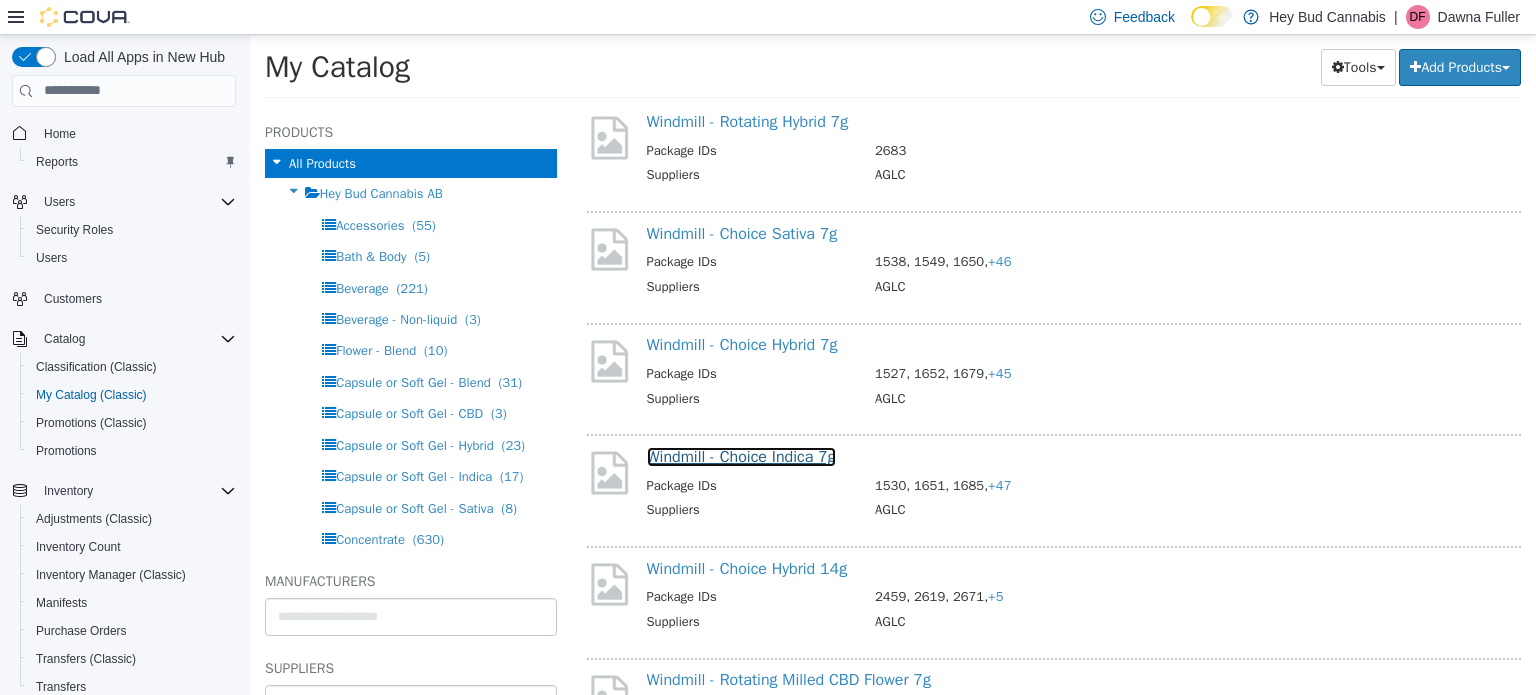 click on "Windmill - Choice Indica 7g" at bounding box center (741, 456) 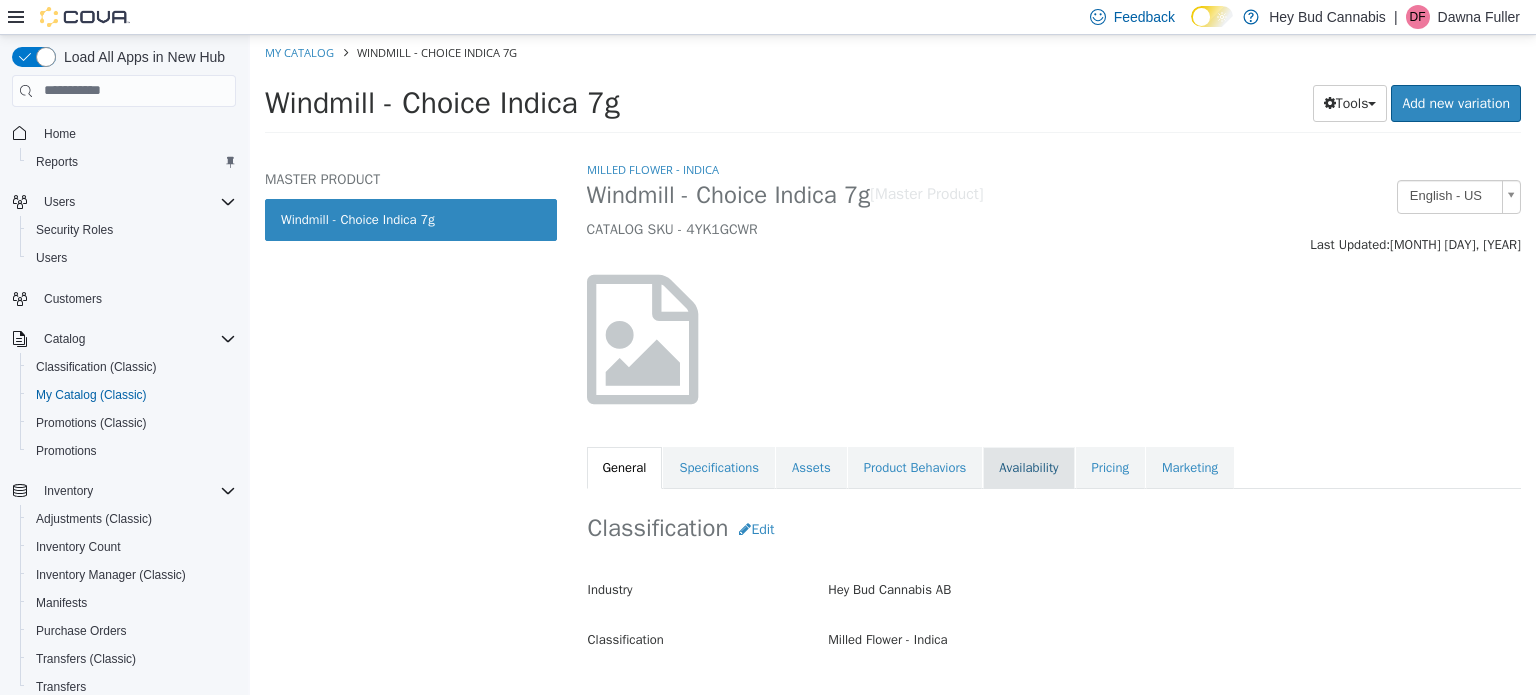 click on "Availability" at bounding box center [1028, 467] 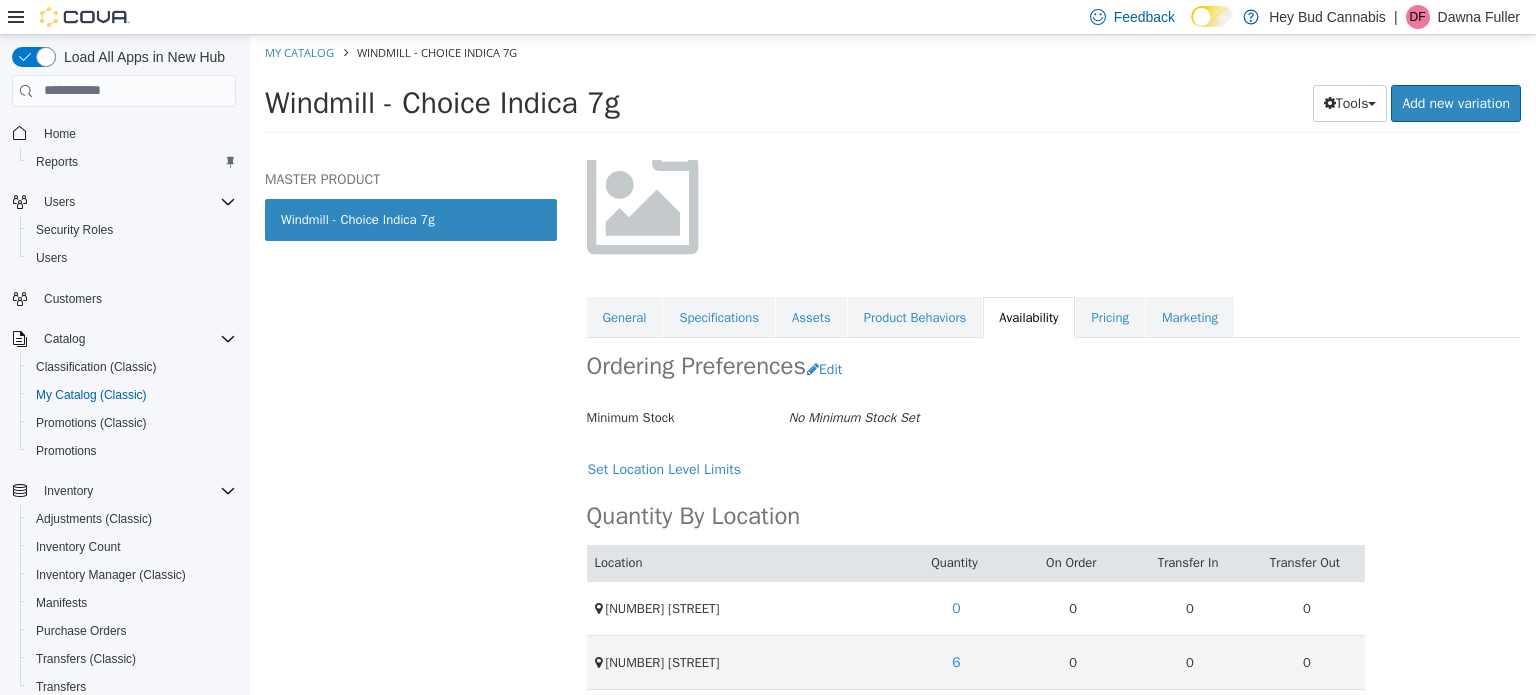scroll, scrollTop: 164, scrollLeft: 0, axis: vertical 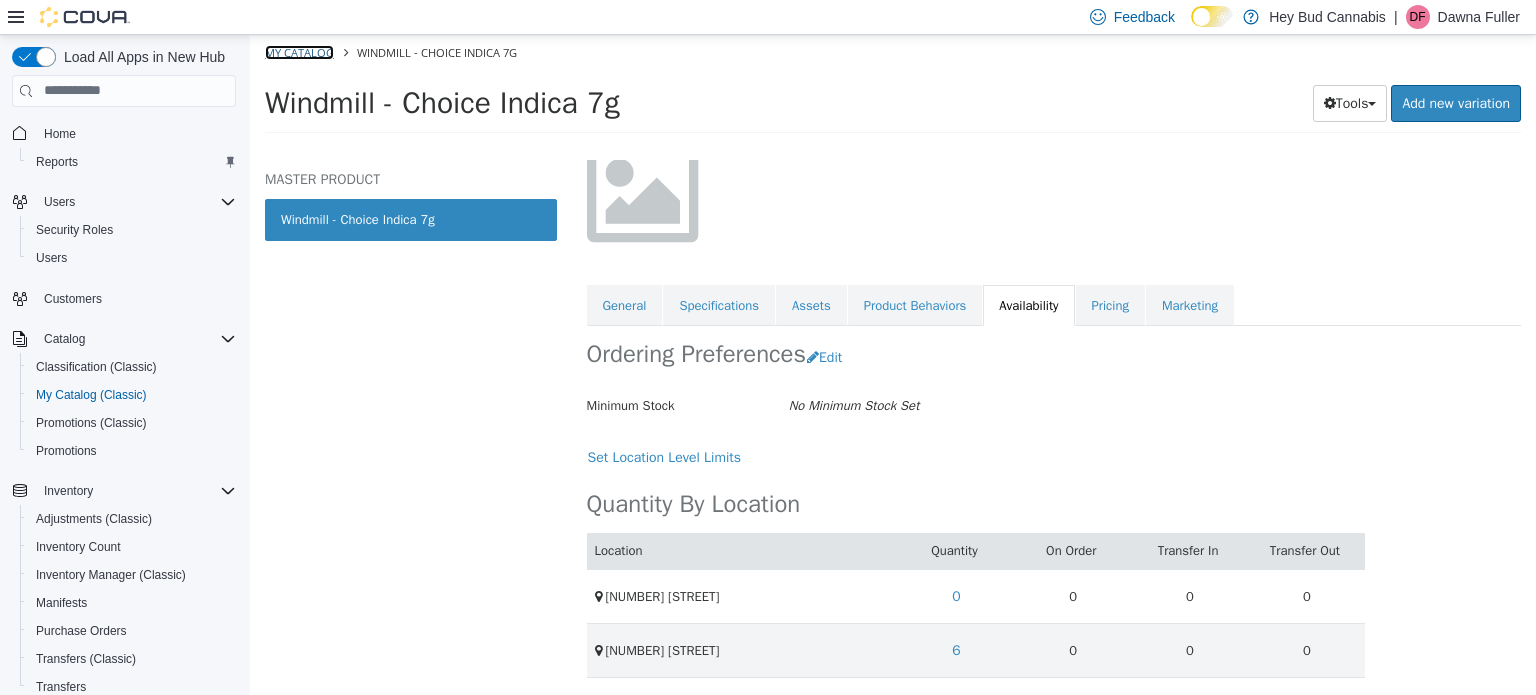 click on "My Catalog" at bounding box center [299, 51] 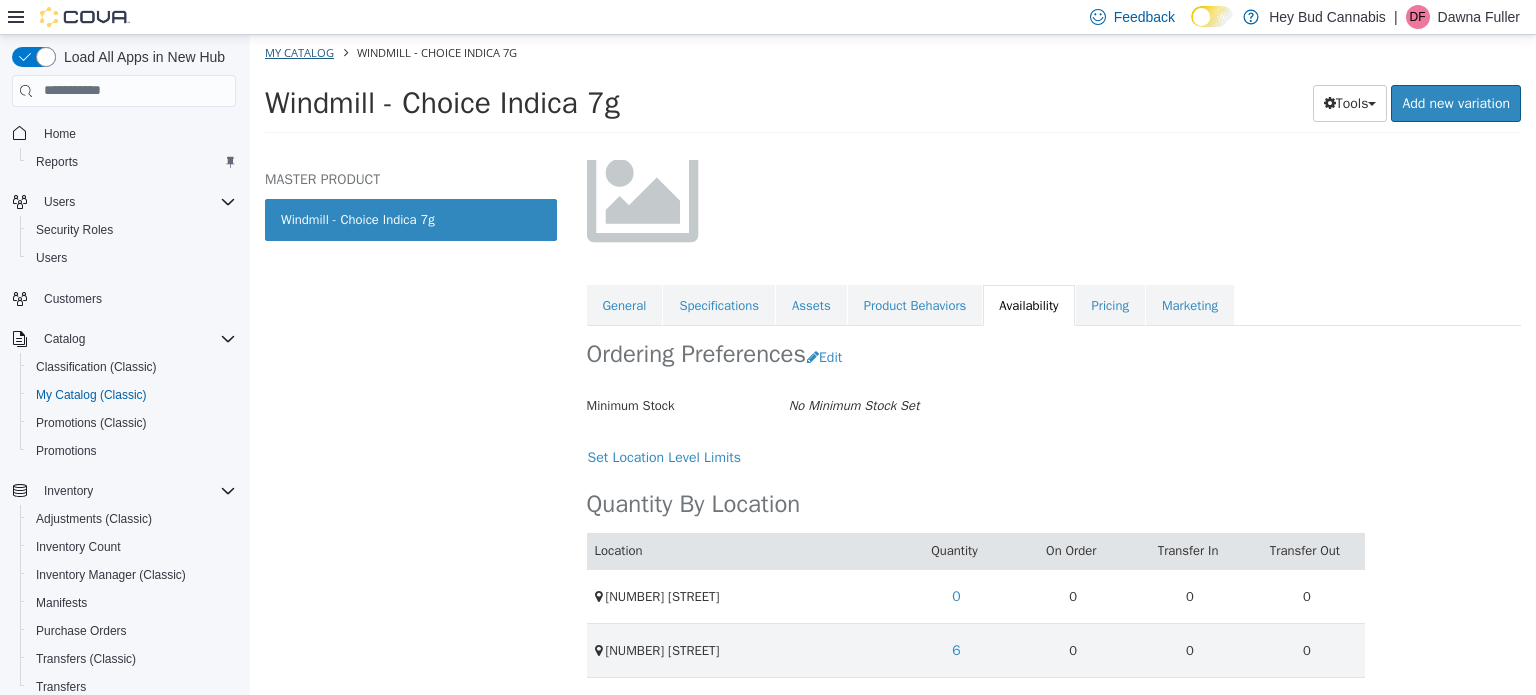 select on "**********" 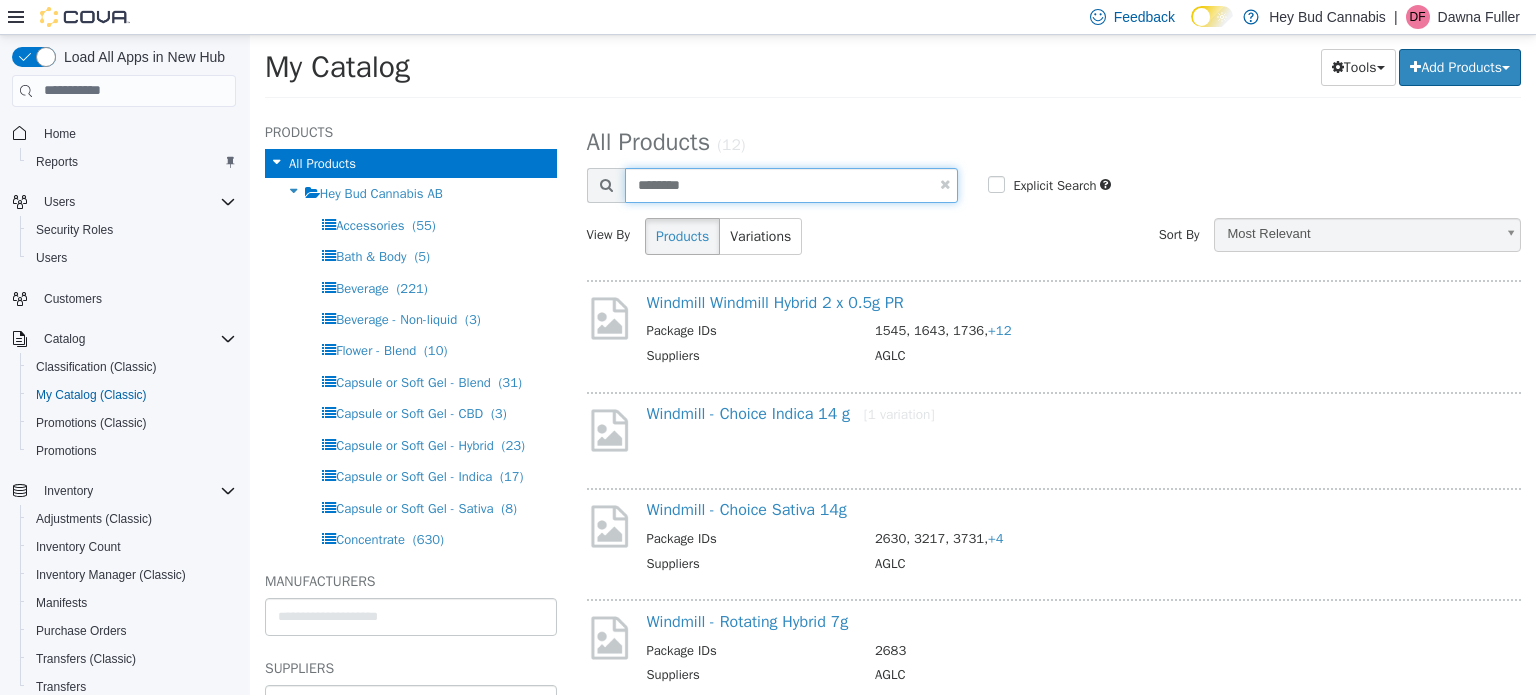 click on "********" at bounding box center [792, 184] 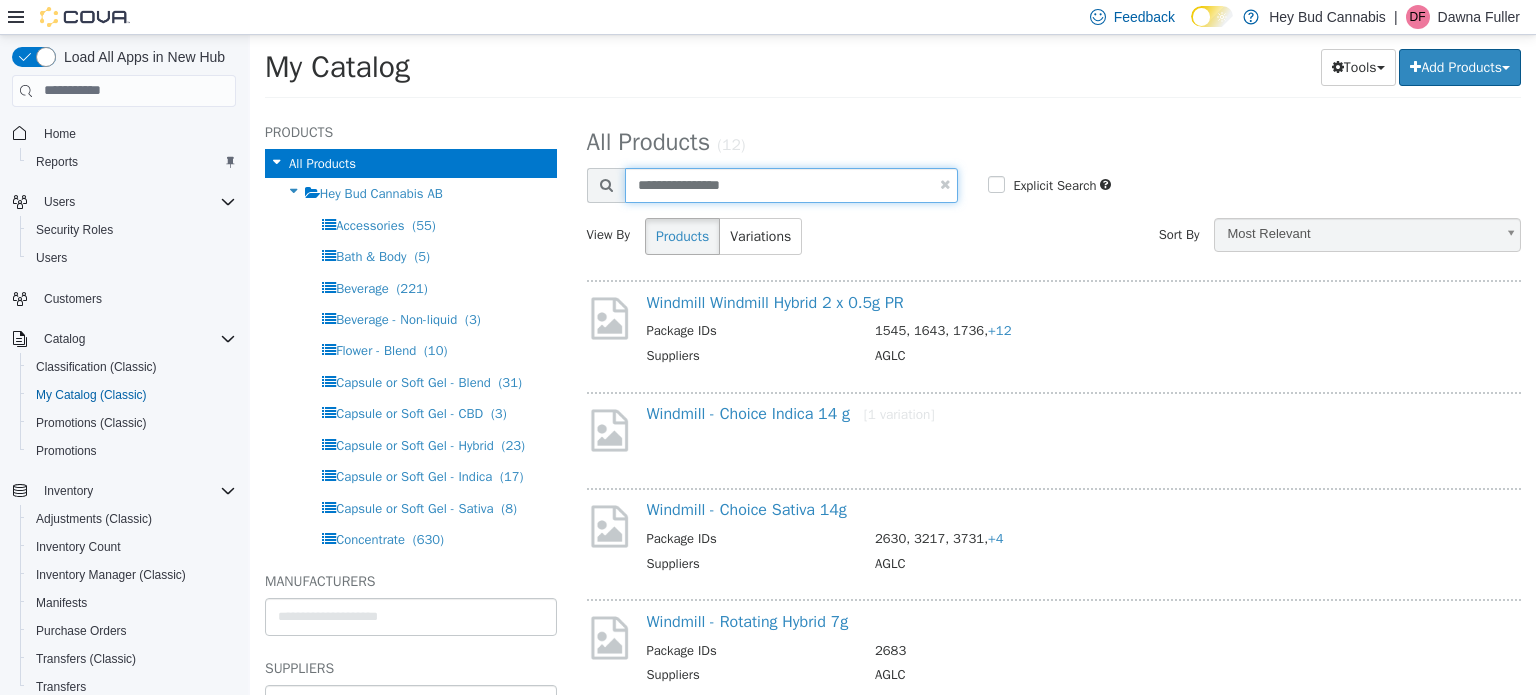 type on "**********" 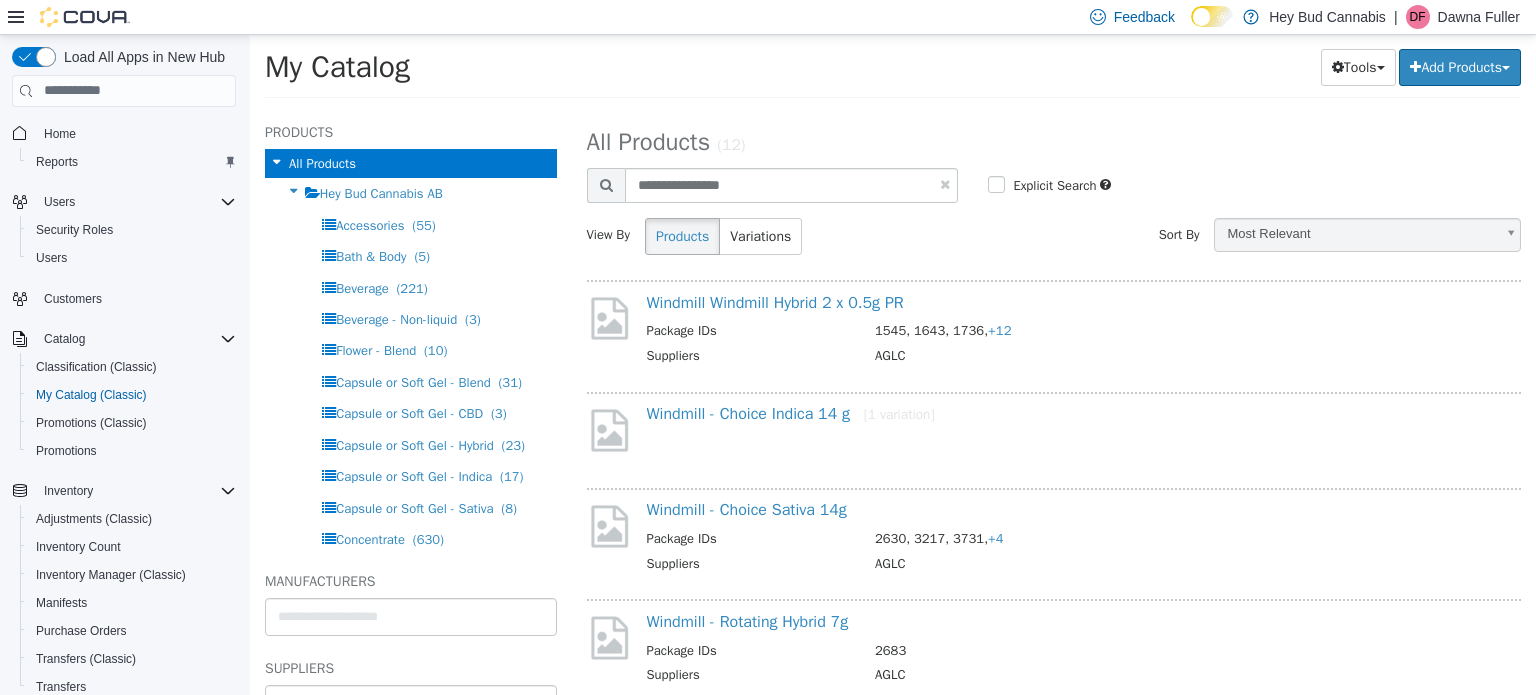 select on "**********" 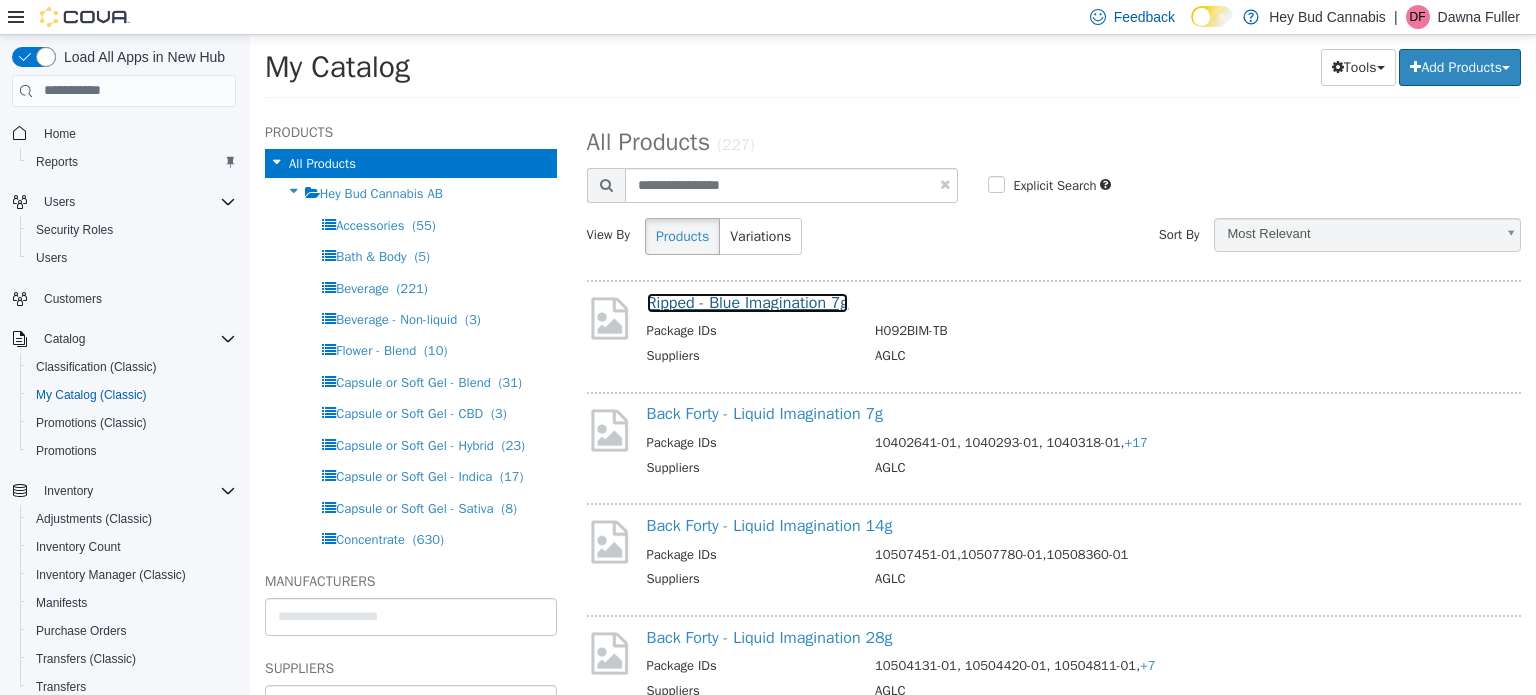 click on "Ripped - Blue Imagination 7g" at bounding box center [748, 302] 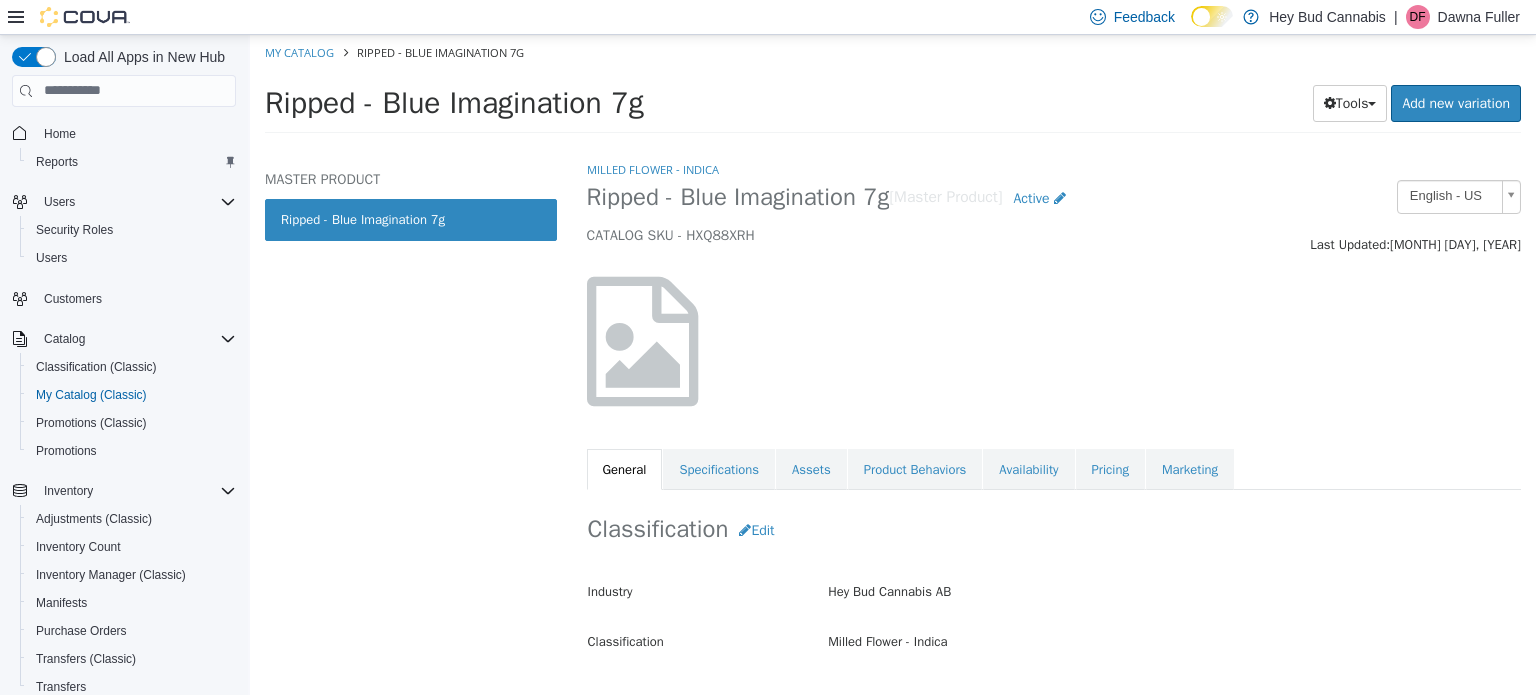 drag, startPoint x: 1024, startPoint y: 468, endPoint x: 1092, endPoint y: 441, distance: 73.1642 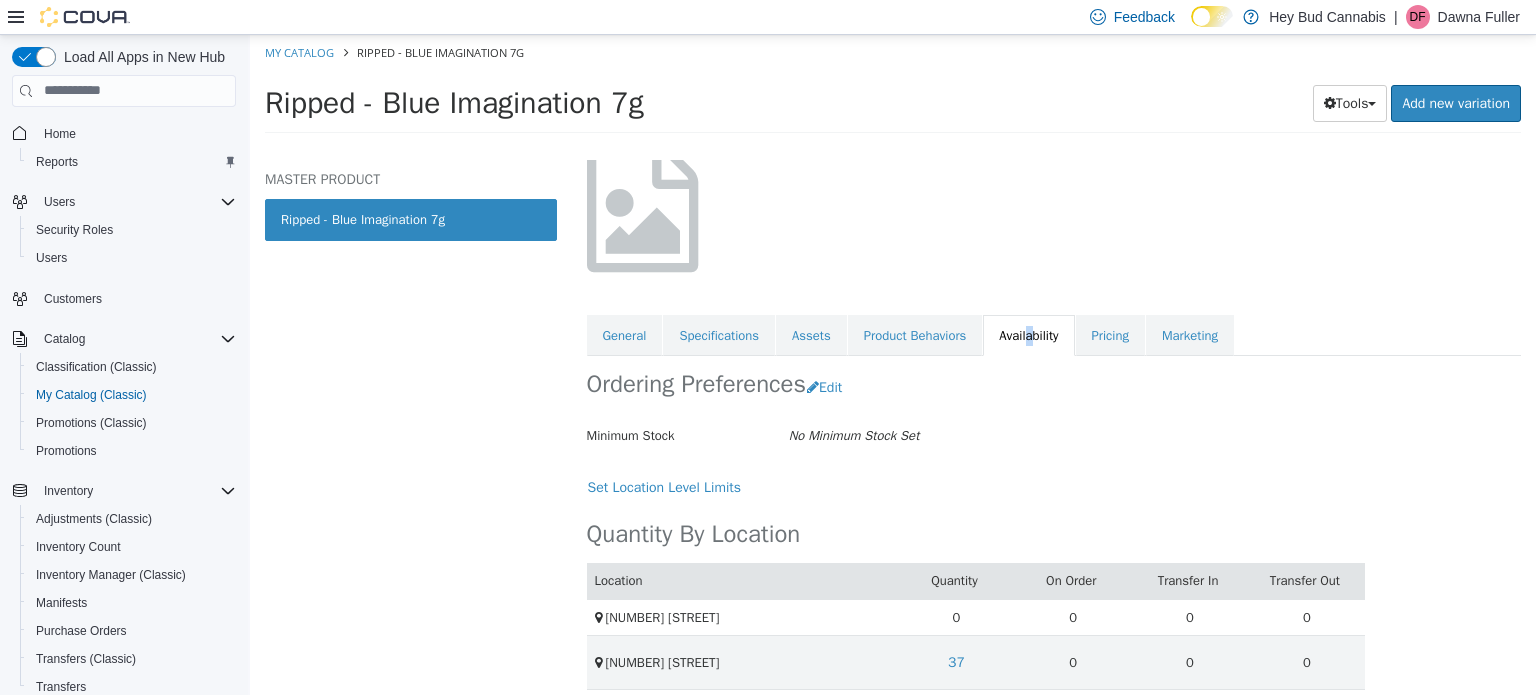 scroll, scrollTop: 147, scrollLeft: 0, axis: vertical 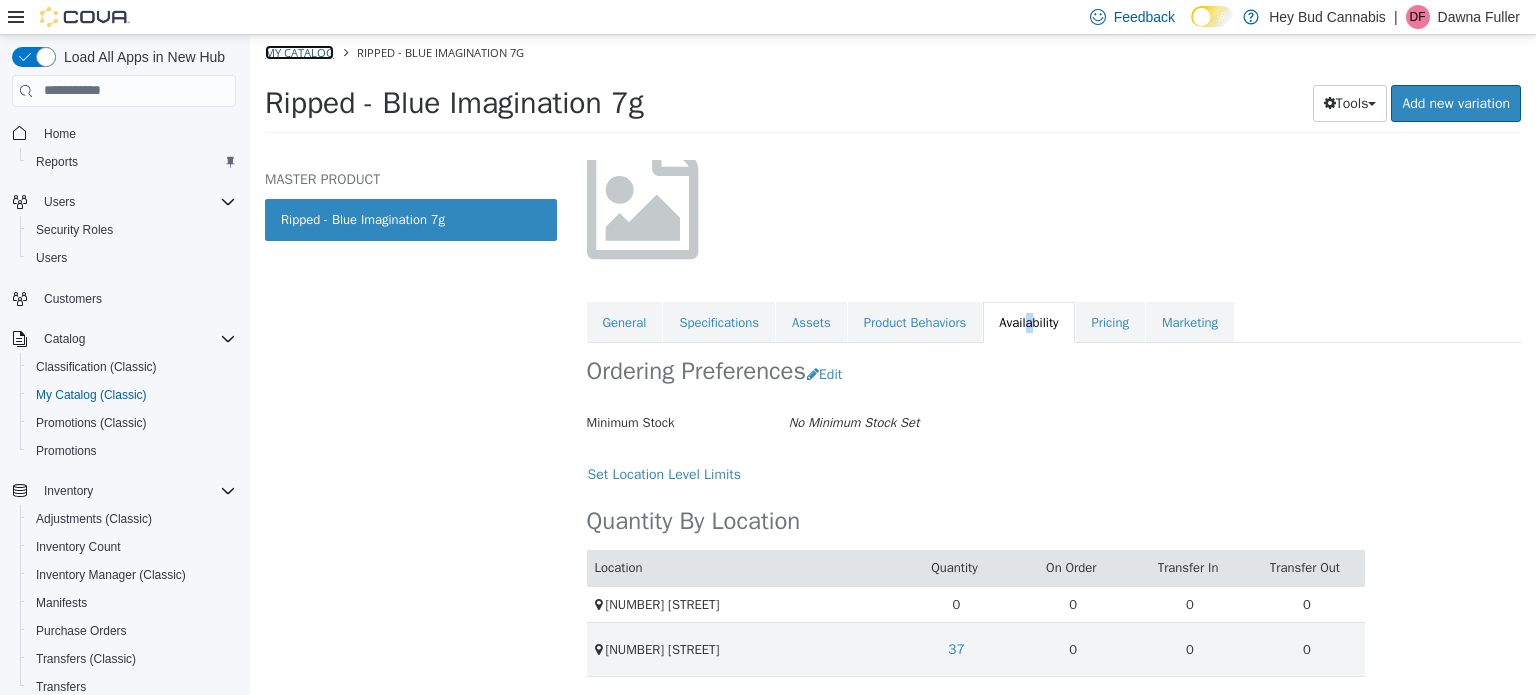 click on "My Catalog" at bounding box center [299, 51] 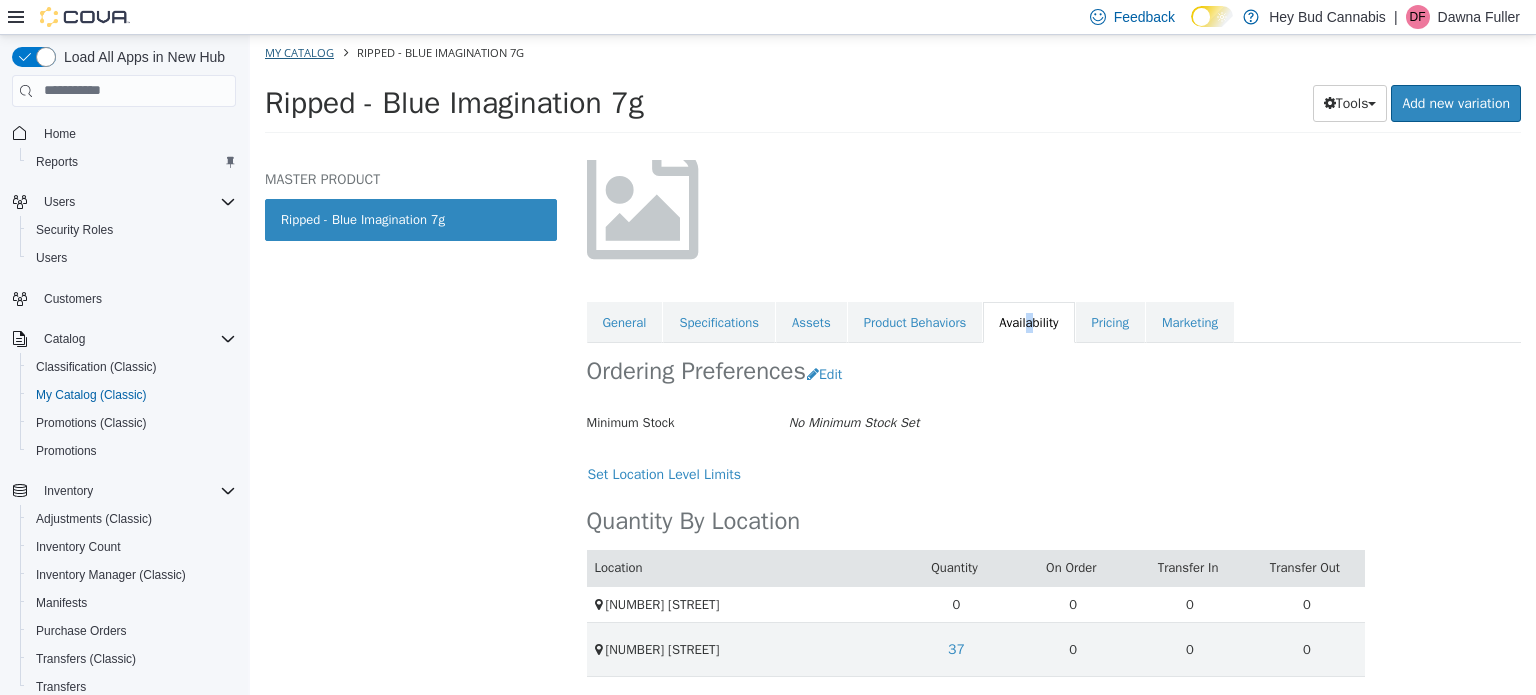 select on "**********" 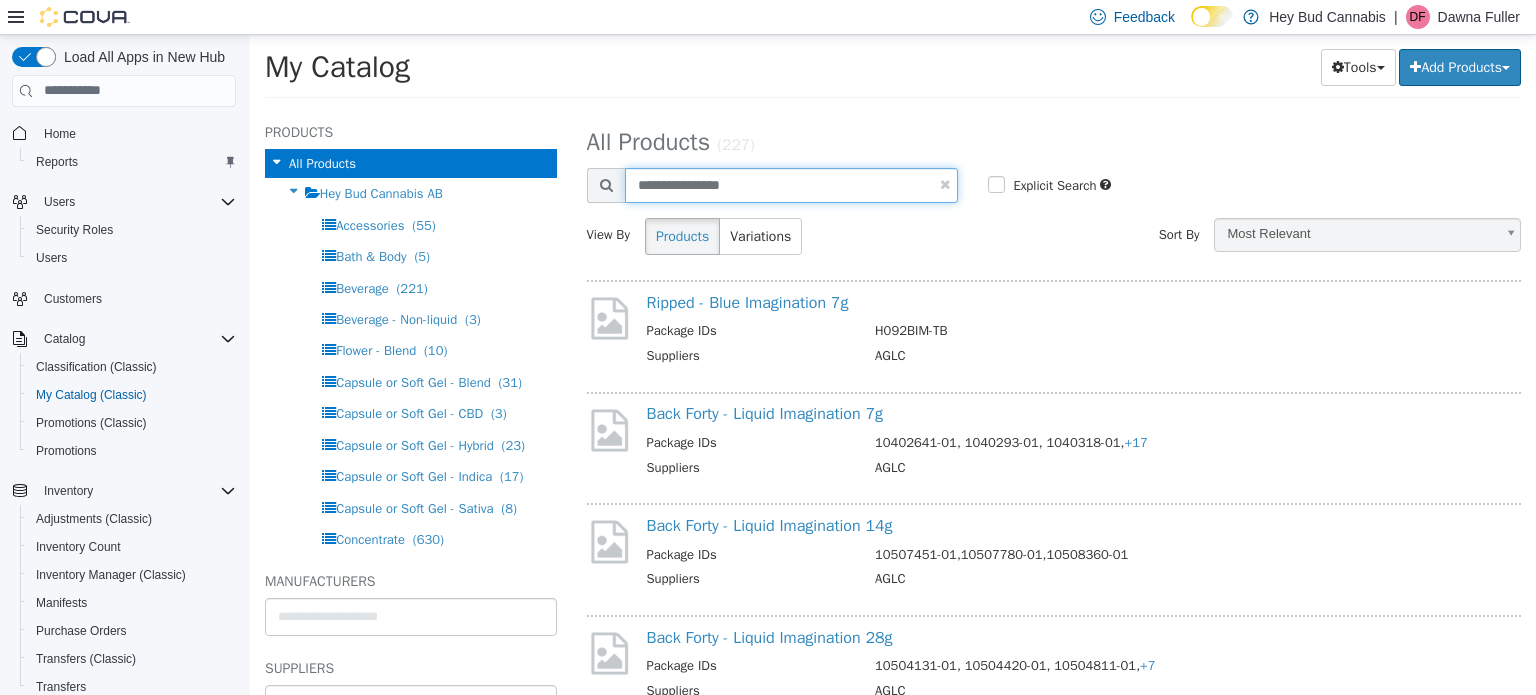 click on "**********" at bounding box center [792, 184] 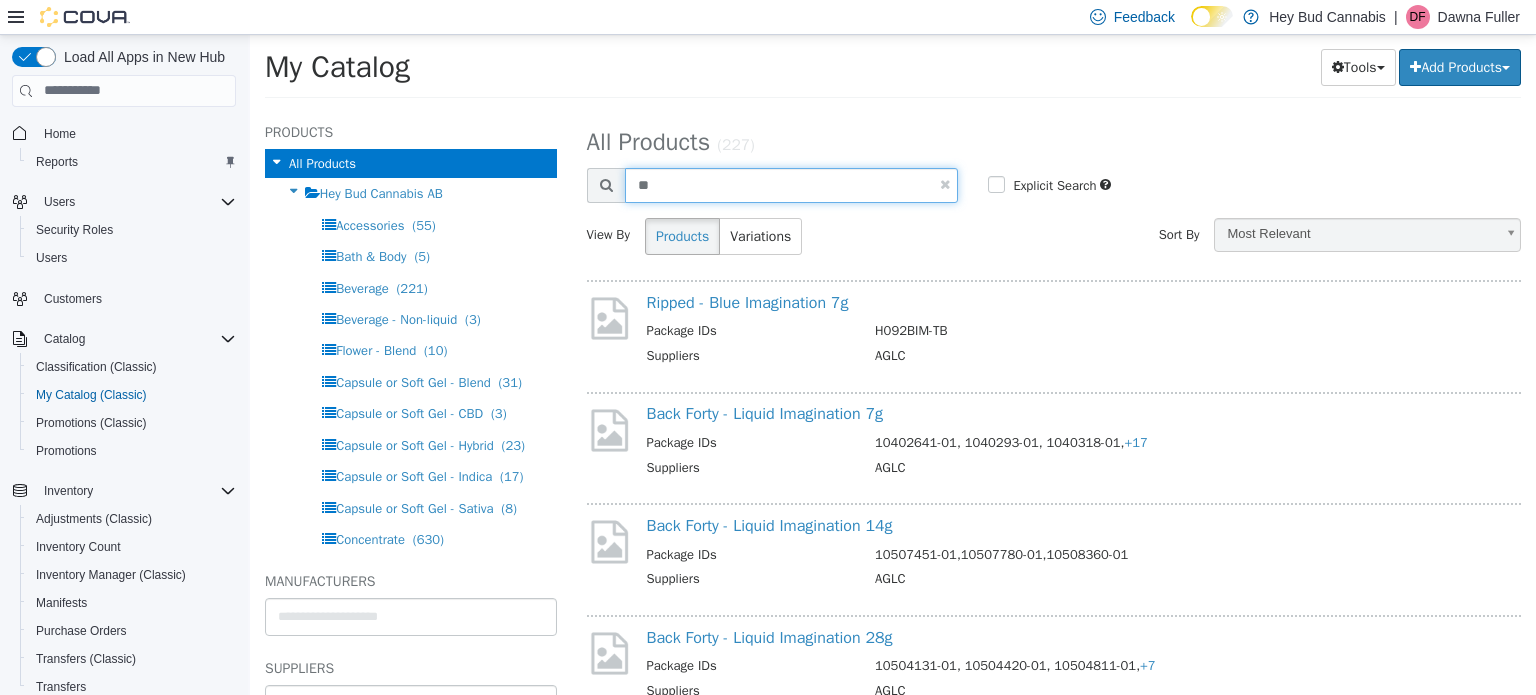 type on "*" 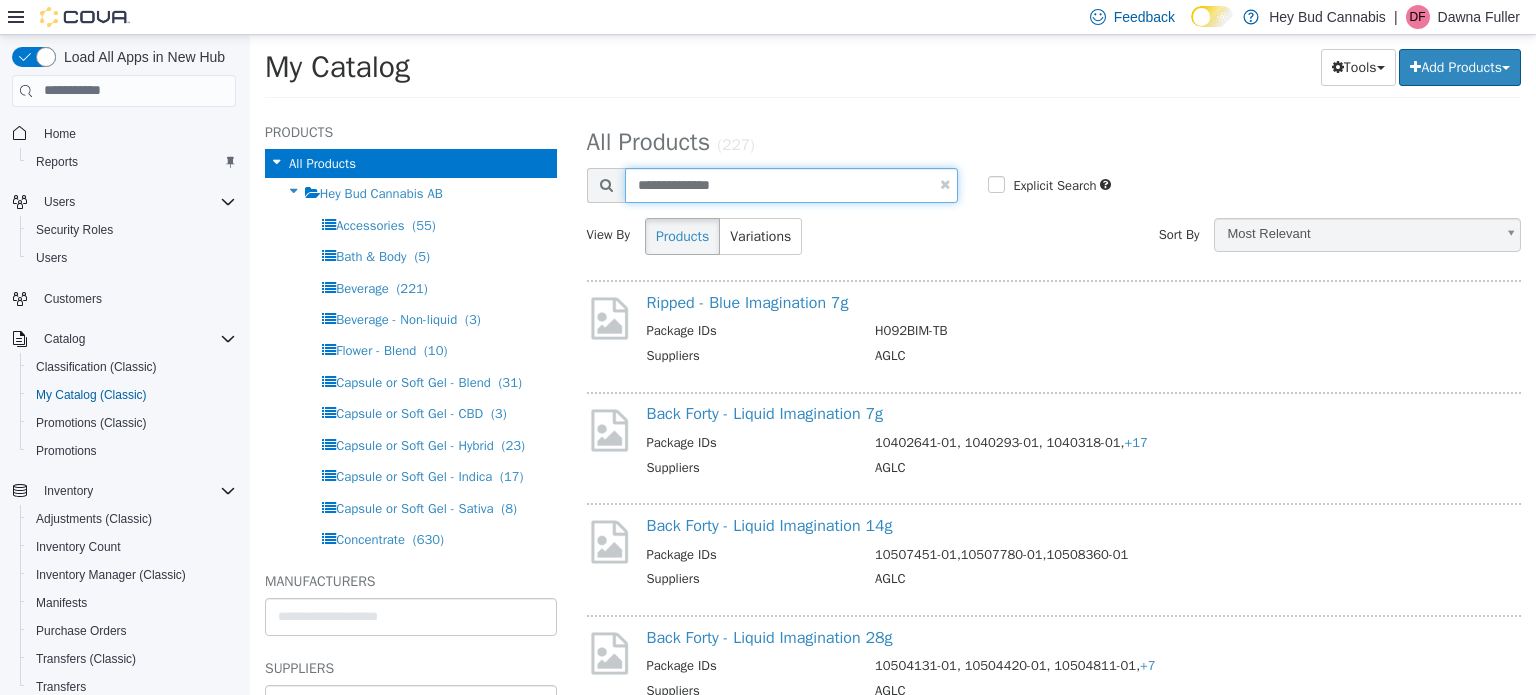 type on "**********" 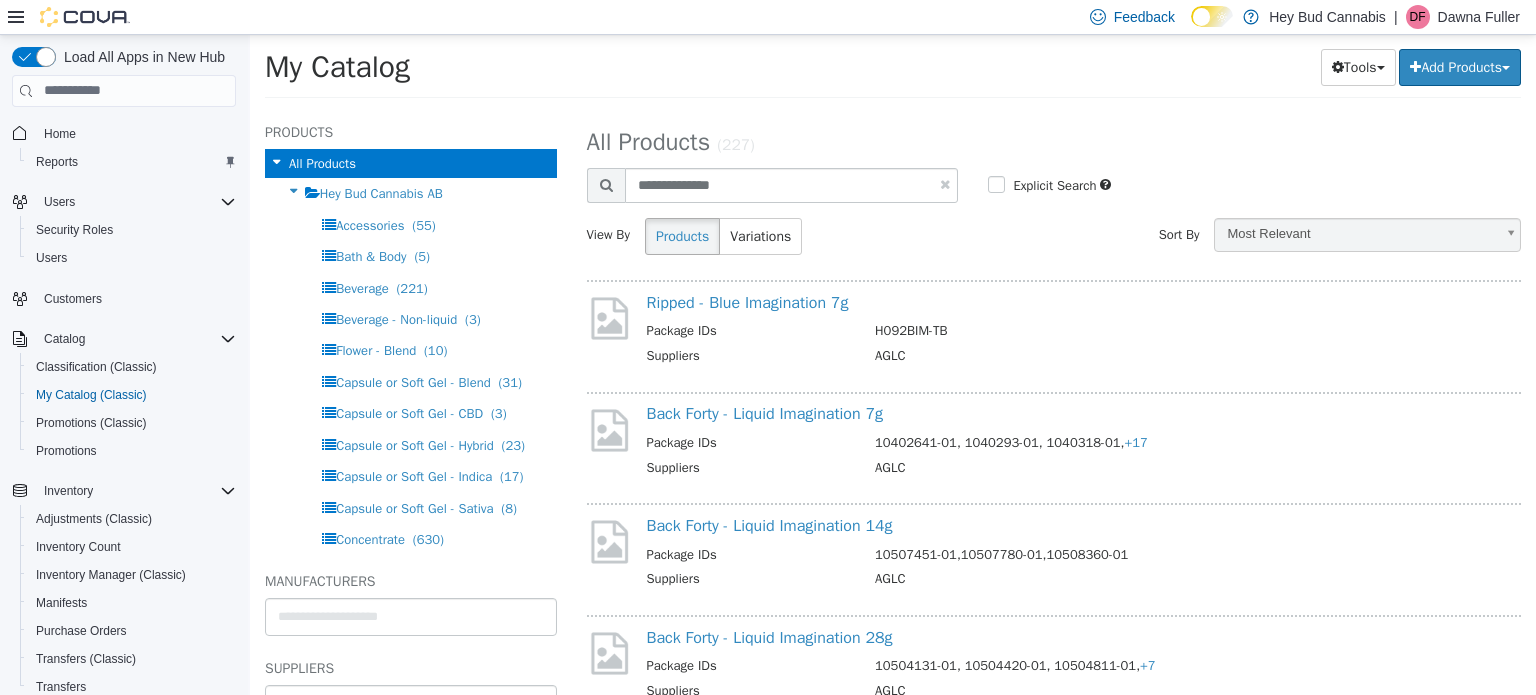 select on "**********" 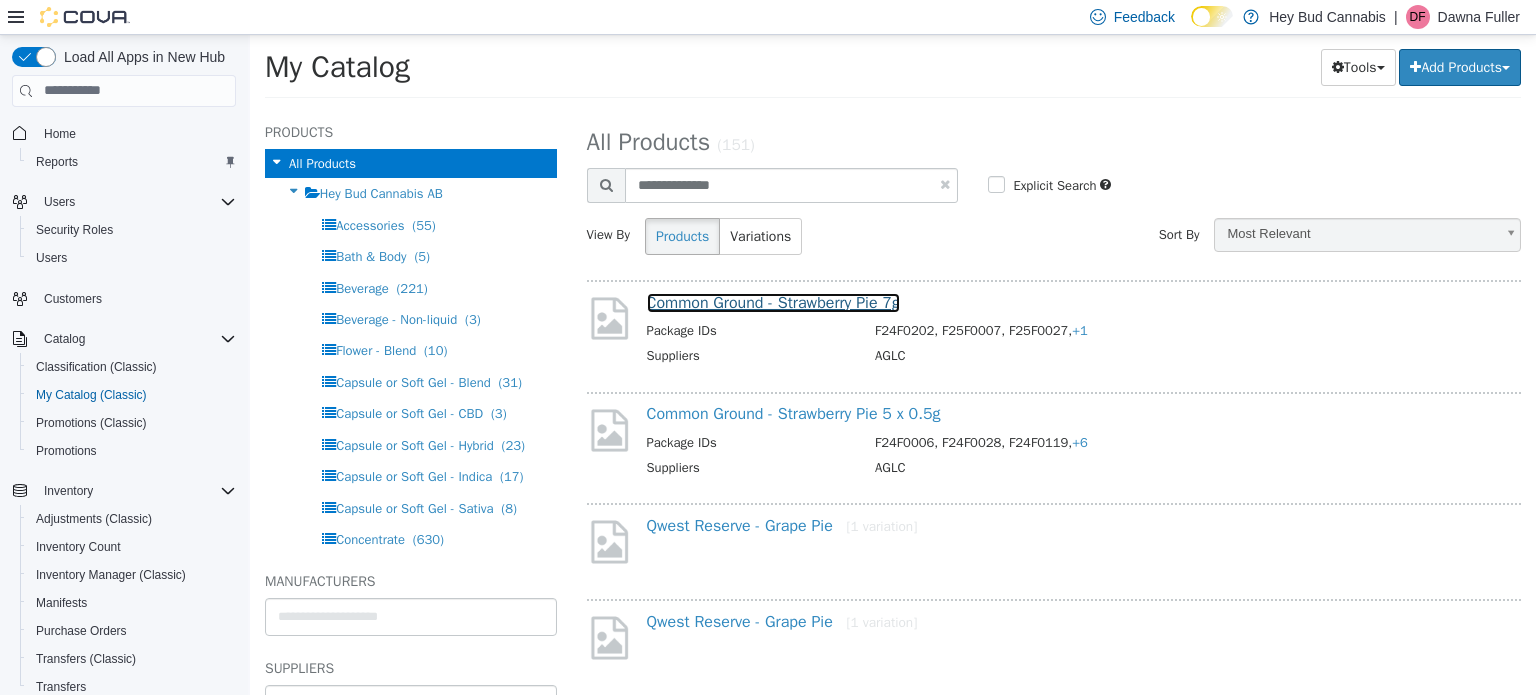 click on "Common Ground - Strawberry Pie 7g" at bounding box center [773, 302] 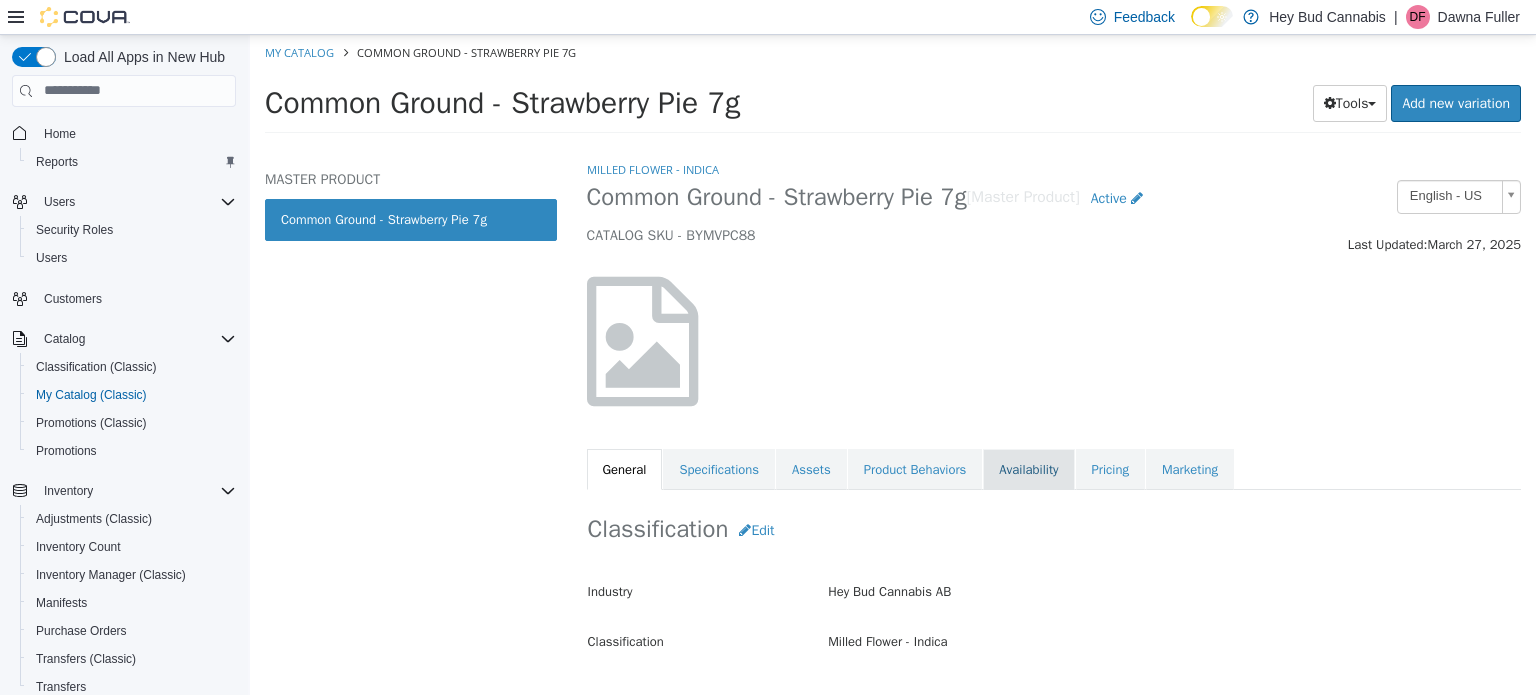 click on "Availability" at bounding box center (1028, 469) 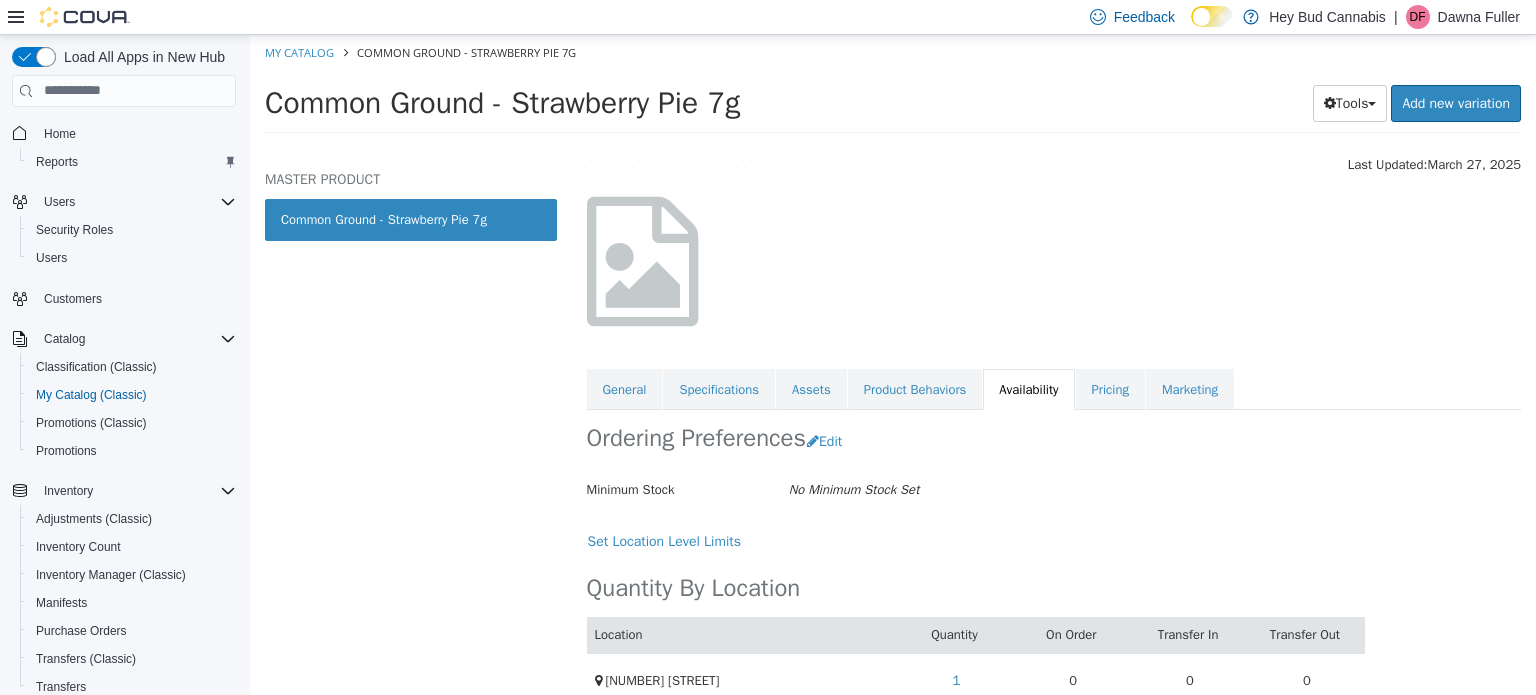 scroll, scrollTop: 164, scrollLeft: 0, axis: vertical 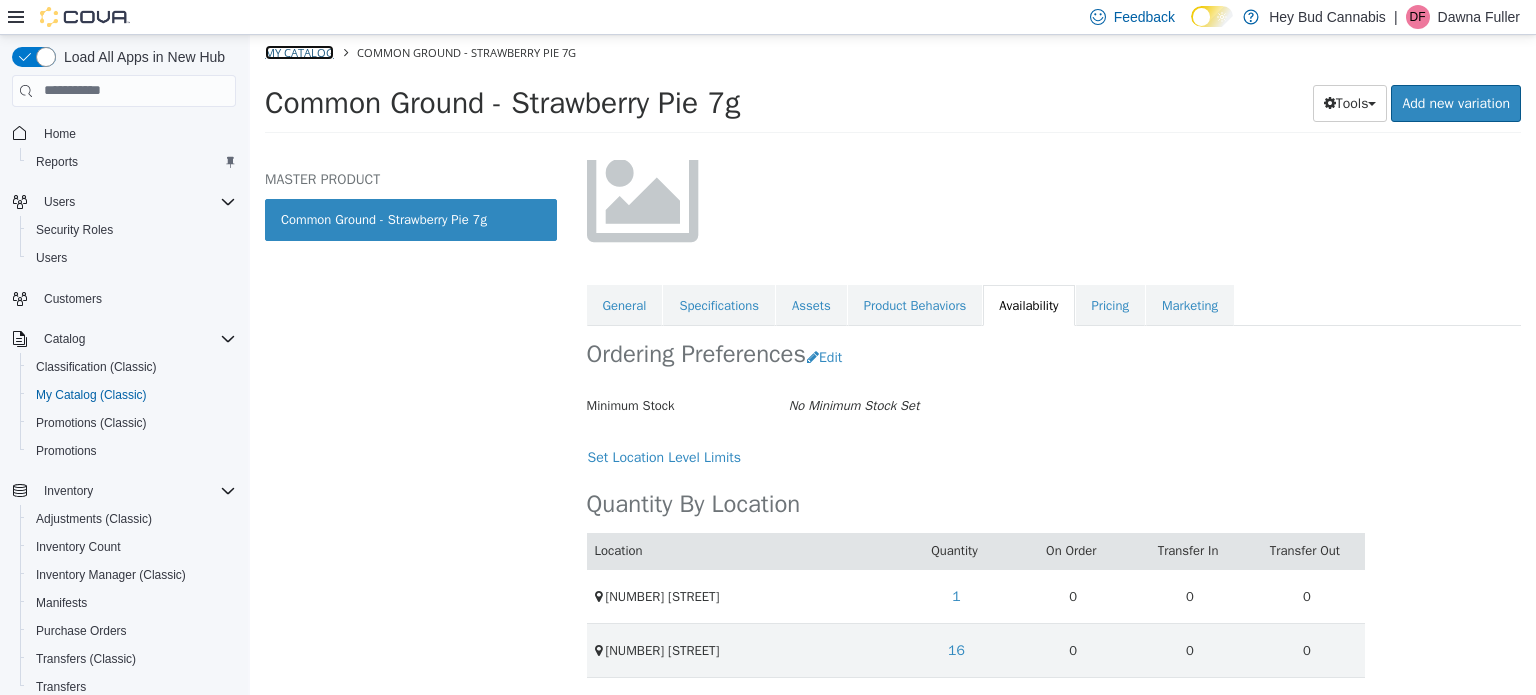 click on "My Catalog" at bounding box center [299, 51] 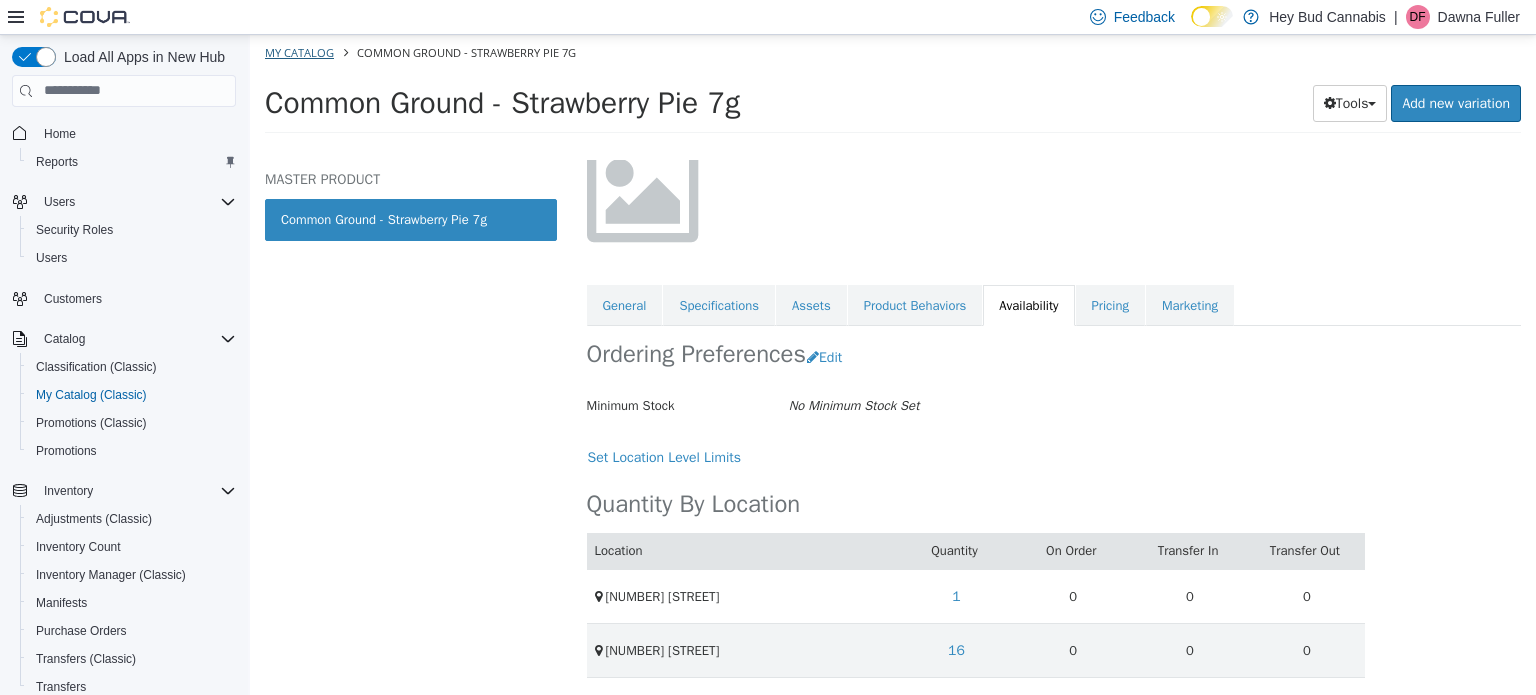 select on "**********" 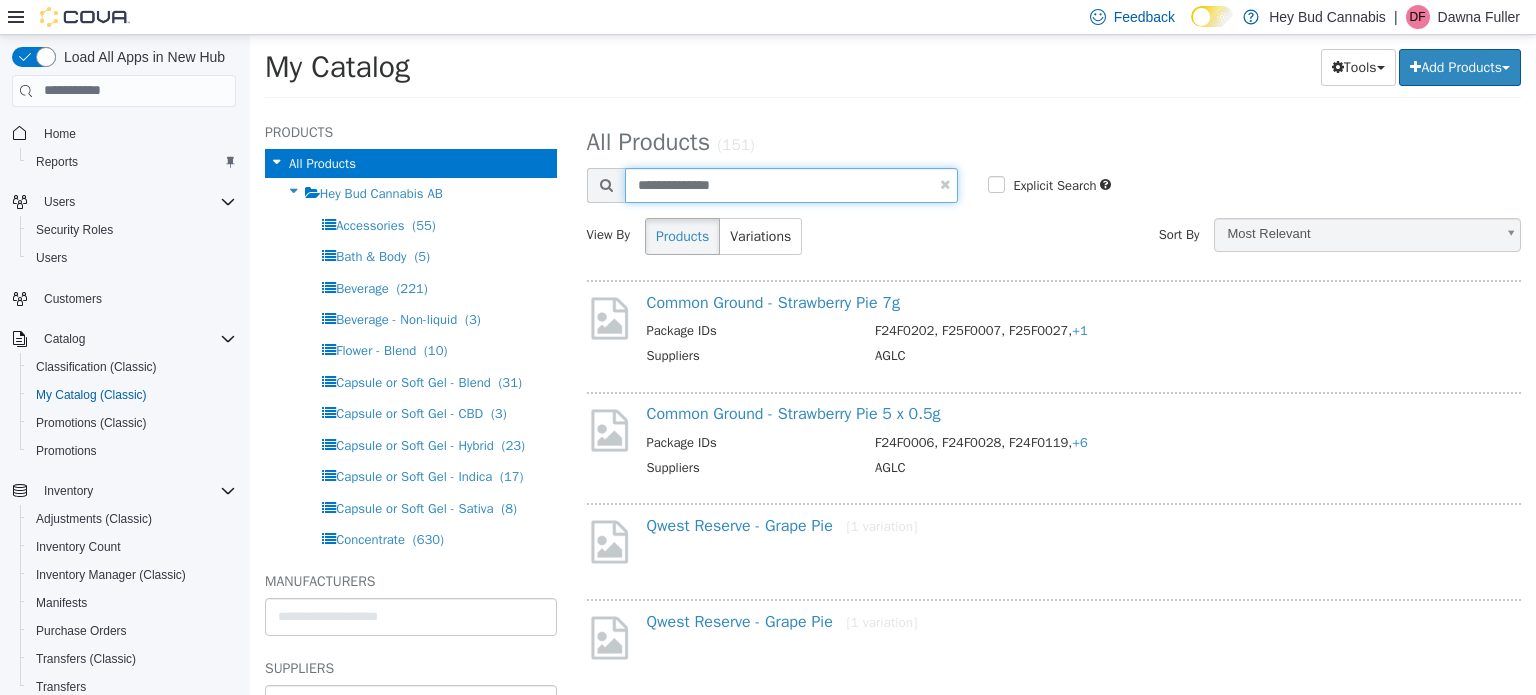 click on "**********" at bounding box center [792, 184] 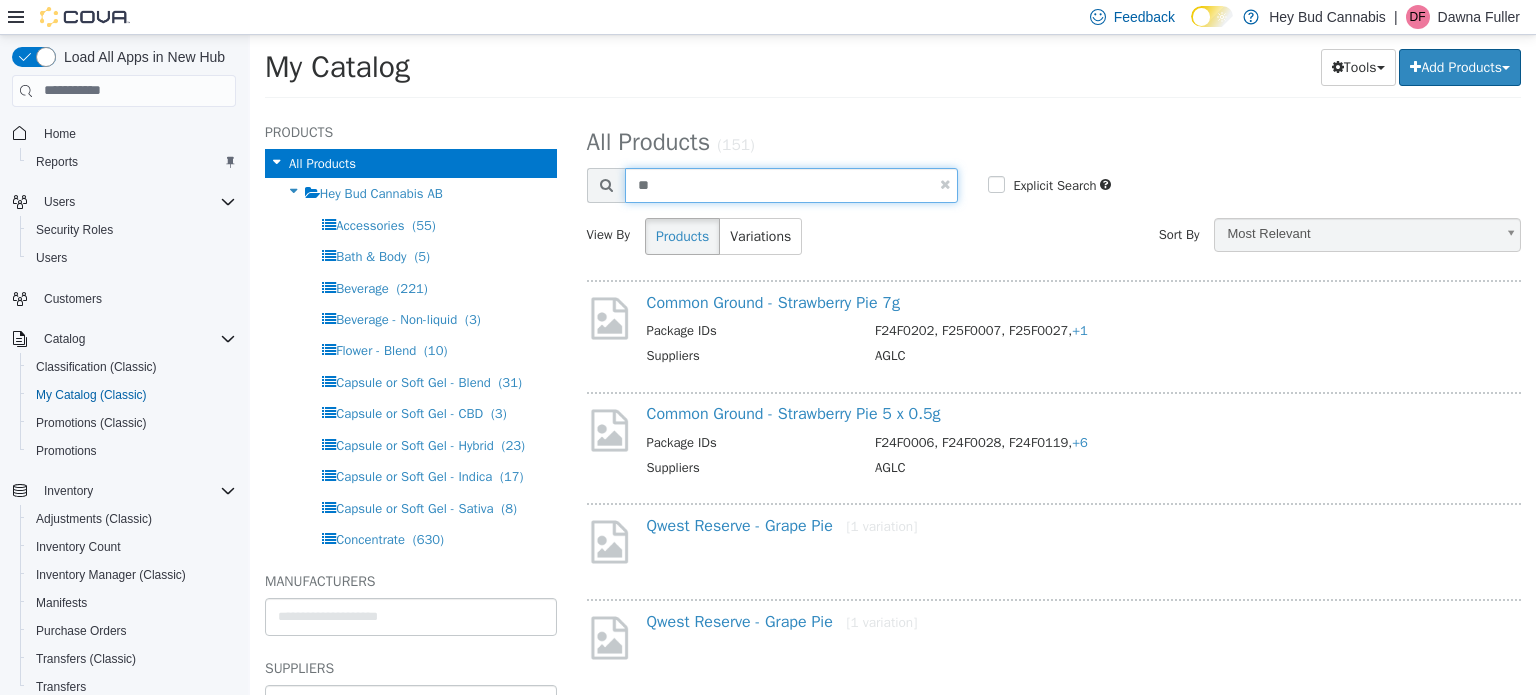 type on "*" 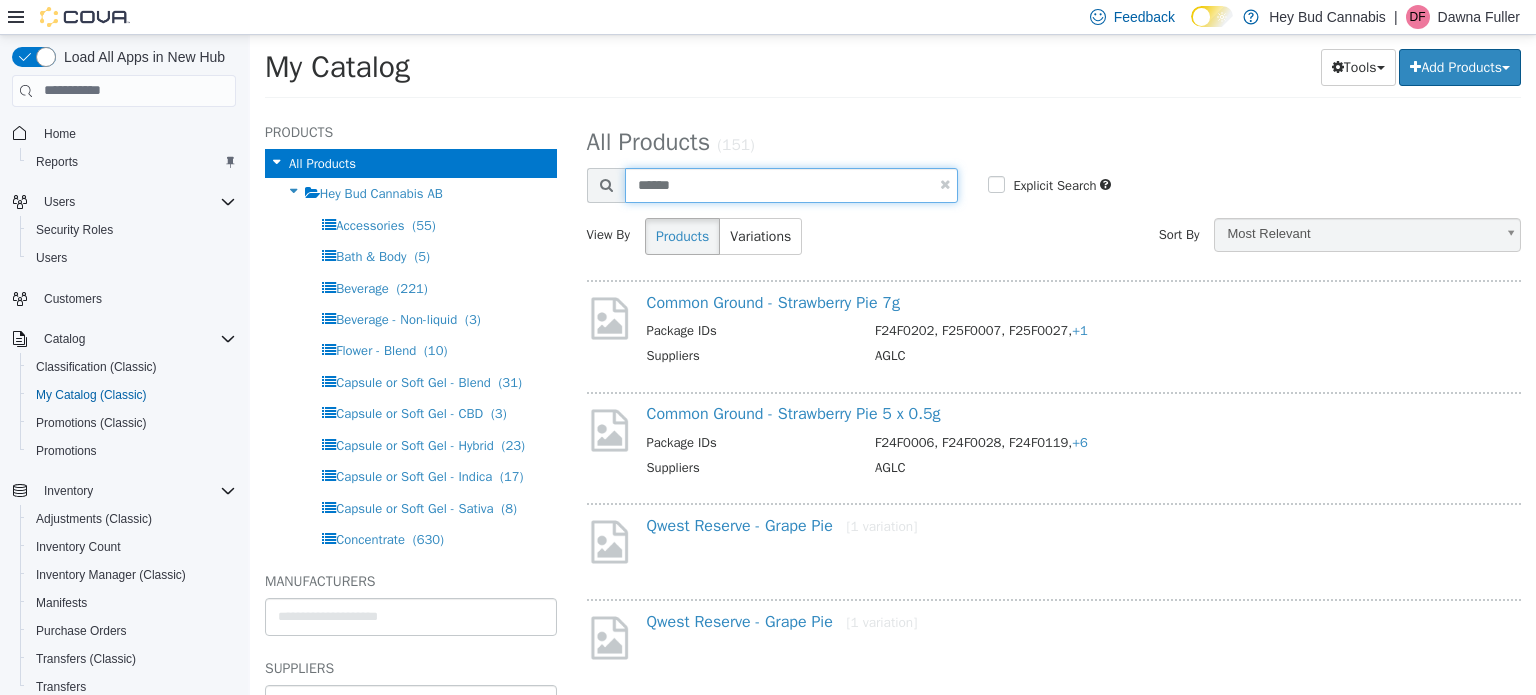 type on "******" 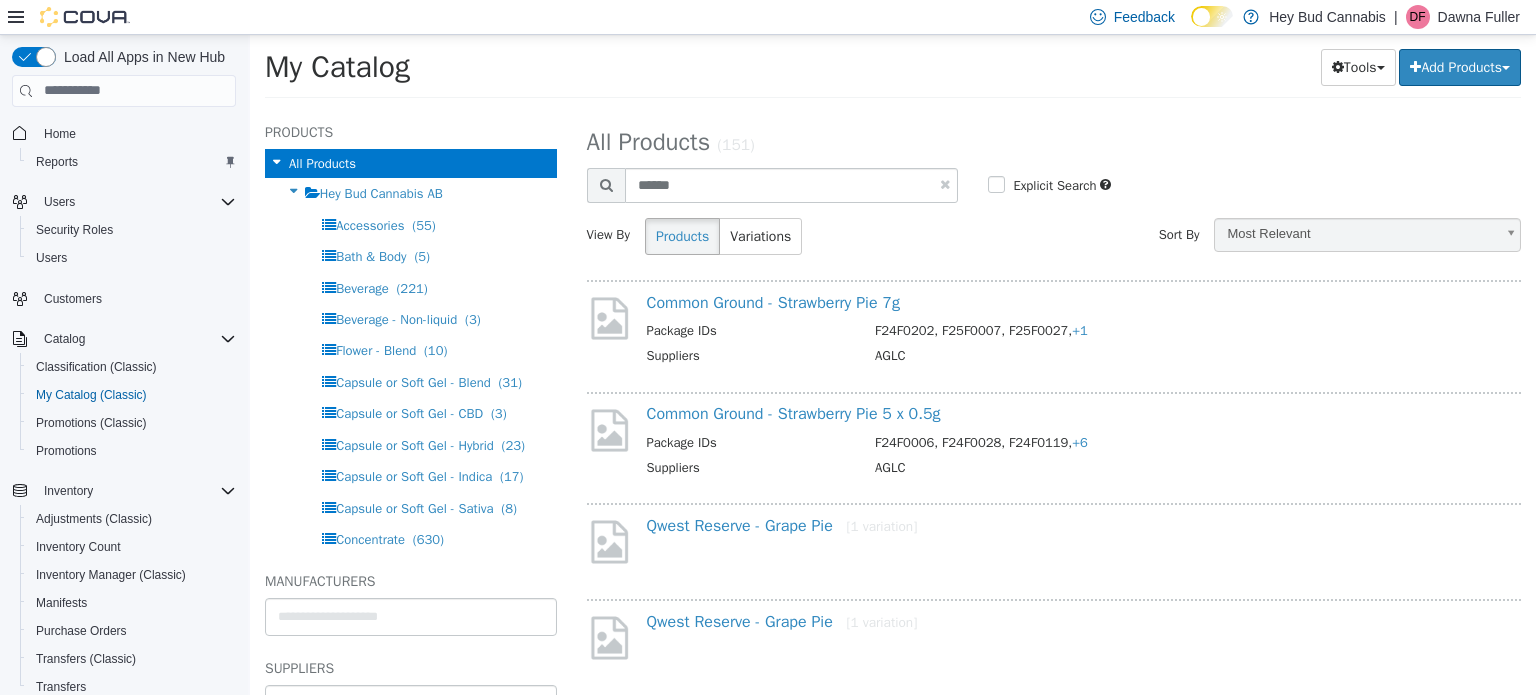 select on "**********" 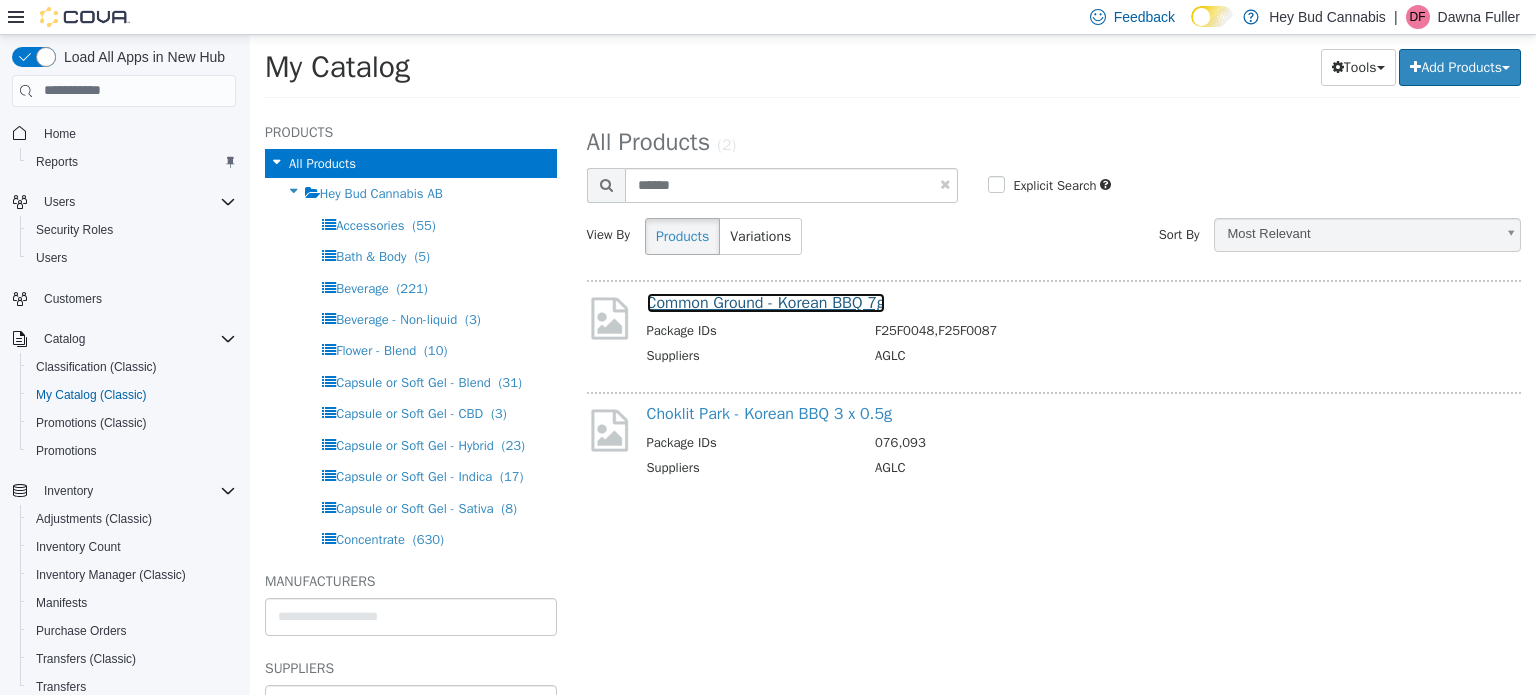 click on "Common Ground - Korean BBQ 7g" at bounding box center (766, 302) 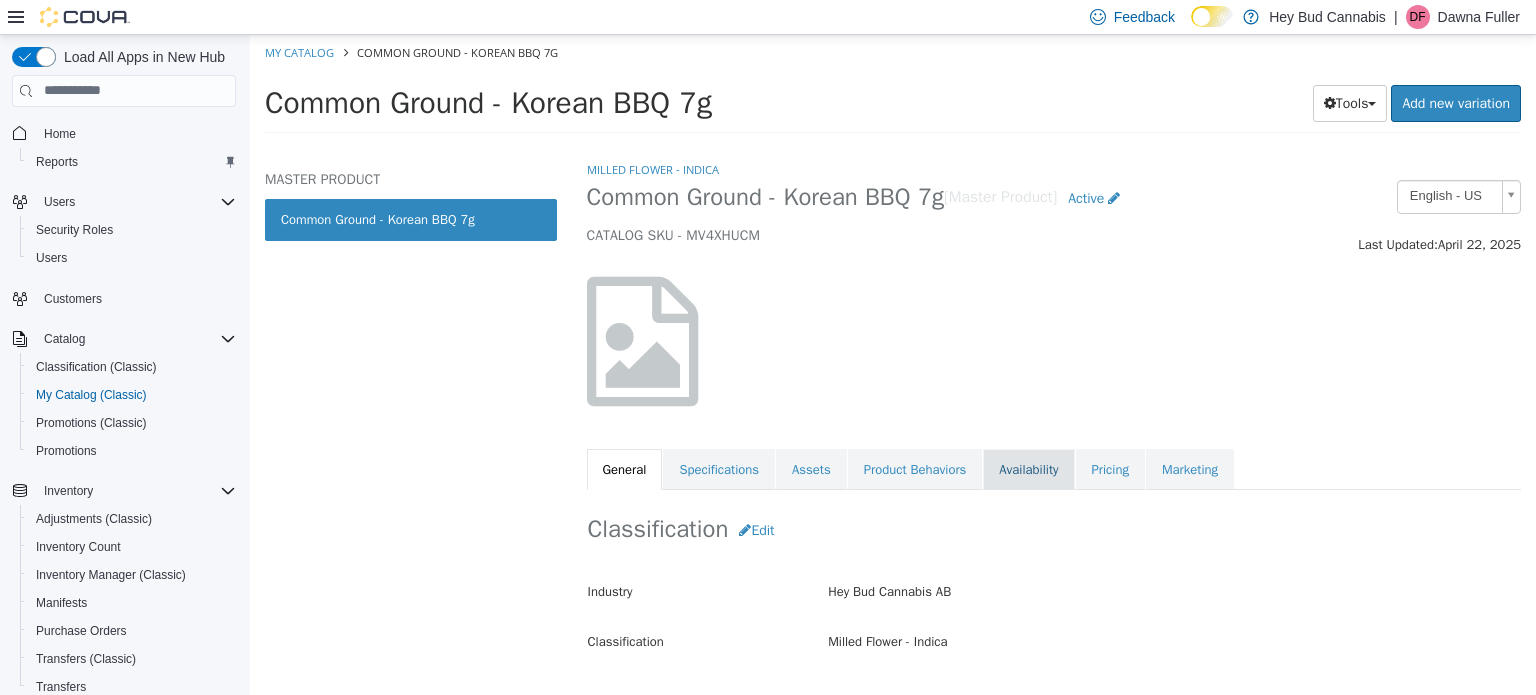 drag, startPoint x: 1016, startPoint y: 472, endPoint x: 1063, endPoint y: 469, distance: 47.095646 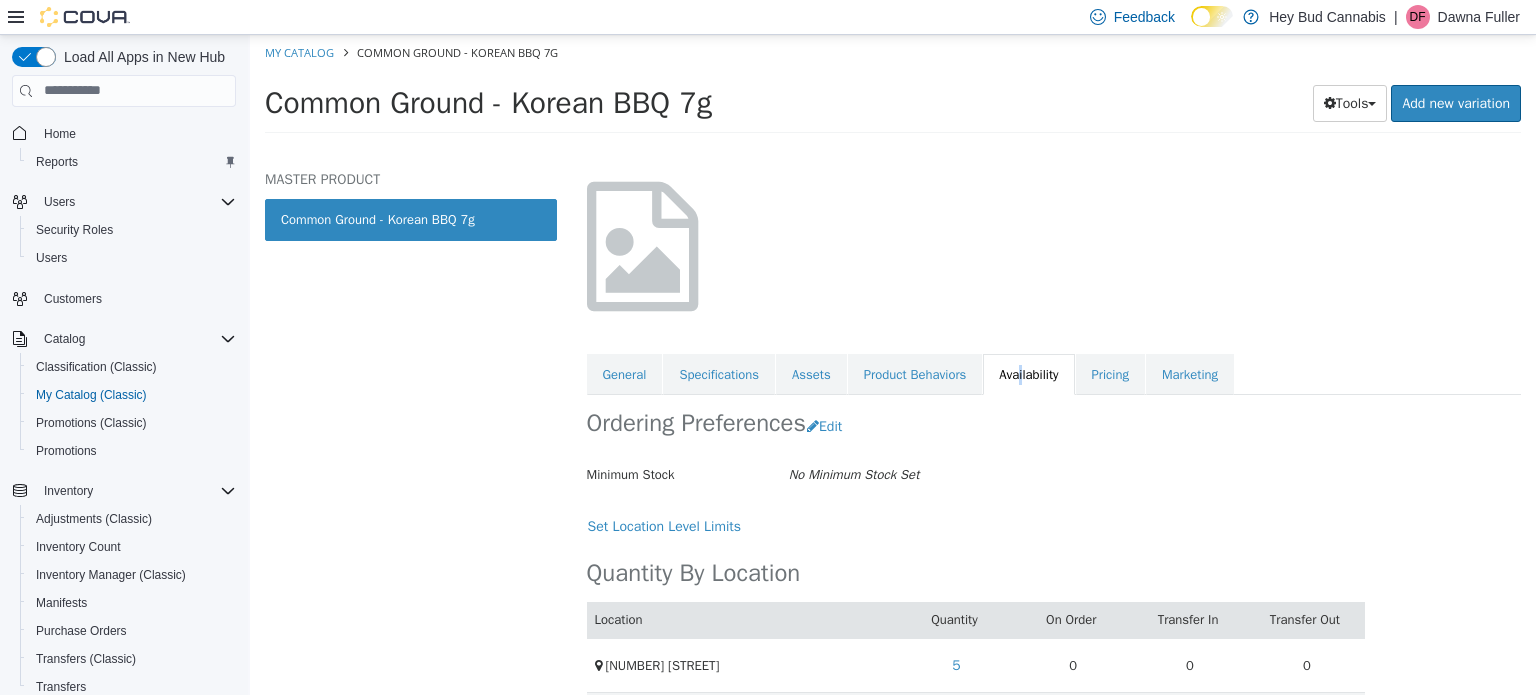 scroll, scrollTop: 164, scrollLeft: 0, axis: vertical 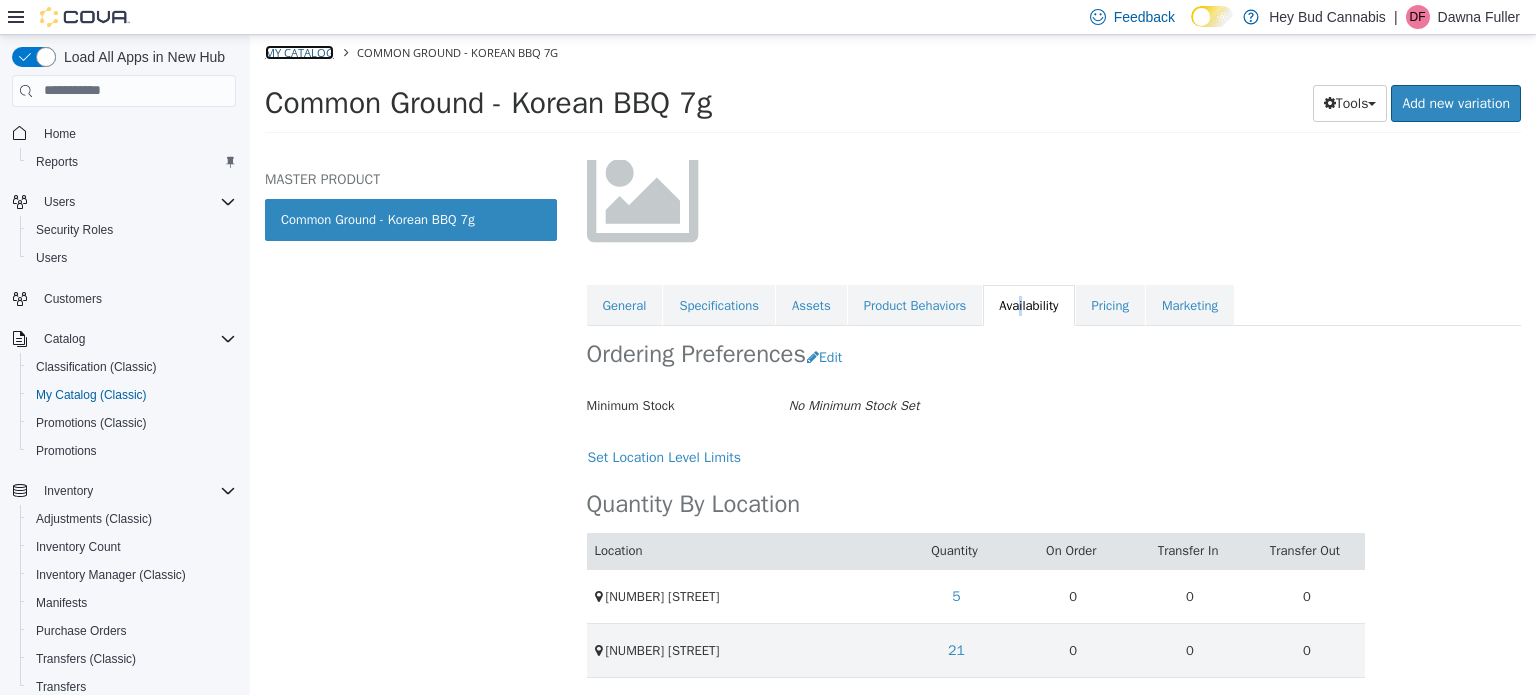 click on "My Catalog" at bounding box center (299, 51) 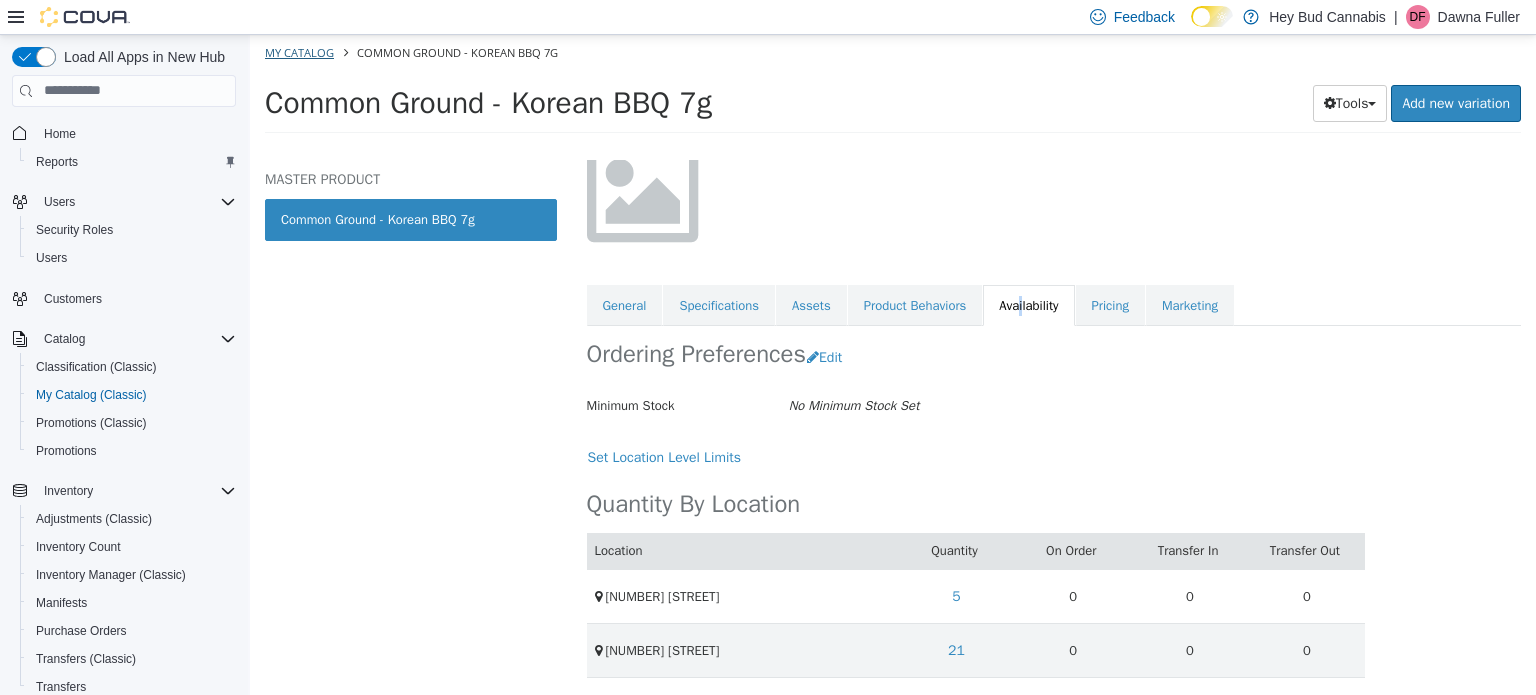 select on "**********" 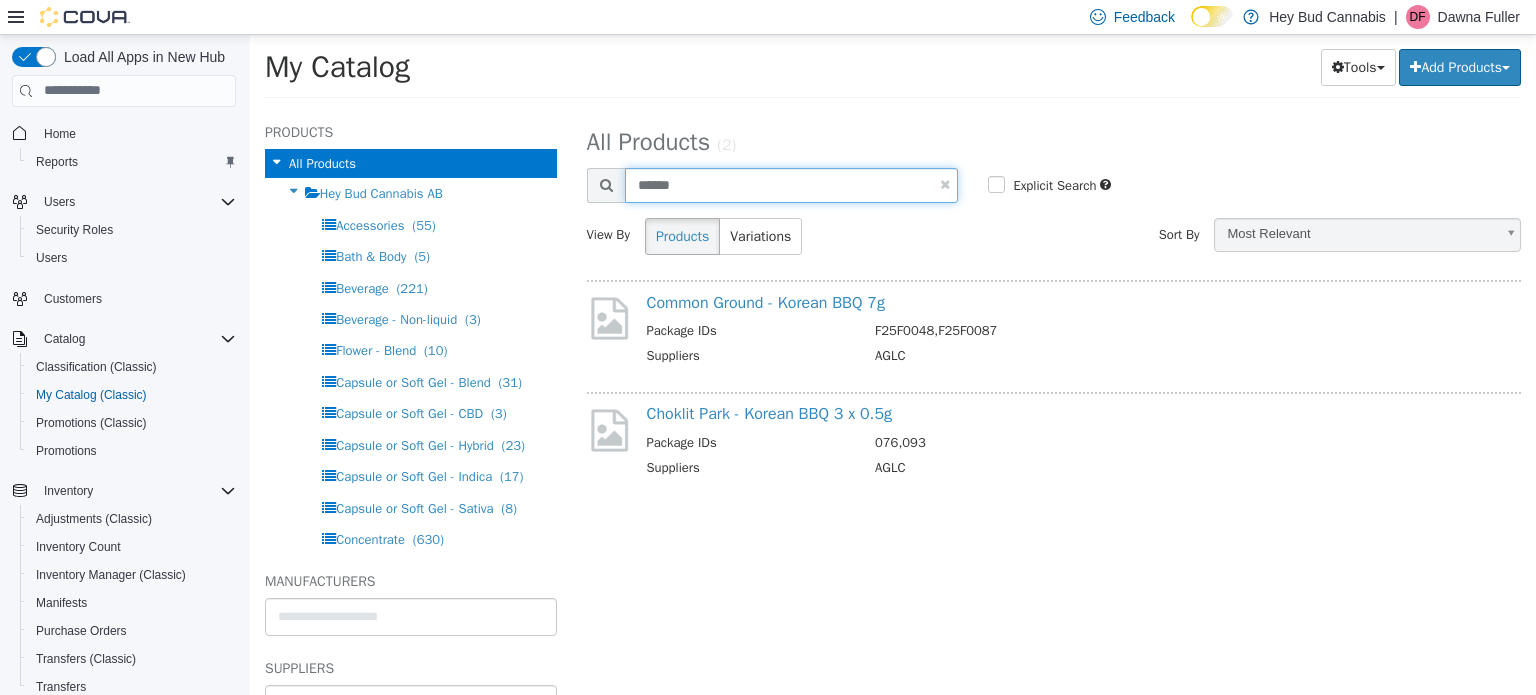 click on "******" at bounding box center (792, 184) 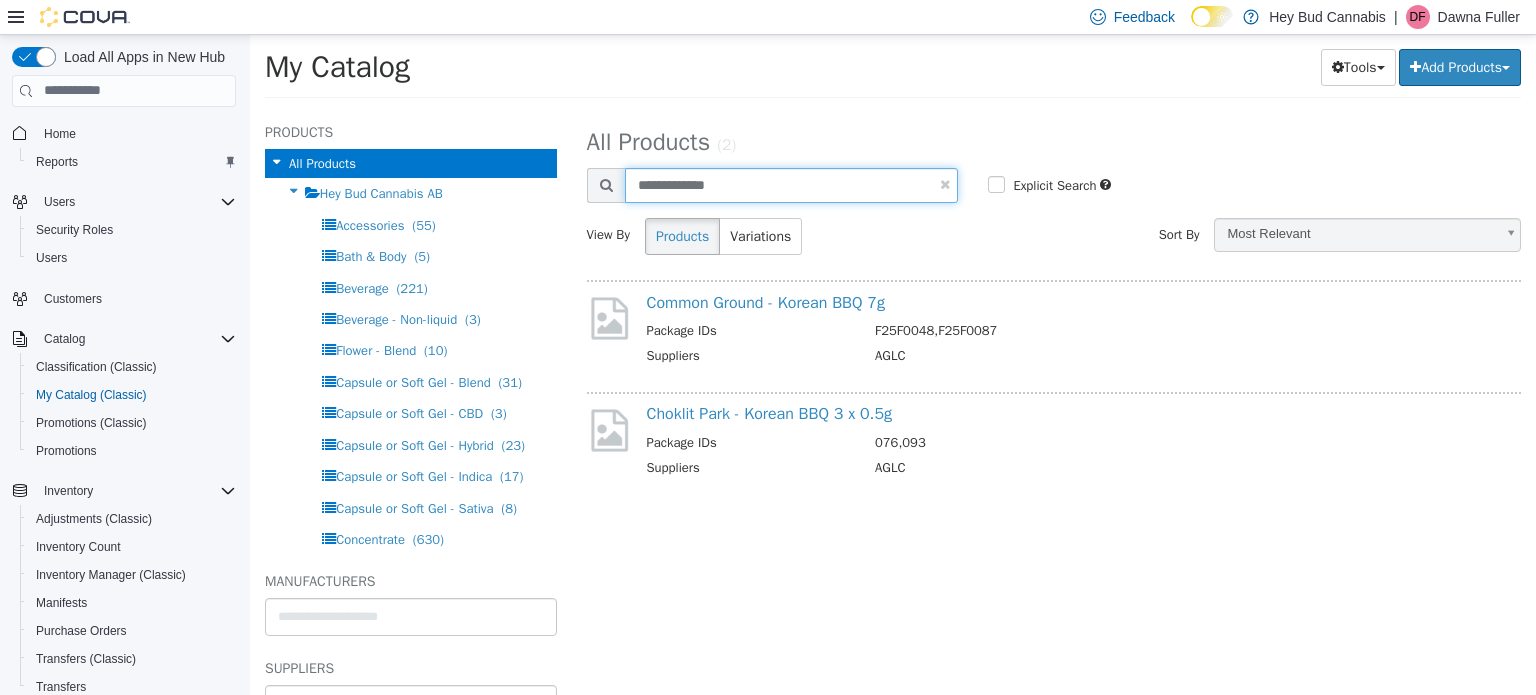 type on "**********" 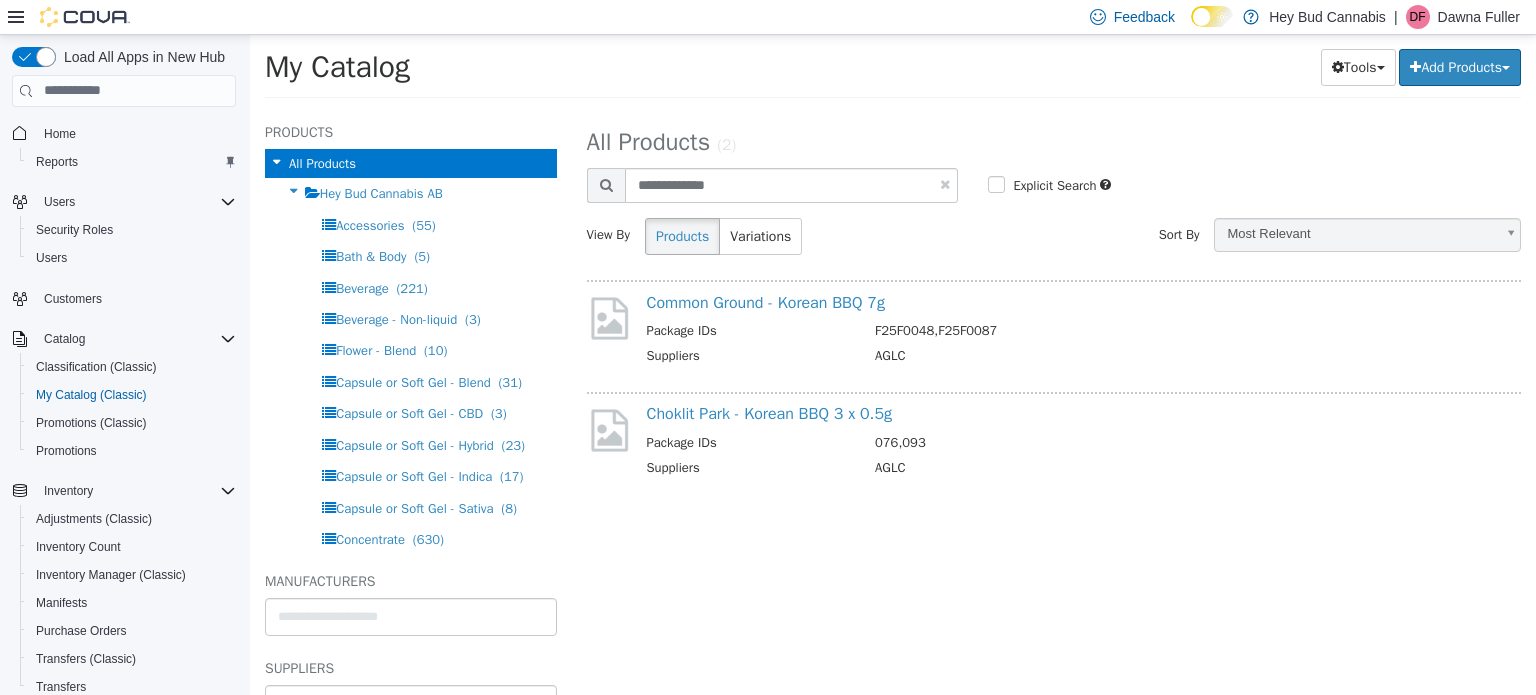 select on "**********" 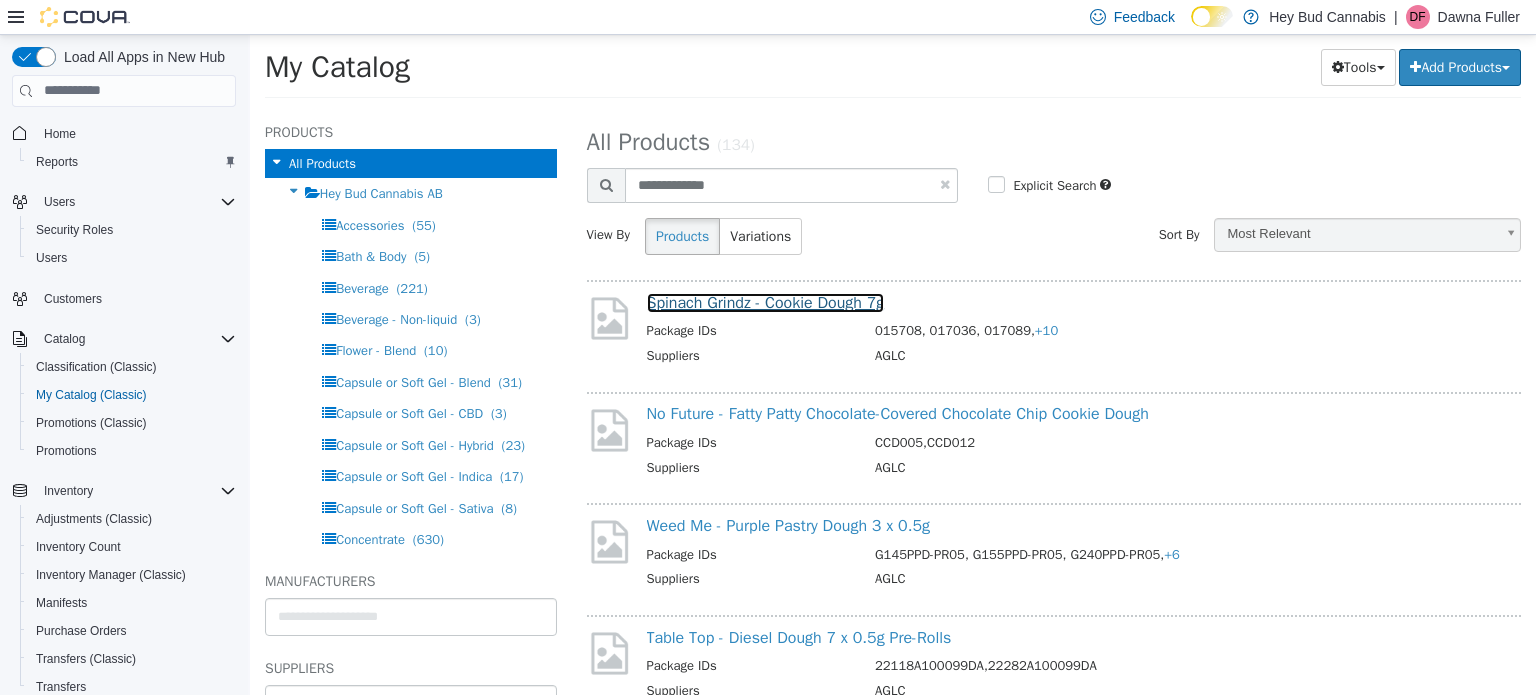 click on "Spinach Grindz - Cookie Dough 7g" at bounding box center [766, 302] 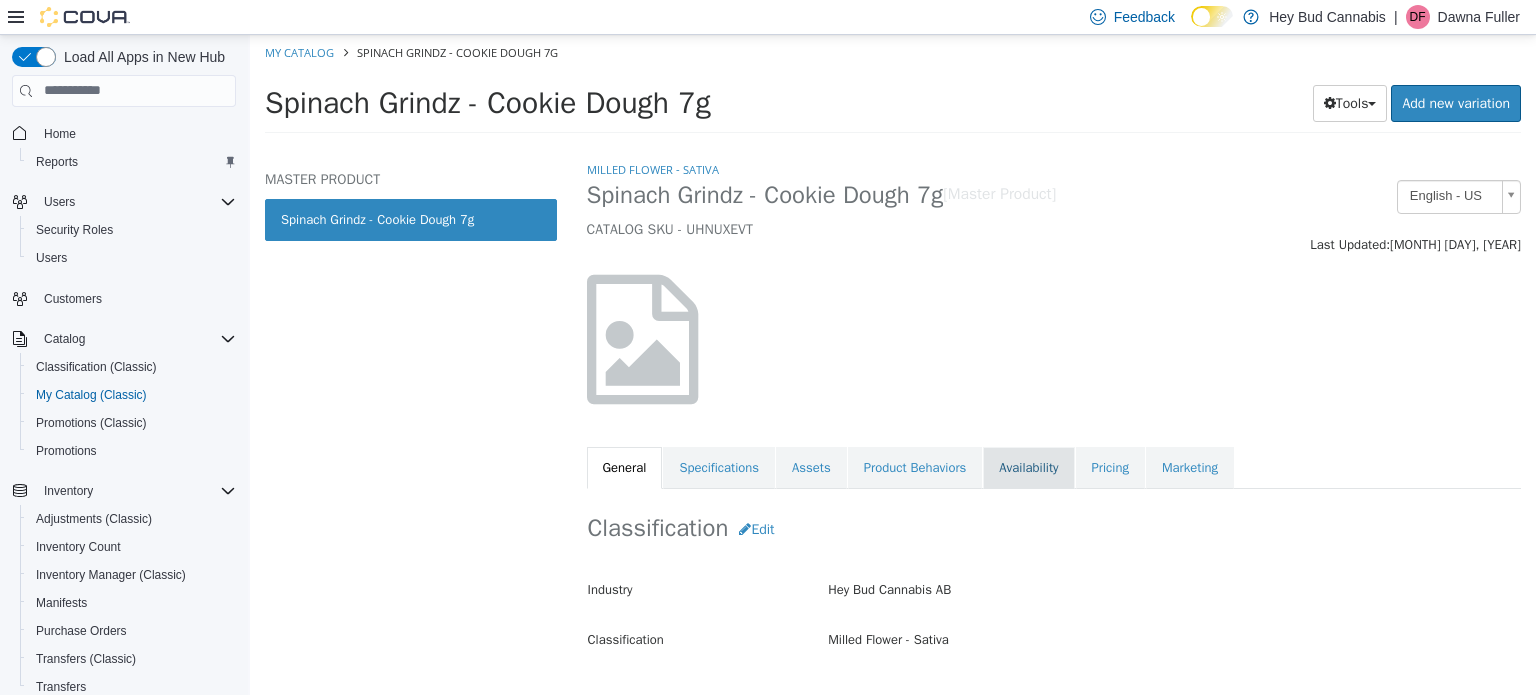 drag, startPoint x: 1055, startPoint y: 464, endPoint x: 1075, endPoint y: 454, distance: 22.36068 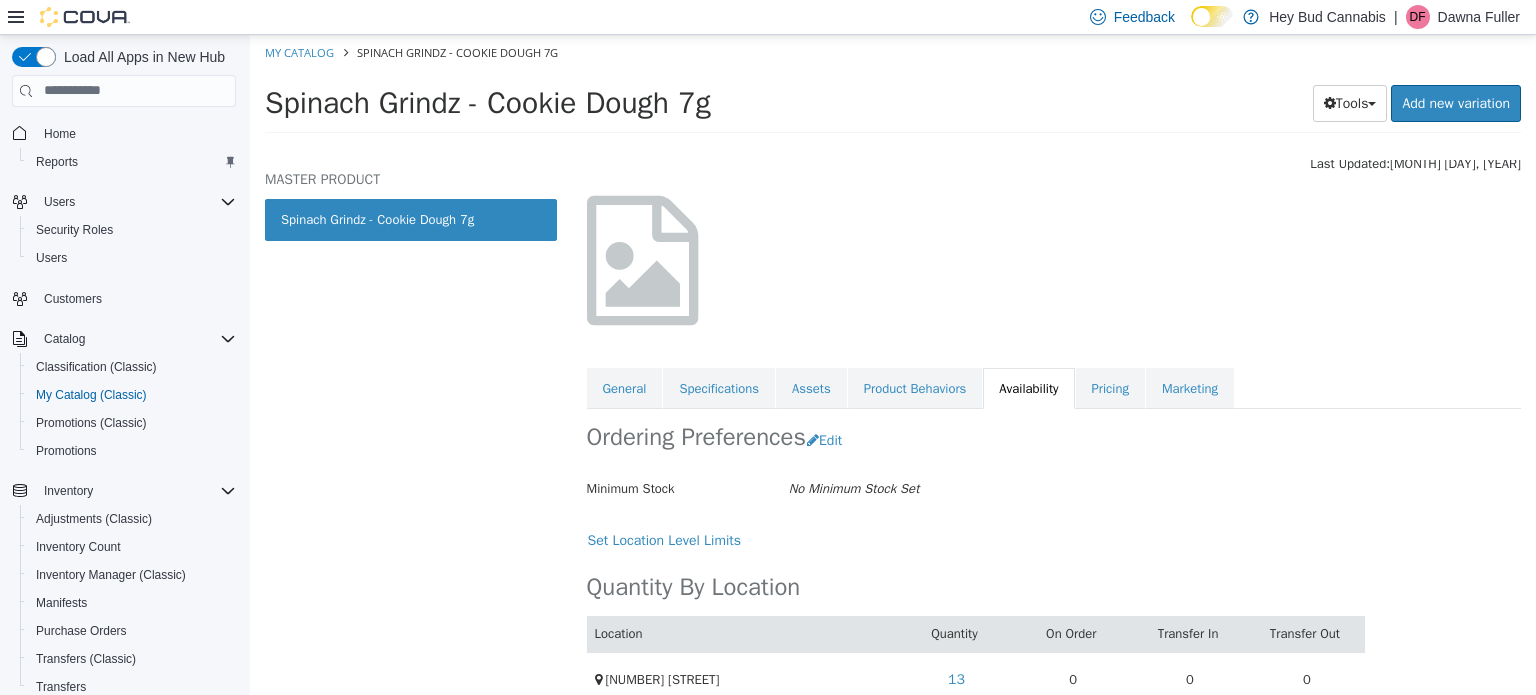 scroll, scrollTop: 164, scrollLeft: 0, axis: vertical 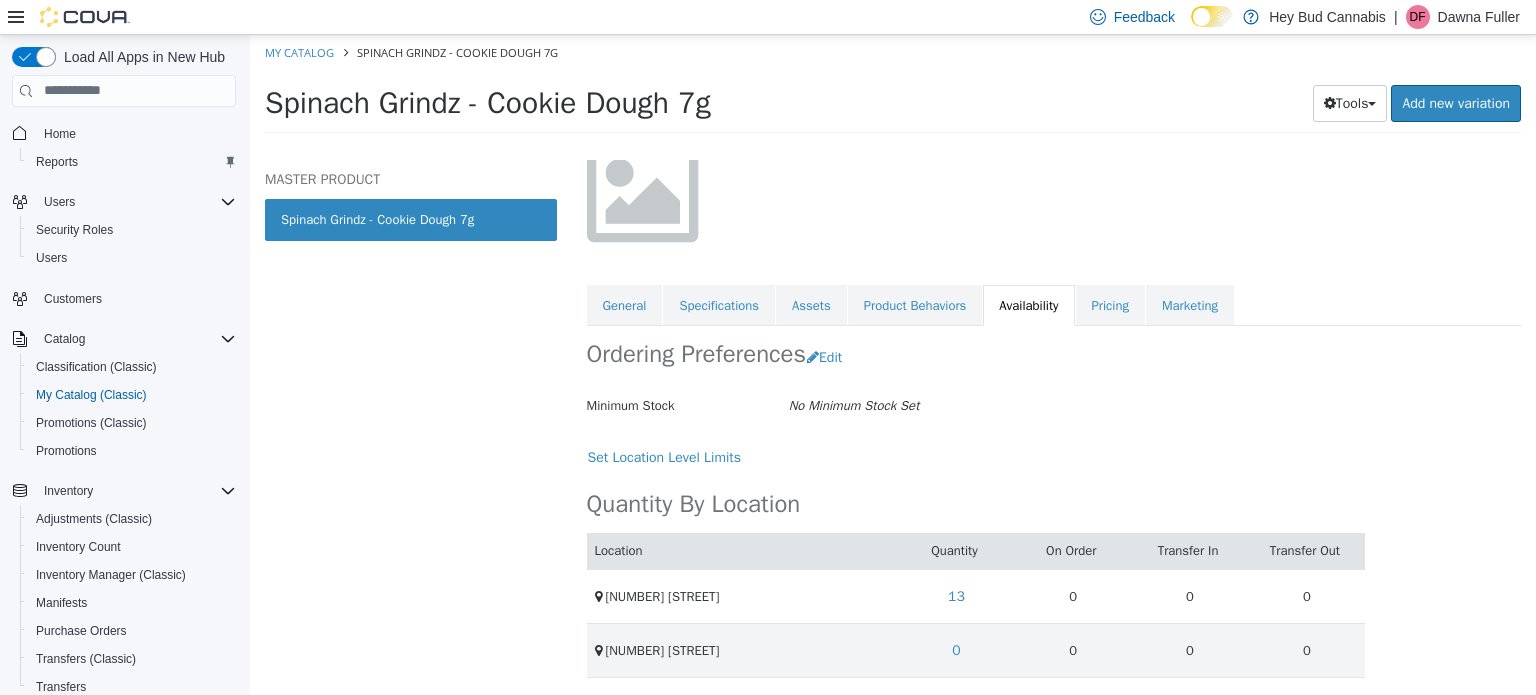 click on "My Catalog
Spinach Grindz - Cookie Dough 7g" at bounding box center [893, 52] 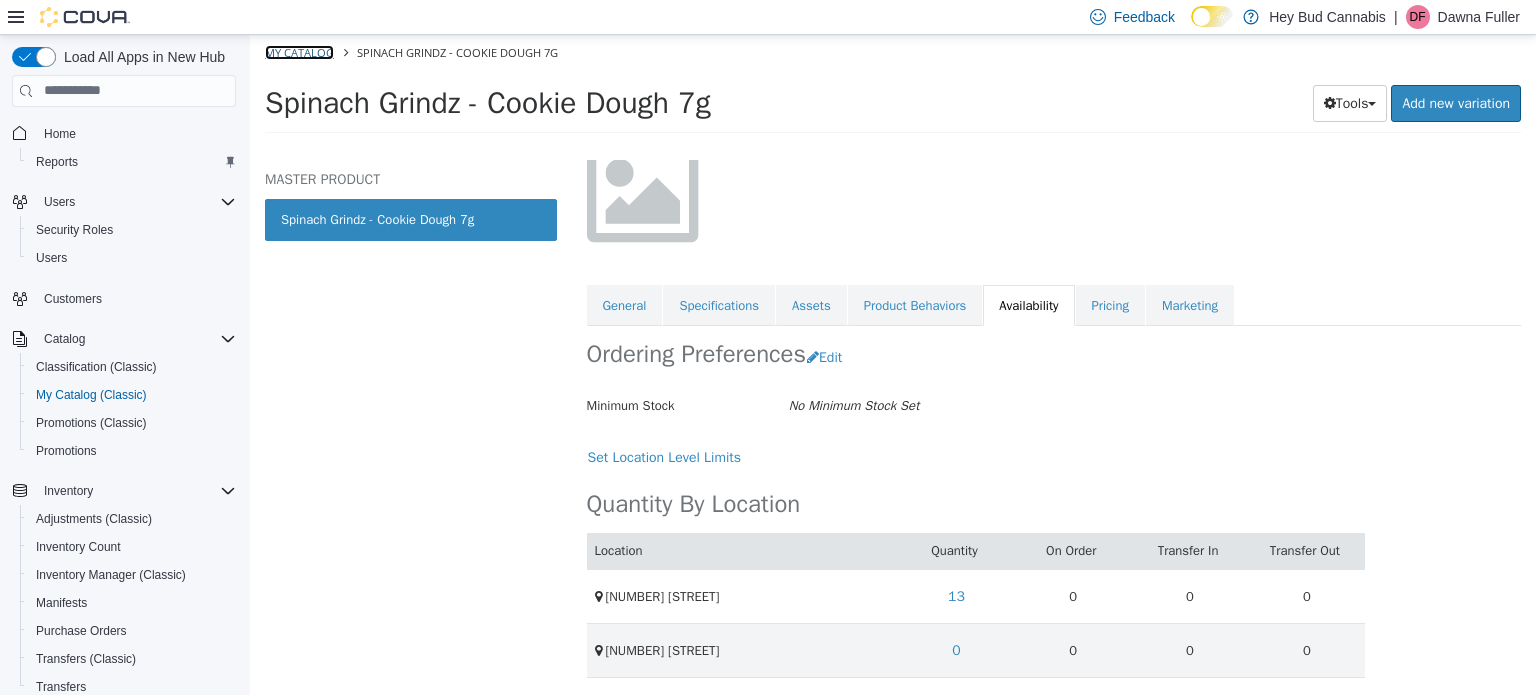 click on "My Catalog" at bounding box center [299, 51] 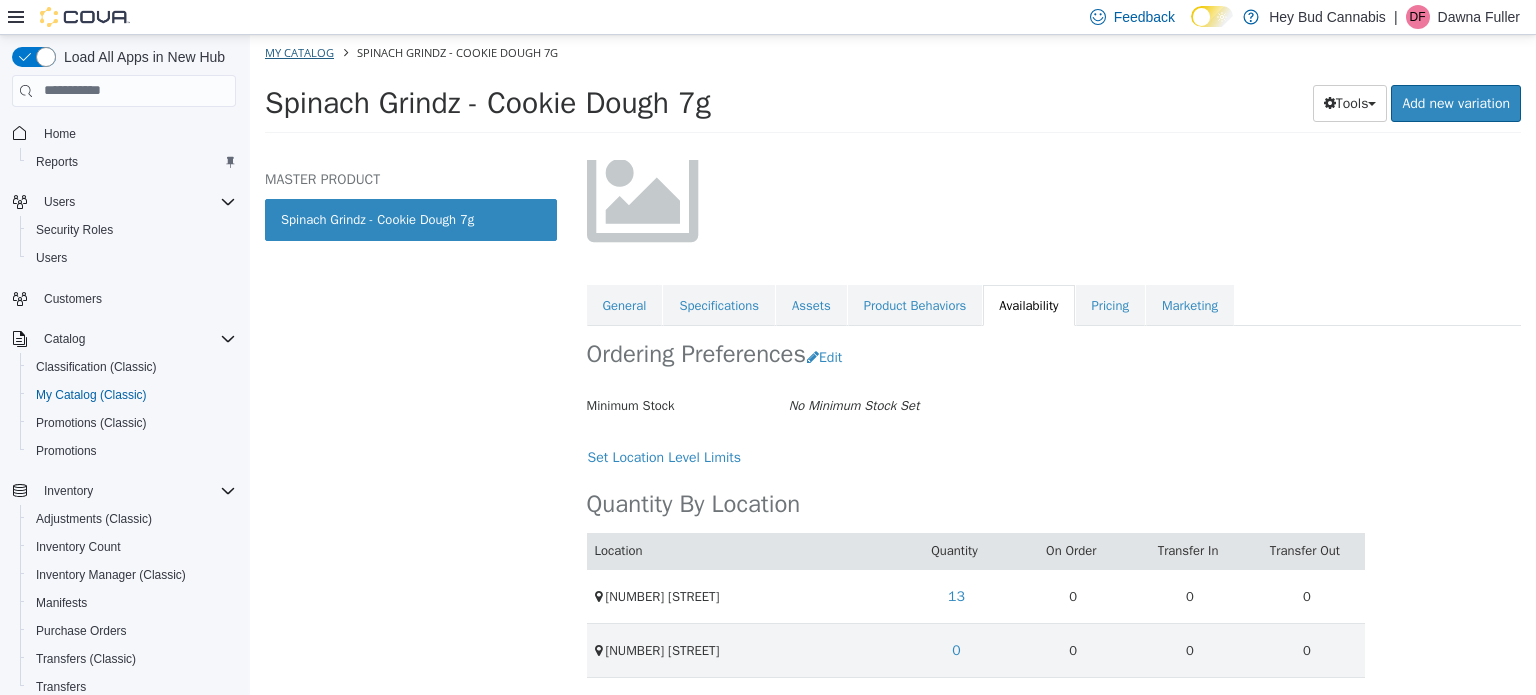 select on "**********" 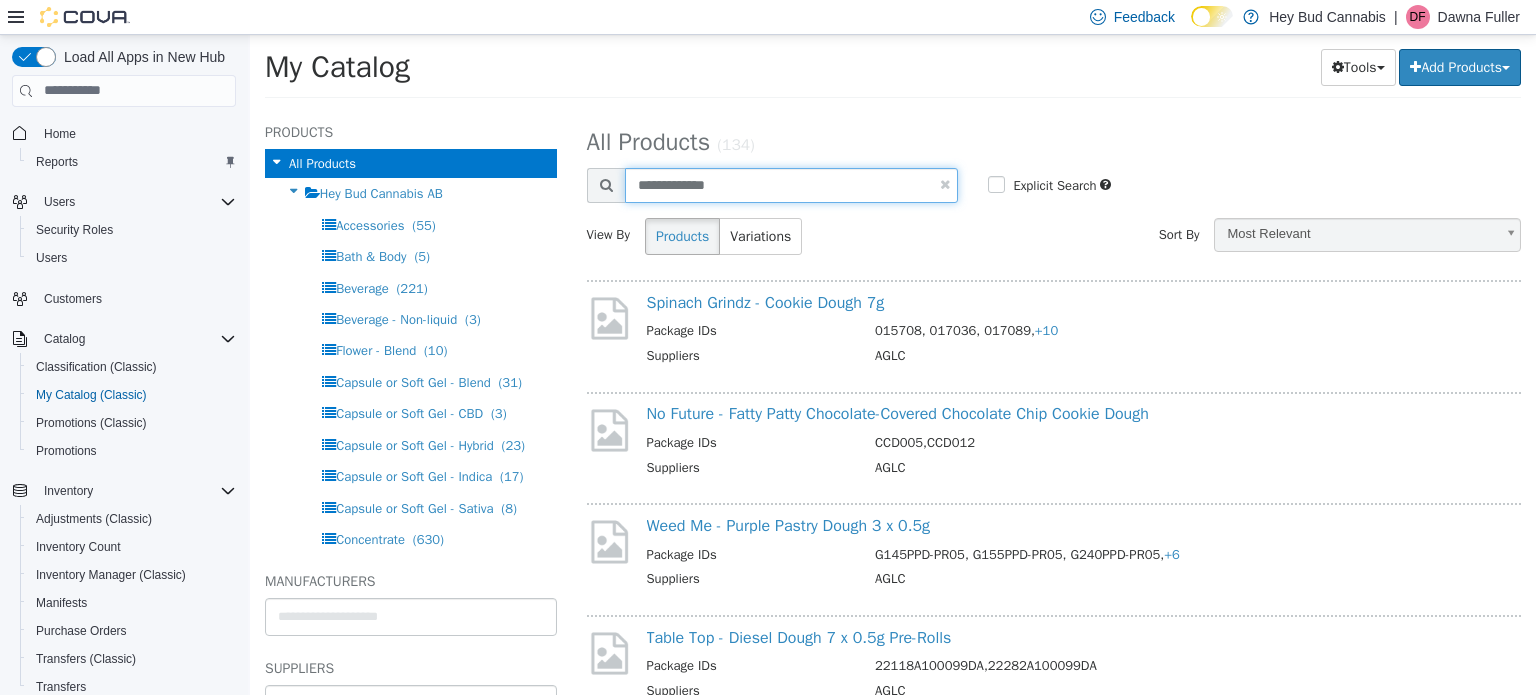 click on "**********" at bounding box center [792, 184] 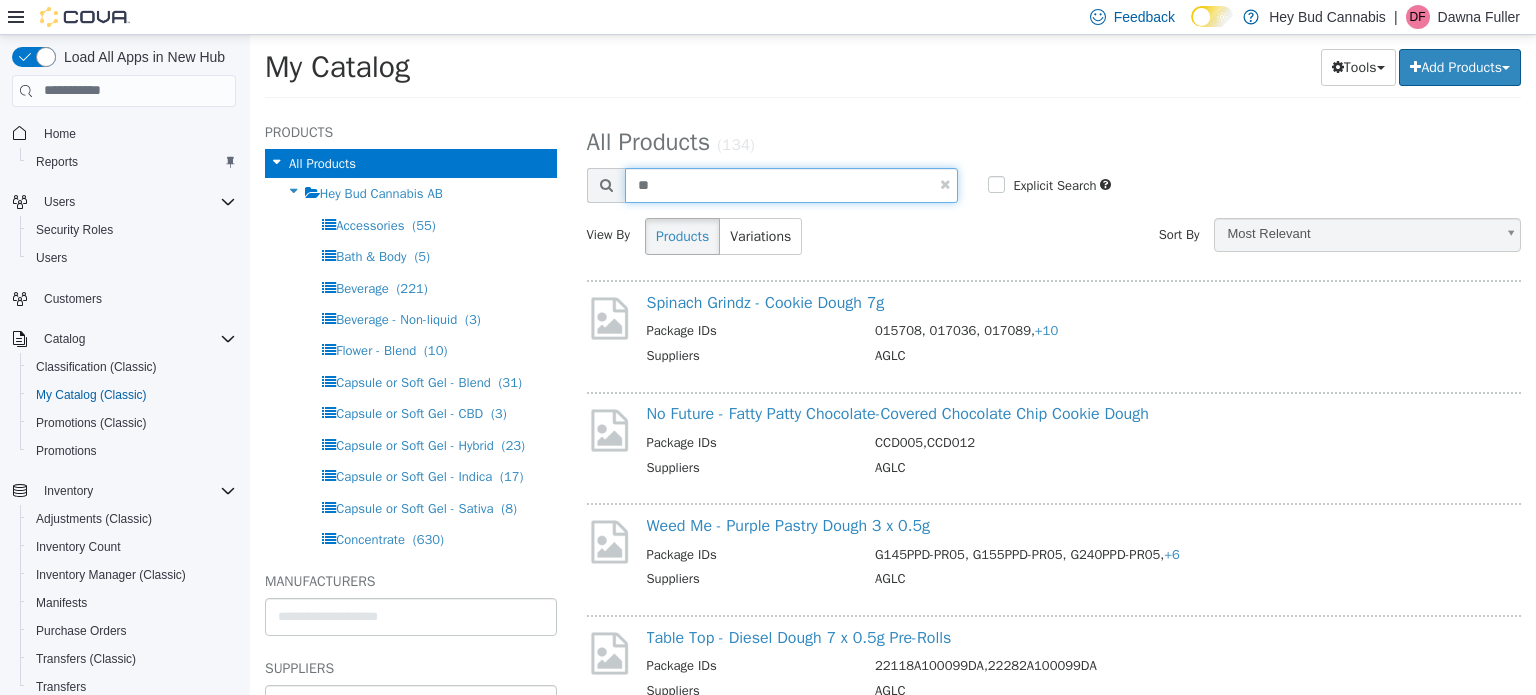 type on "*" 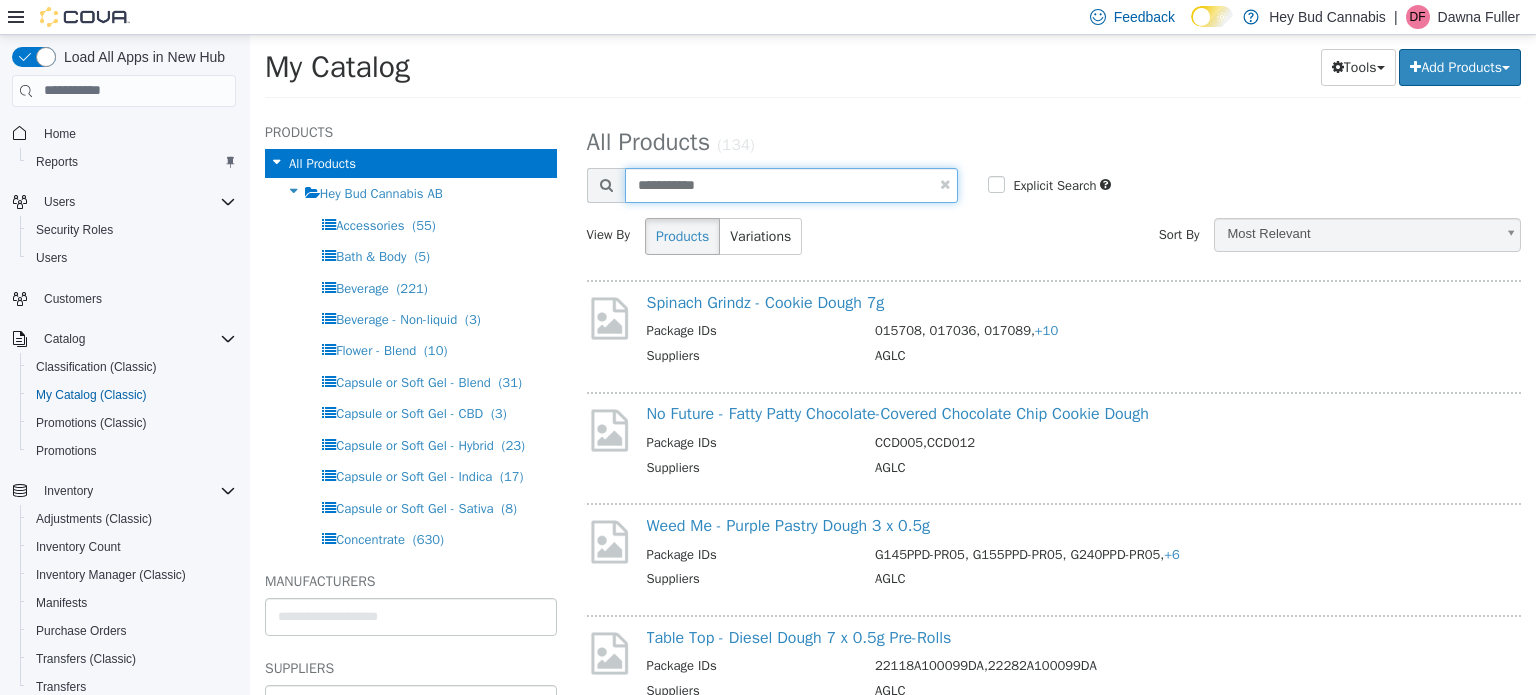 type on "**********" 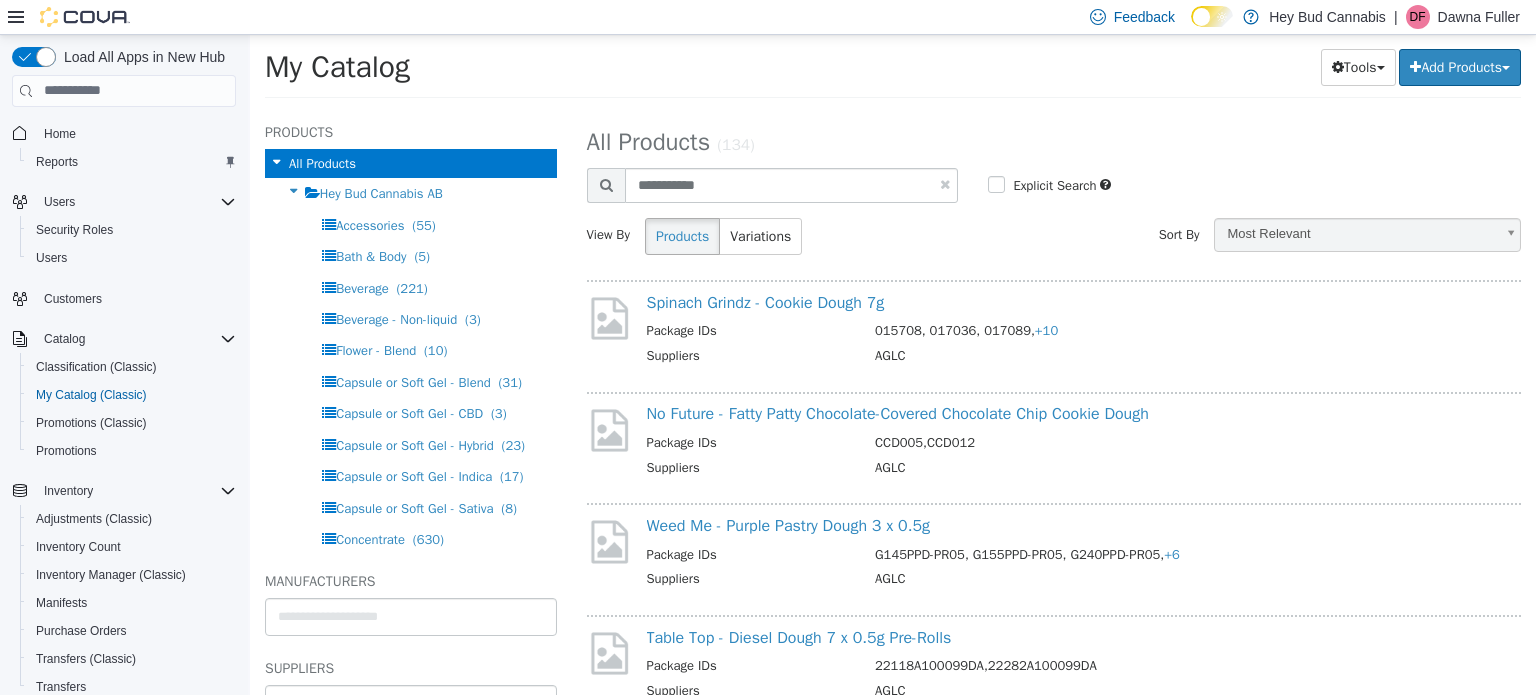 select on "**********" 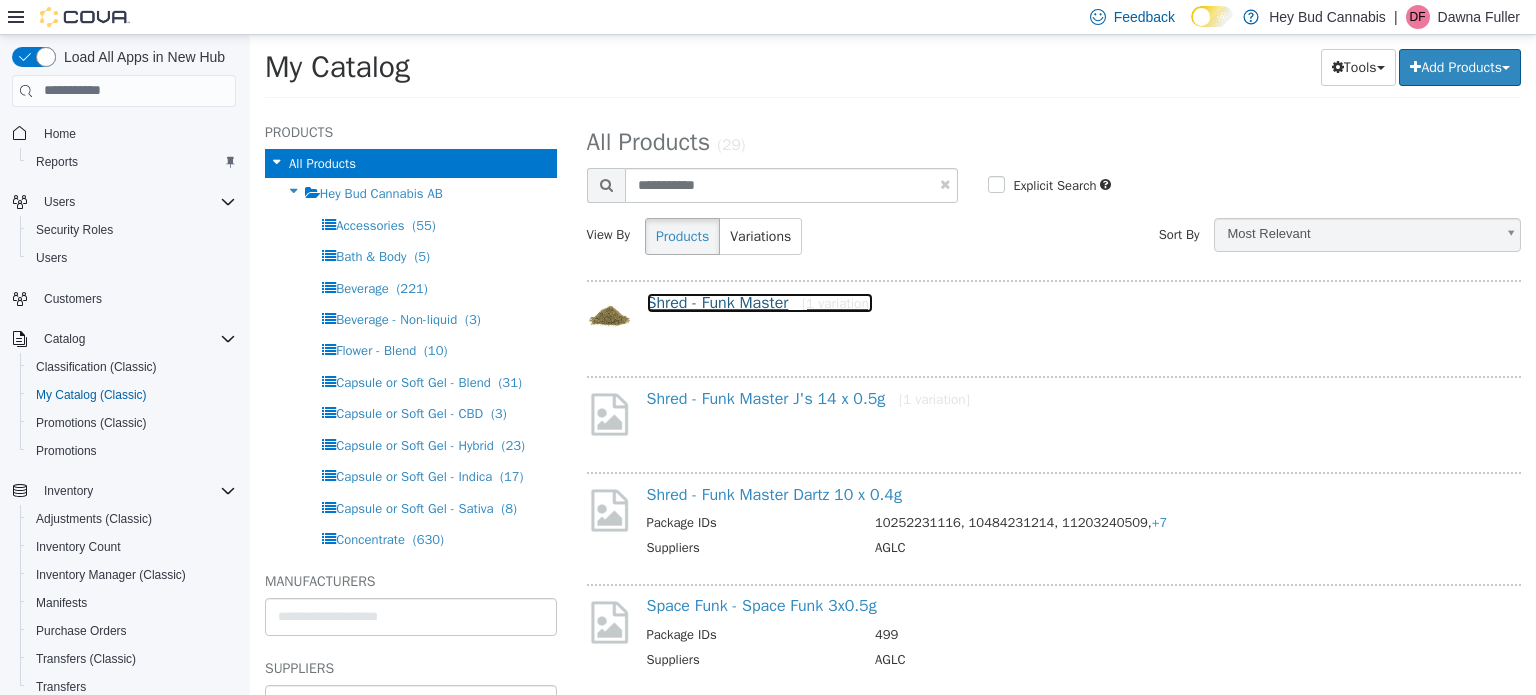 click on "Shred -  Funk Master
[1 variation]" at bounding box center [760, 302] 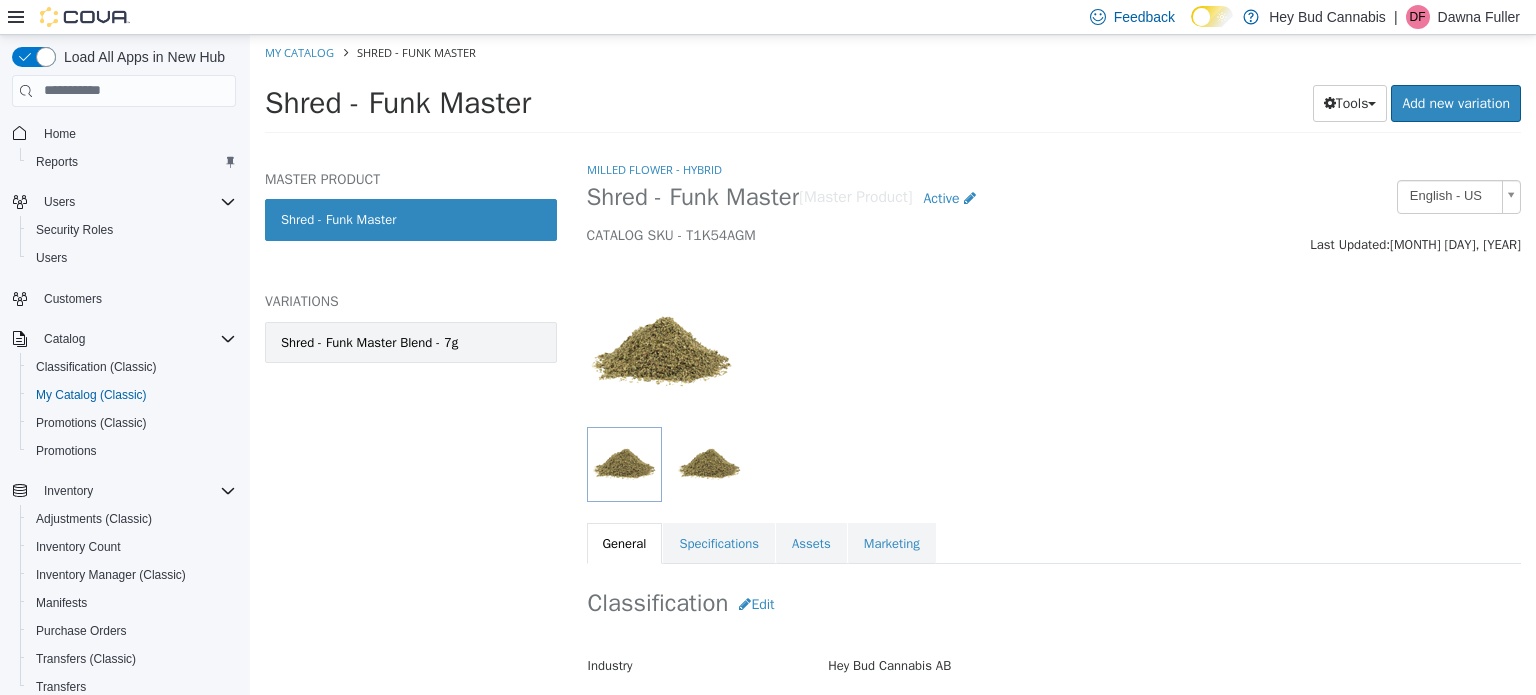 click on "Shred -  Funk Master Blend -  7g" at bounding box center [411, 342] 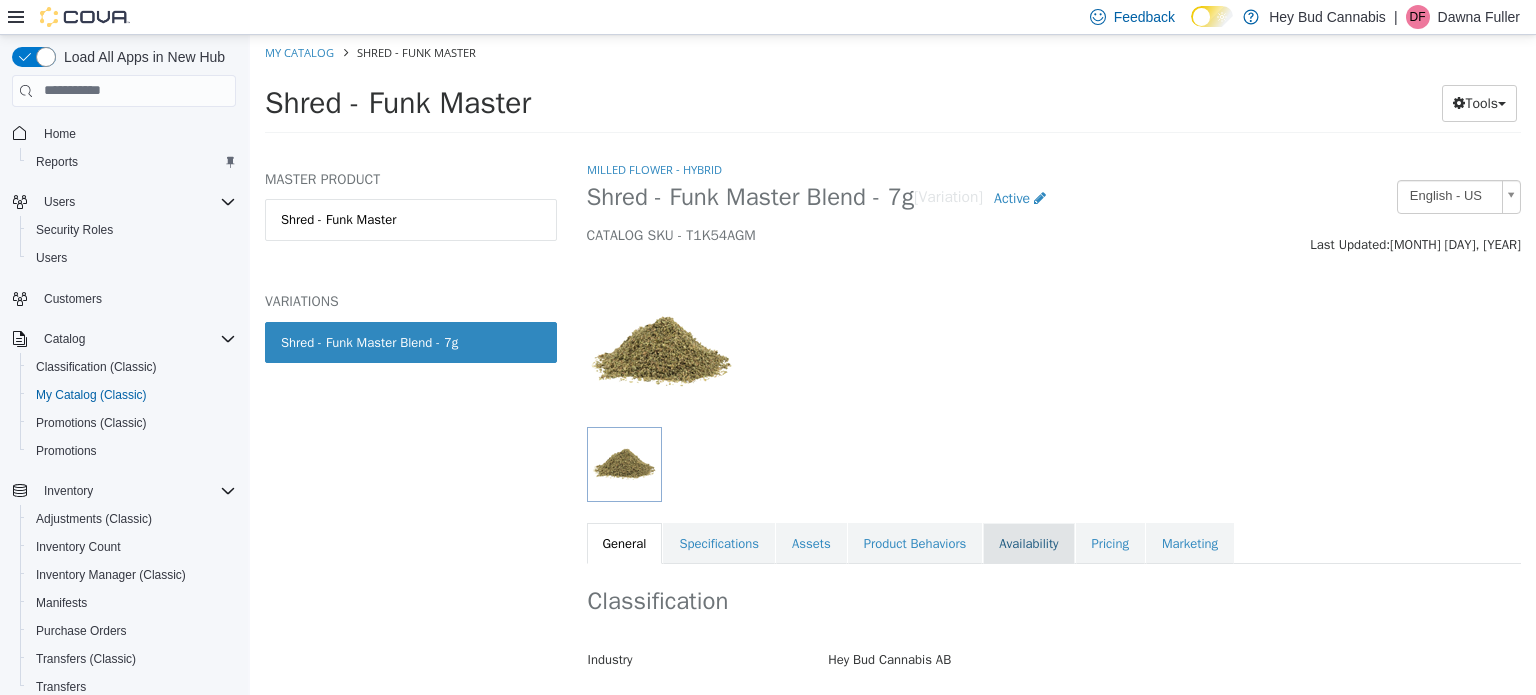click on "Availability" at bounding box center [1028, 543] 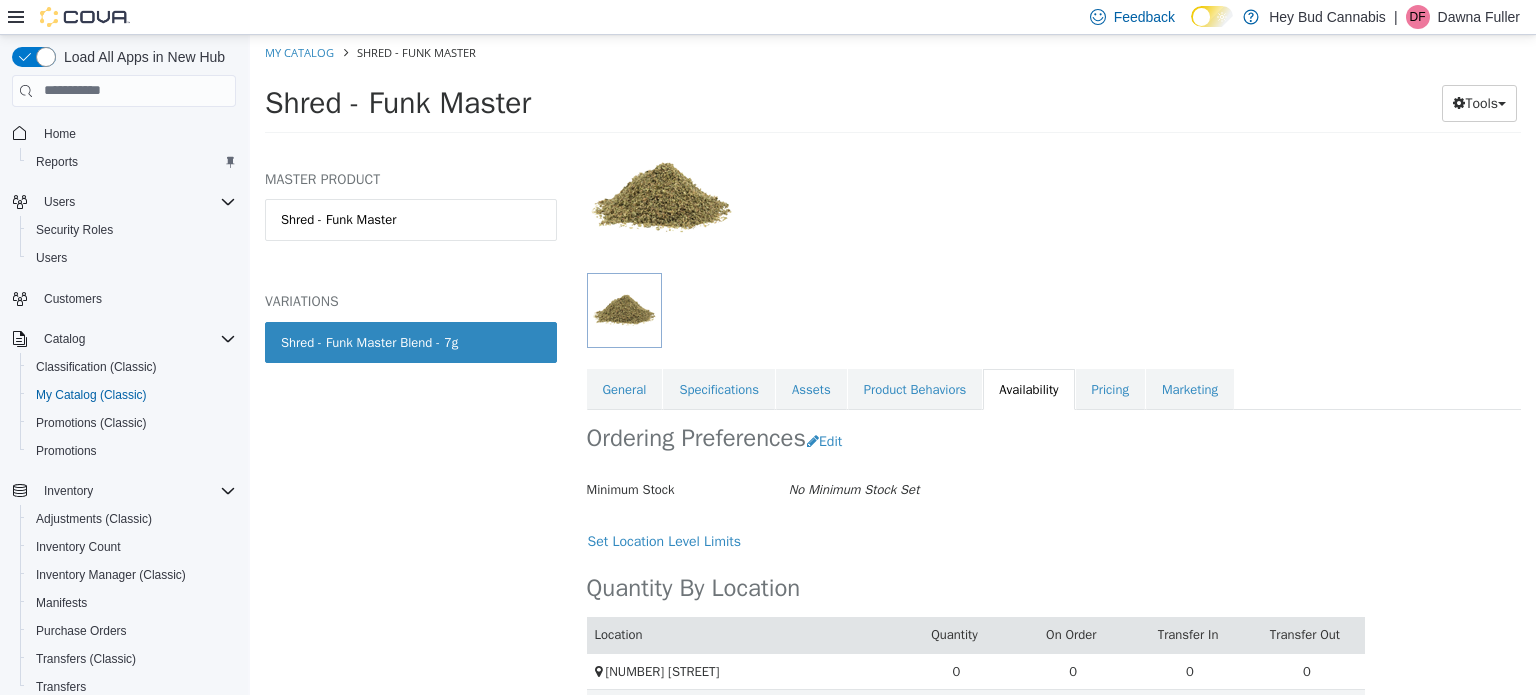 scroll, scrollTop: 220, scrollLeft: 0, axis: vertical 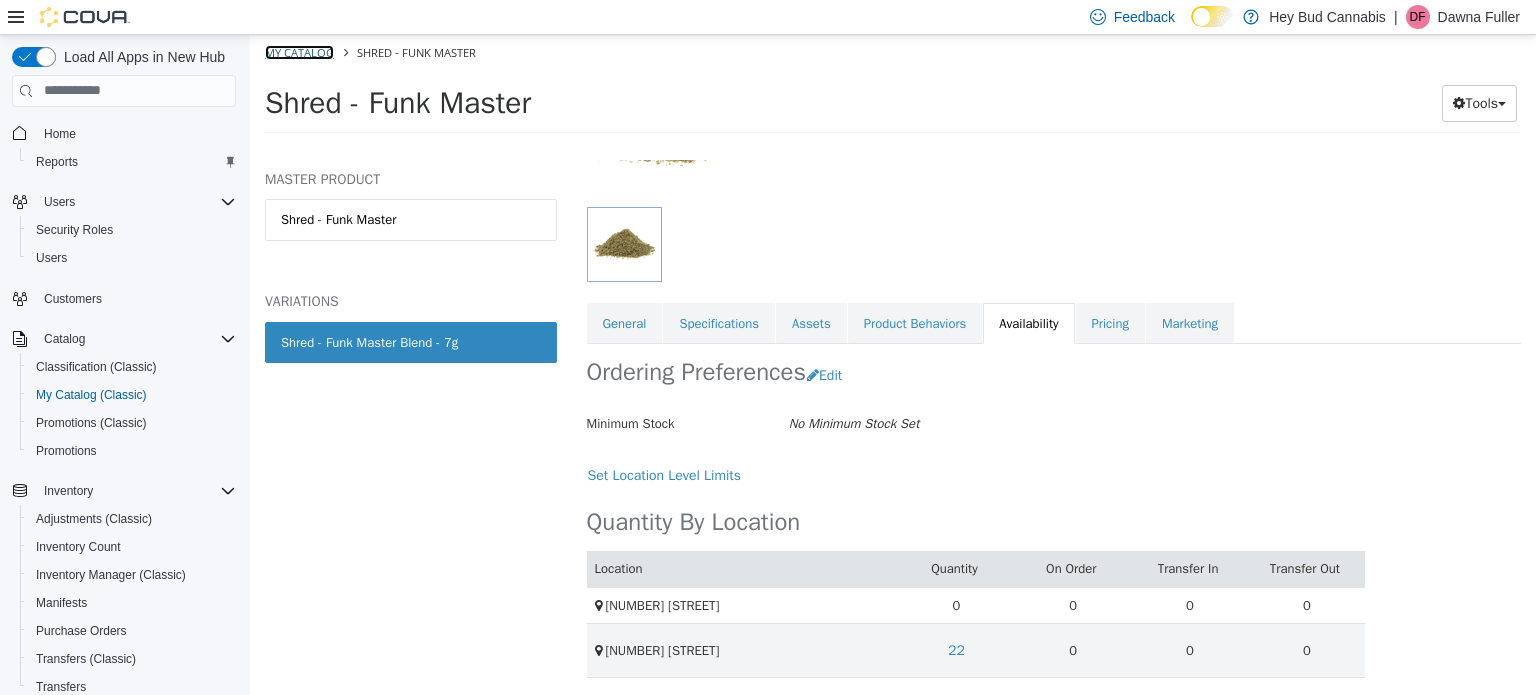 click on "My Catalog" at bounding box center [299, 51] 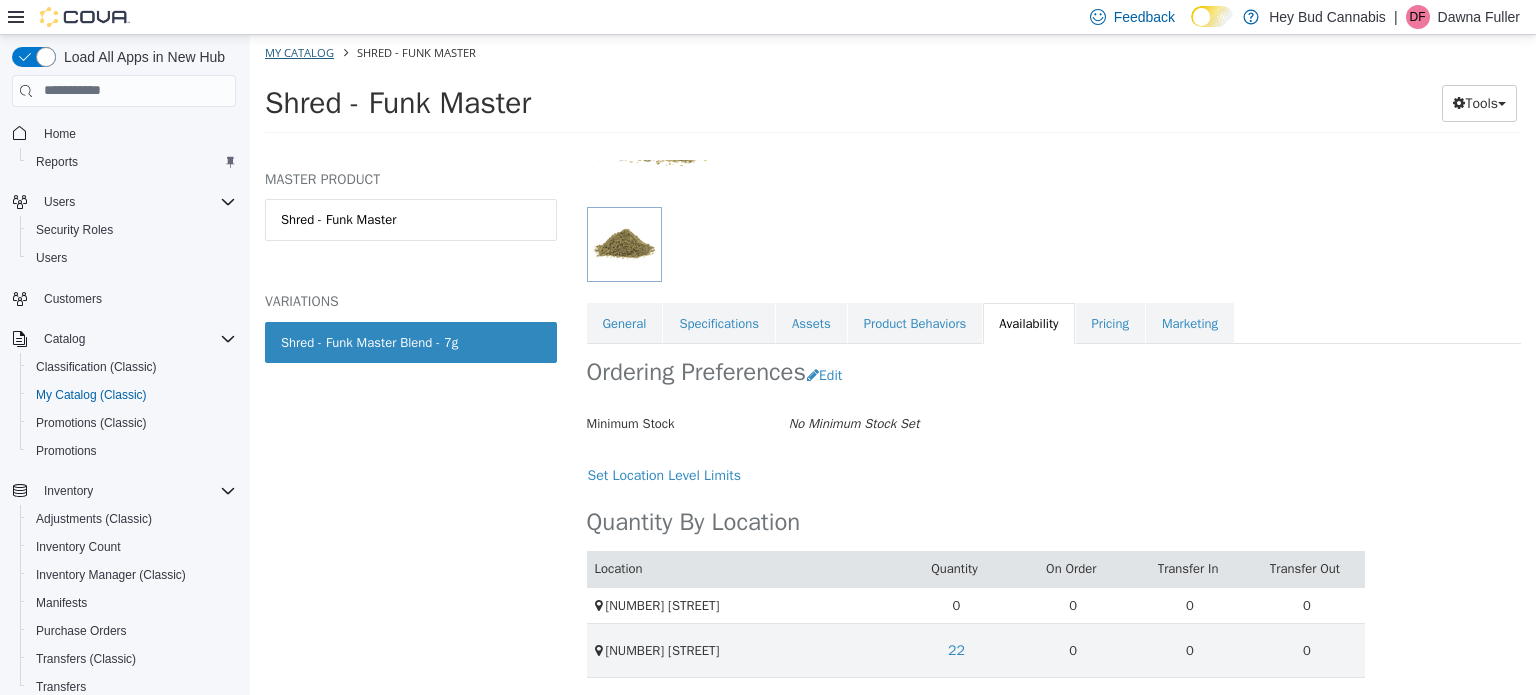 select on "**********" 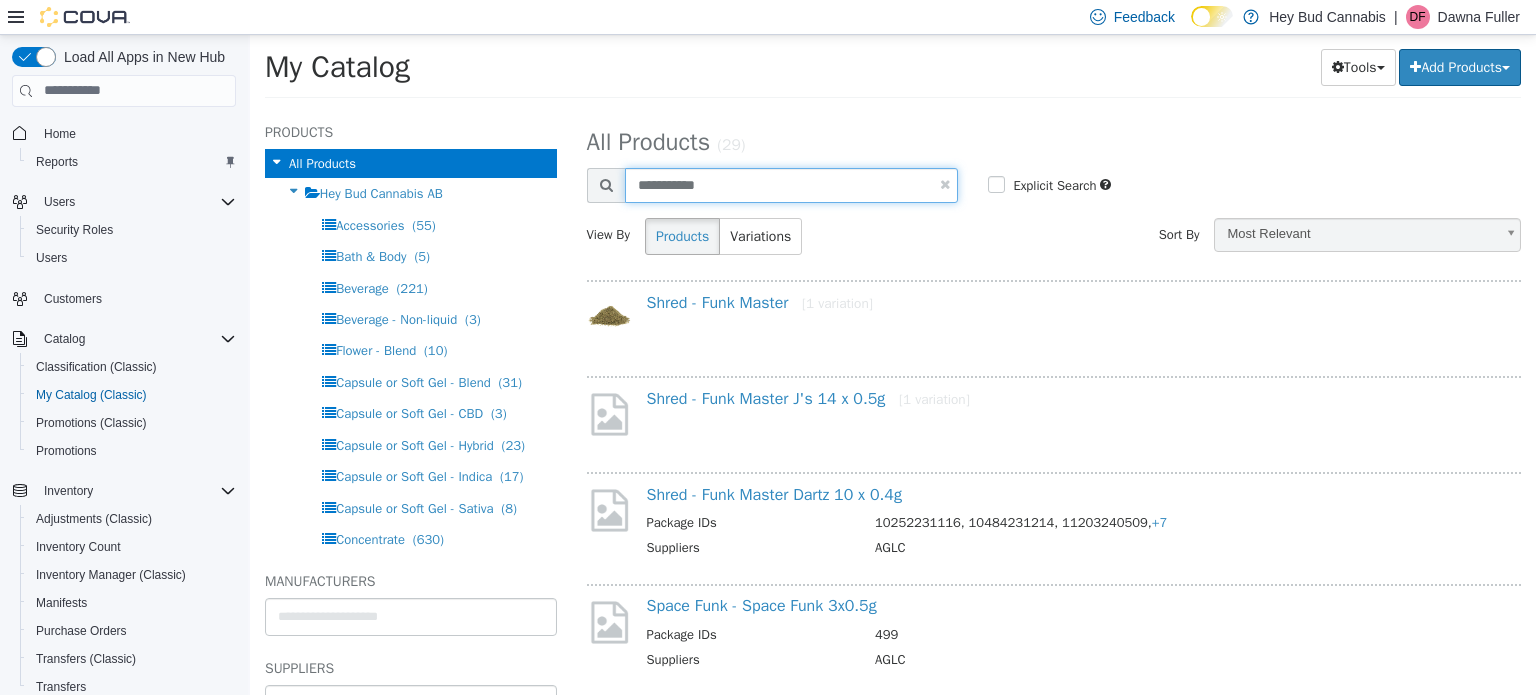 click on "**********" at bounding box center [792, 184] 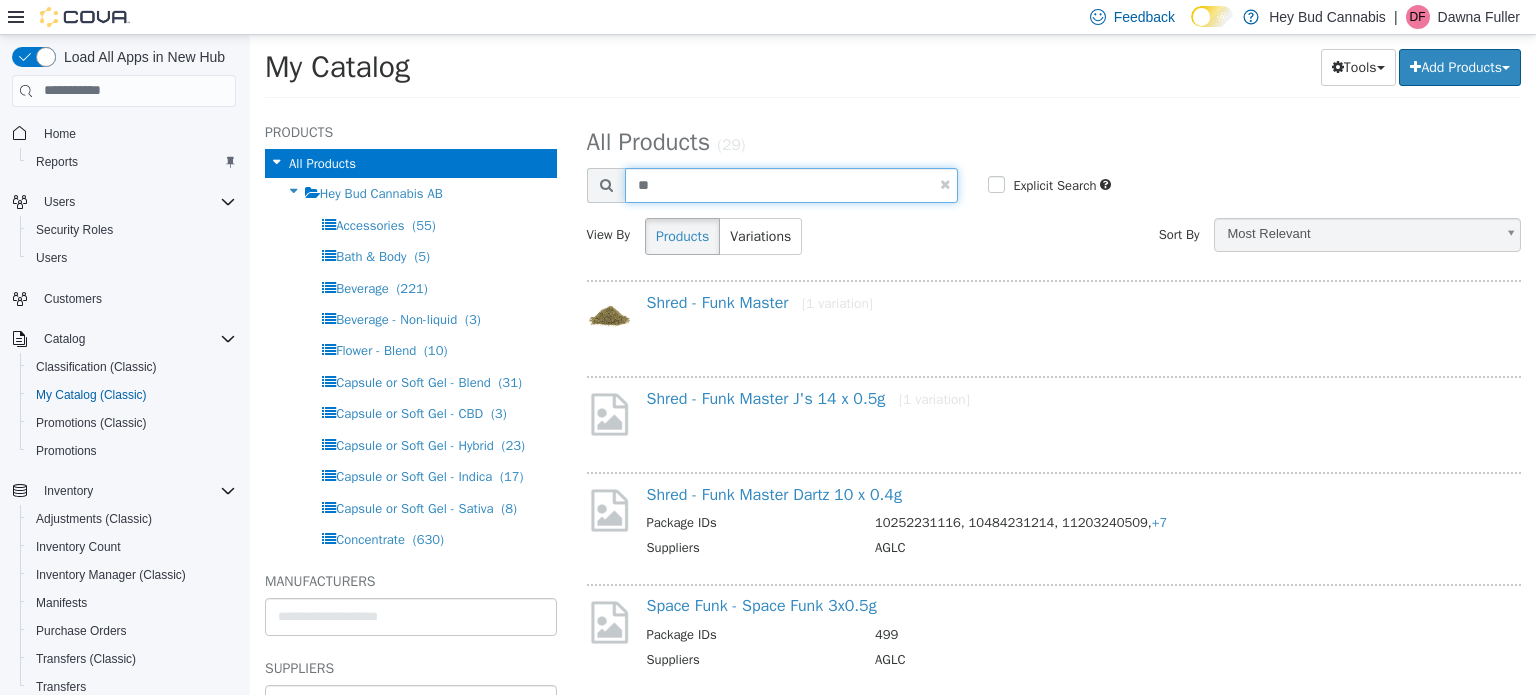type on "*" 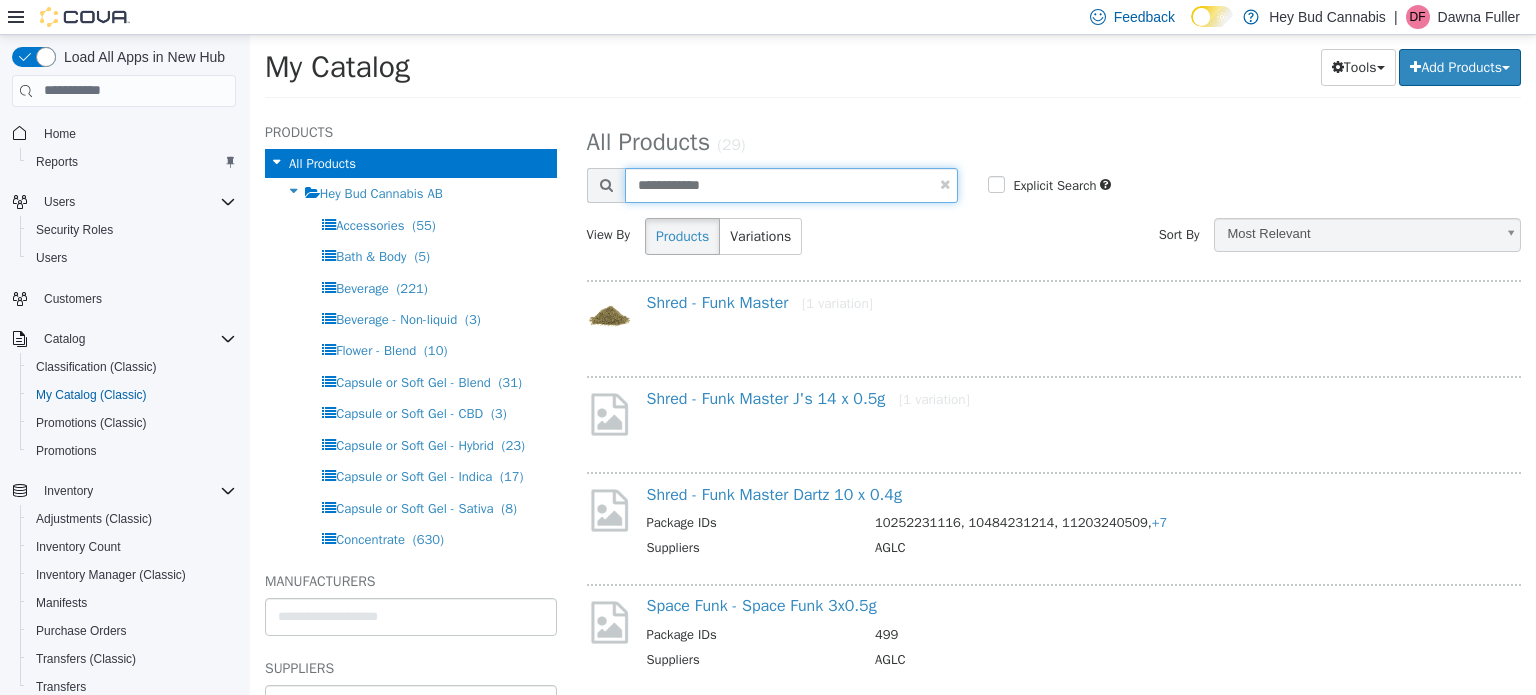 type on "**********" 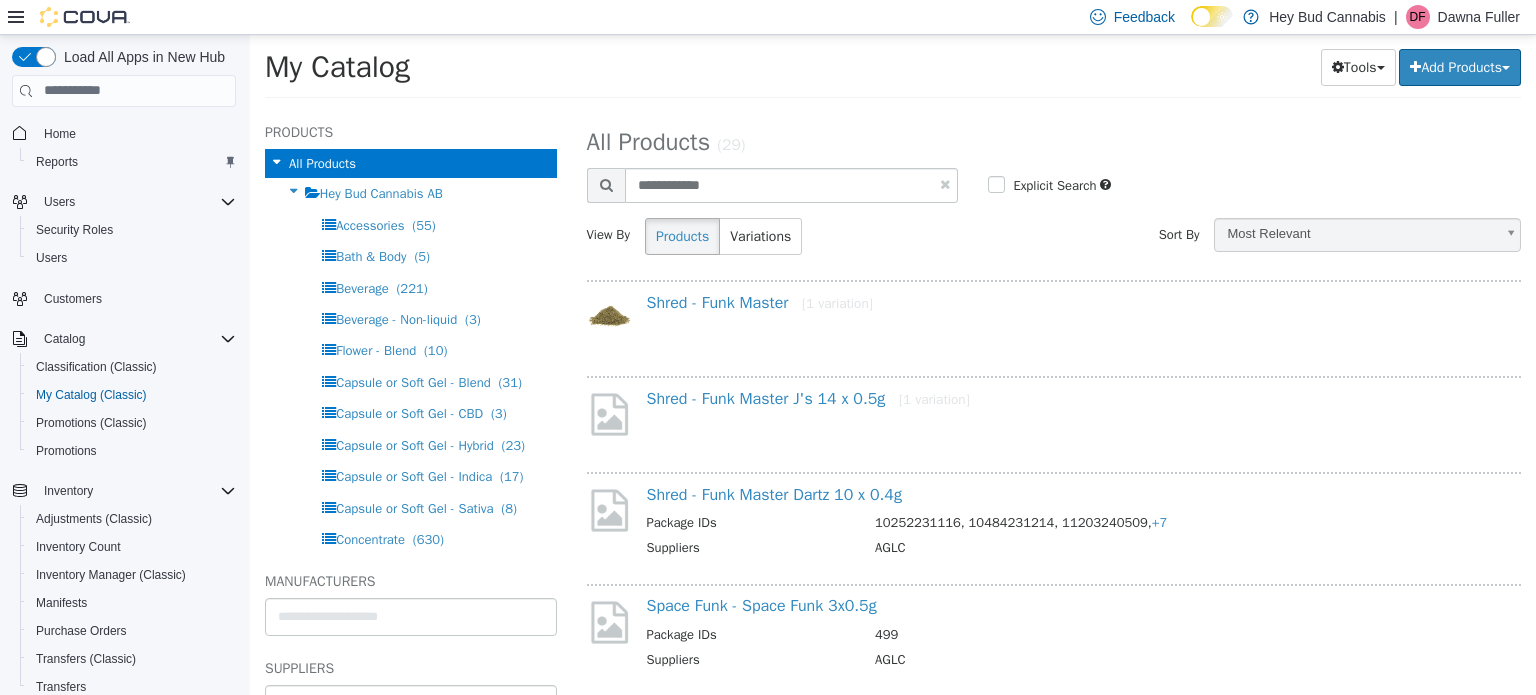 select on "**********" 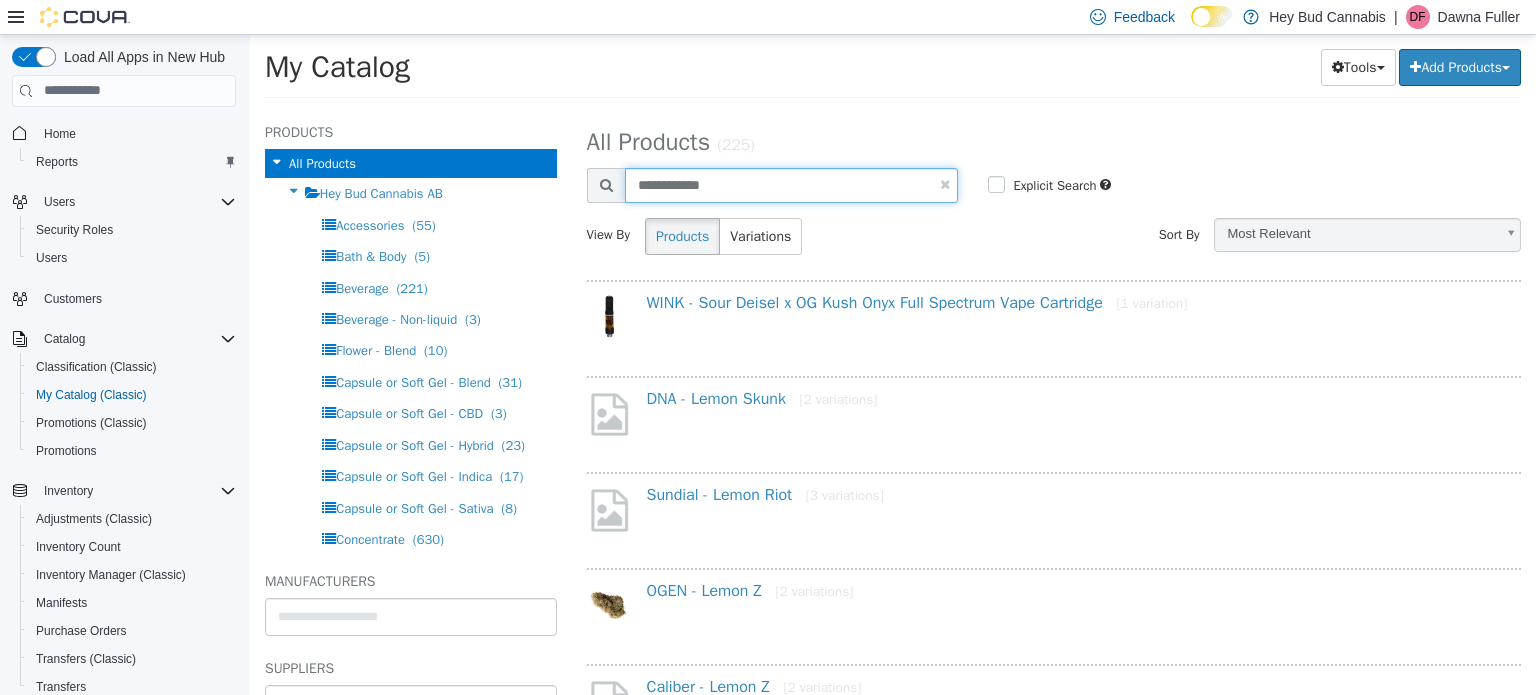 click on "**********" at bounding box center (792, 184) 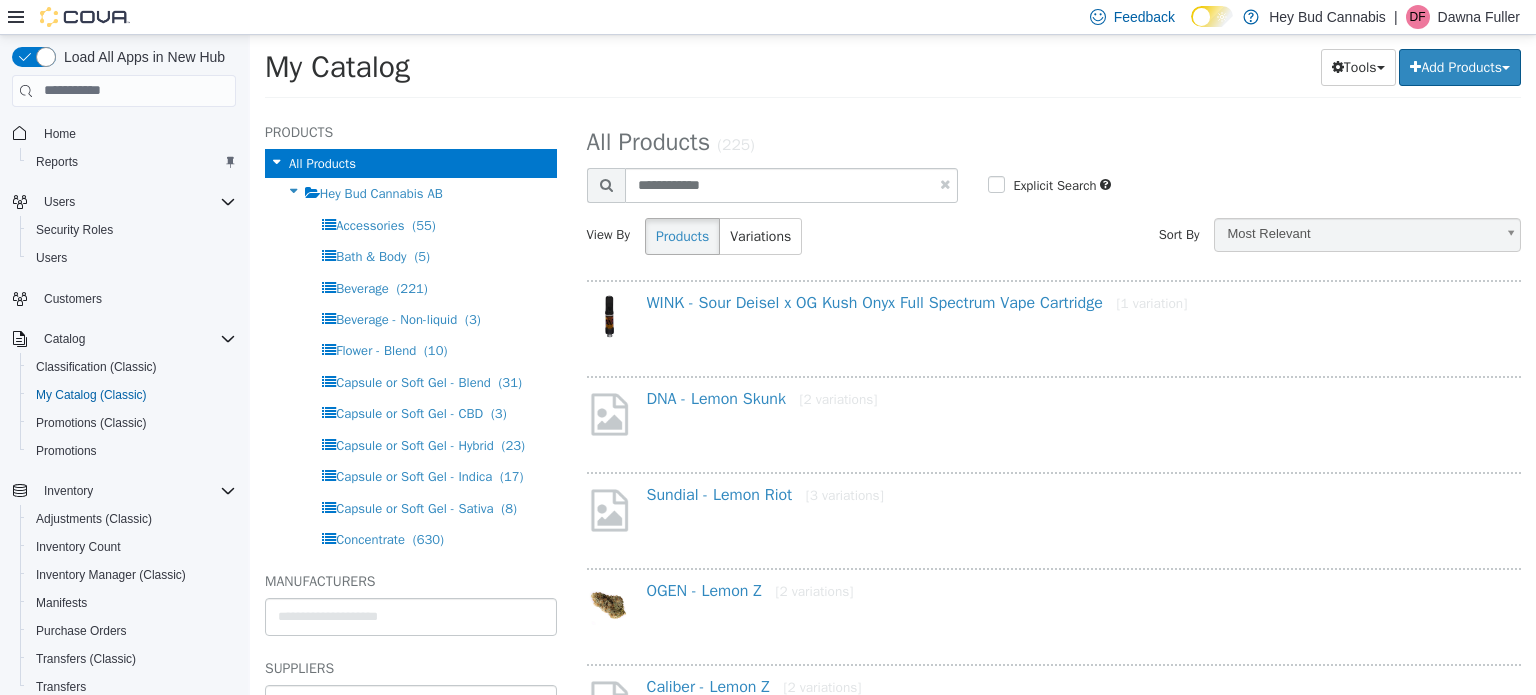 select on "**********" 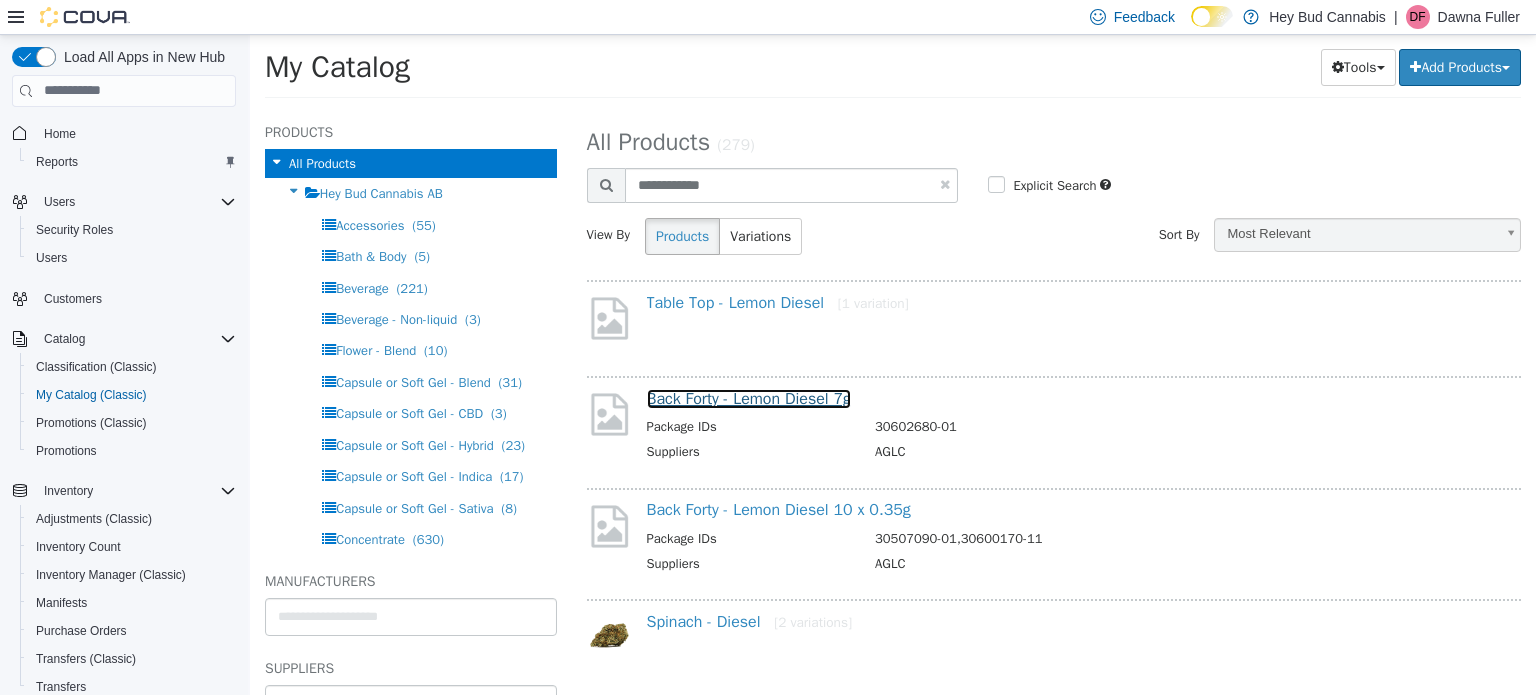 click on "Back Forty - Lemon Diesel 7g" at bounding box center (749, 398) 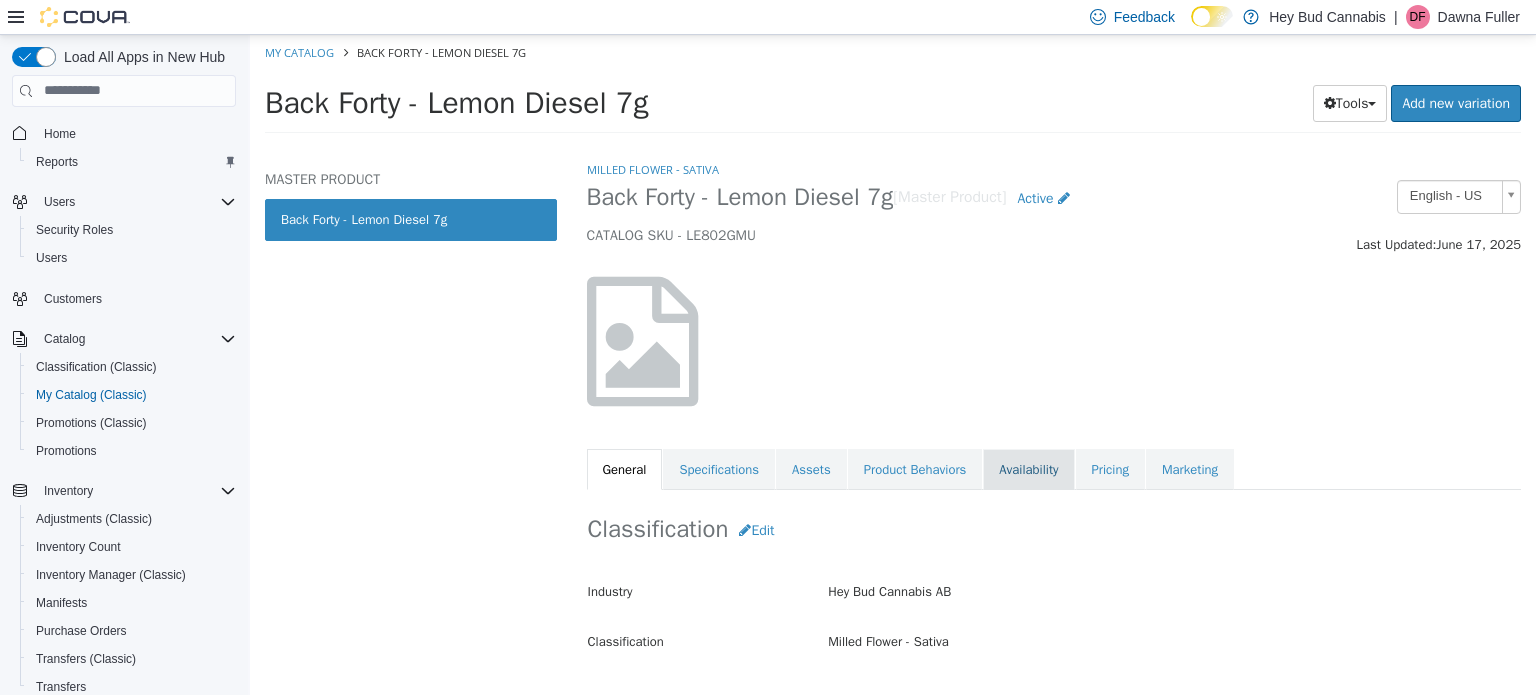 click on "Availability" at bounding box center [1028, 469] 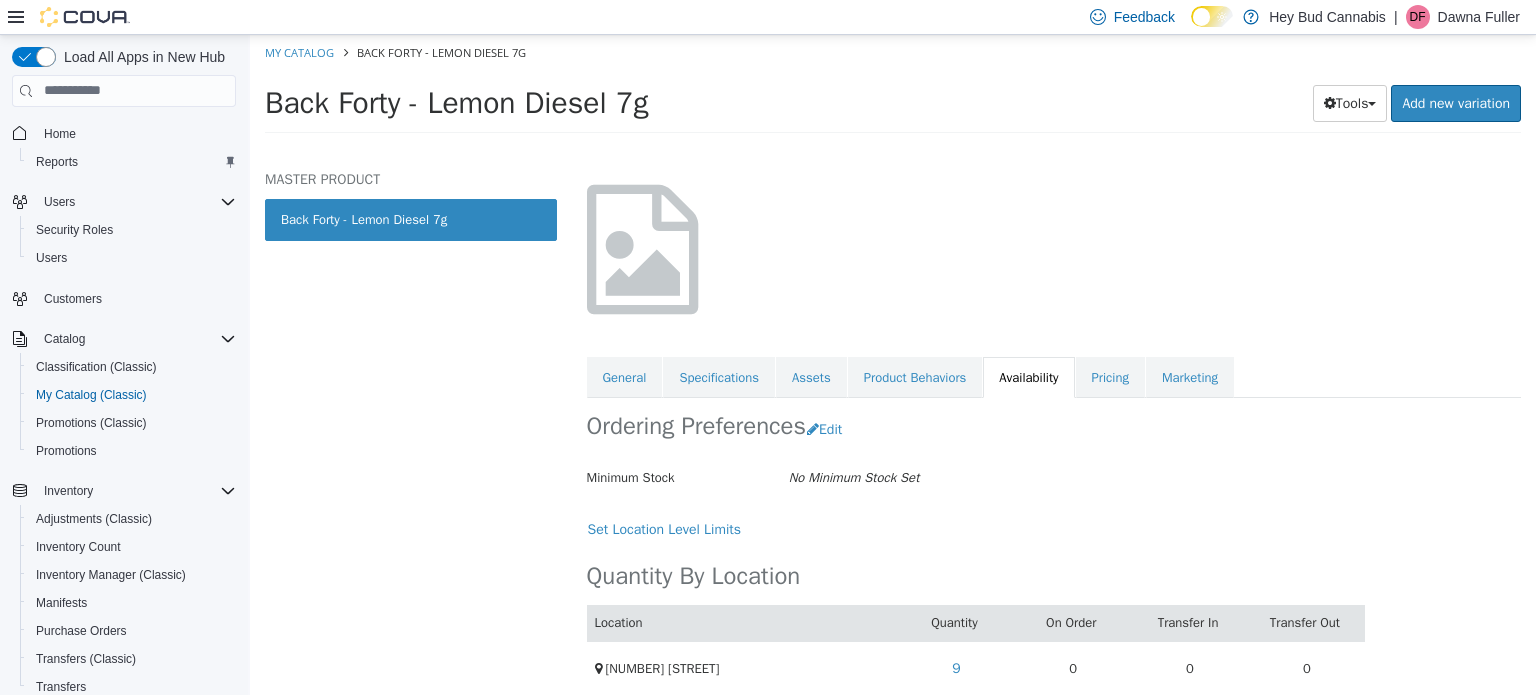 scroll, scrollTop: 164, scrollLeft: 0, axis: vertical 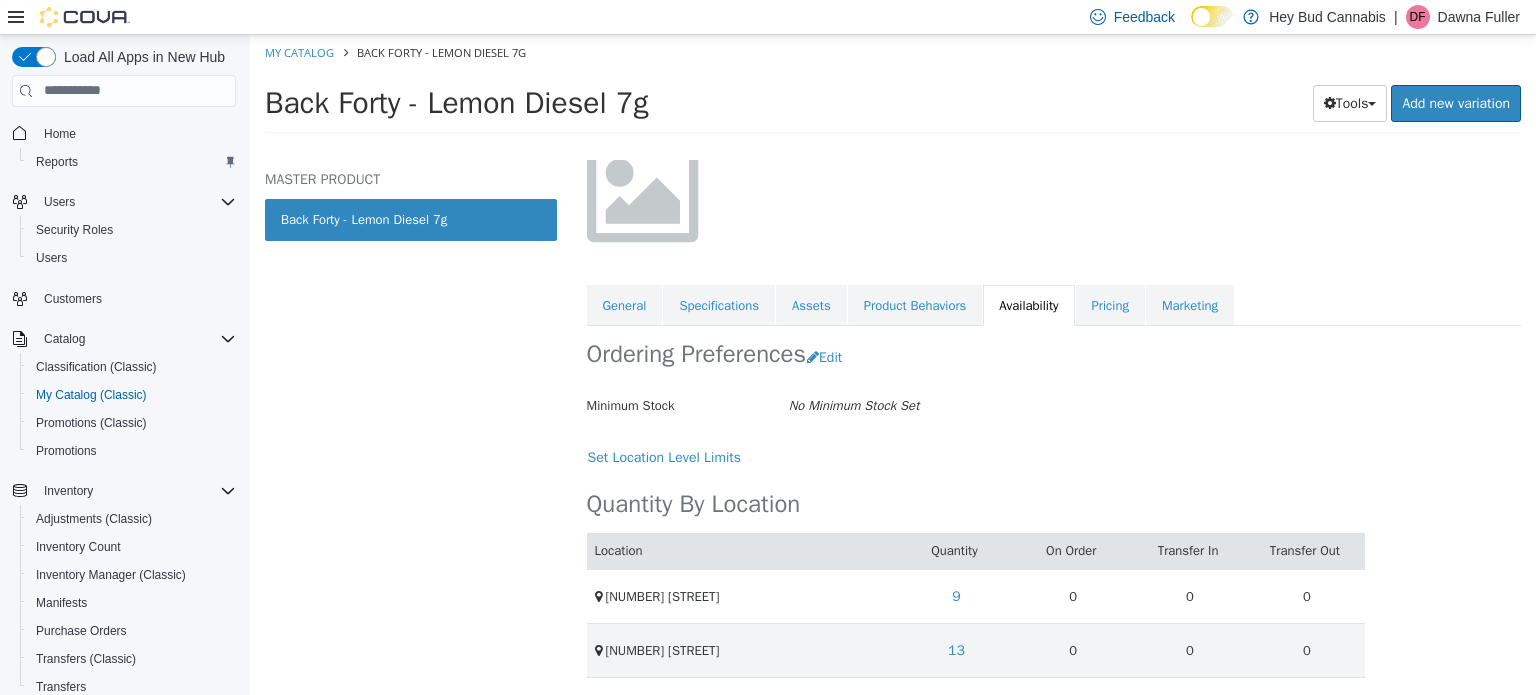 click on "My Catalog" at bounding box center [301, 51] 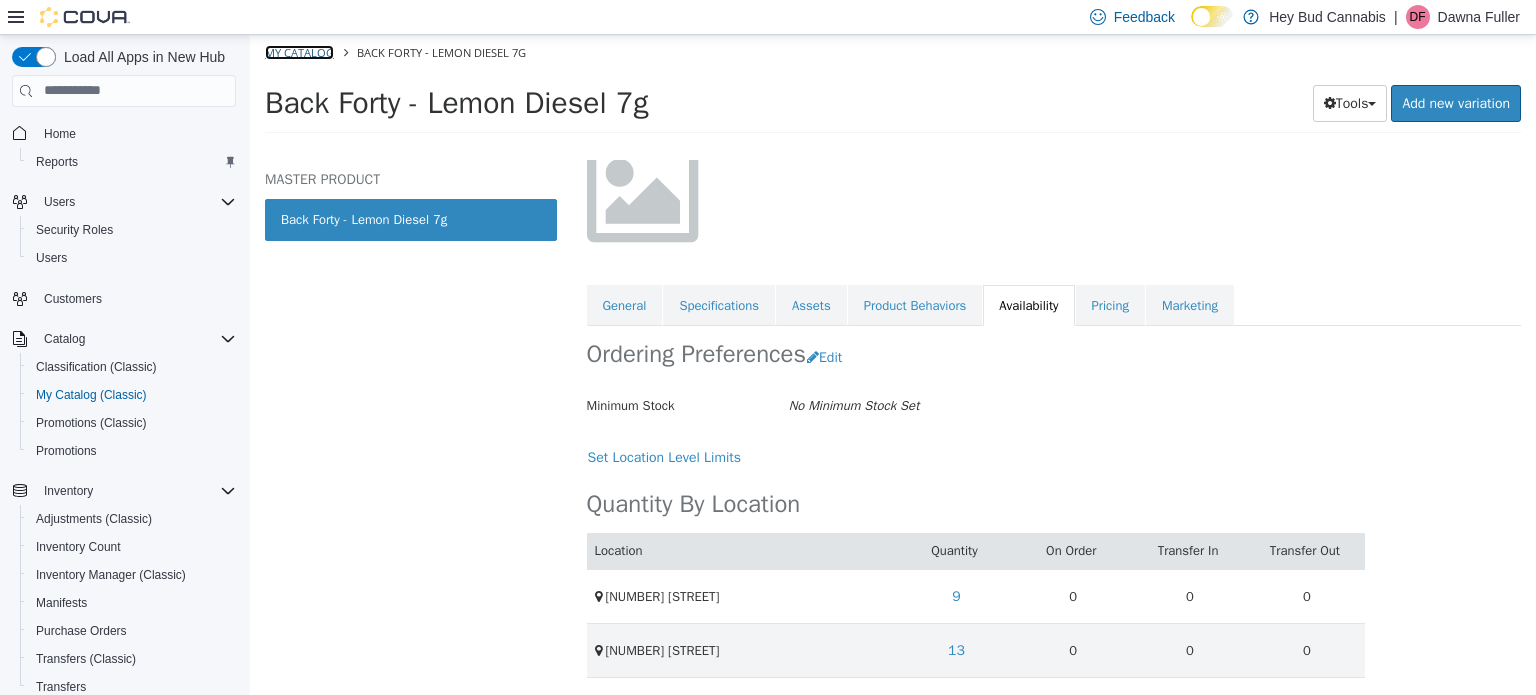 click on "My Catalog" at bounding box center [299, 51] 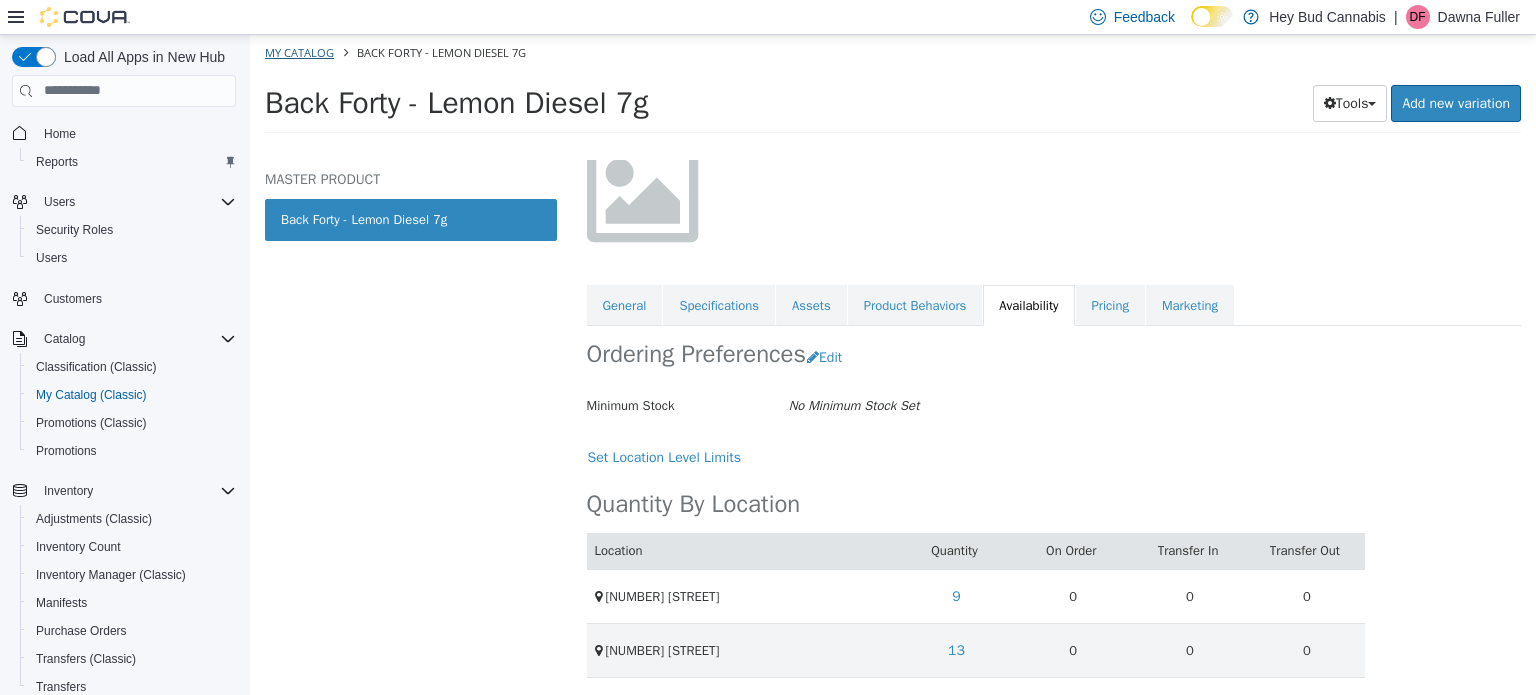select on "**********" 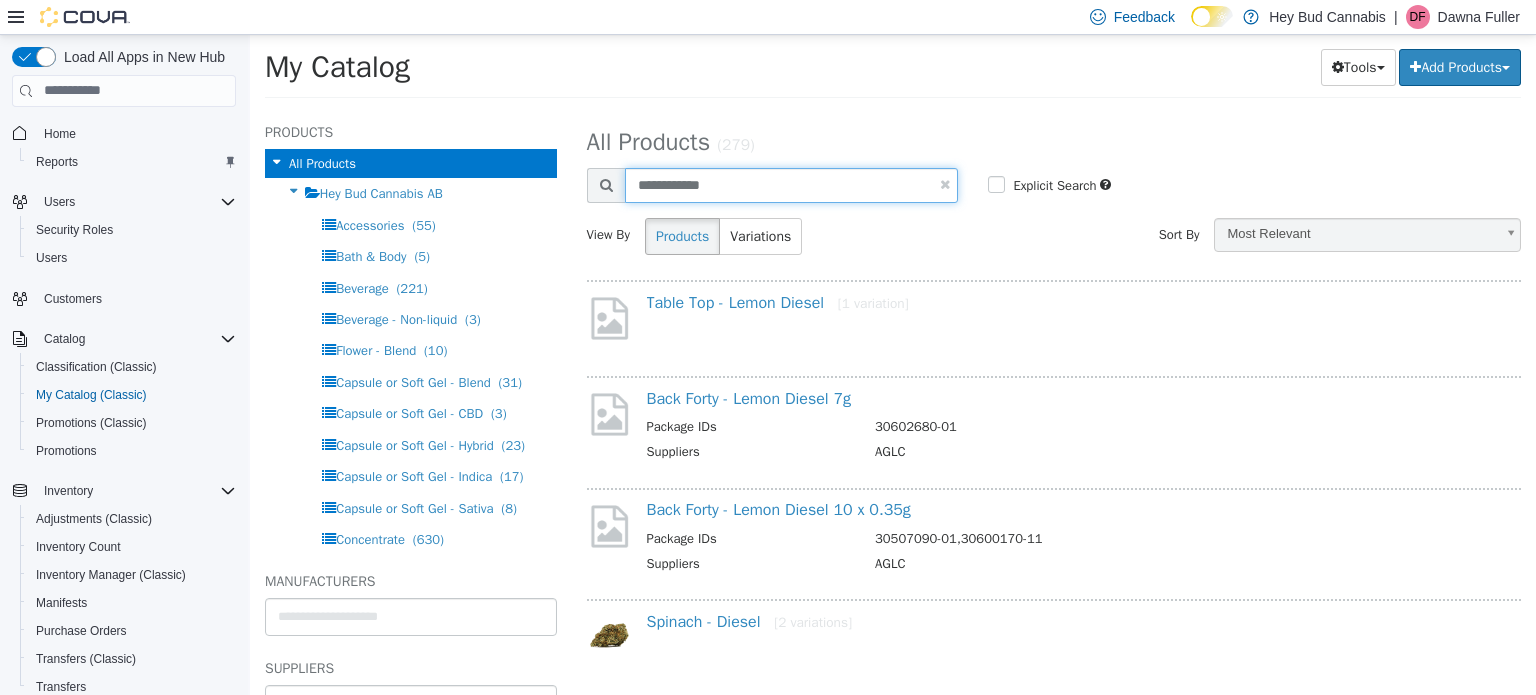 click on "**********" at bounding box center (792, 184) 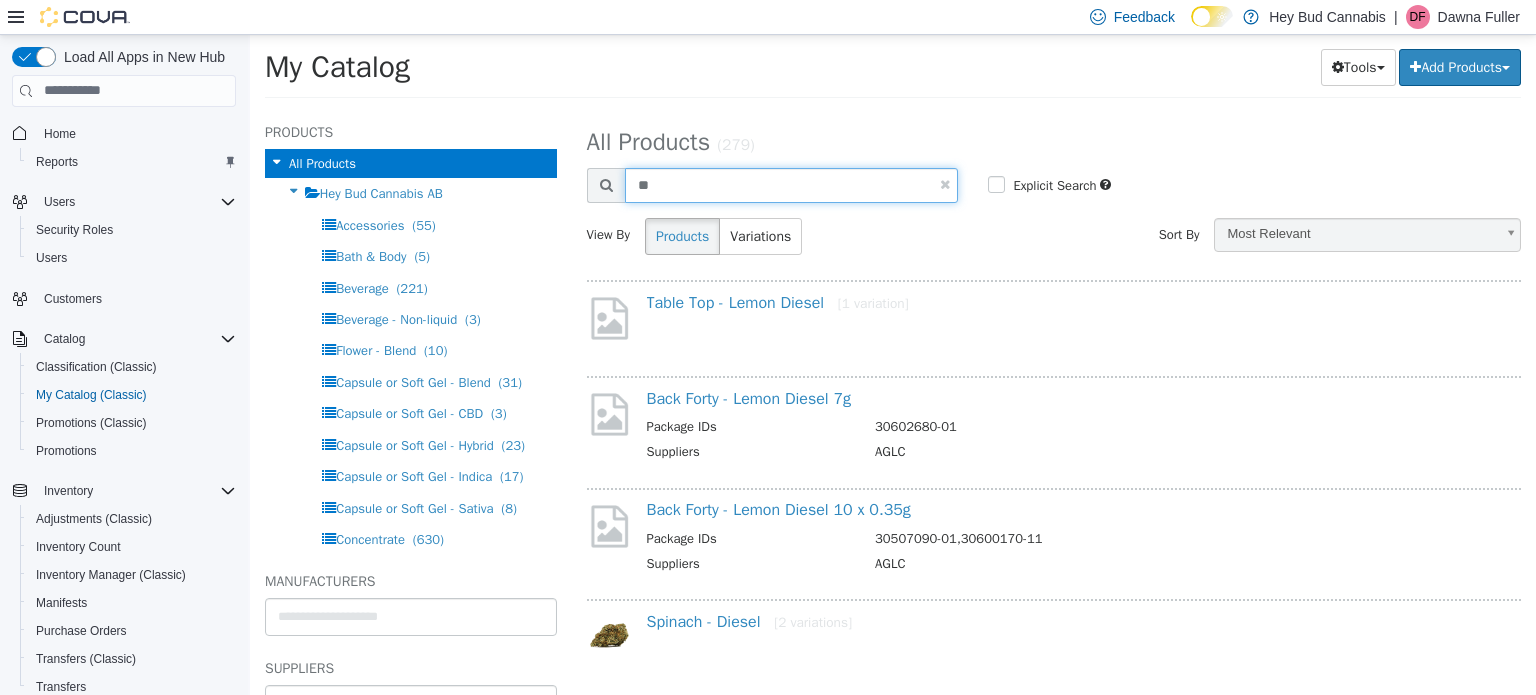 type on "*" 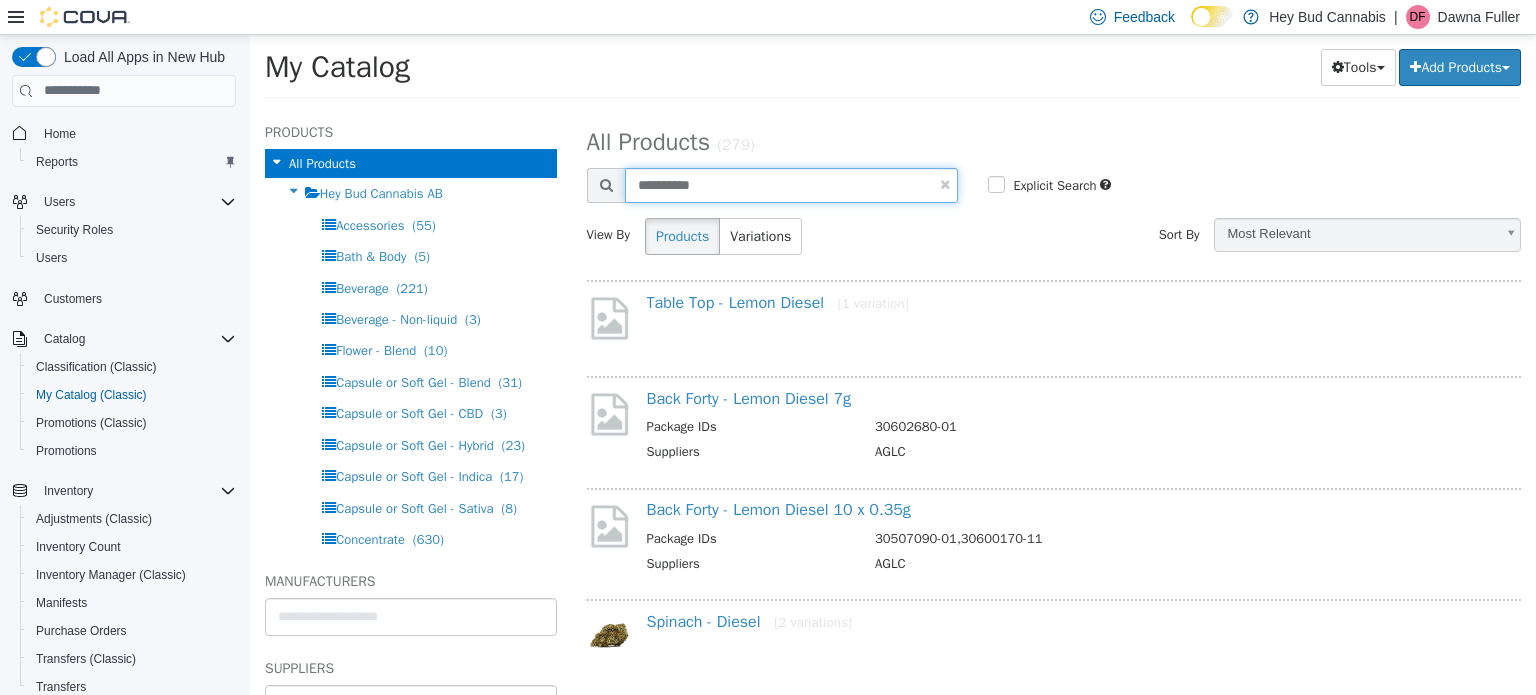 type on "**********" 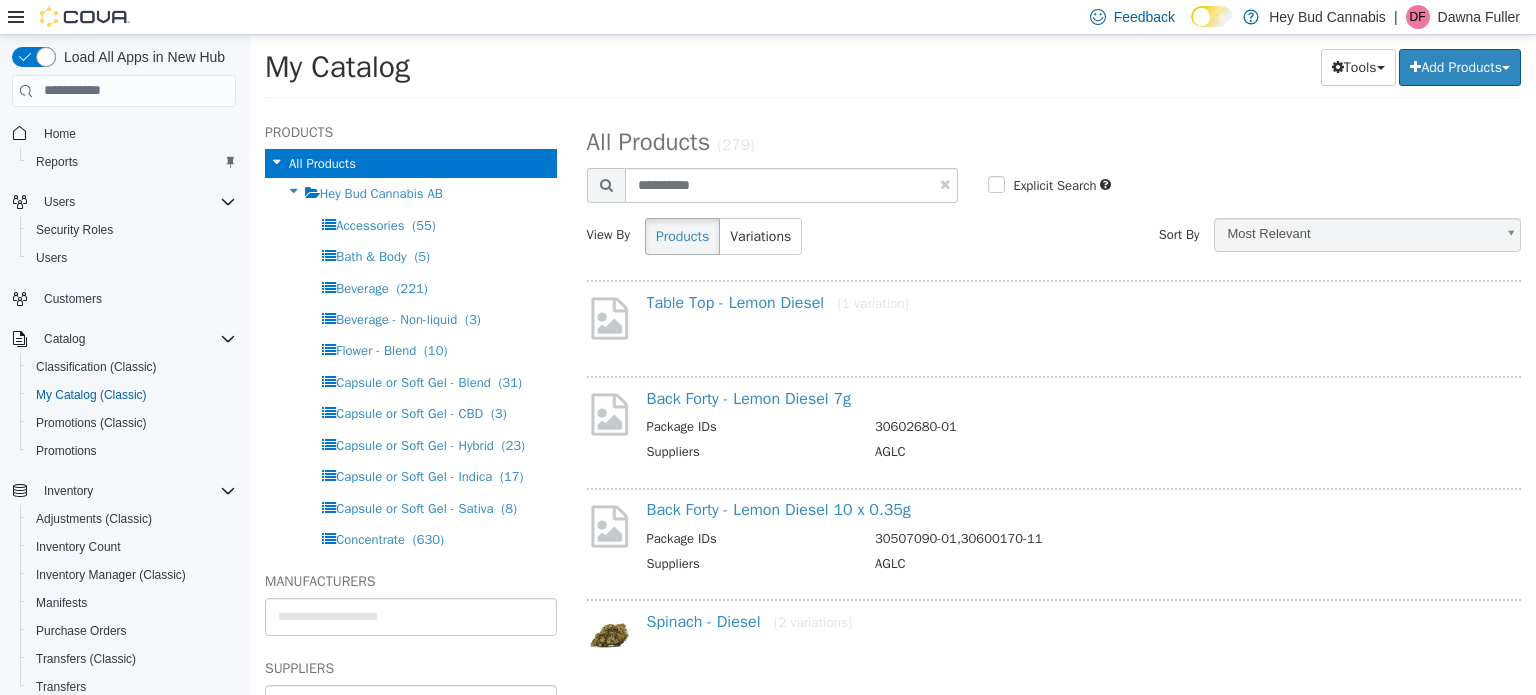 select on "**********" 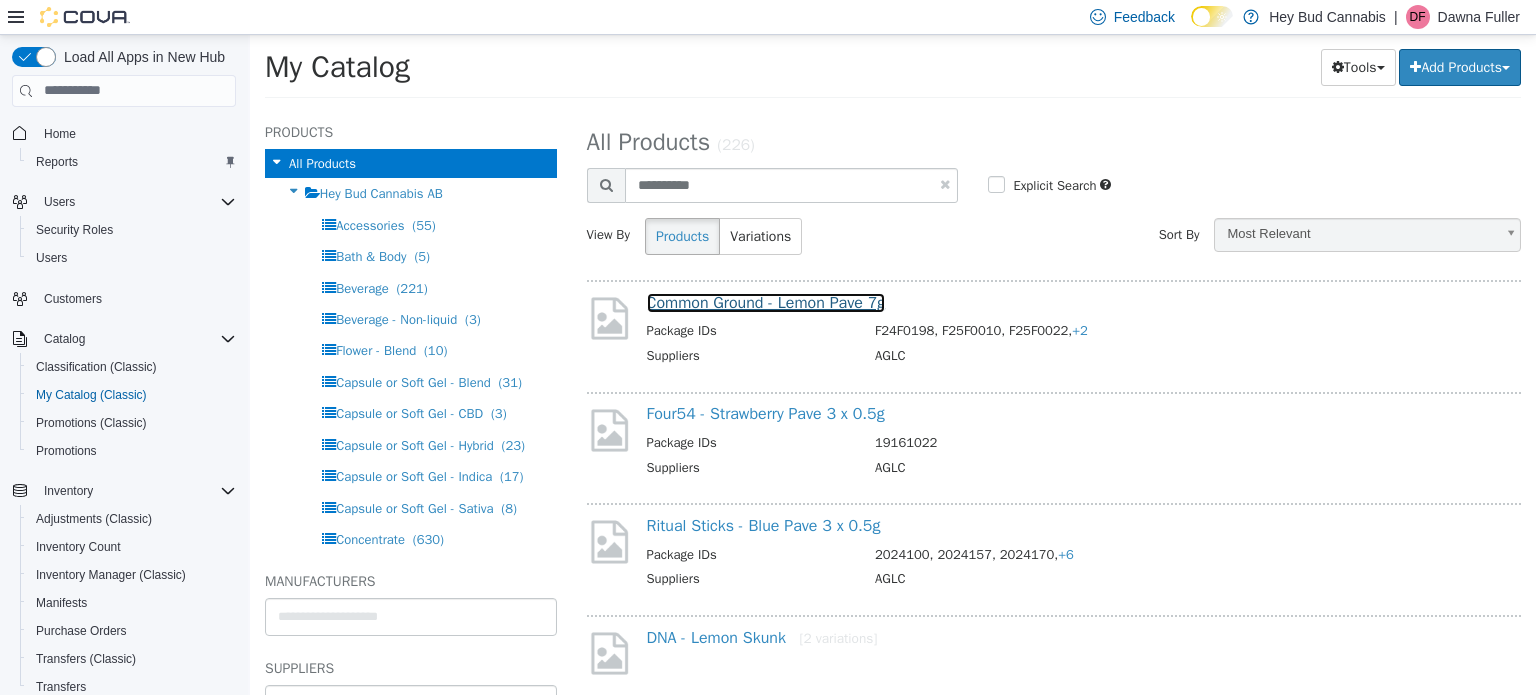 click on "Common Ground - Lemon Pave 7g" at bounding box center [766, 302] 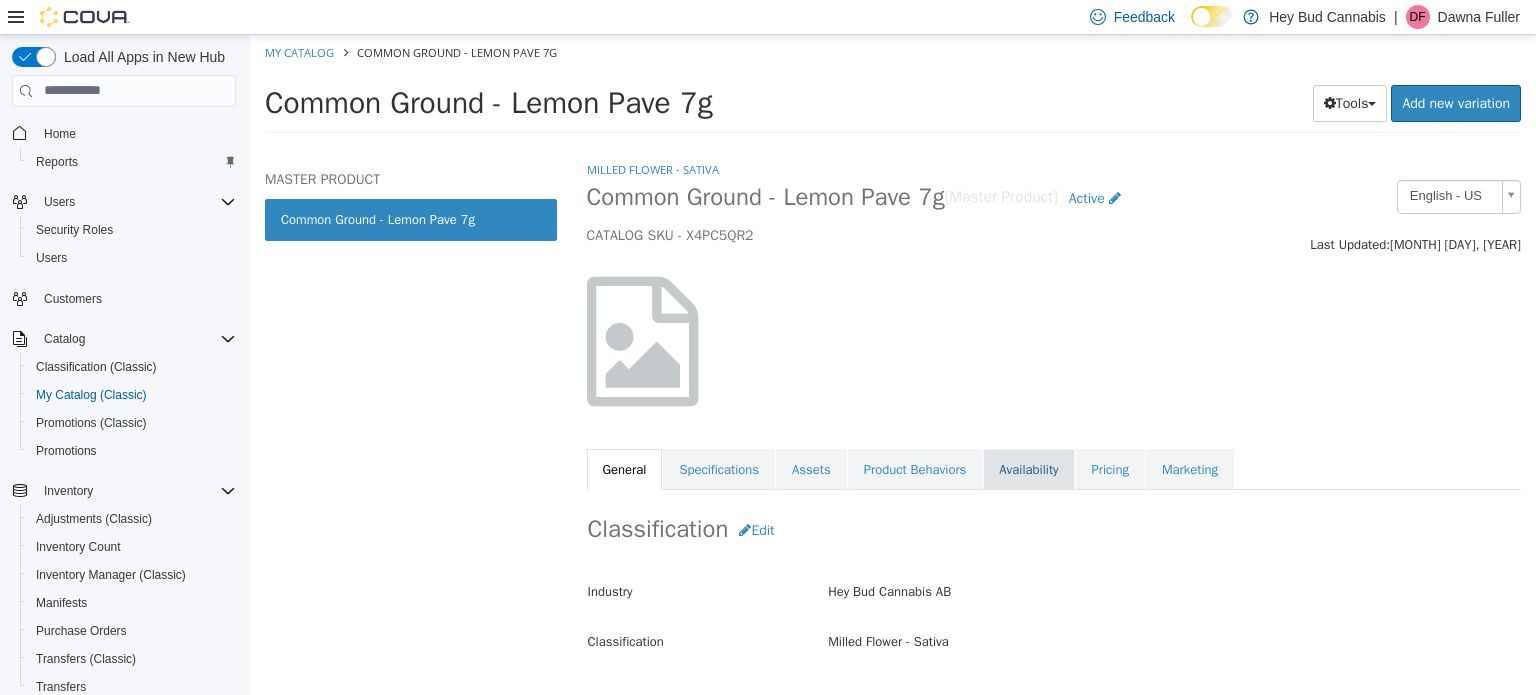click on "Availability" at bounding box center (1028, 469) 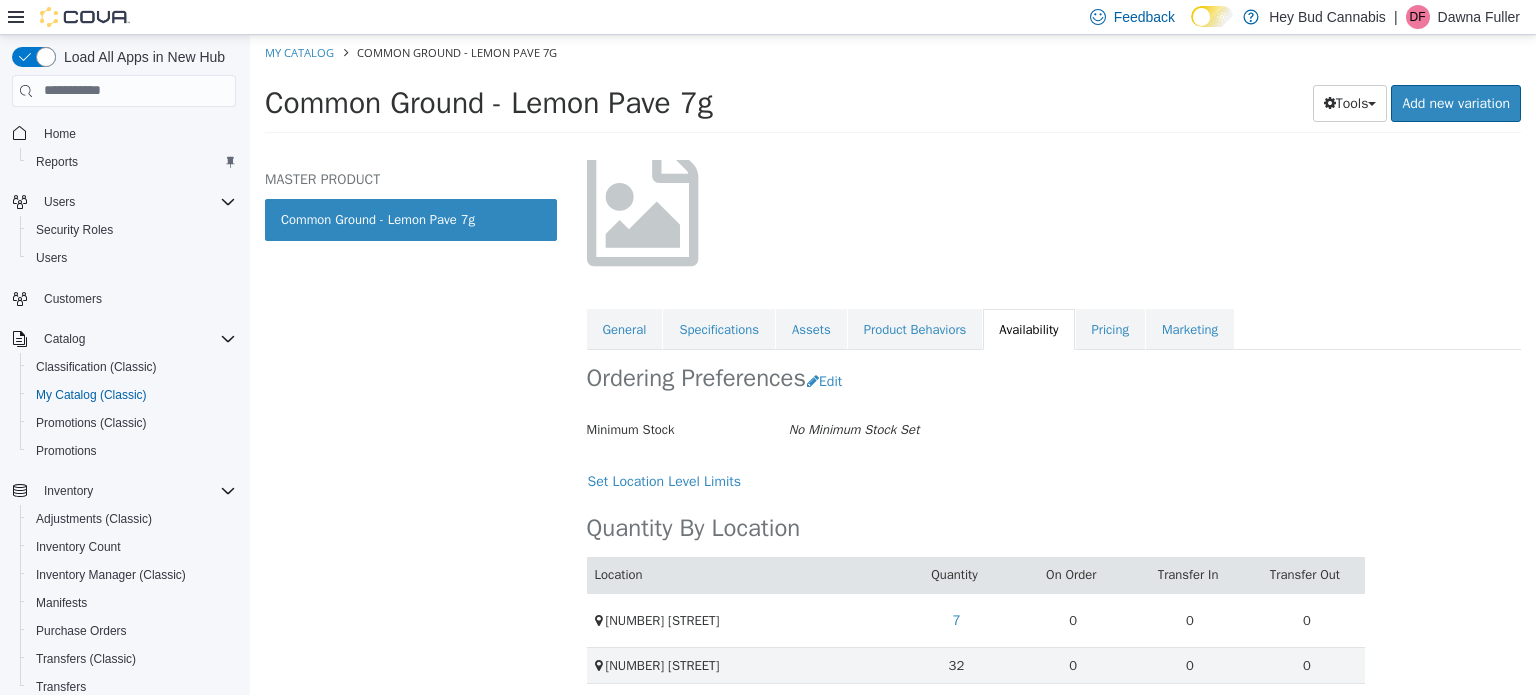 scroll, scrollTop: 147, scrollLeft: 0, axis: vertical 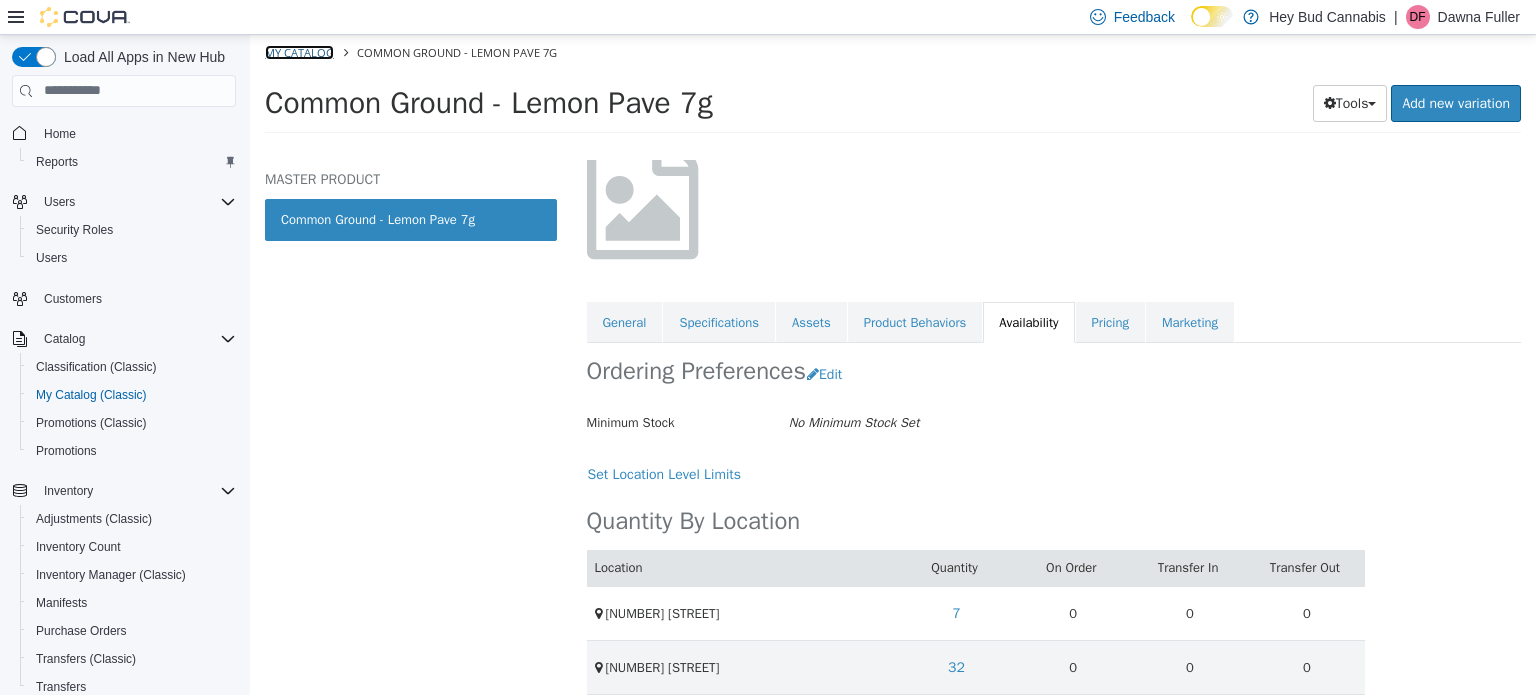 click on "My Catalog" at bounding box center [299, 51] 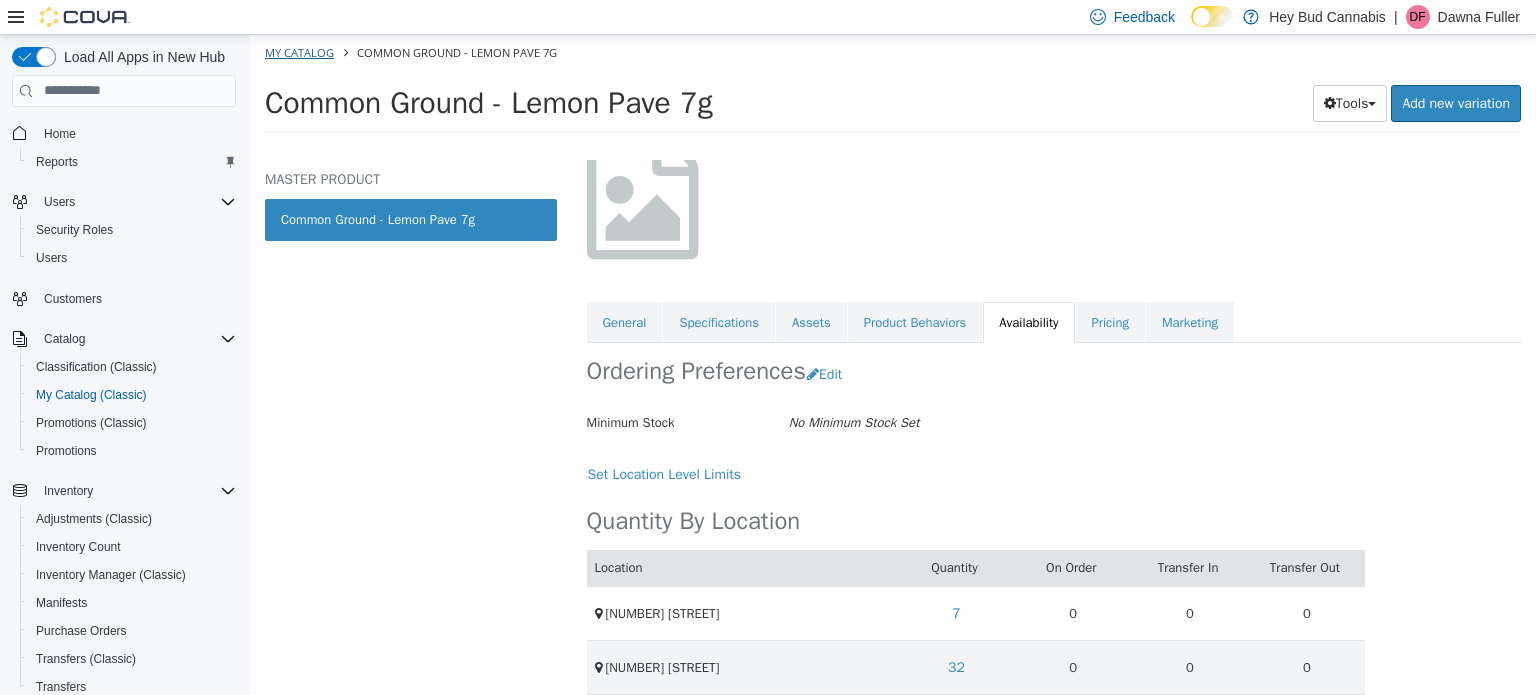 select on "**********" 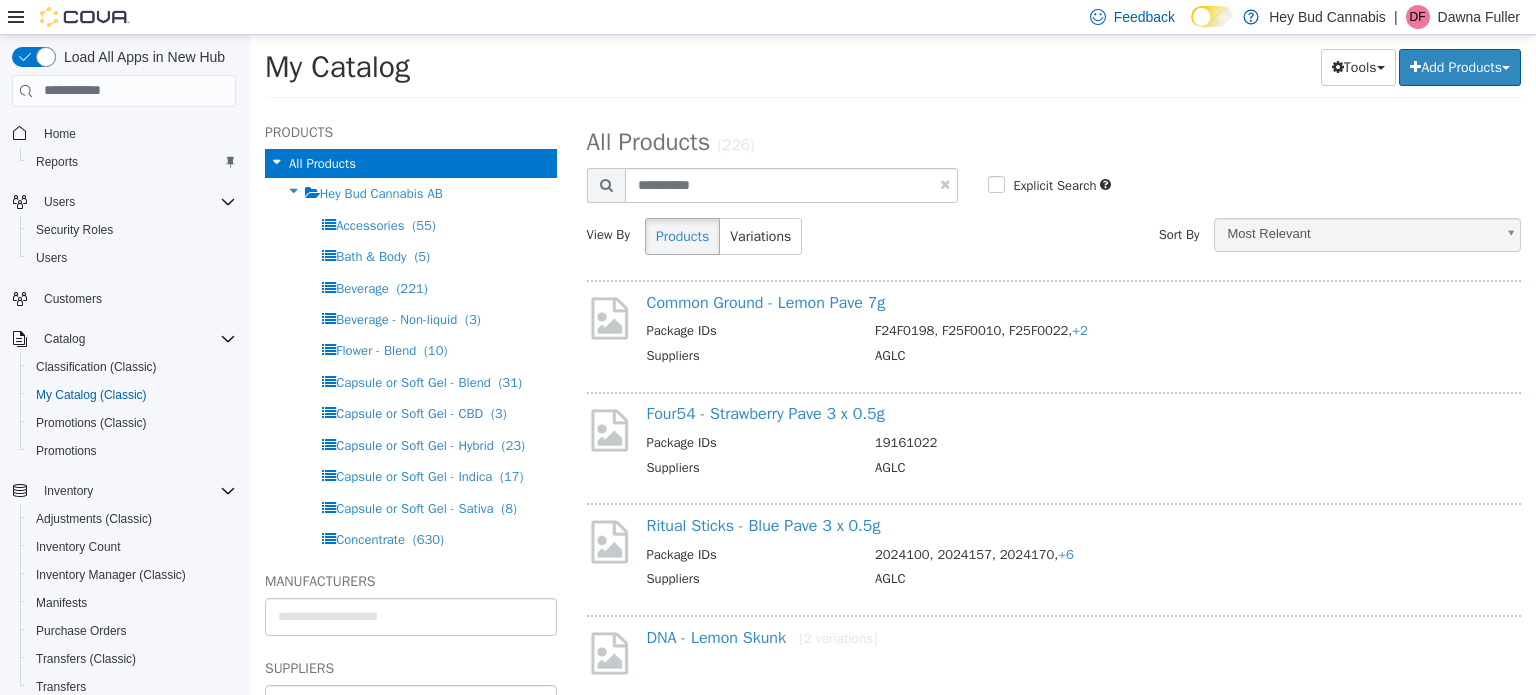 click at bounding box center (1054, 204) 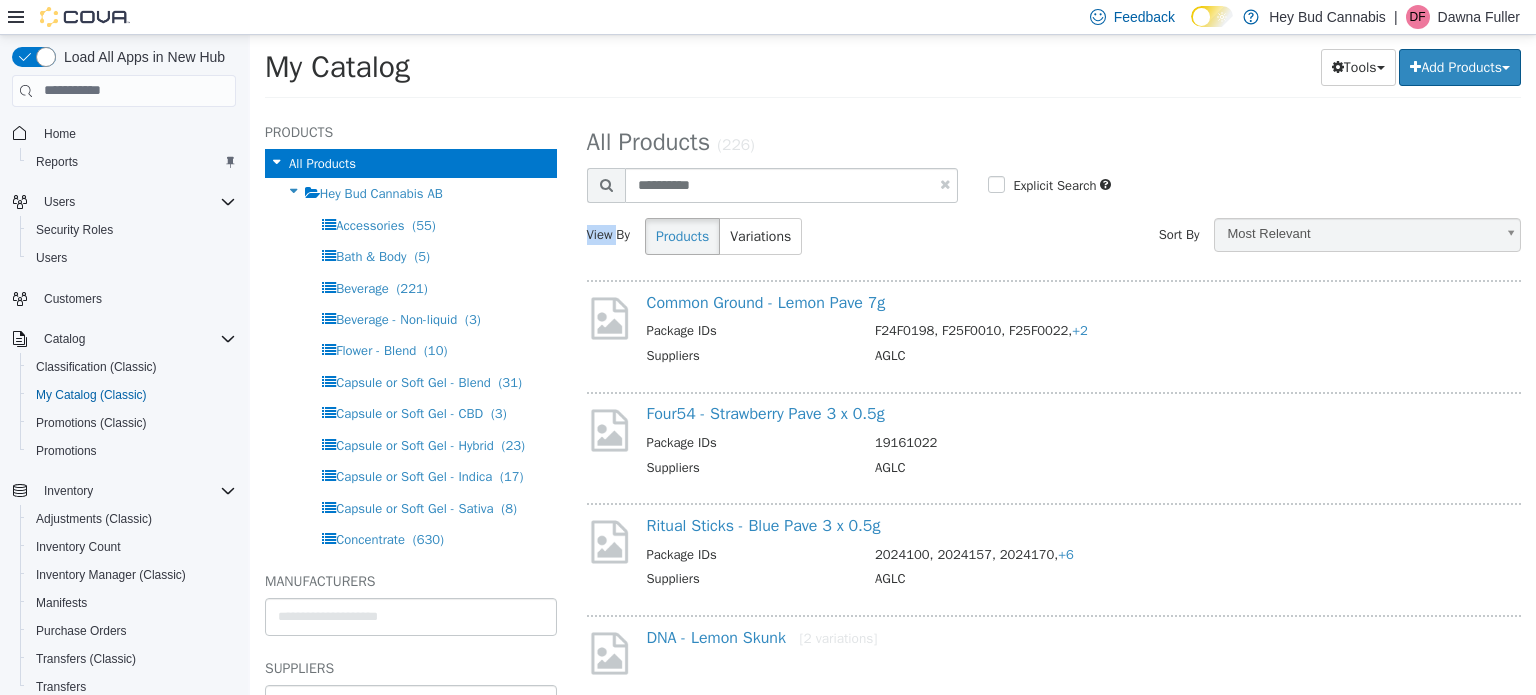 click at bounding box center [1054, 204] 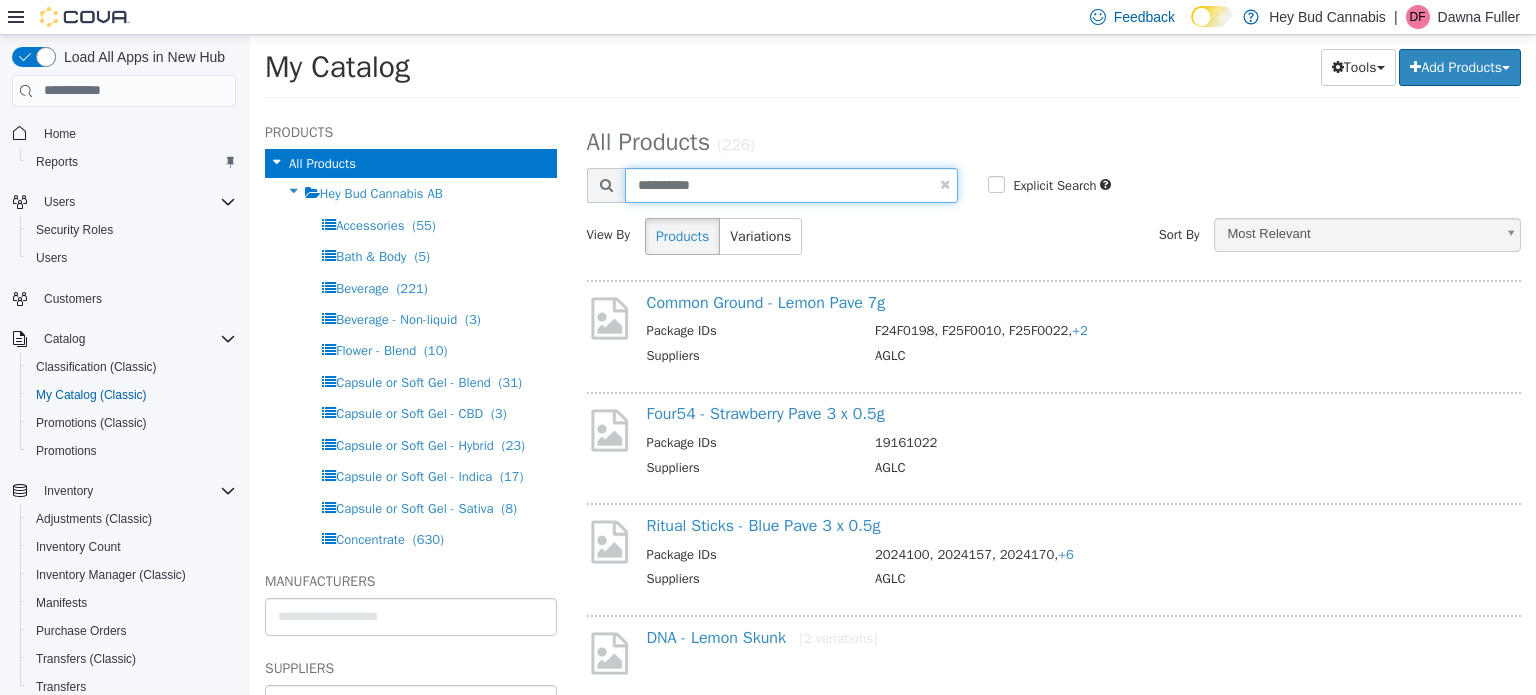 click on "**********" at bounding box center (792, 184) 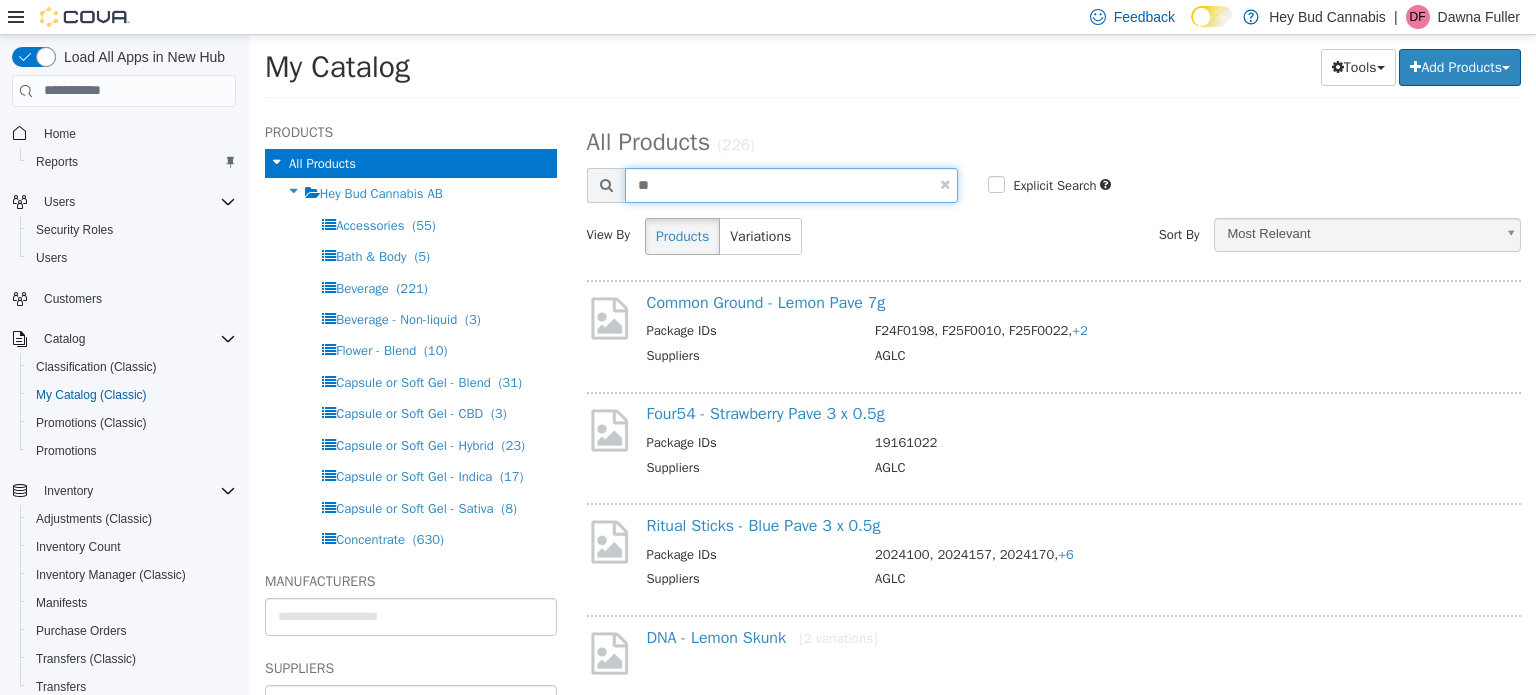 type on "*" 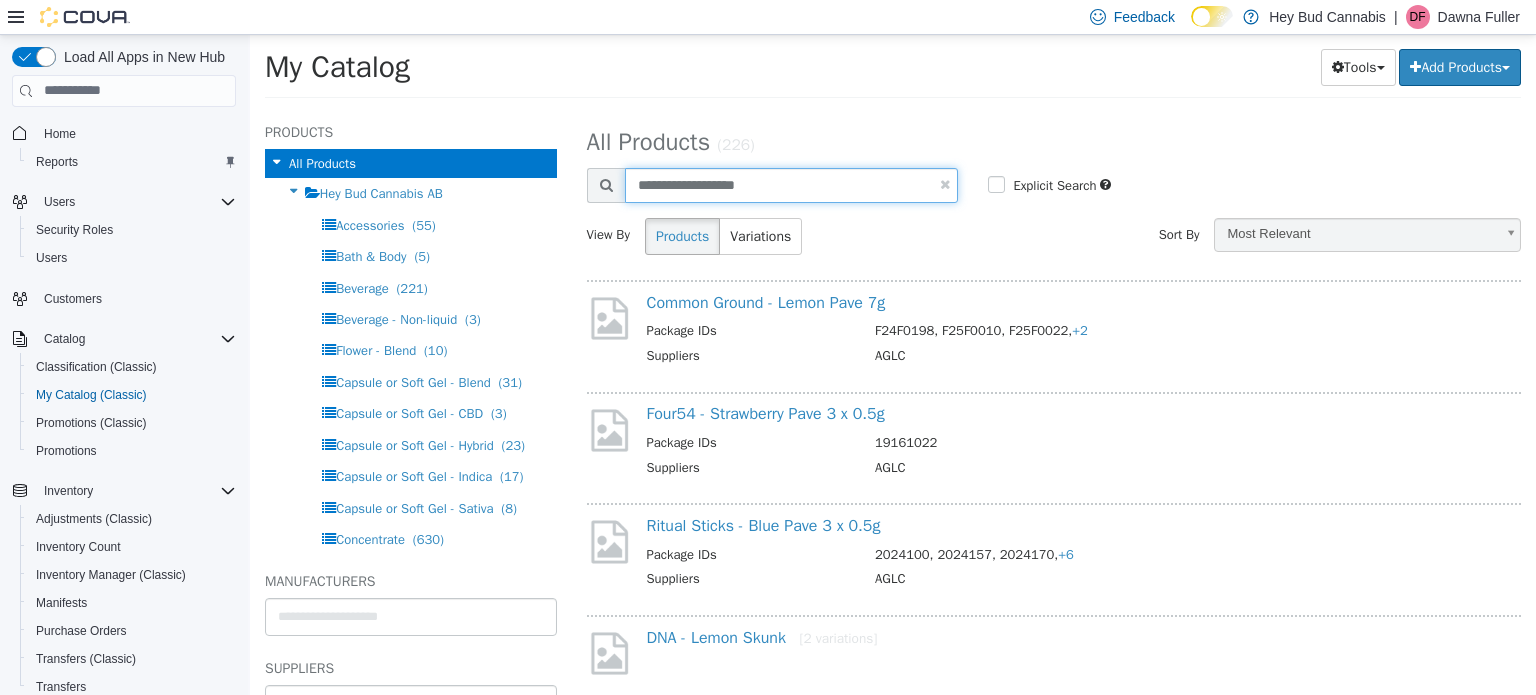 type on "**********" 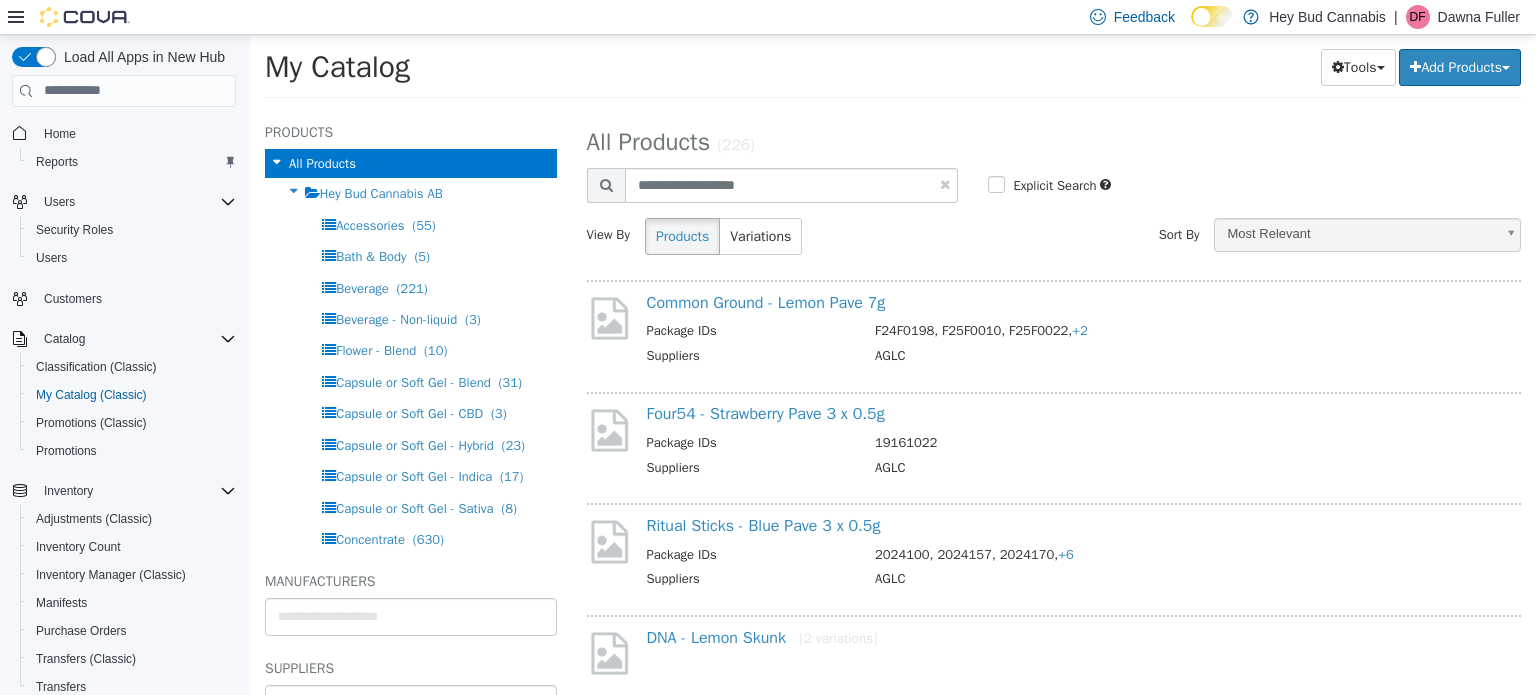 select on "**********" 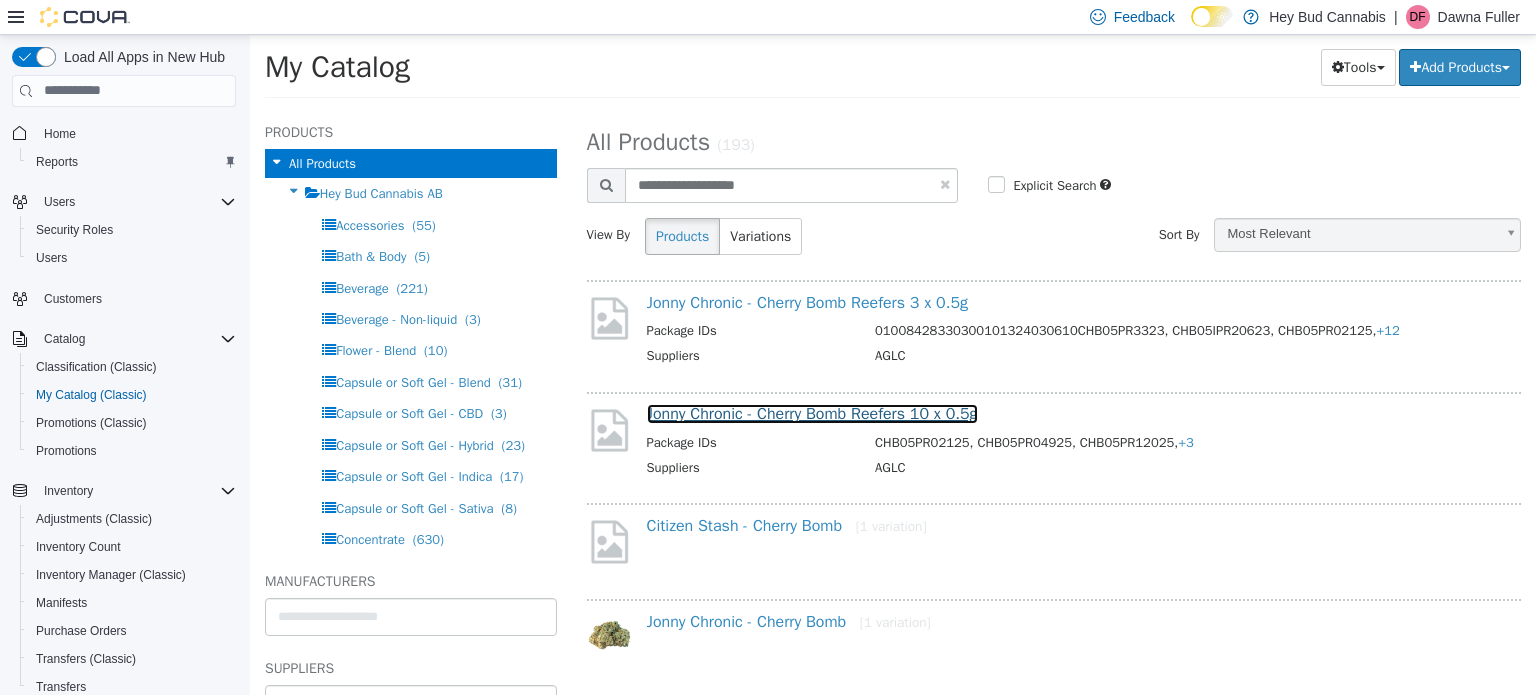 click on "Jonny Chronic - Cherry Bomb Reefers 10 x 0.5g" at bounding box center [812, 413] 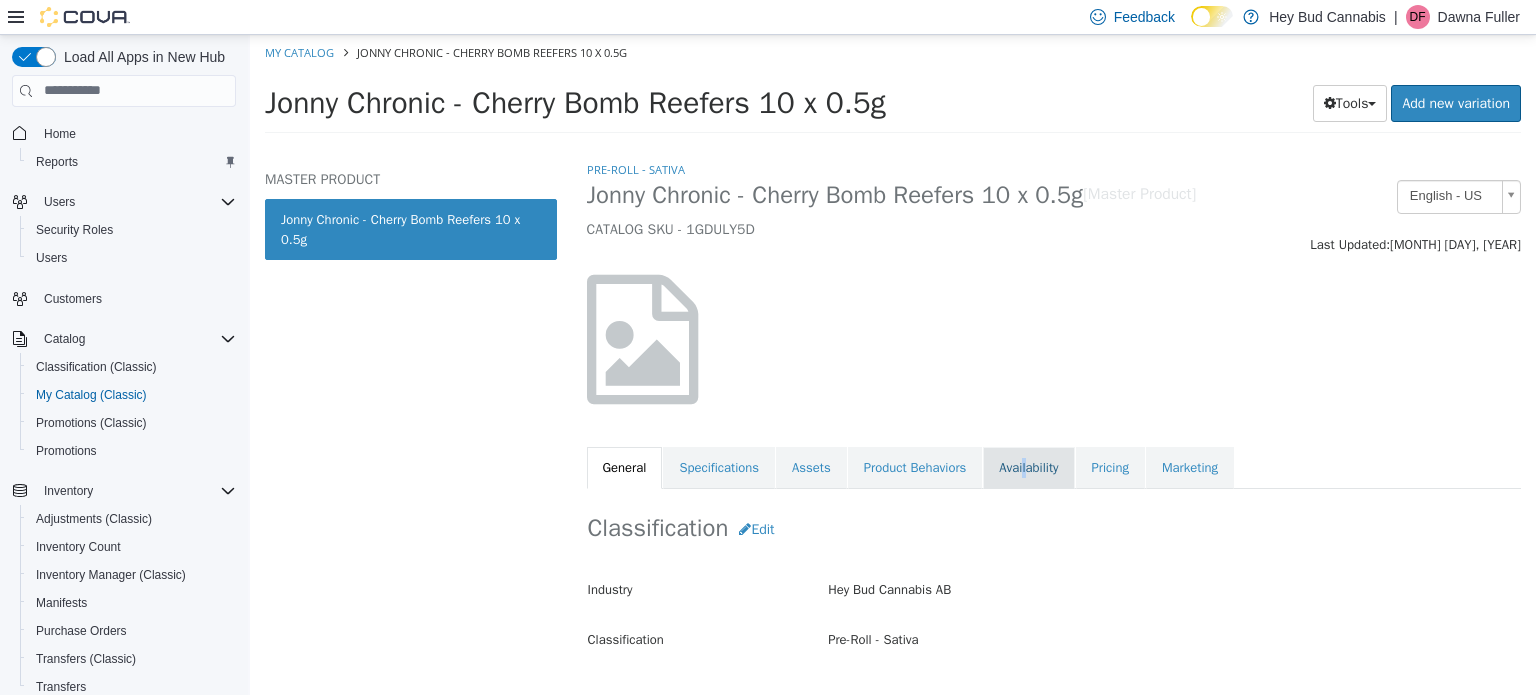 click on "Availability" at bounding box center [1028, 467] 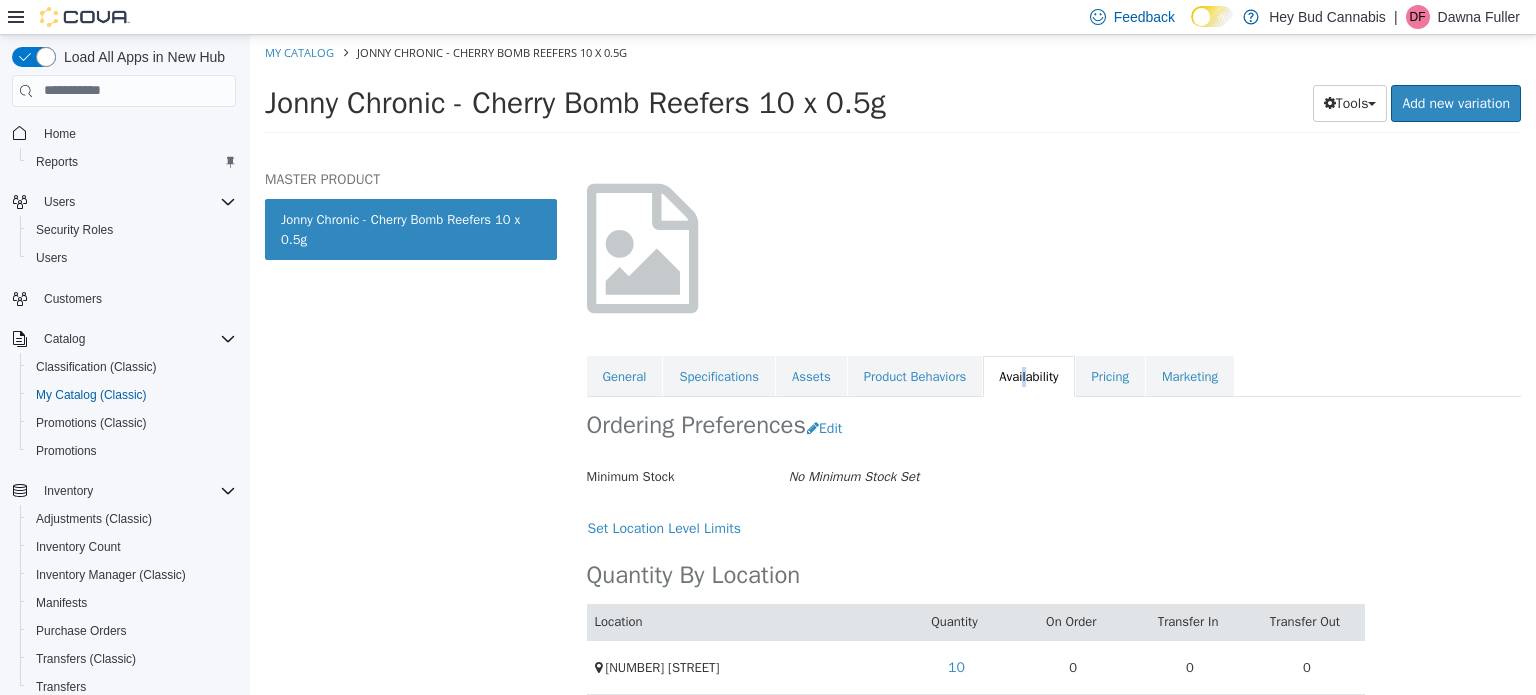 scroll, scrollTop: 164, scrollLeft: 0, axis: vertical 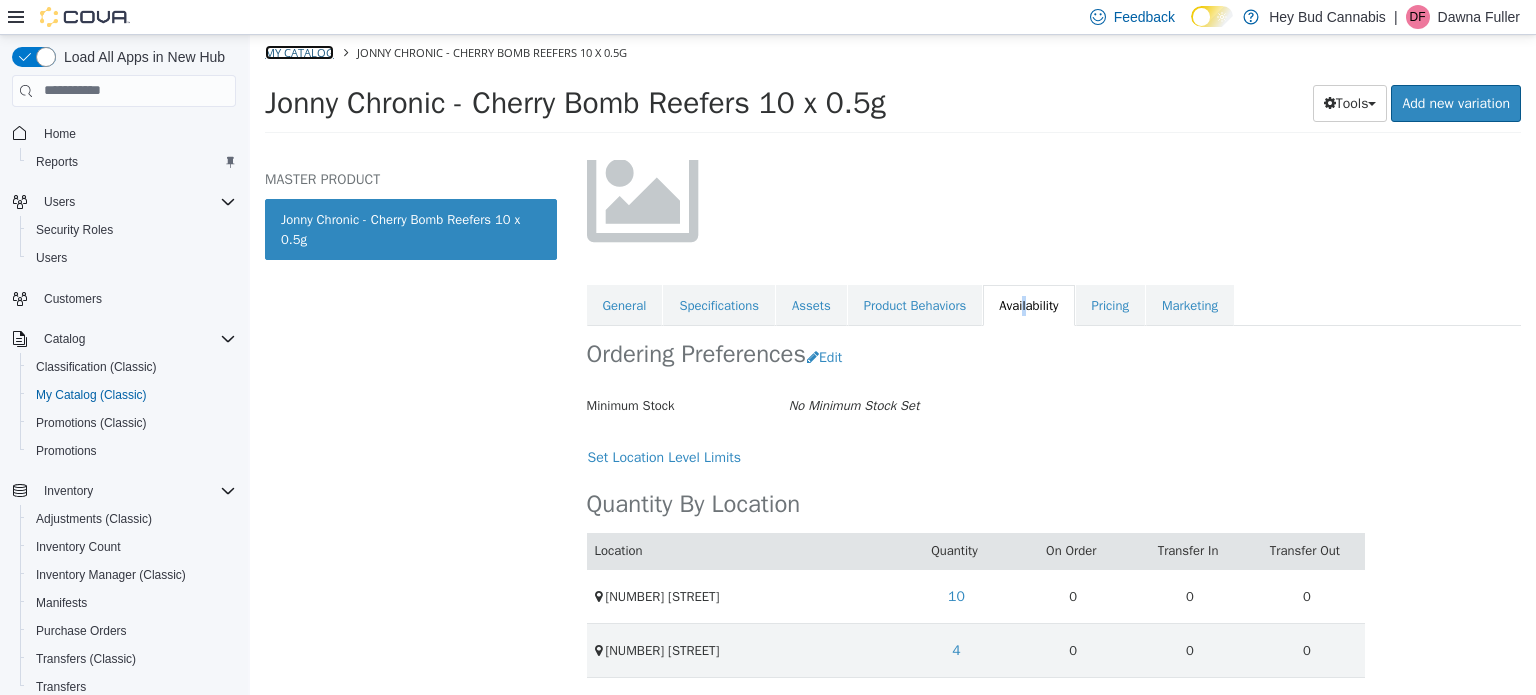 click on "My Catalog" at bounding box center (299, 51) 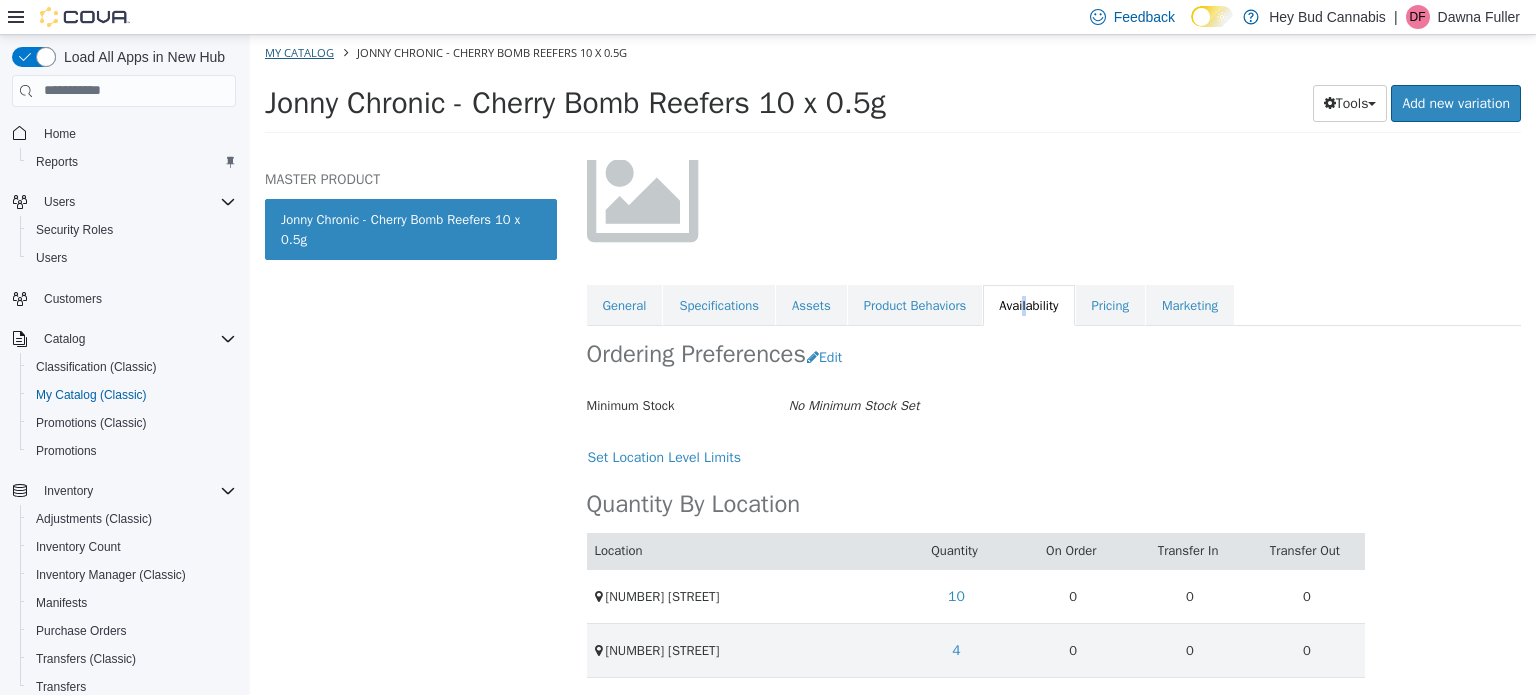 select on "**********" 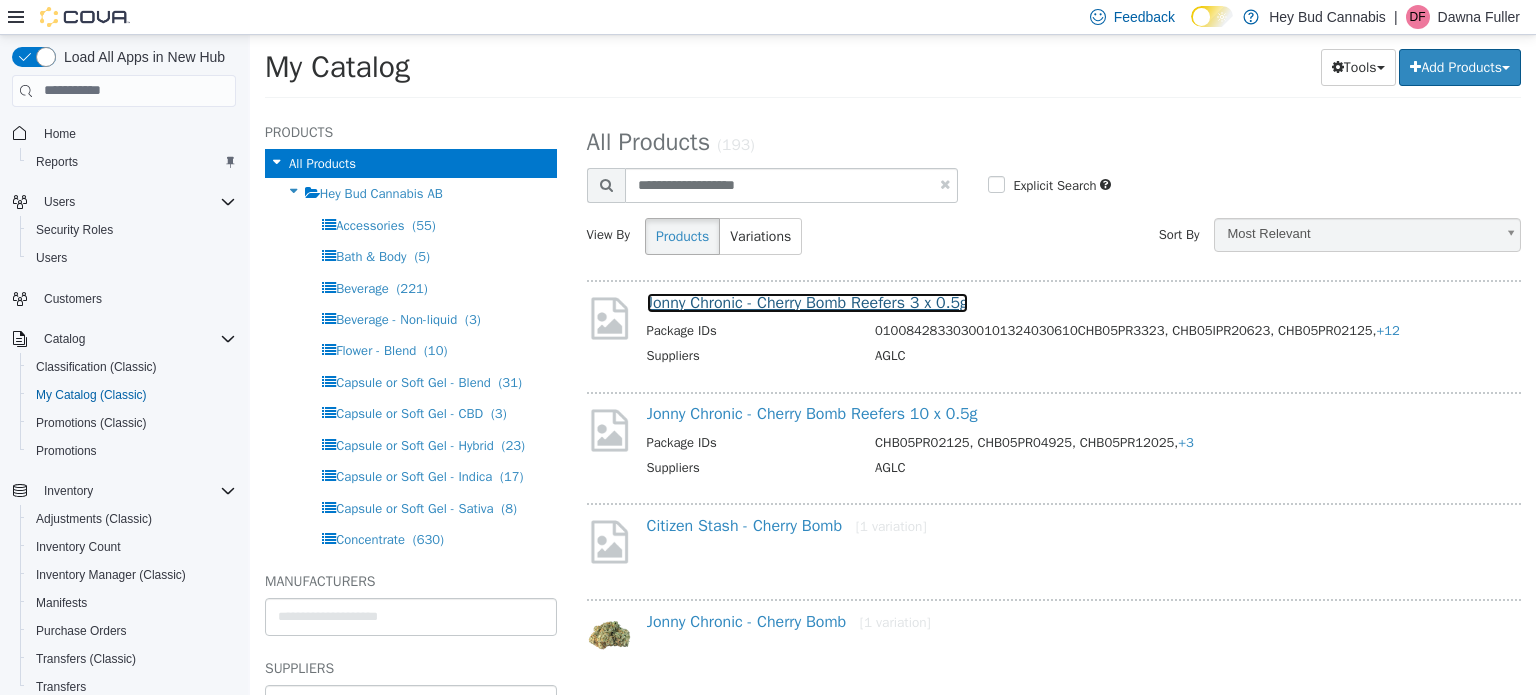 click on "Jonny Chronic - Cherry Bomb Reefers 3 x 0.5g" at bounding box center (808, 302) 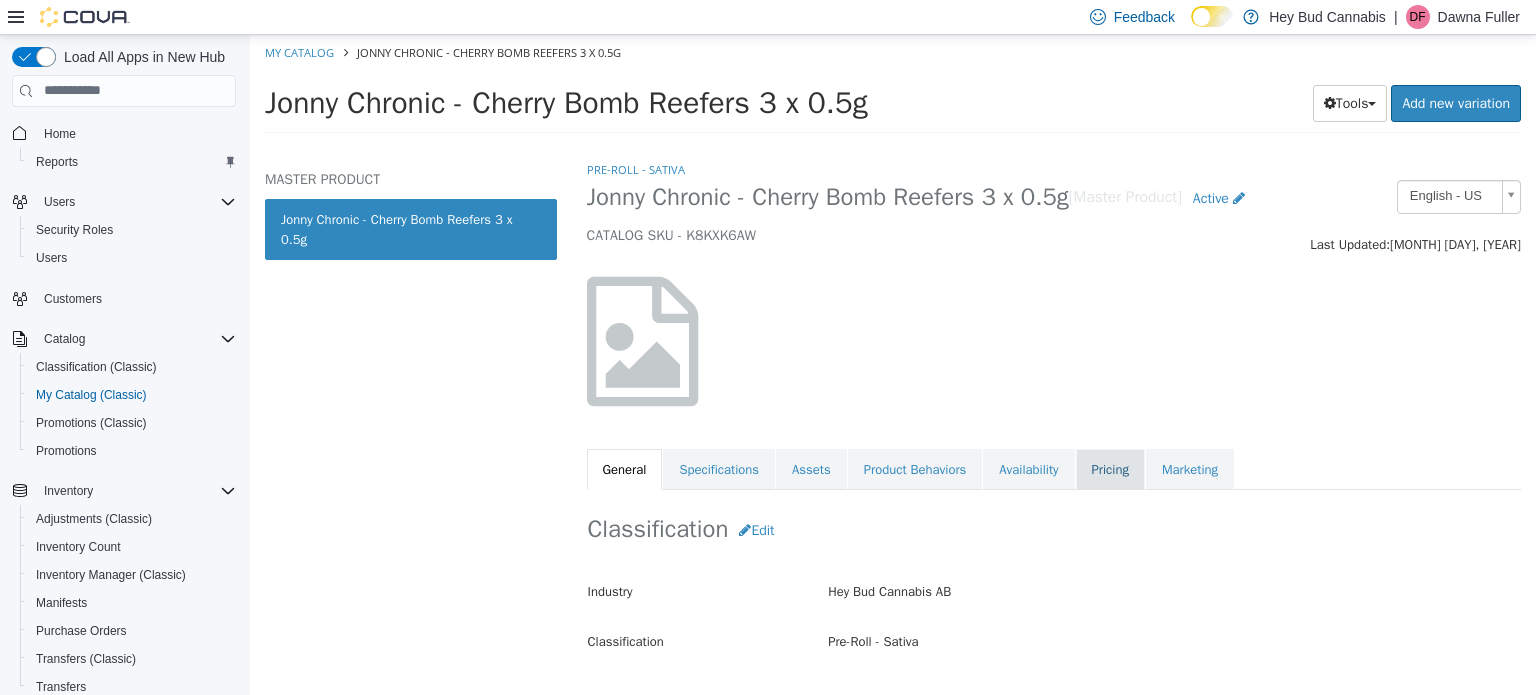 drag, startPoint x: 1044, startPoint y: 471, endPoint x: 1084, endPoint y: 463, distance: 40.792156 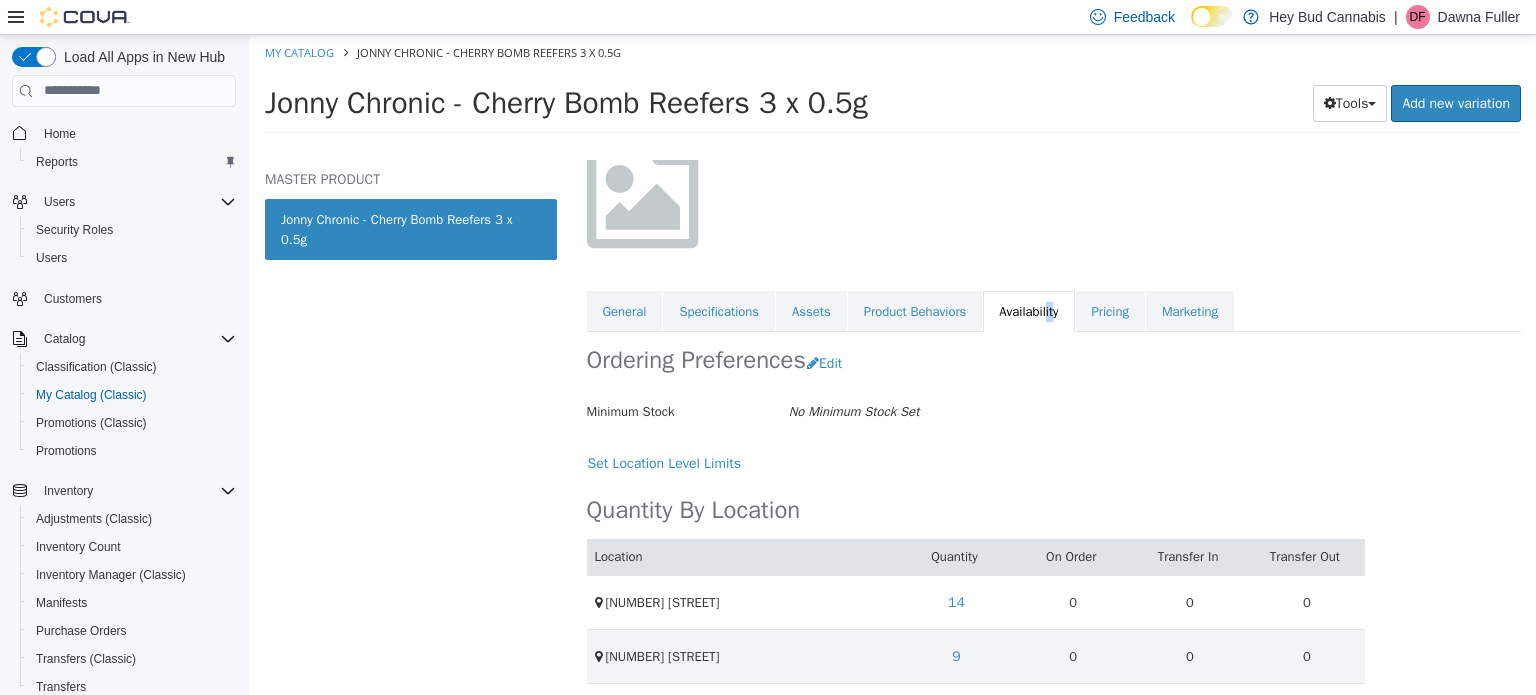 scroll, scrollTop: 164, scrollLeft: 0, axis: vertical 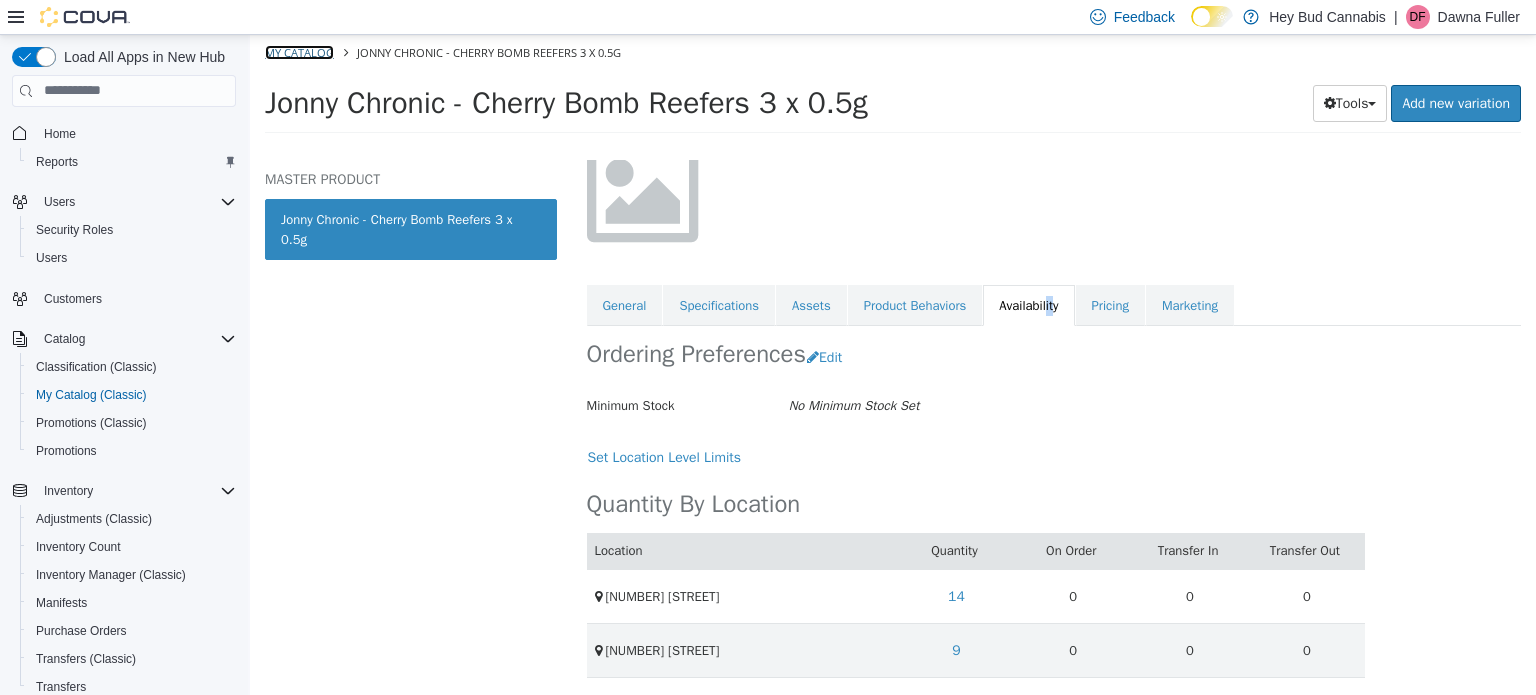 click on "My Catalog" at bounding box center [299, 51] 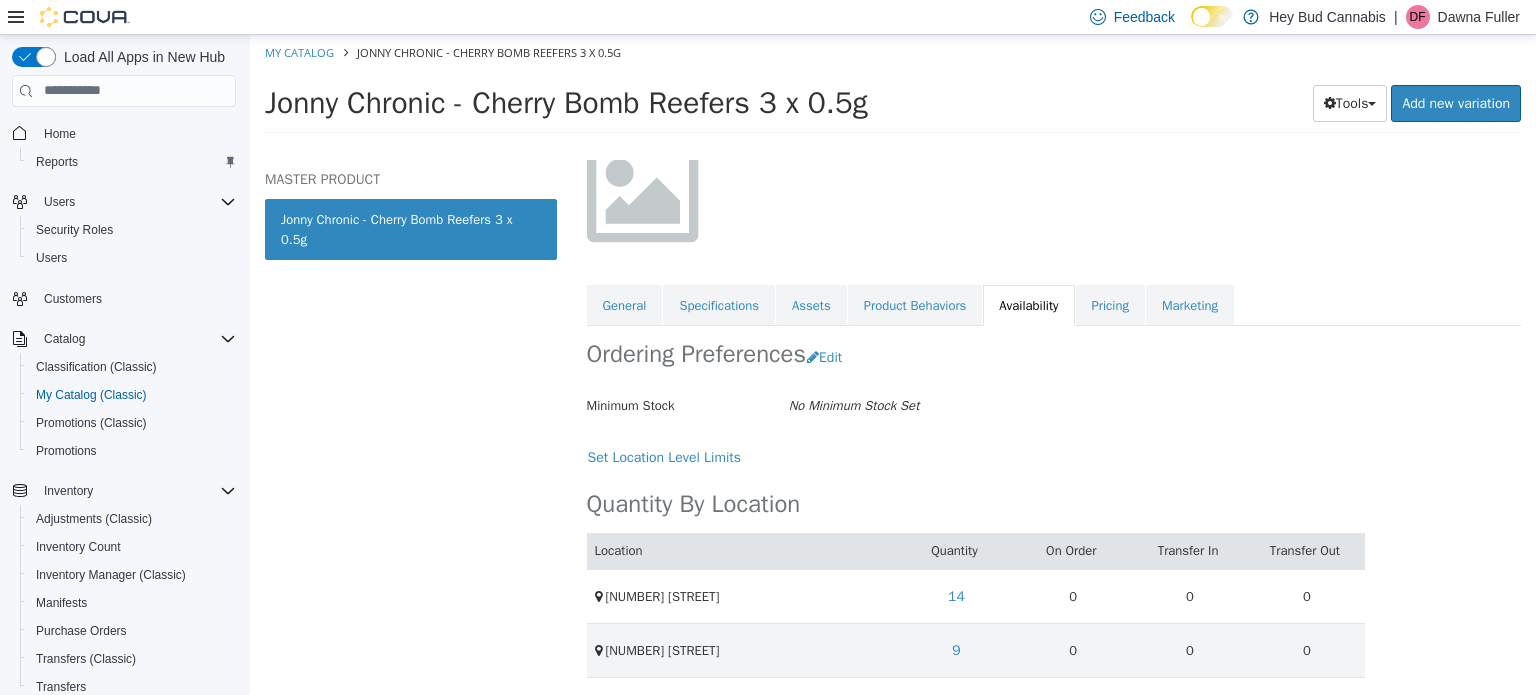 select on "**********" 